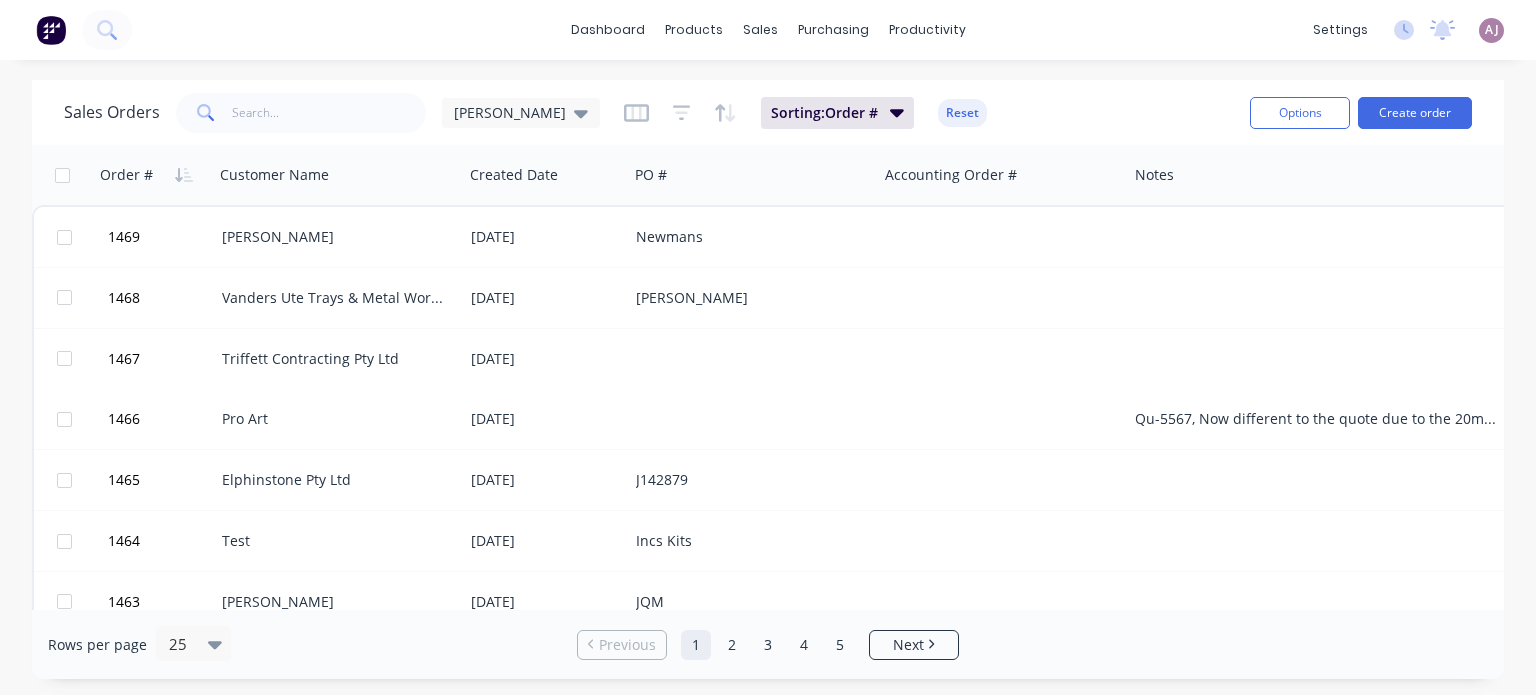 scroll, scrollTop: 0, scrollLeft: 0, axis: both 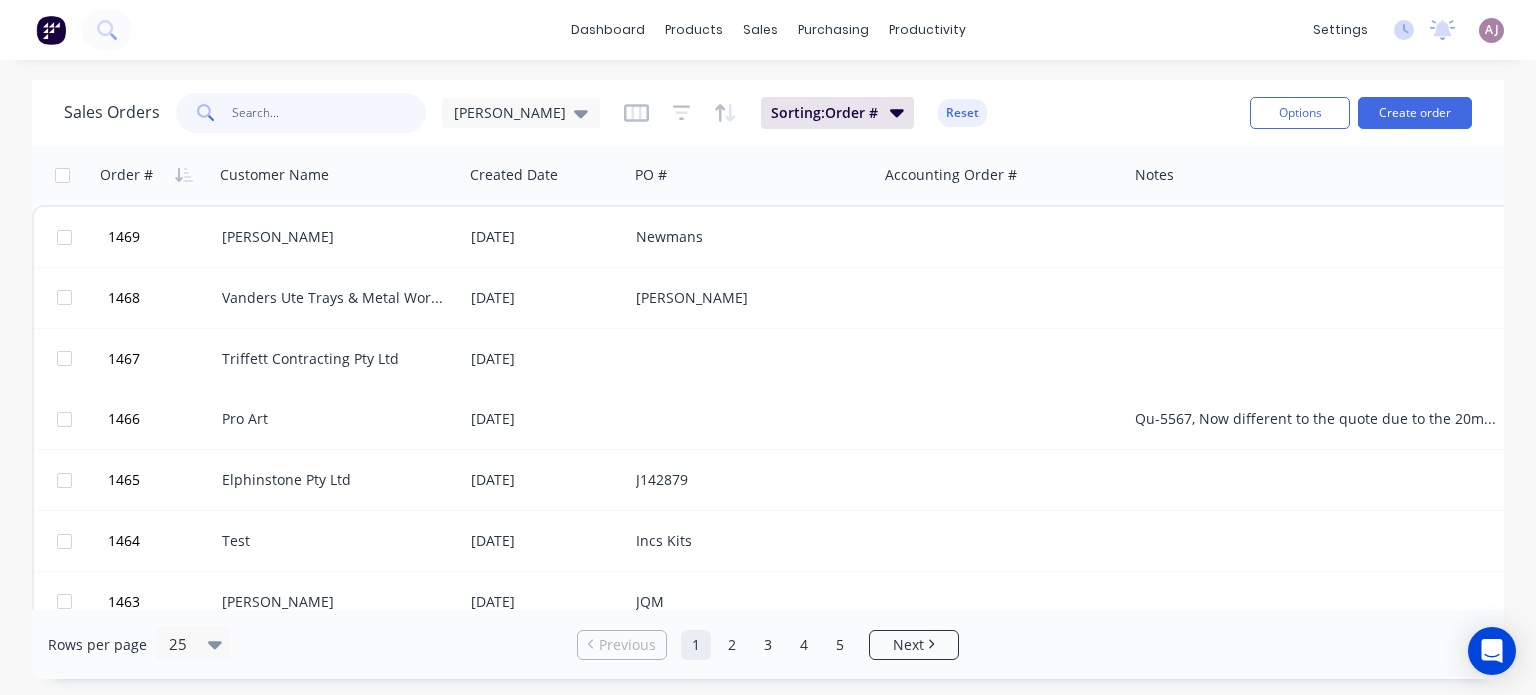 click at bounding box center (329, 113) 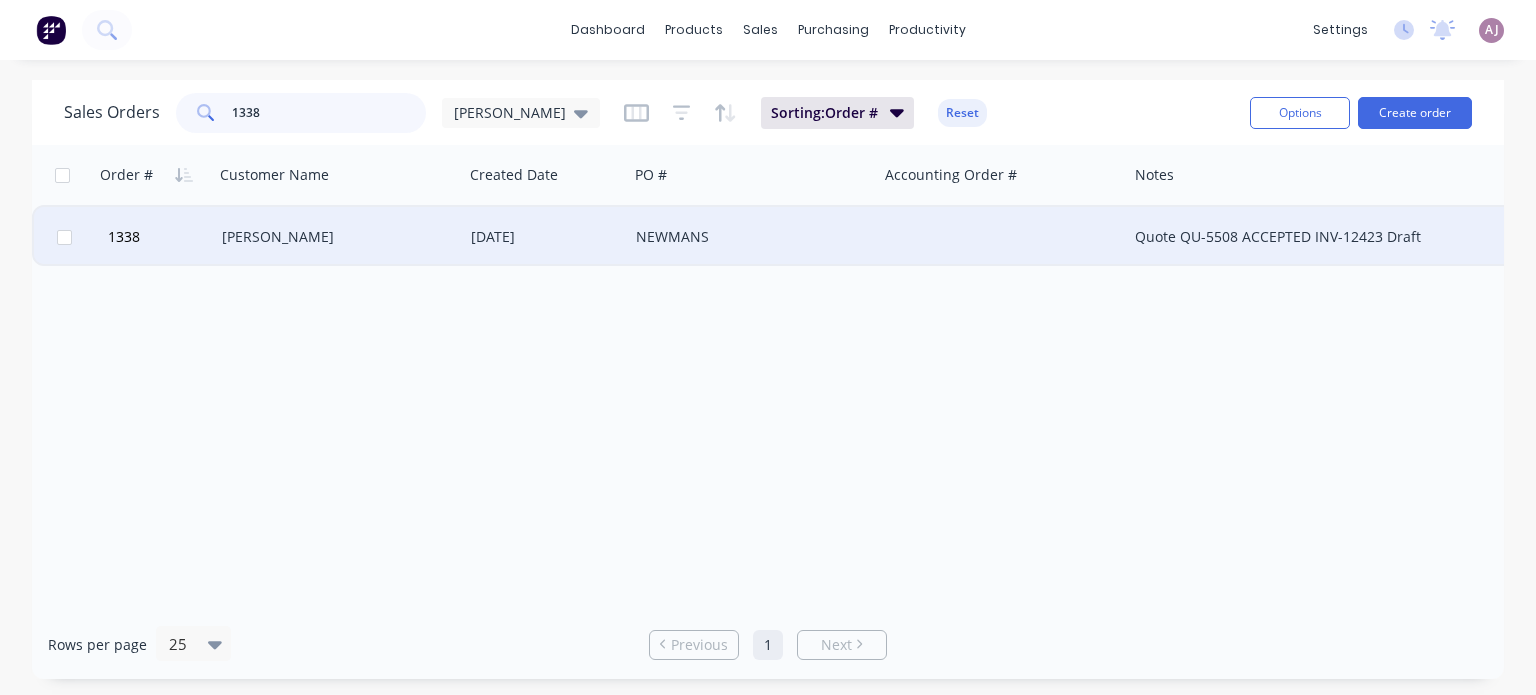 type on "1338" 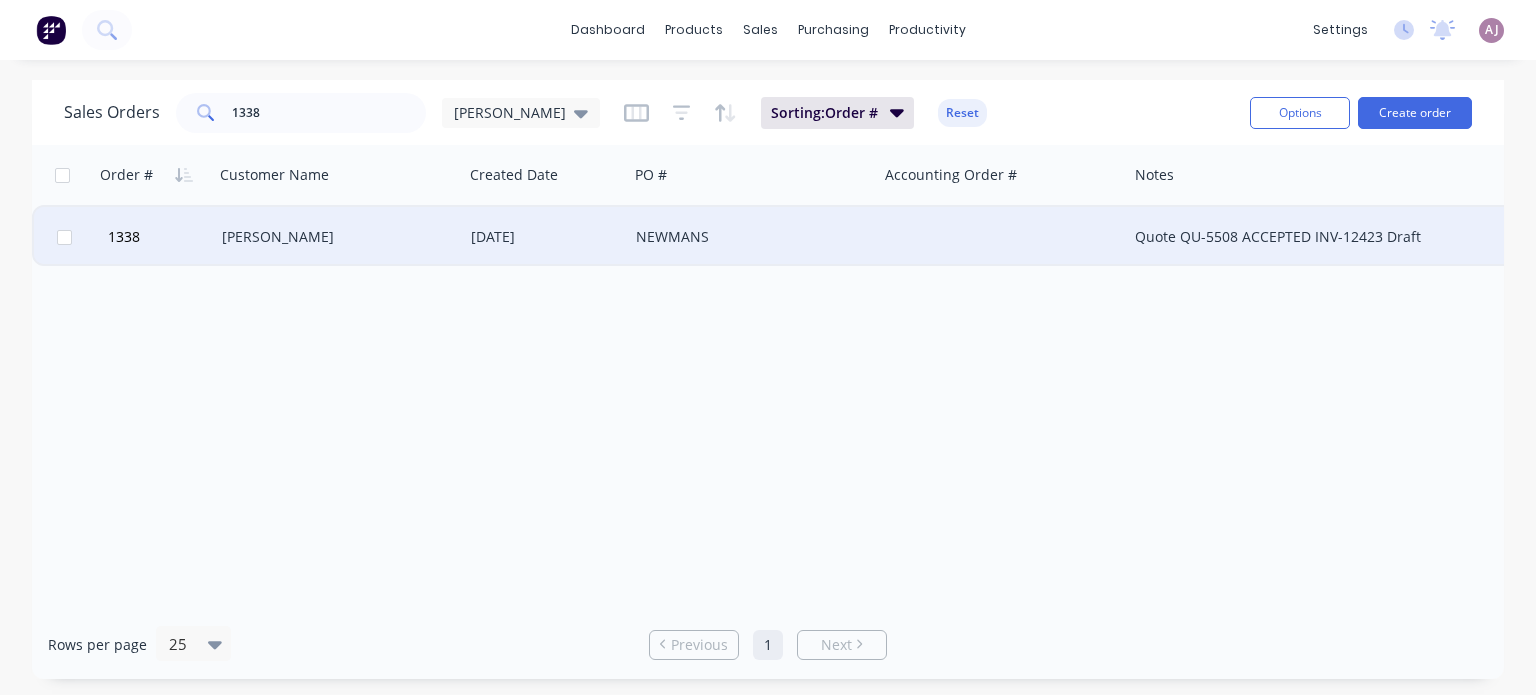 click on "[PERSON_NAME]" at bounding box center (333, 237) 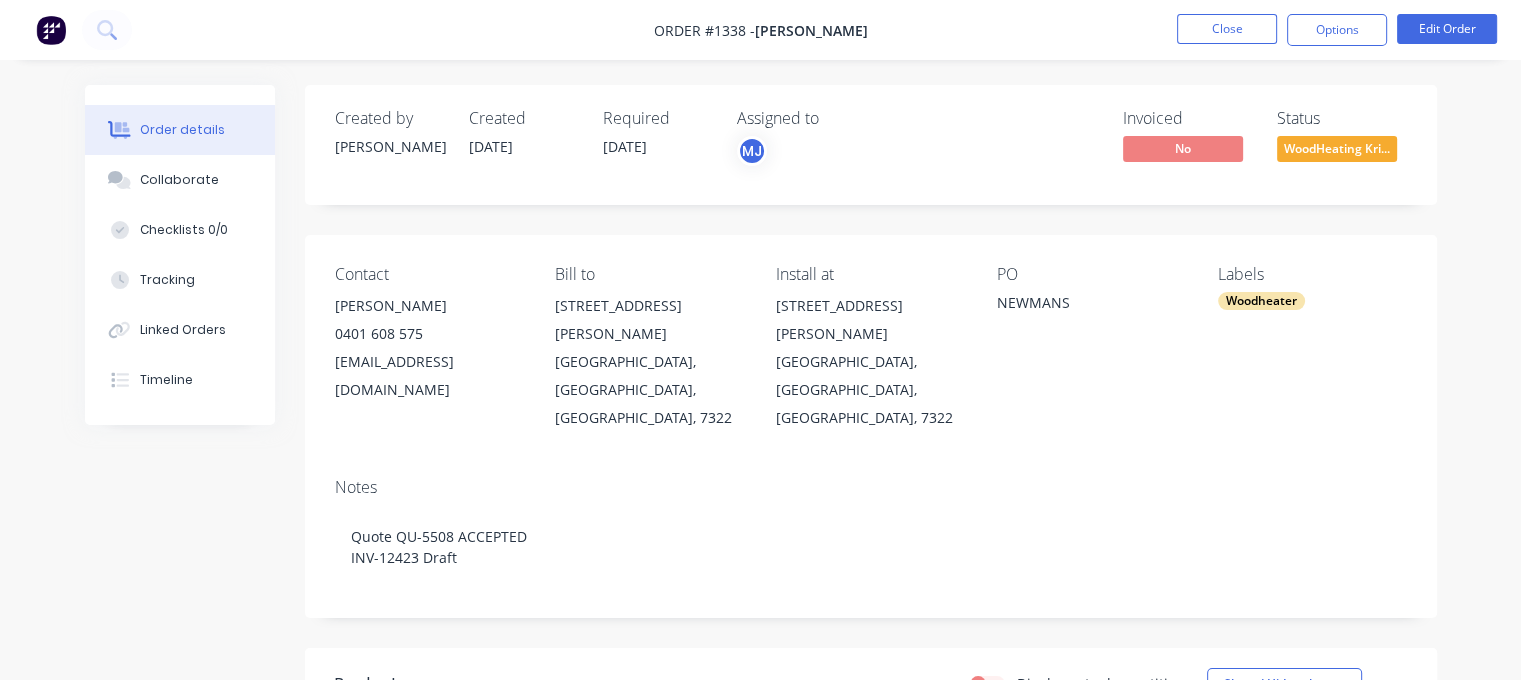 click on "[DATE]" at bounding box center [625, 146] 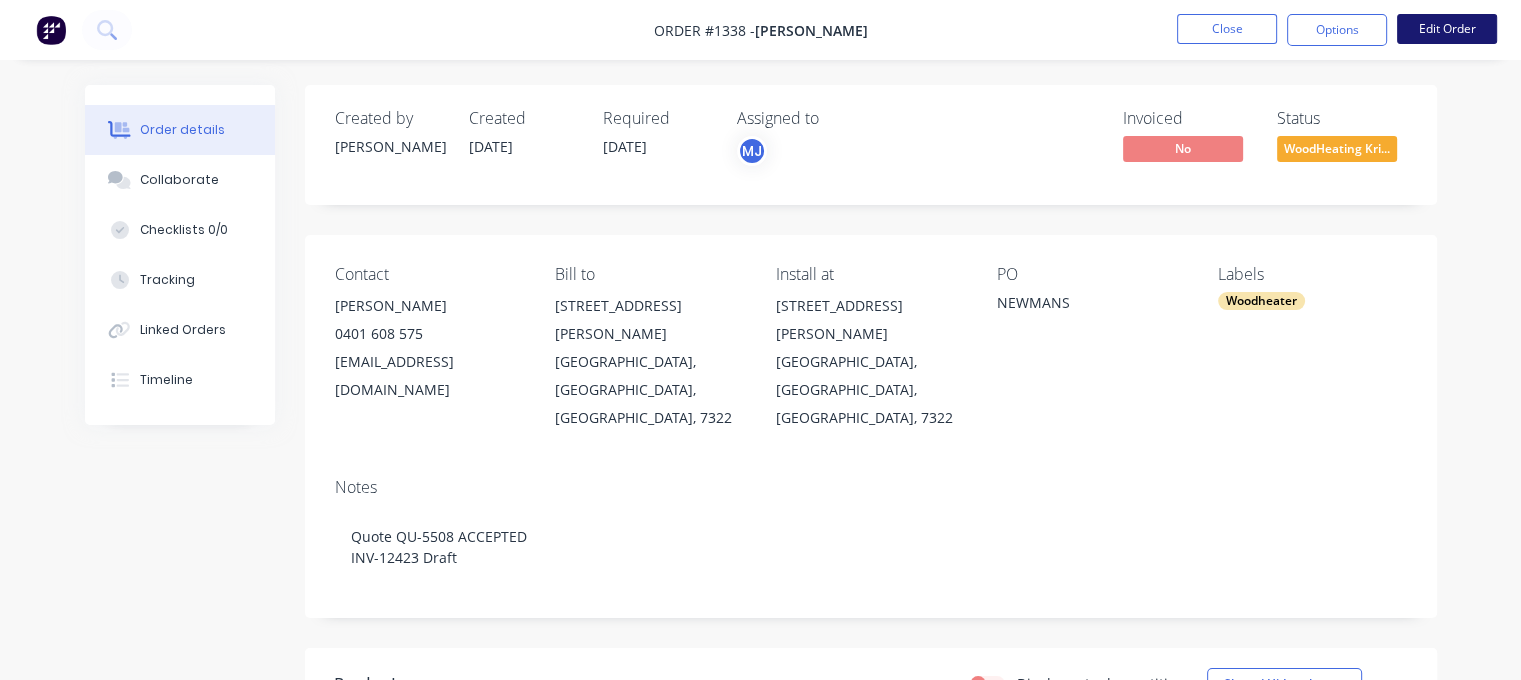 click on "Edit Order" at bounding box center (1447, 29) 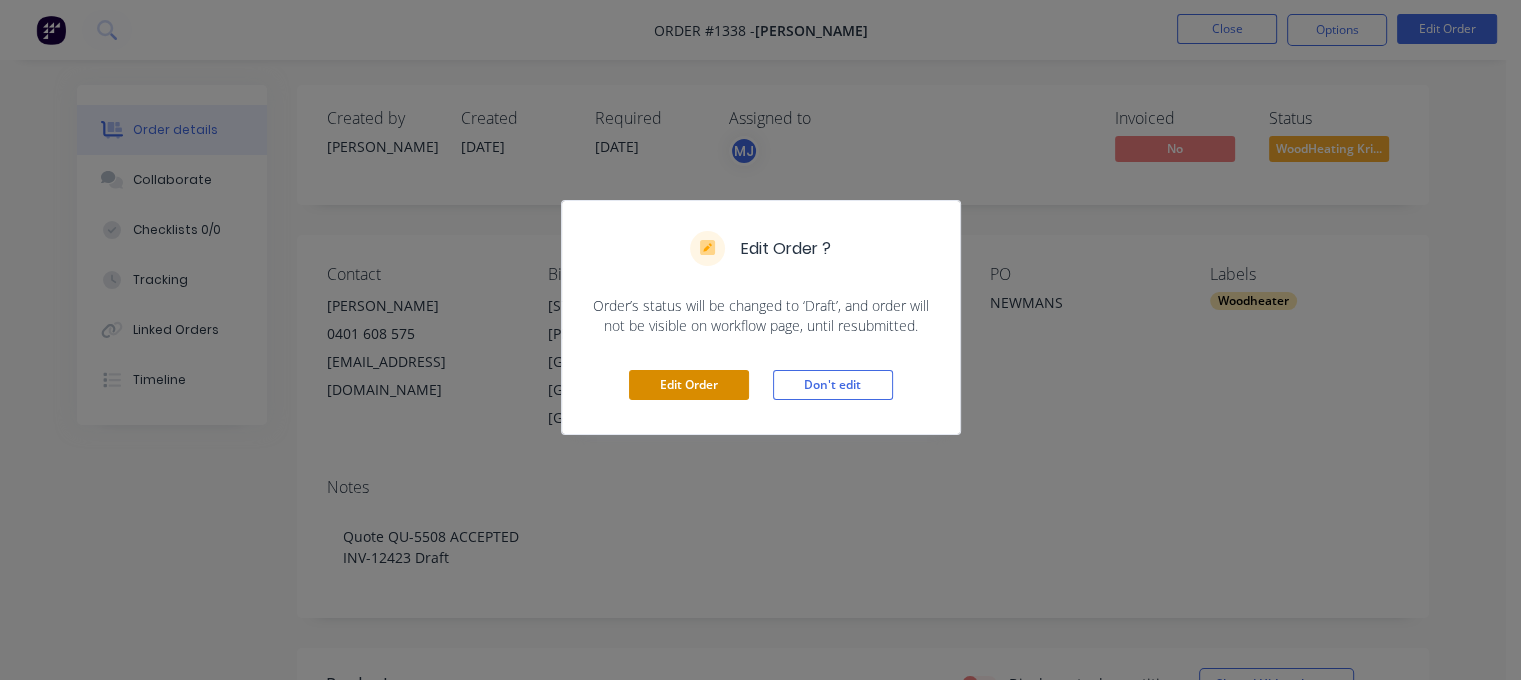 click on "Edit Order" at bounding box center [689, 385] 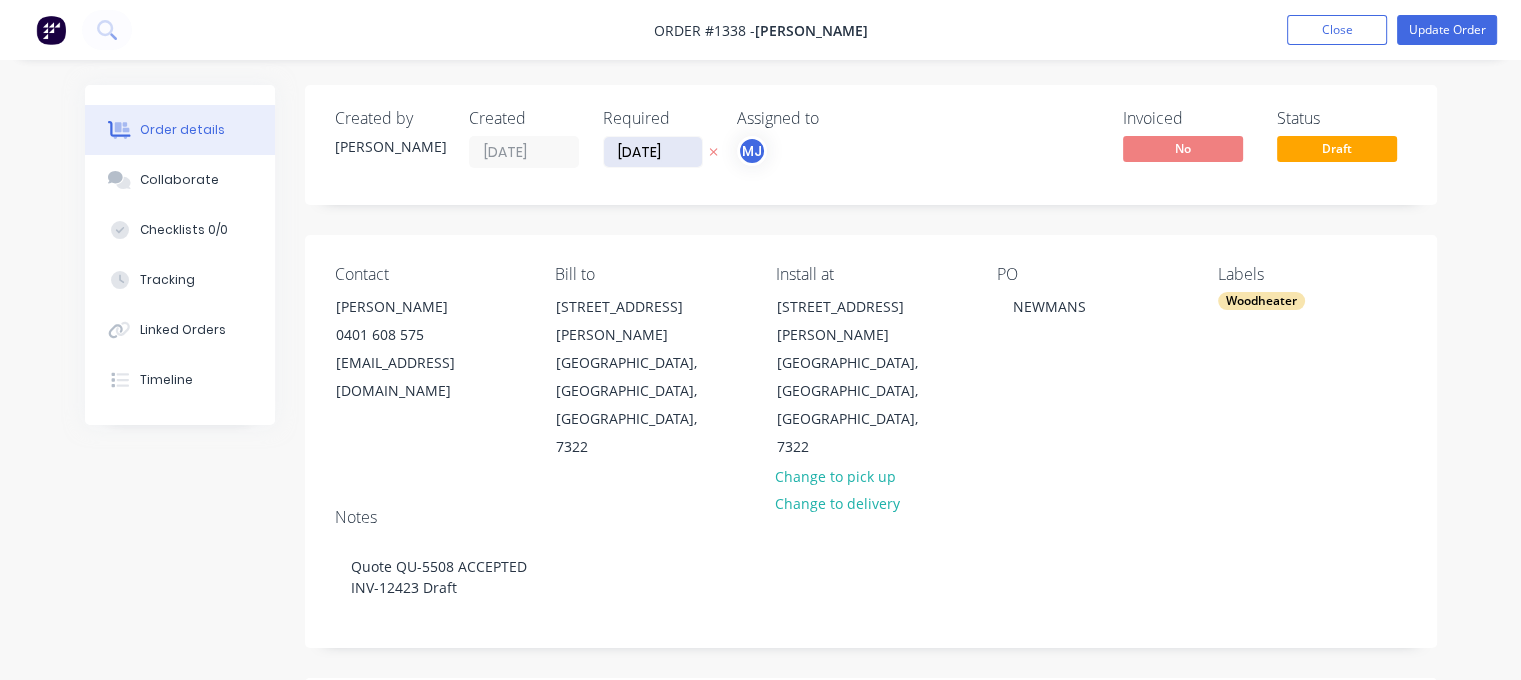 click on "[DATE]" at bounding box center [653, 152] 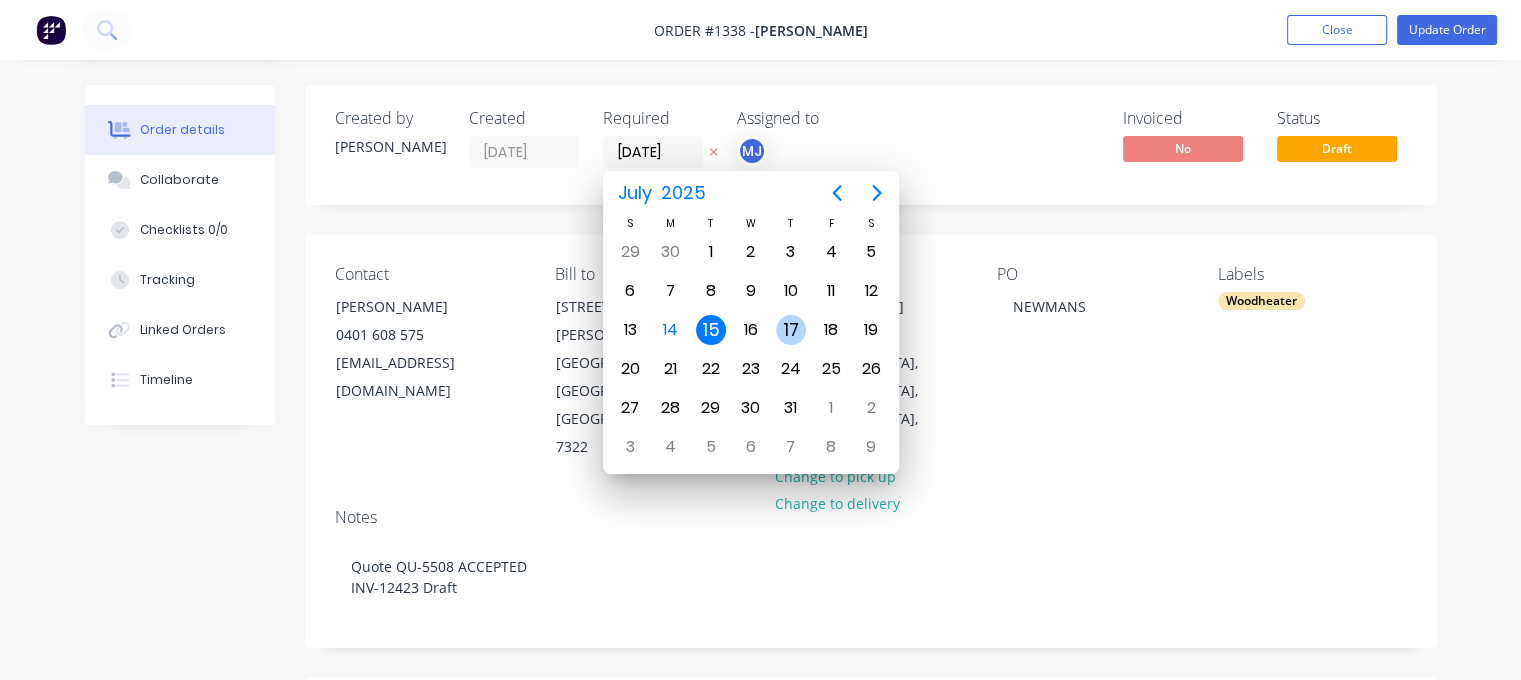 click on "17" at bounding box center [791, 330] 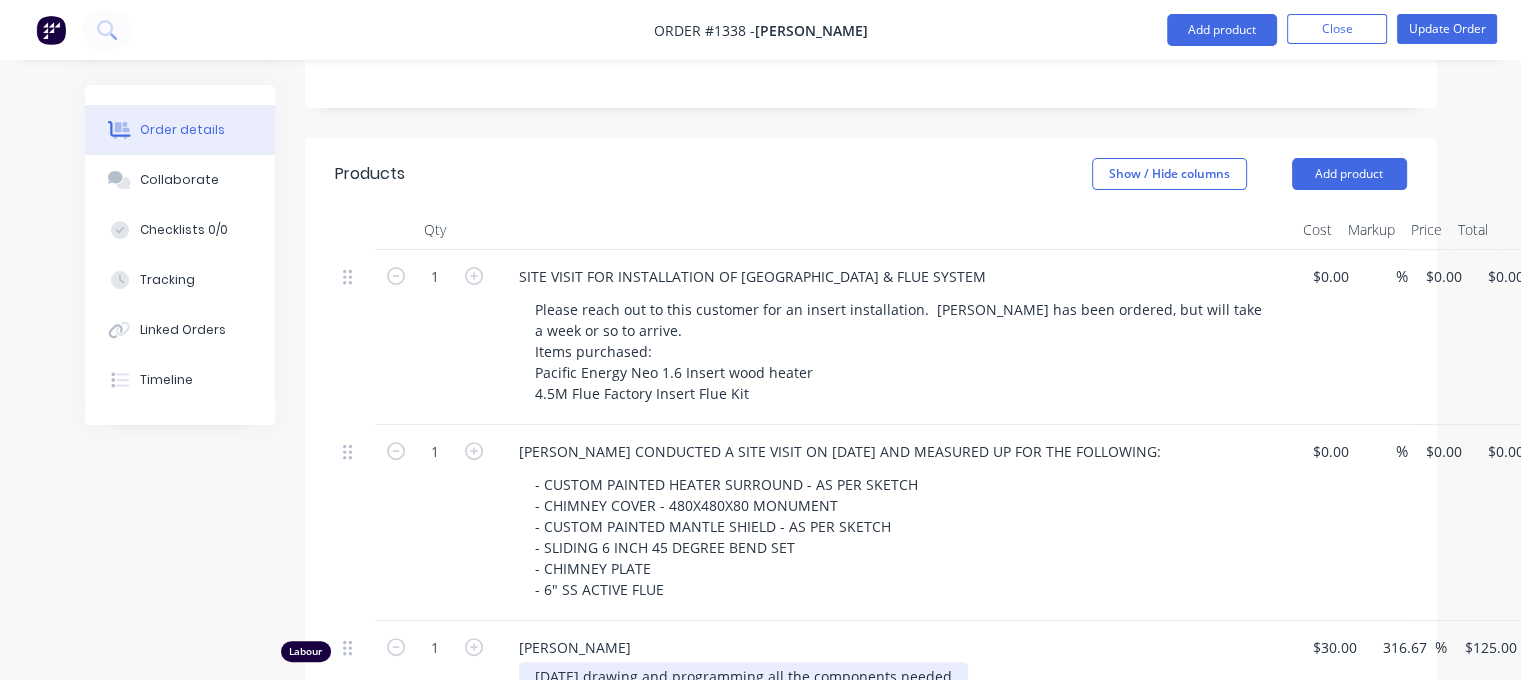scroll, scrollTop: 500, scrollLeft: 0, axis: vertical 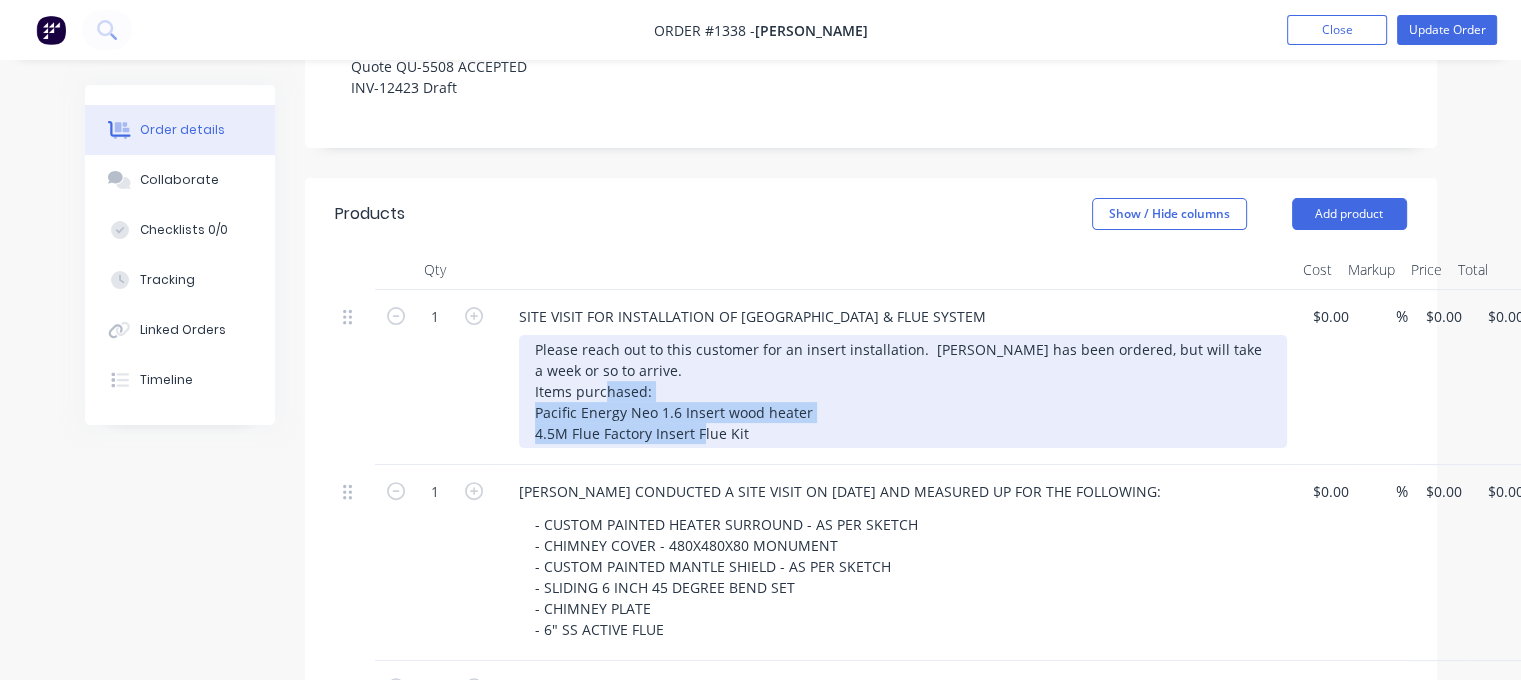 drag, startPoint x: 533, startPoint y: 327, endPoint x: 740, endPoint y: 349, distance: 208.1658 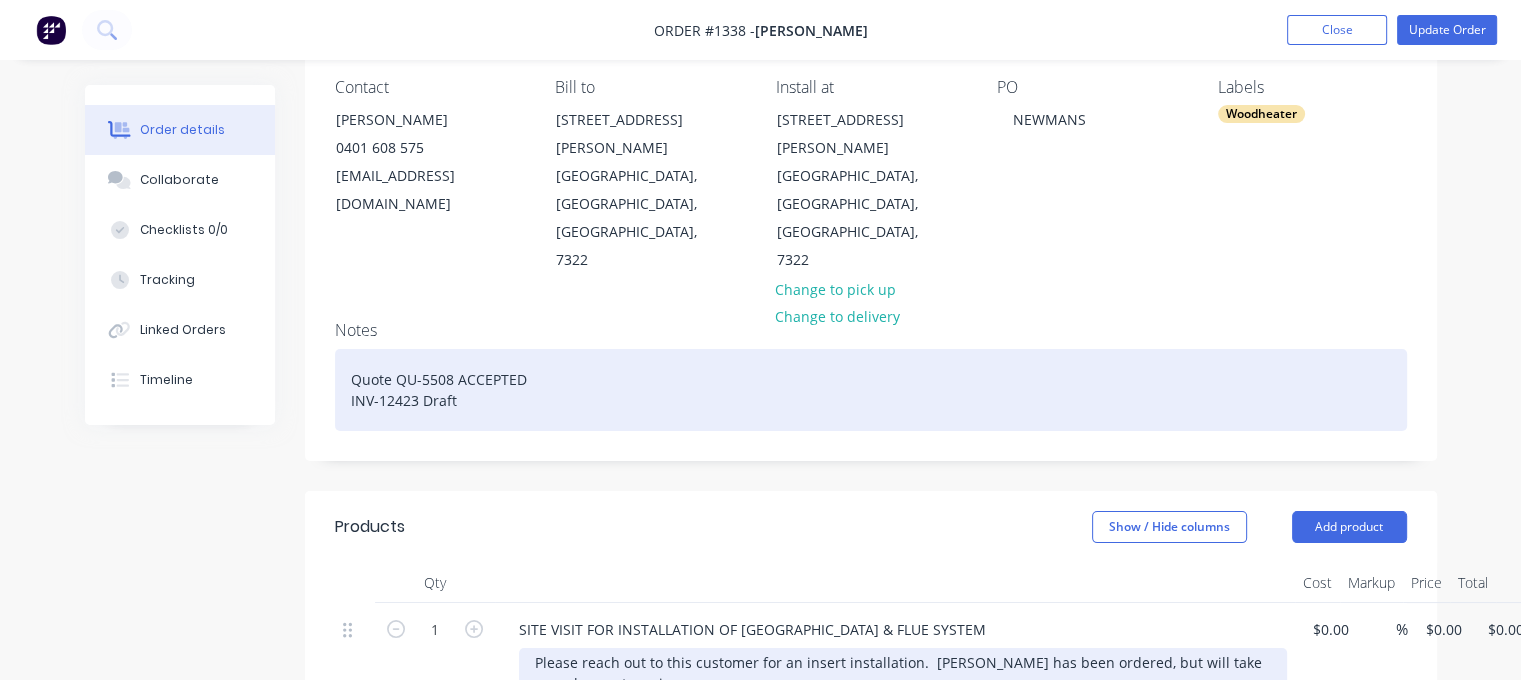 scroll, scrollTop: 0, scrollLeft: 0, axis: both 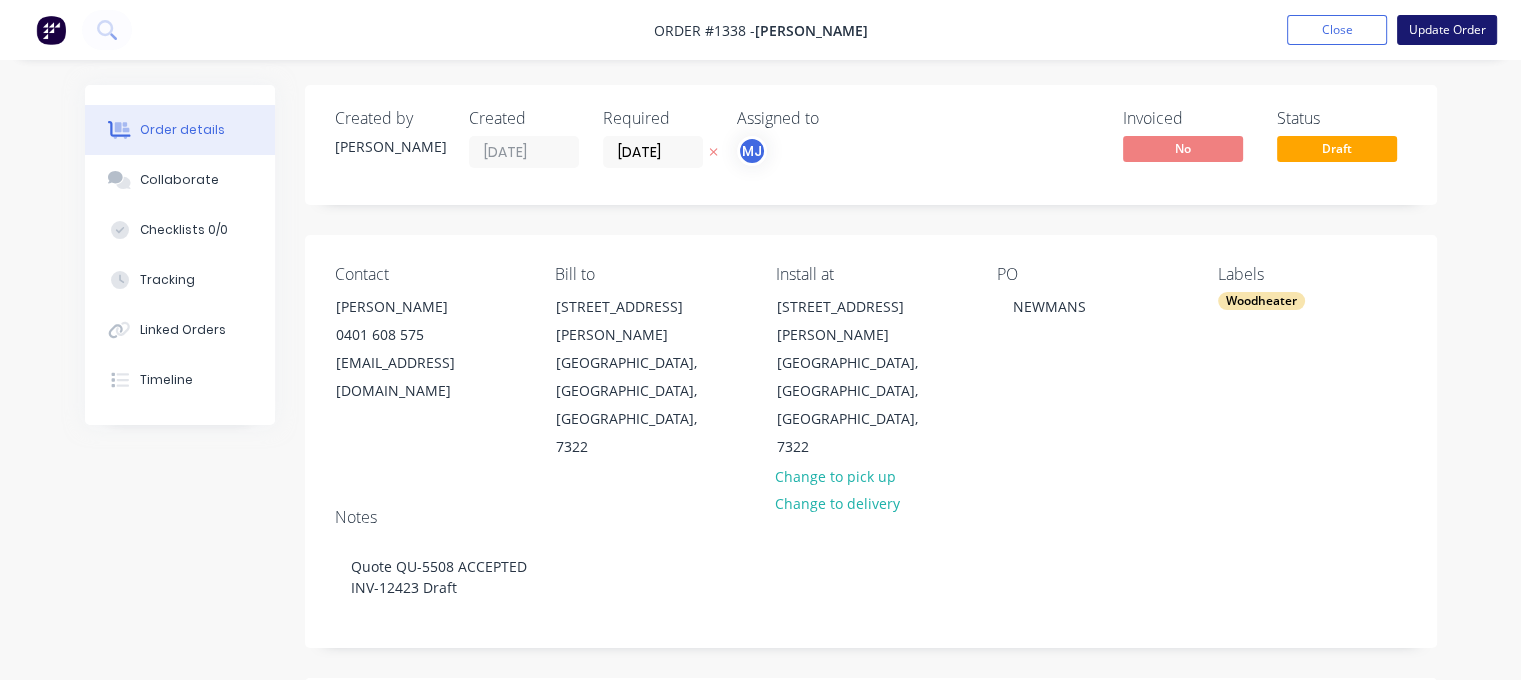 click on "Update Order" at bounding box center [1447, 30] 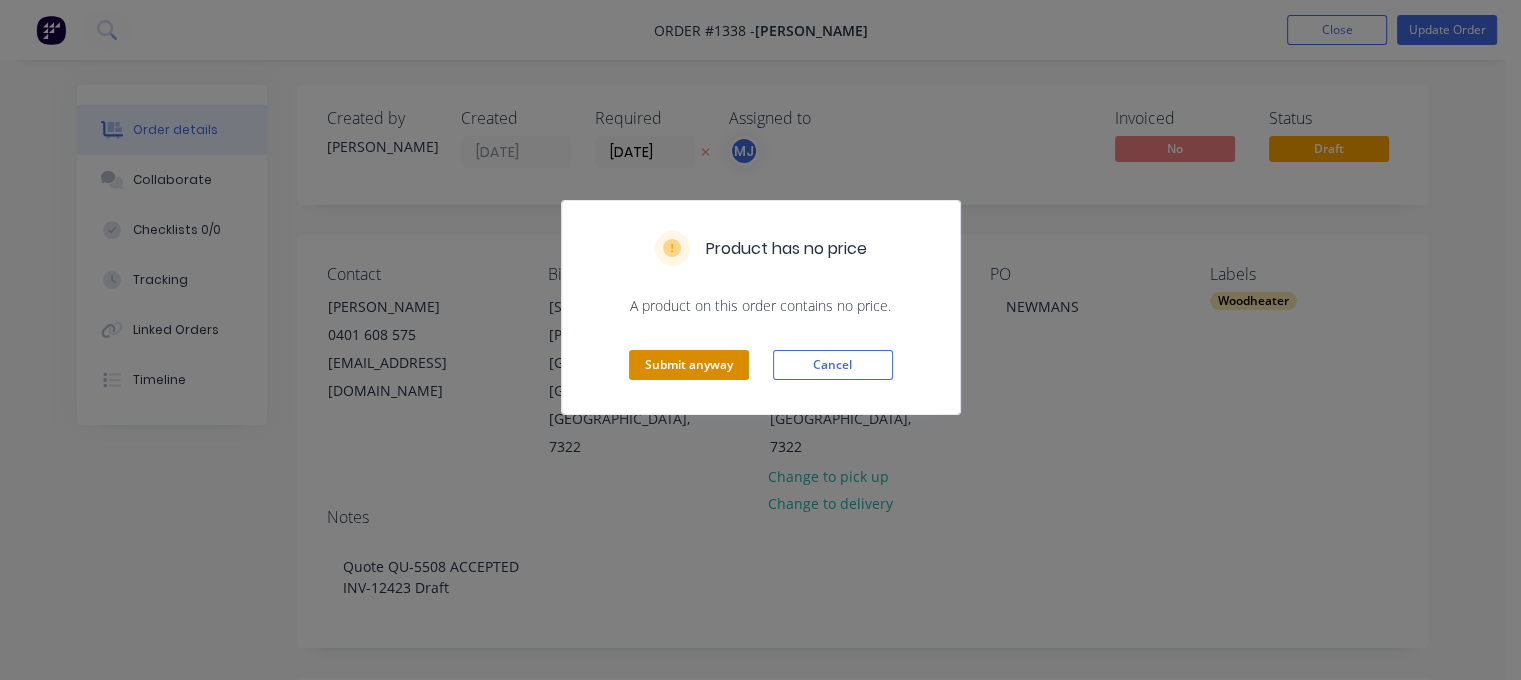 click on "Submit anyway" at bounding box center [689, 365] 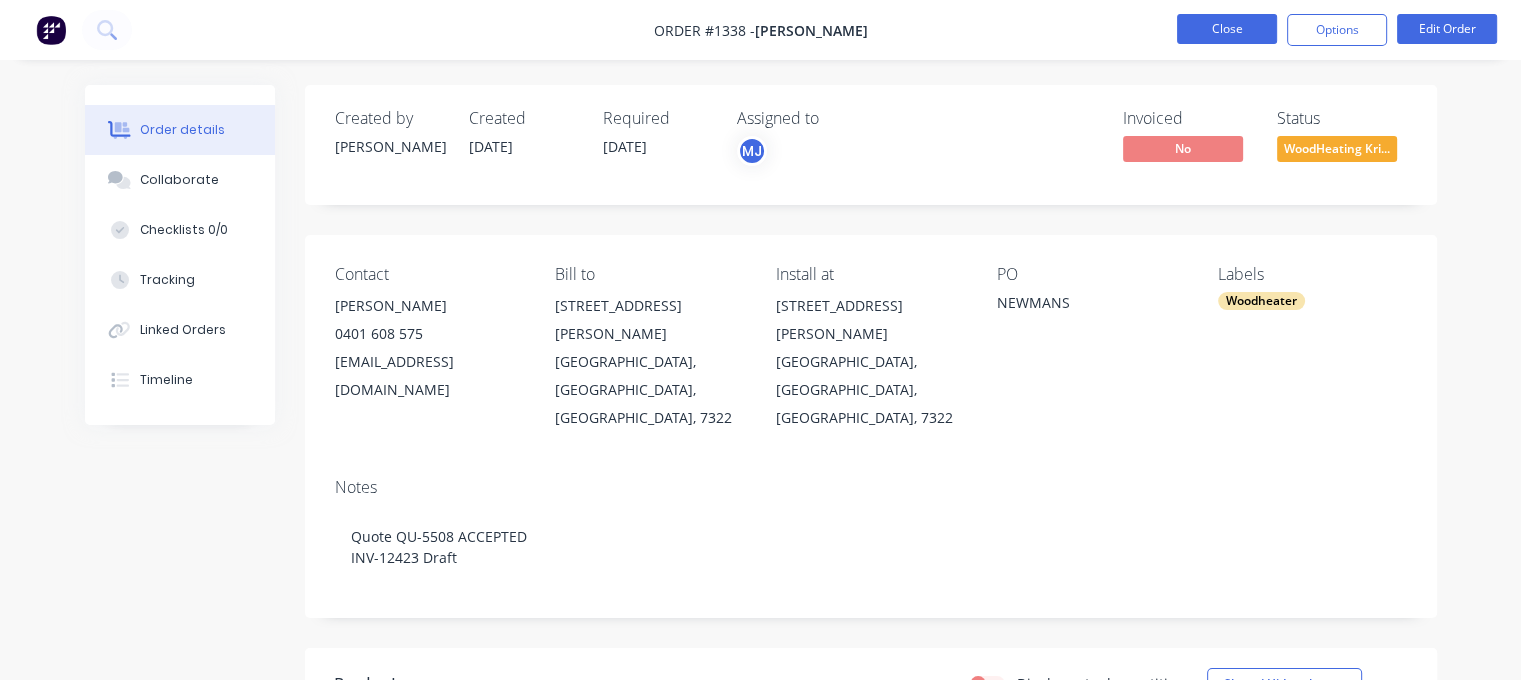 click on "Close" at bounding box center [1227, 29] 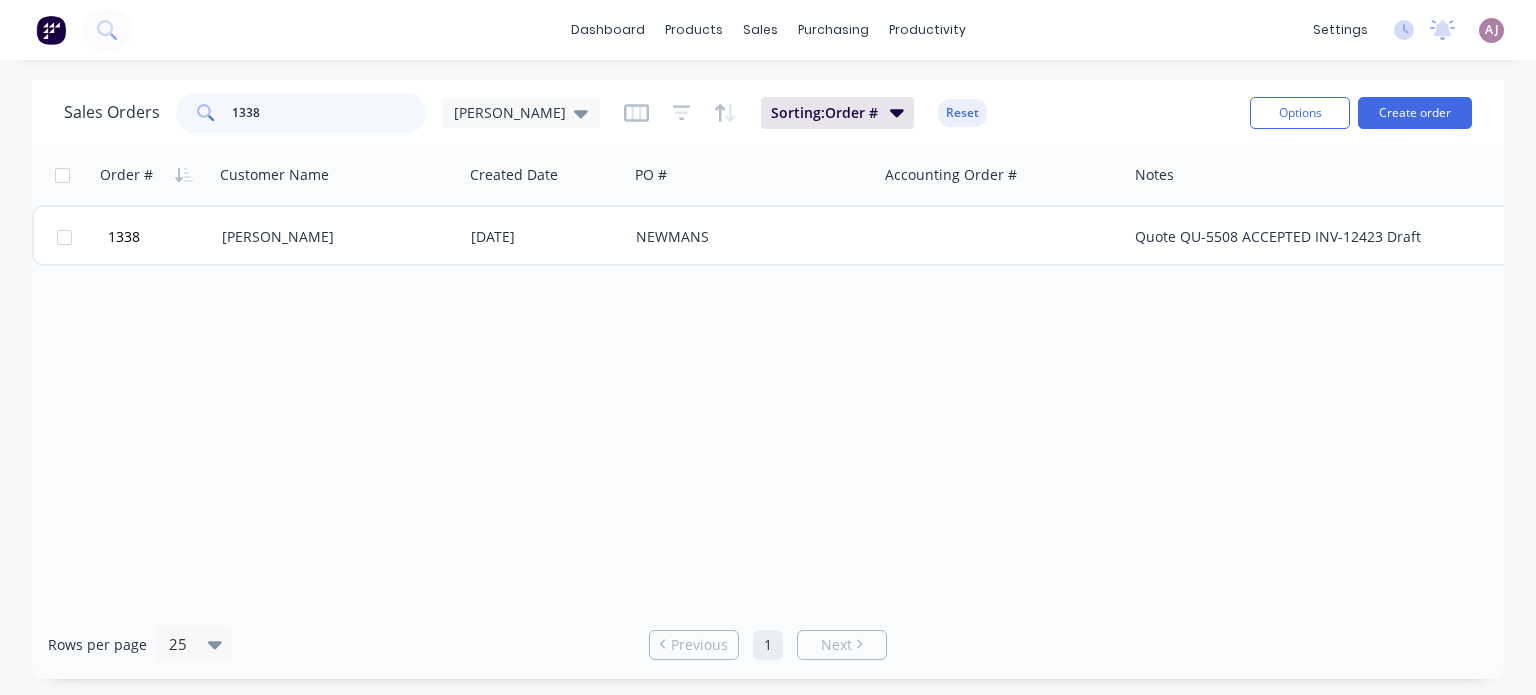 click on "1338" at bounding box center [329, 113] 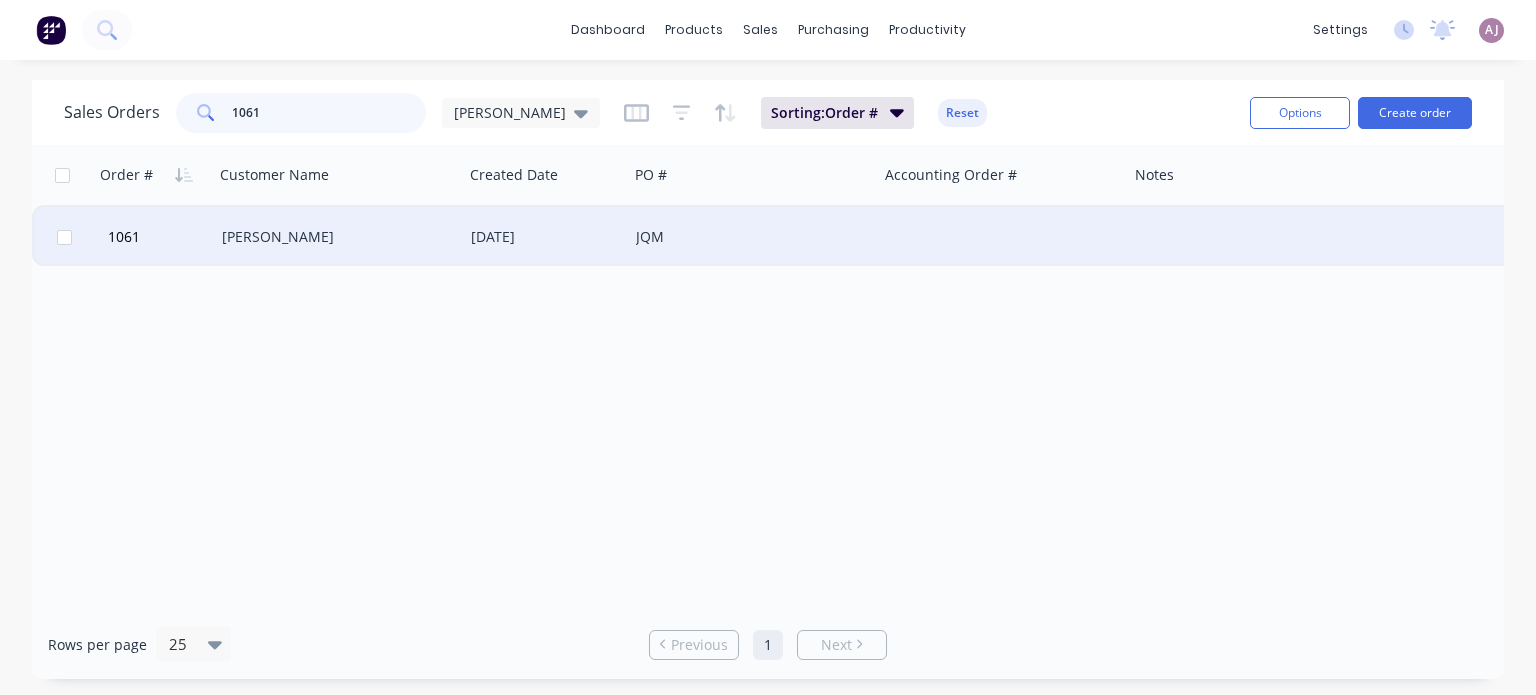 type on "1061" 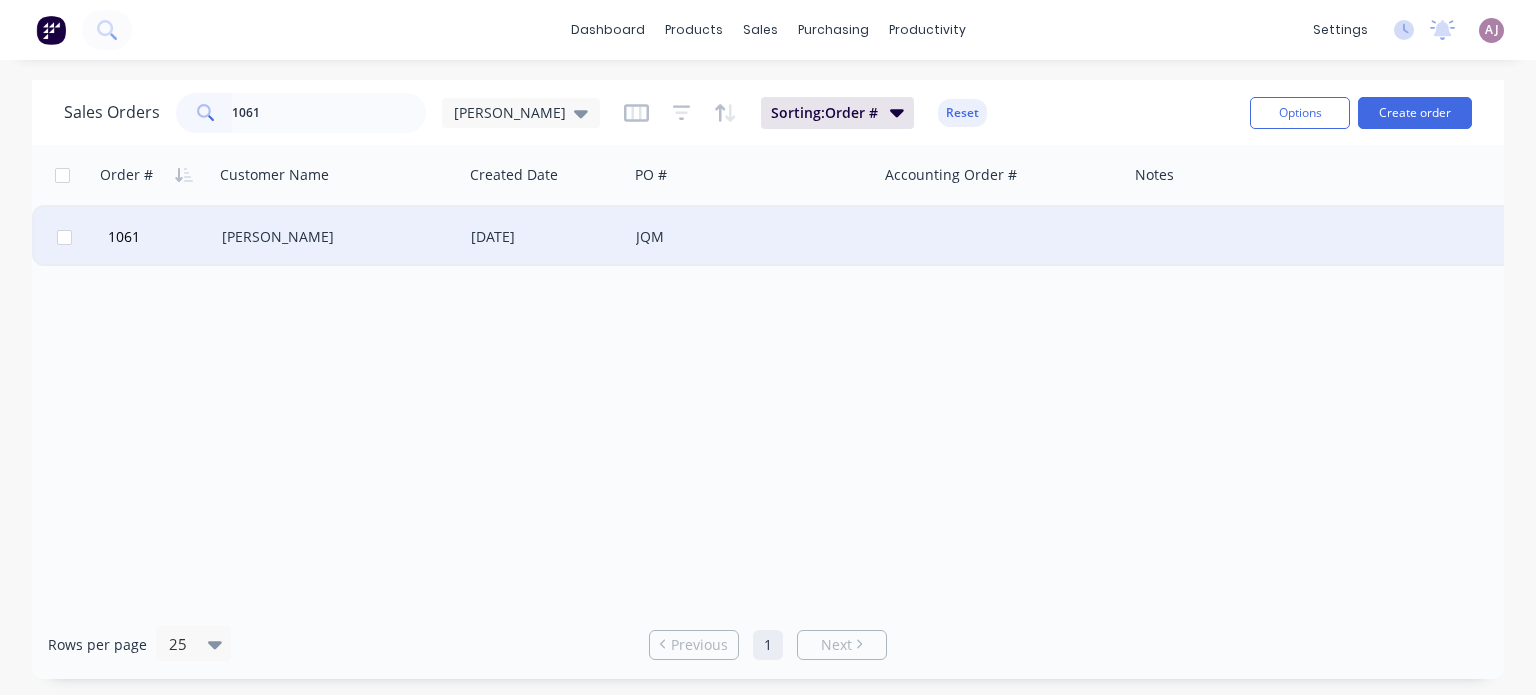 click on "[PERSON_NAME]" at bounding box center [333, 237] 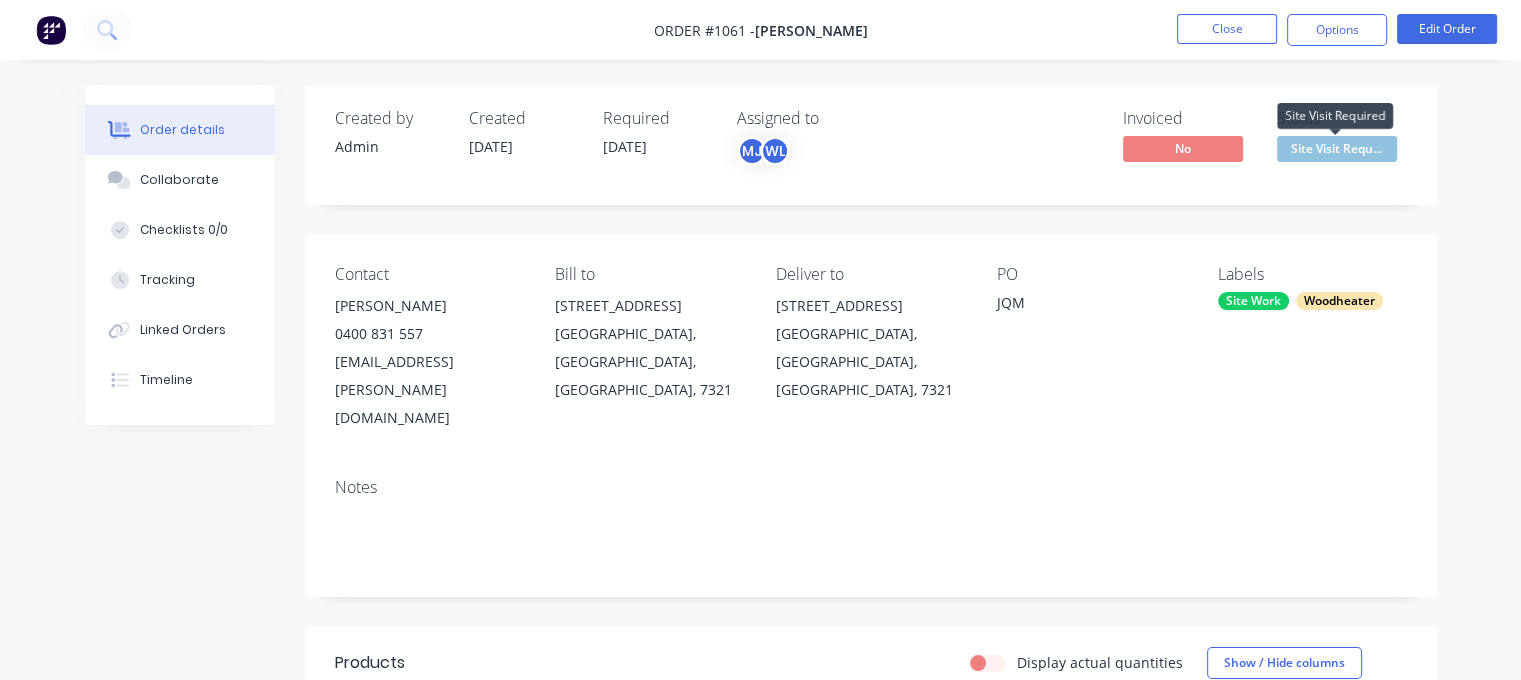 click on "Site Visit Requ..." at bounding box center [1337, 148] 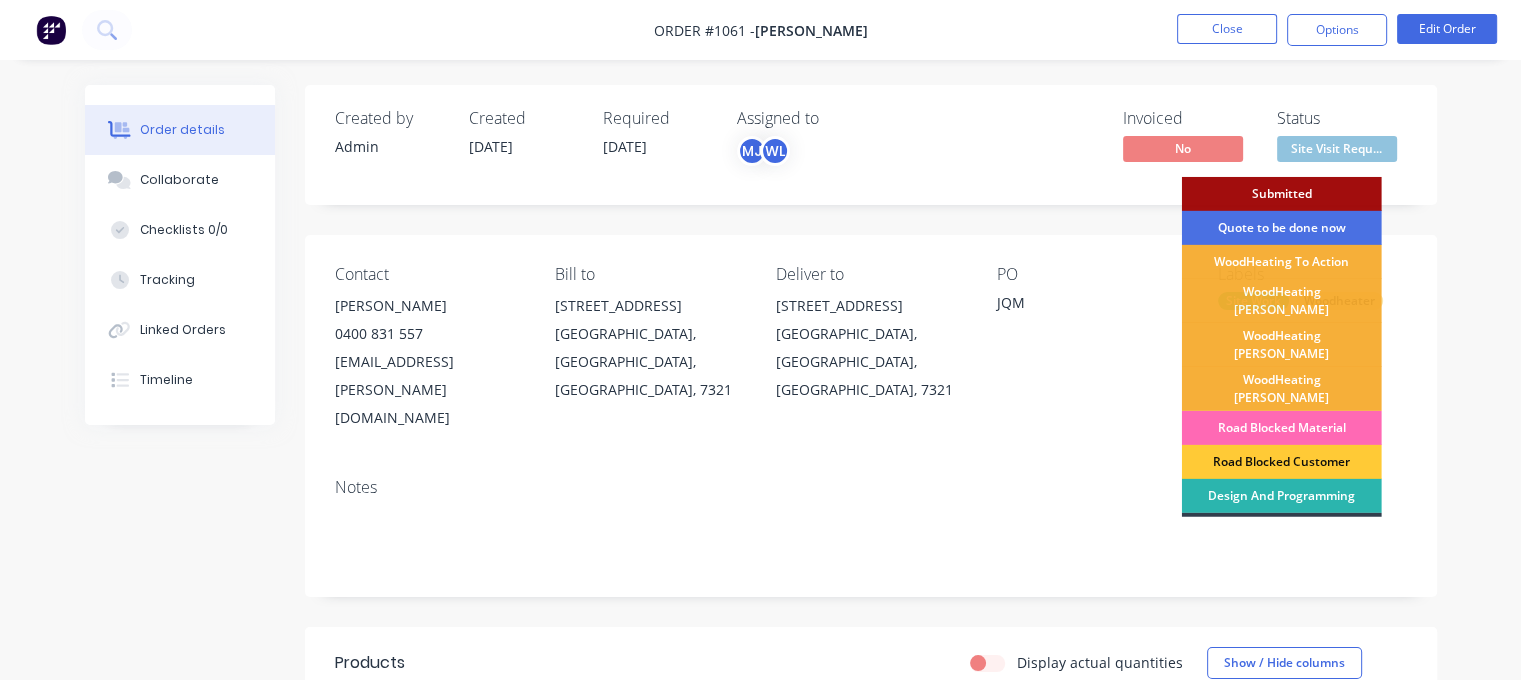 click on "Road Blocked Material" at bounding box center (1282, 428) 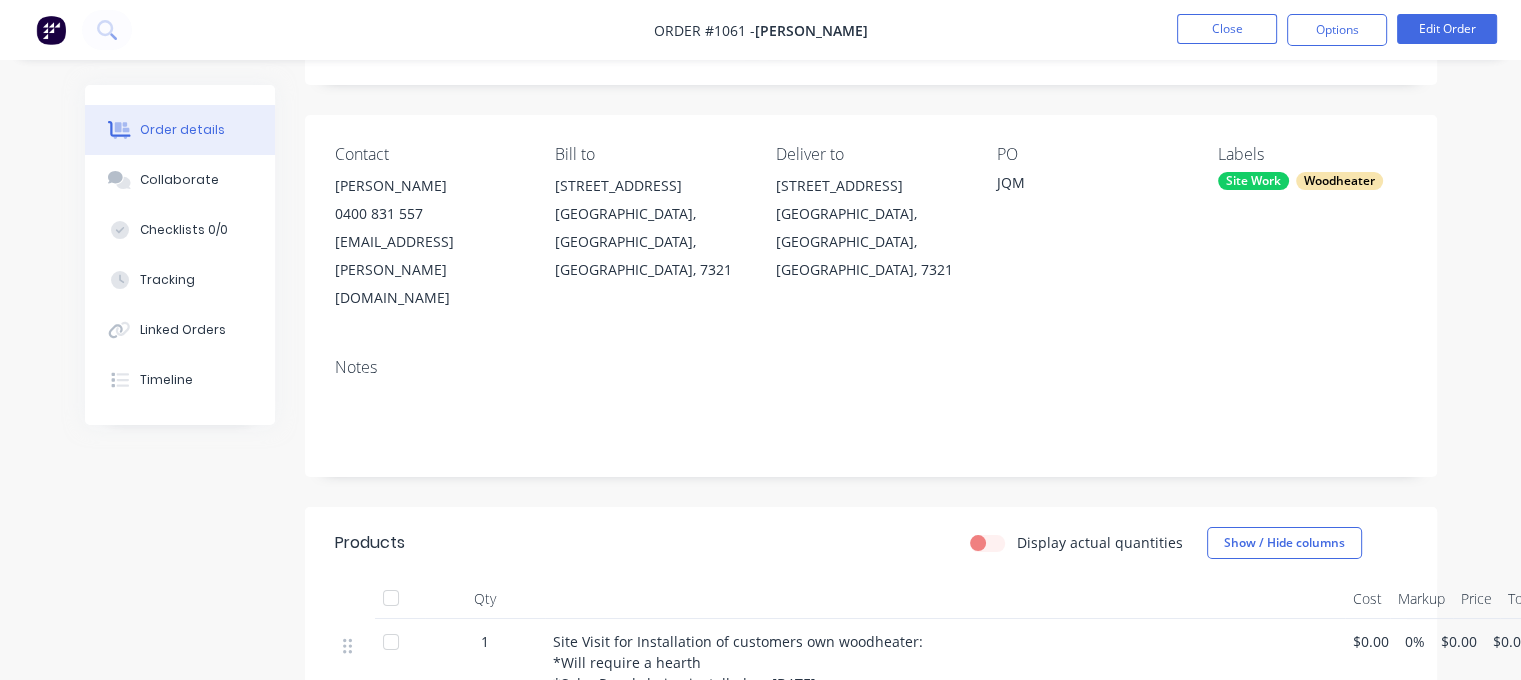 scroll, scrollTop: 0, scrollLeft: 0, axis: both 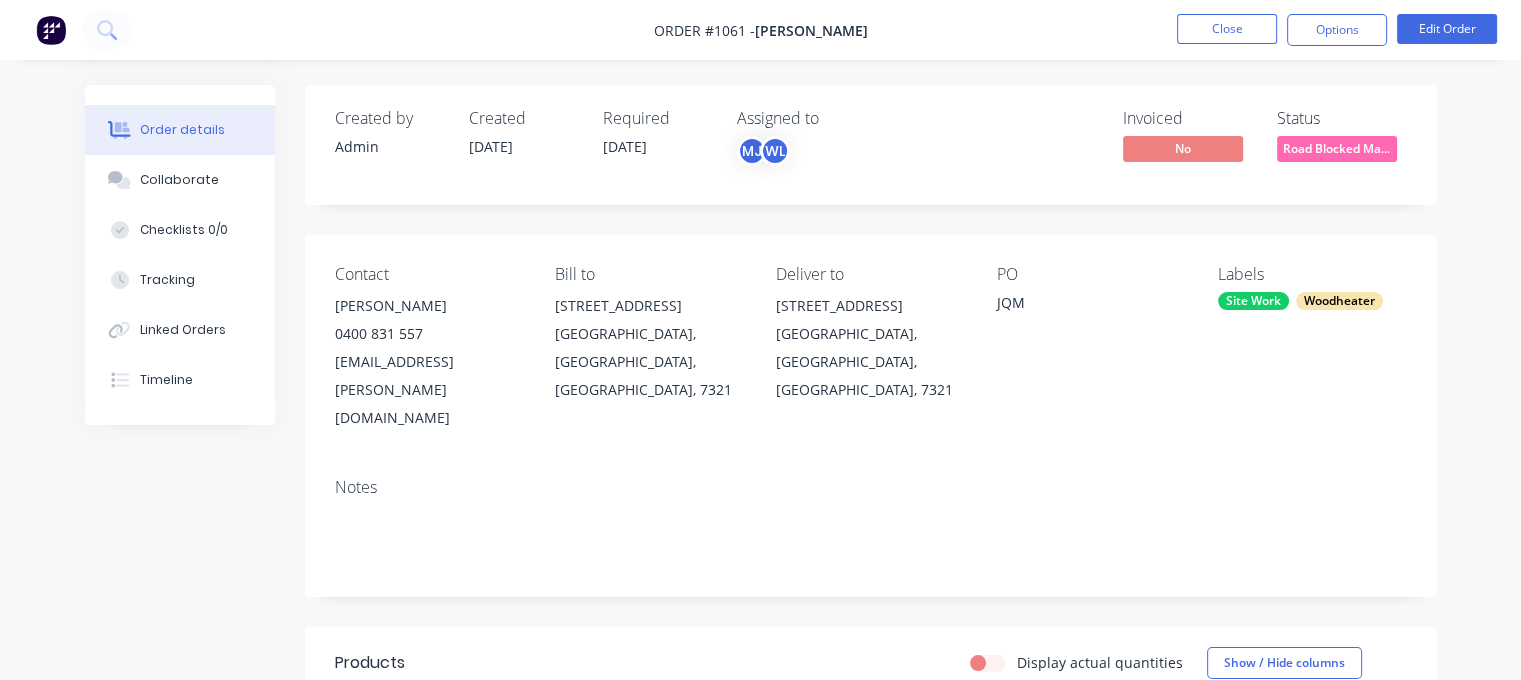 click on "Order #1061 -  [PERSON_NAME] Close Options     Edit Order" at bounding box center [760, 30] 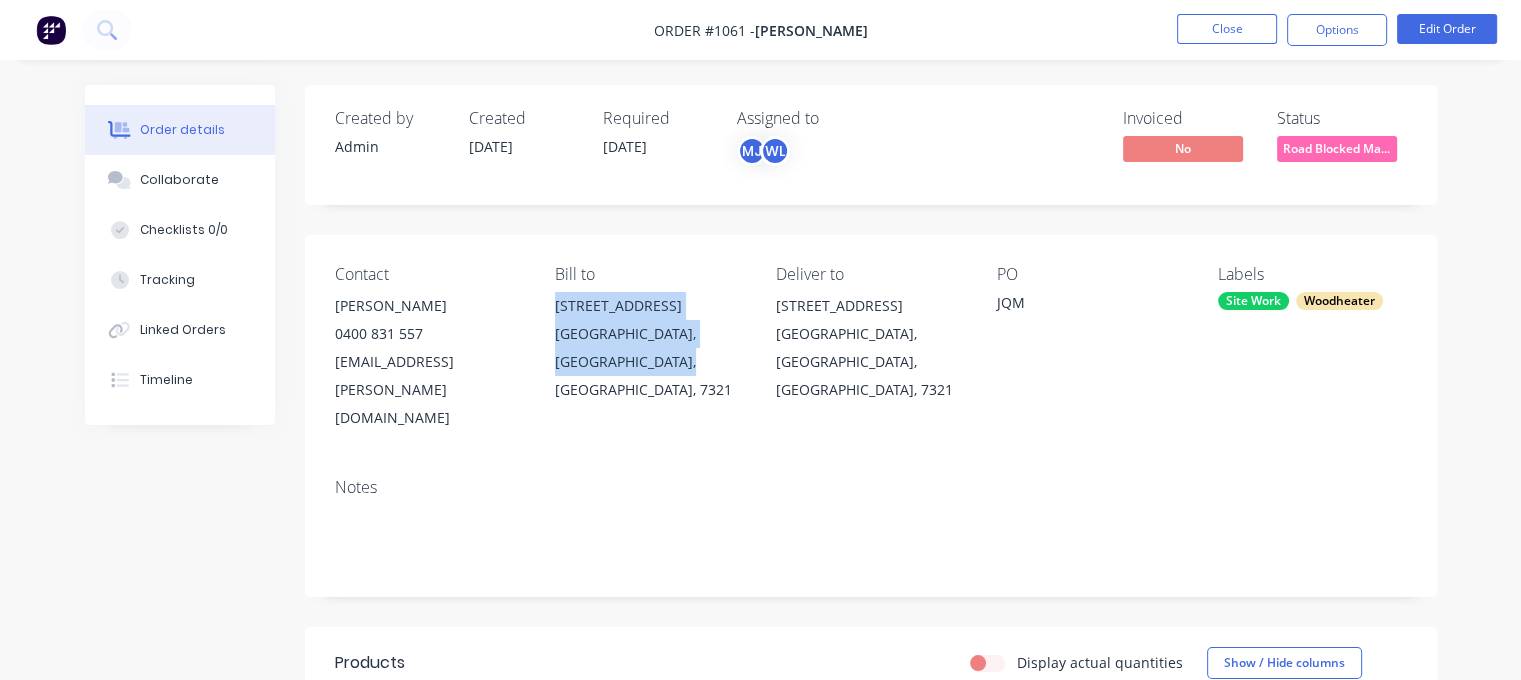 drag, startPoint x: 554, startPoint y: 306, endPoint x: 668, endPoint y: 360, distance: 126.14278 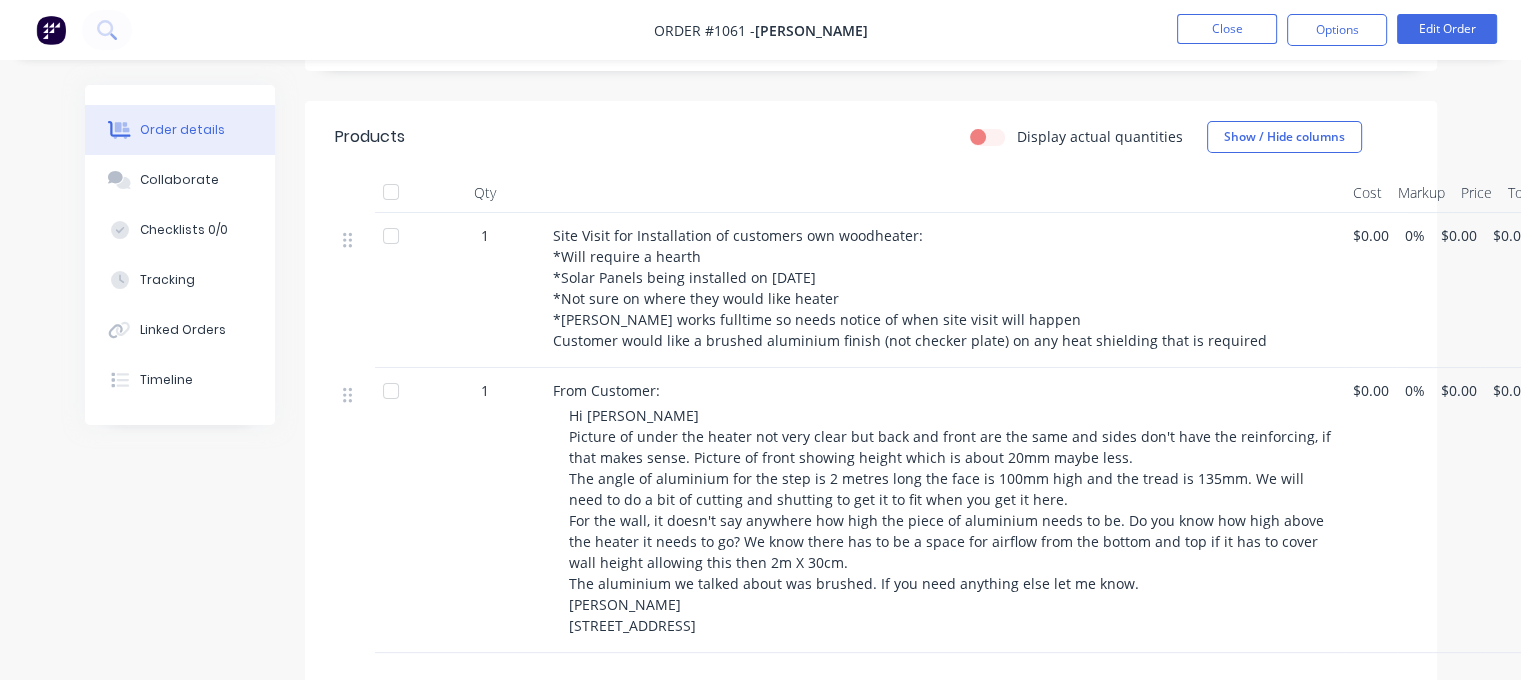 scroll, scrollTop: 300, scrollLeft: 0, axis: vertical 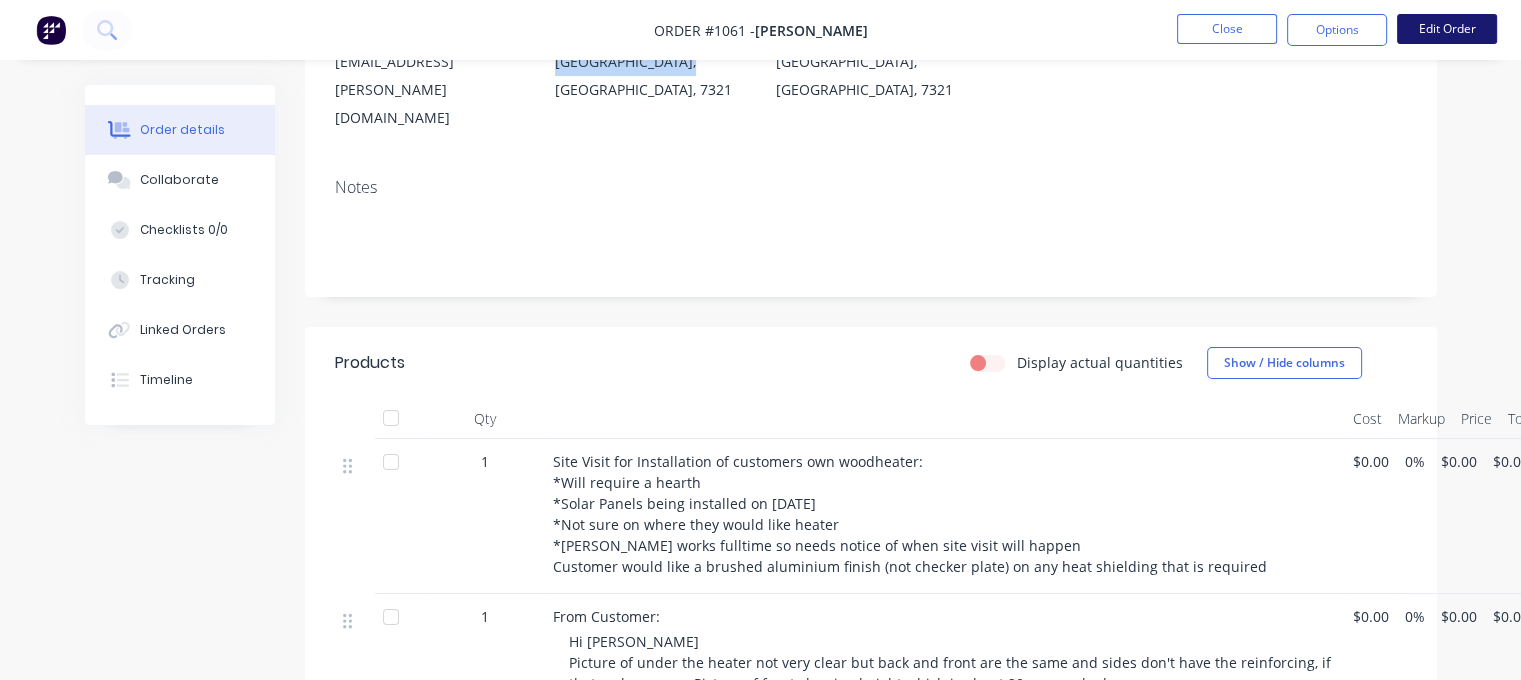 click on "Edit Order" at bounding box center (1447, 29) 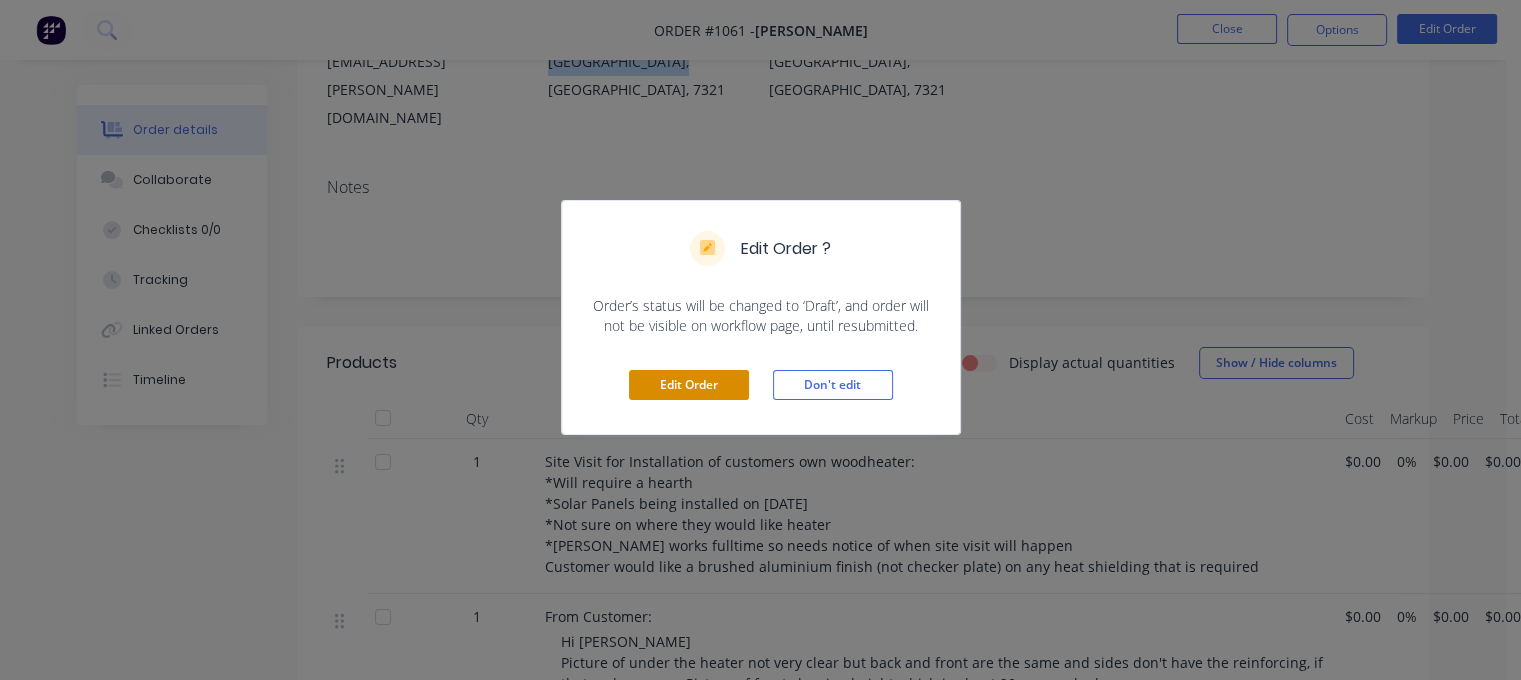 click on "Edit Order" at bounding box center (689, 385) 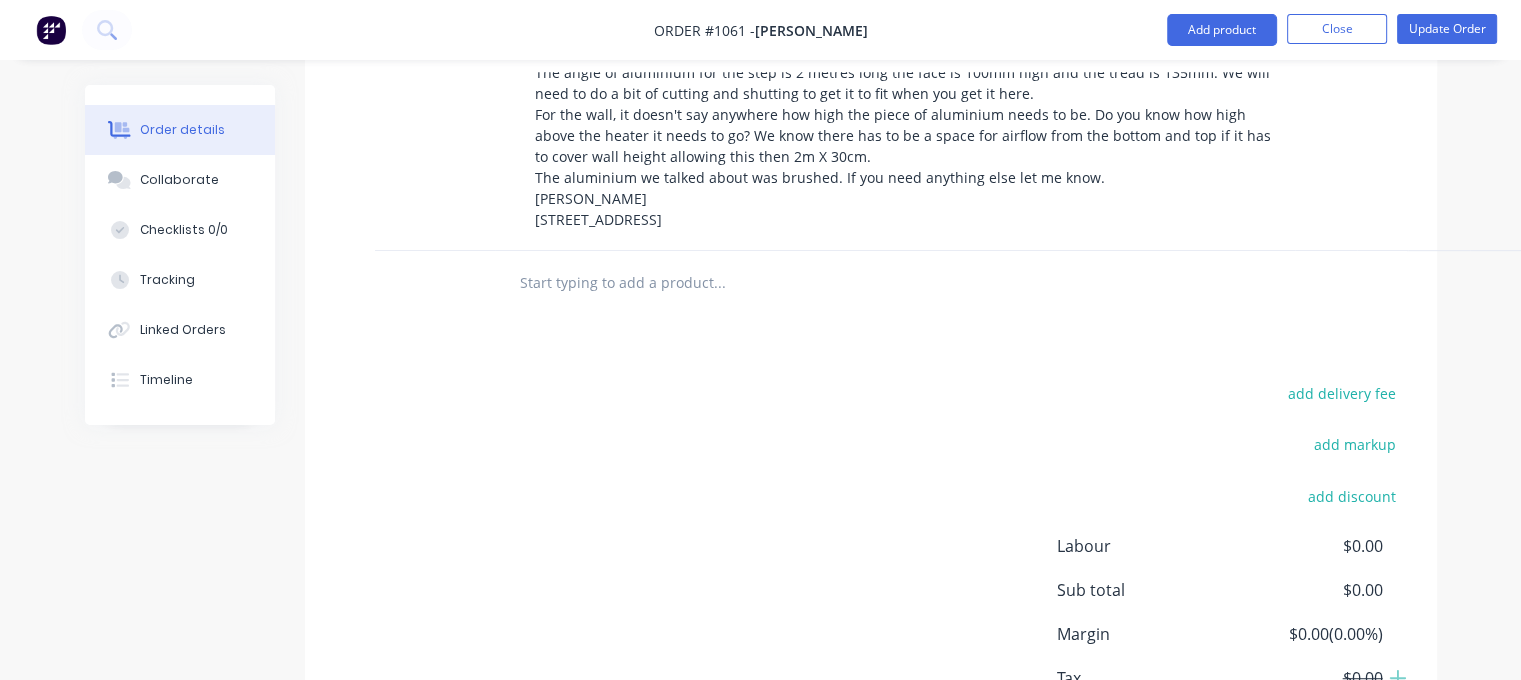 scroll, scrollTop: 1000, scrollLeft: 0, axis: vertical 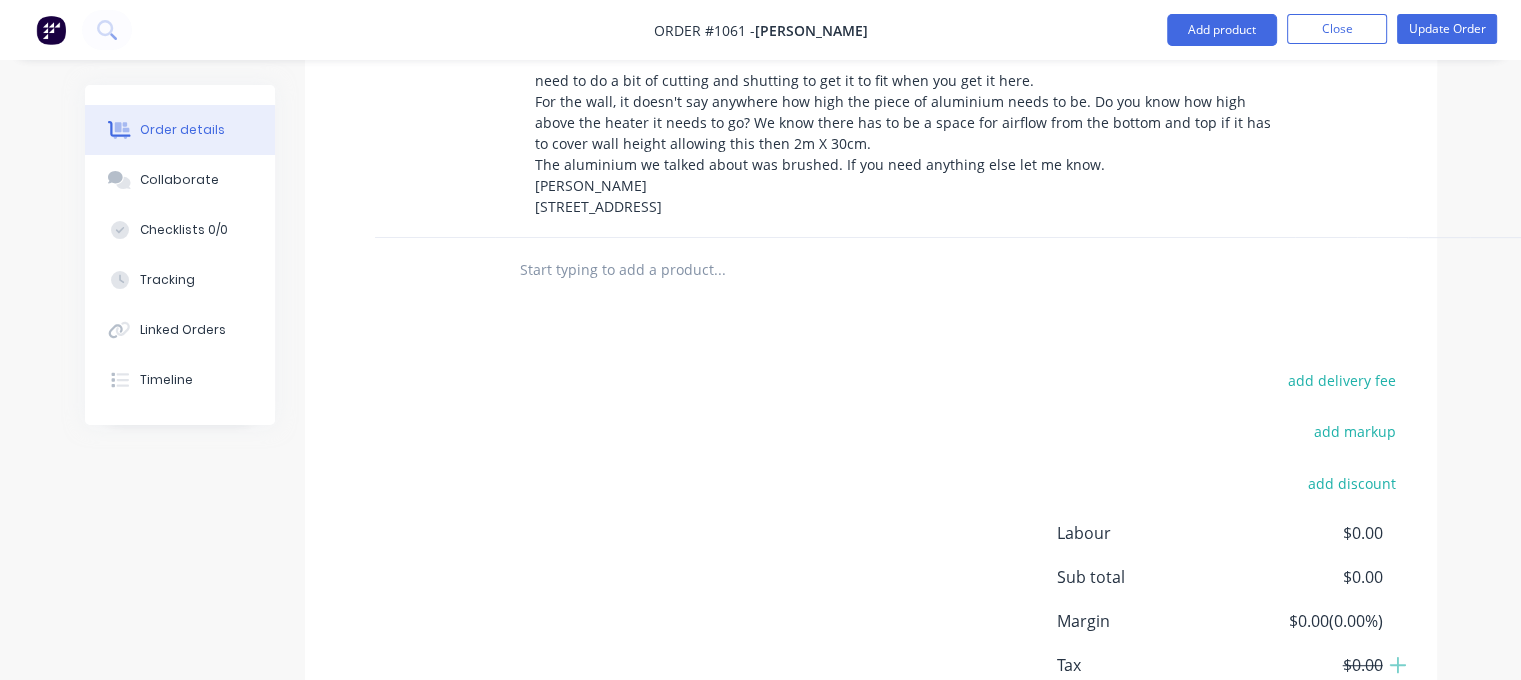 click at bounding box center (719, 270) 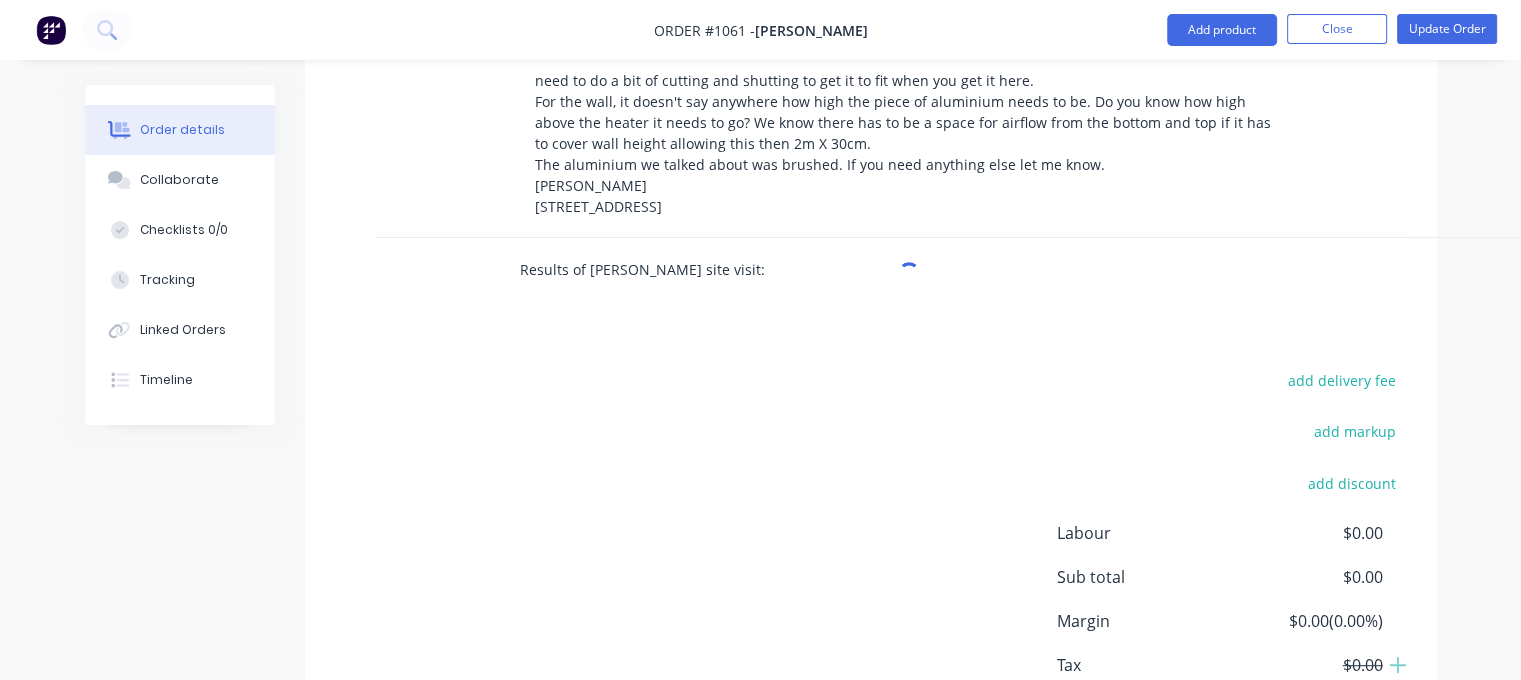 type on "Results of [PERSON_NAME] site visit:" 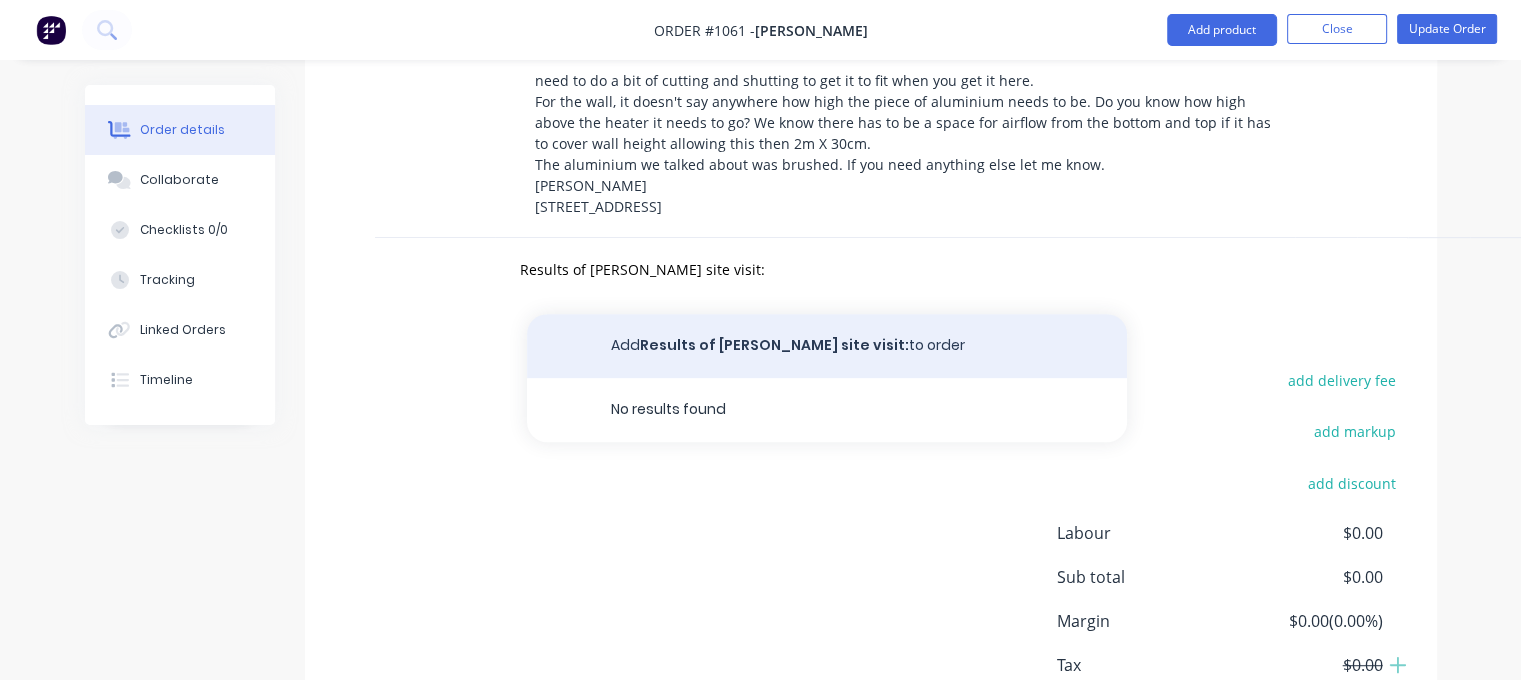click on "Add  Results of [PERSON_NAME] site visit:  to order" at bounding box center (827, 346) 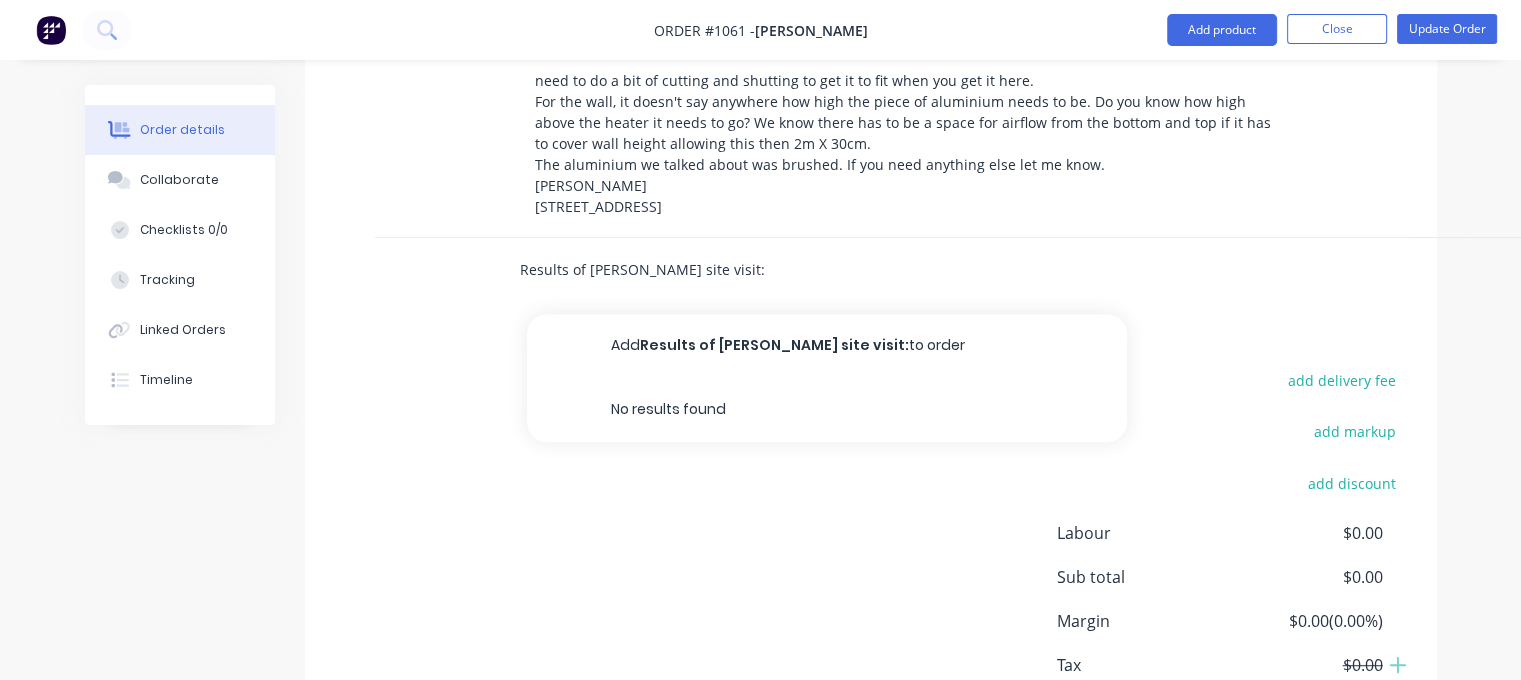 type 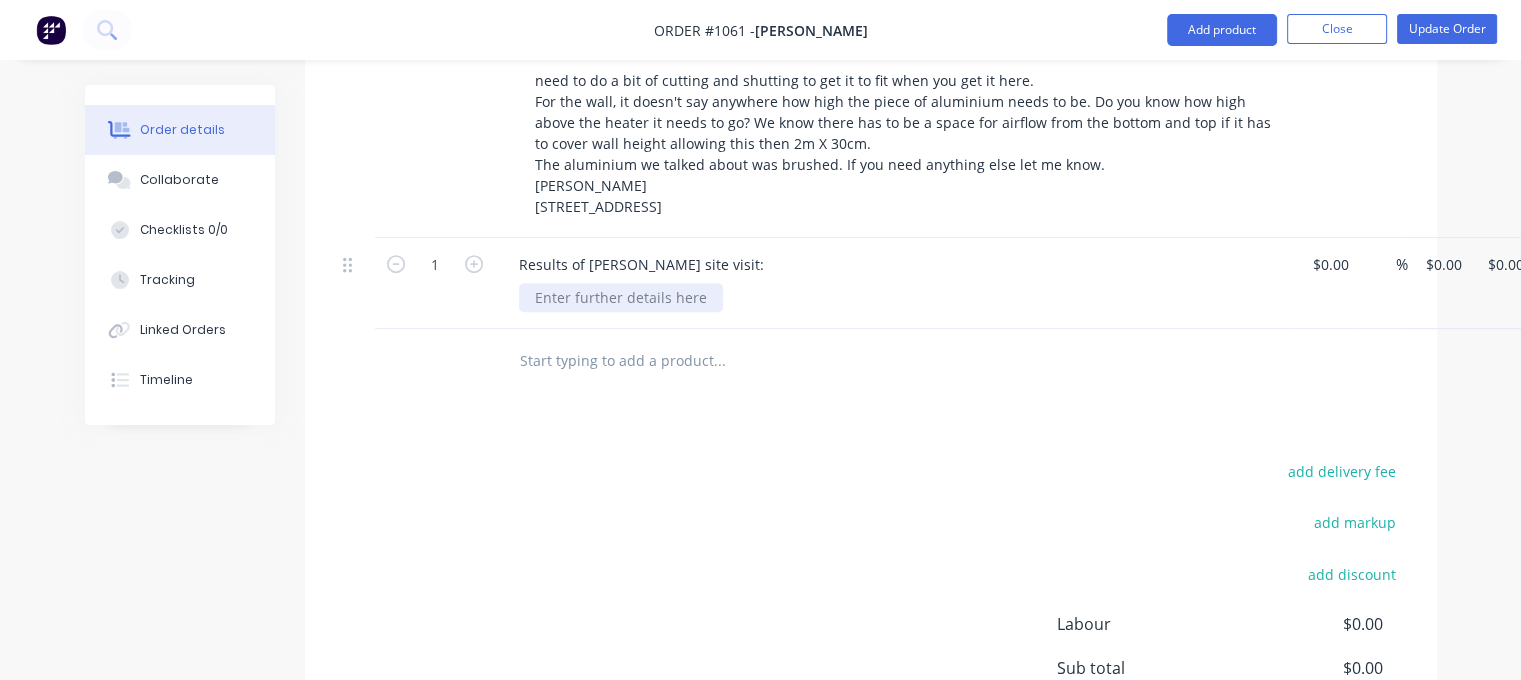 click at bounding box center [621, 297] 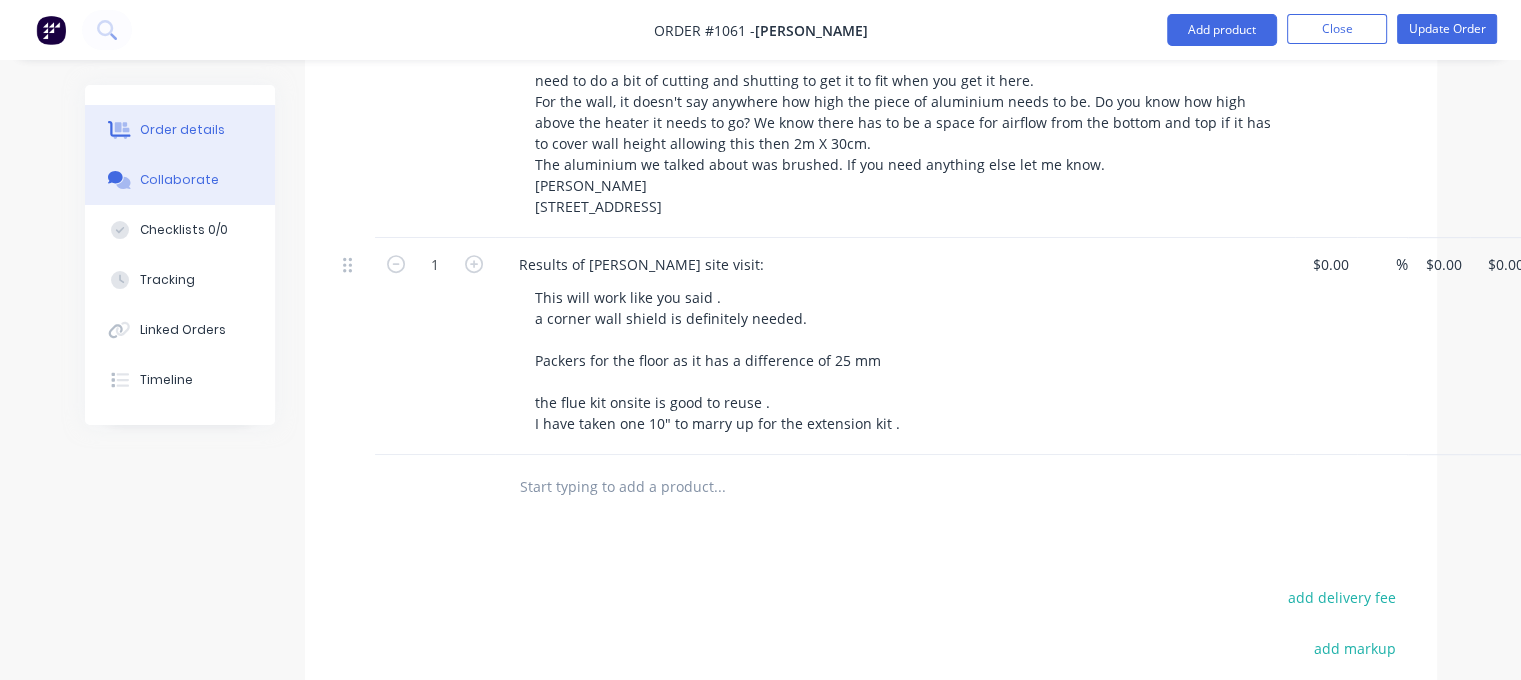 click on "Collaborate" at bounding box center [180, 180] 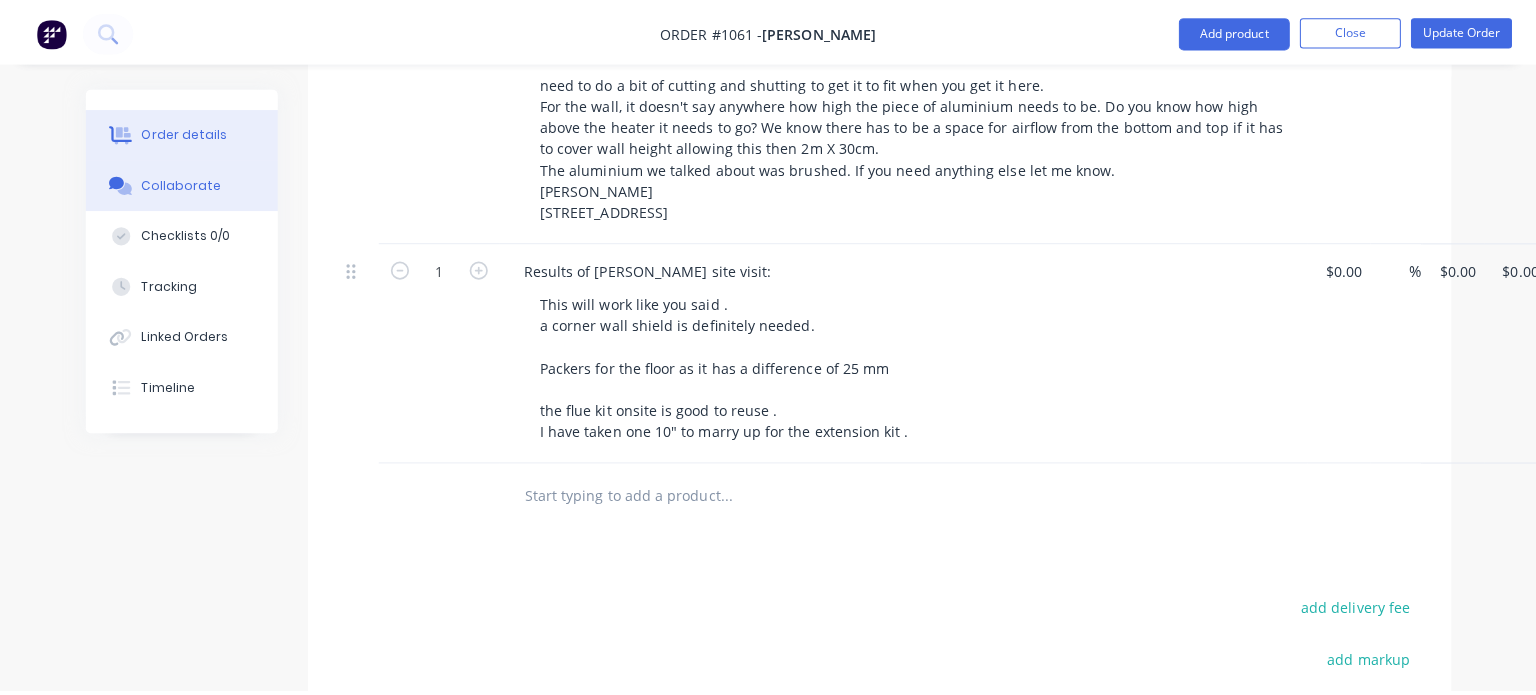 scroll, scrollTop: 0, scrollLeft: 0, axis: both 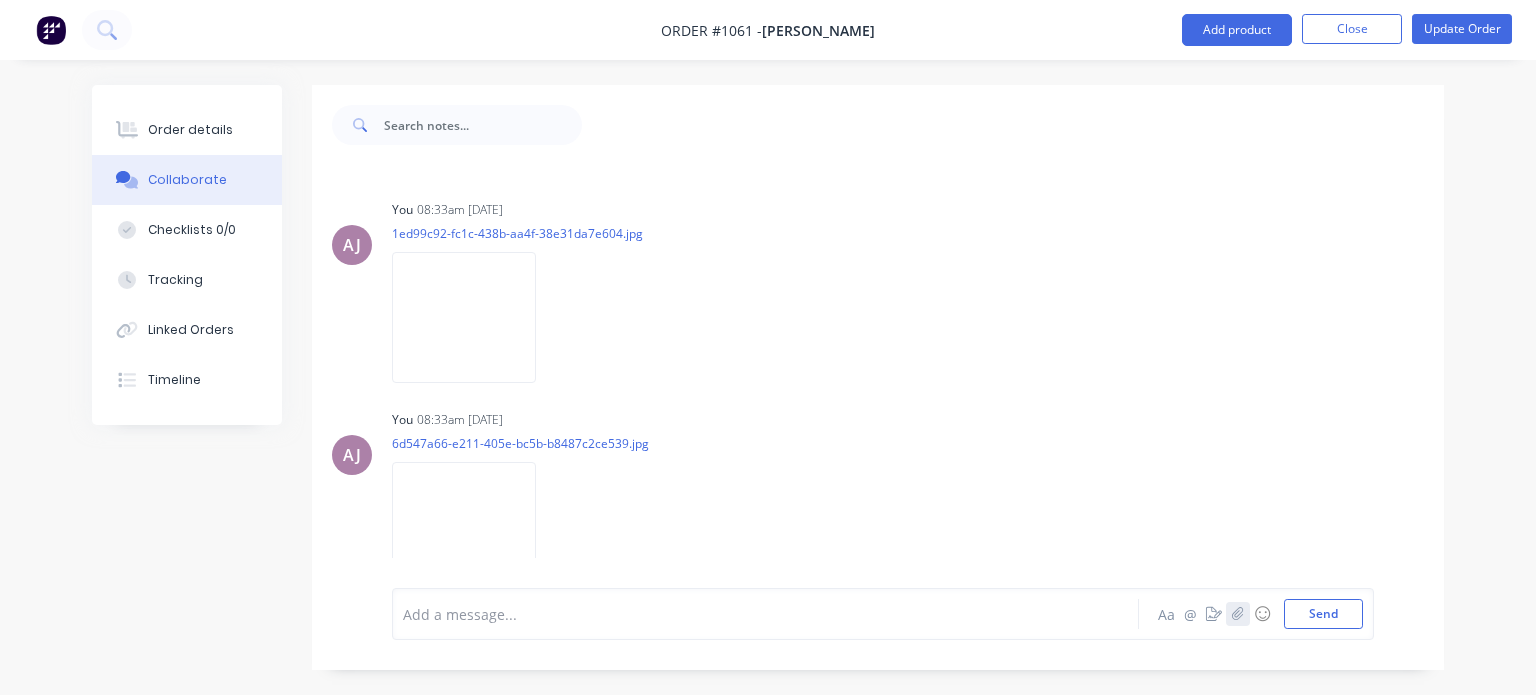click at bounding box center (1238, 614) 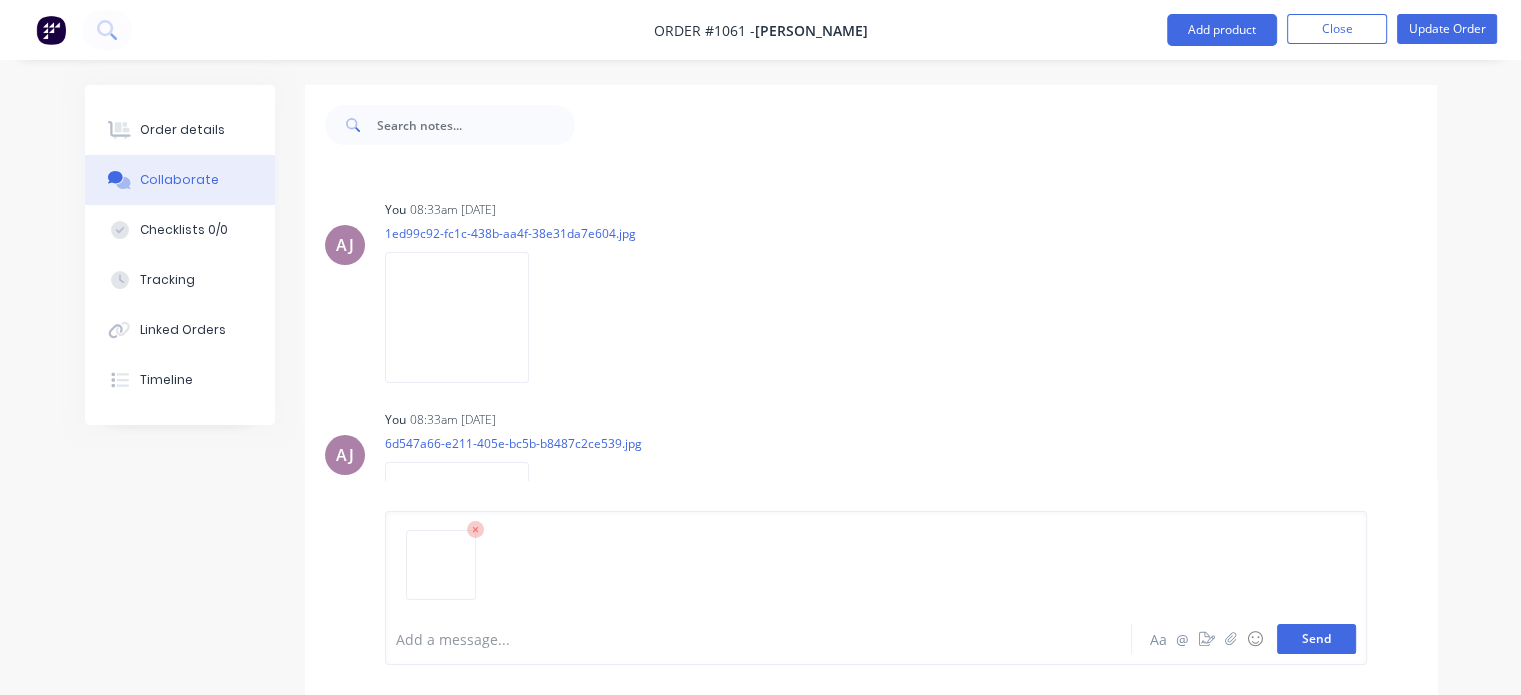 click on "Send" at bounding box center (1316, 639) 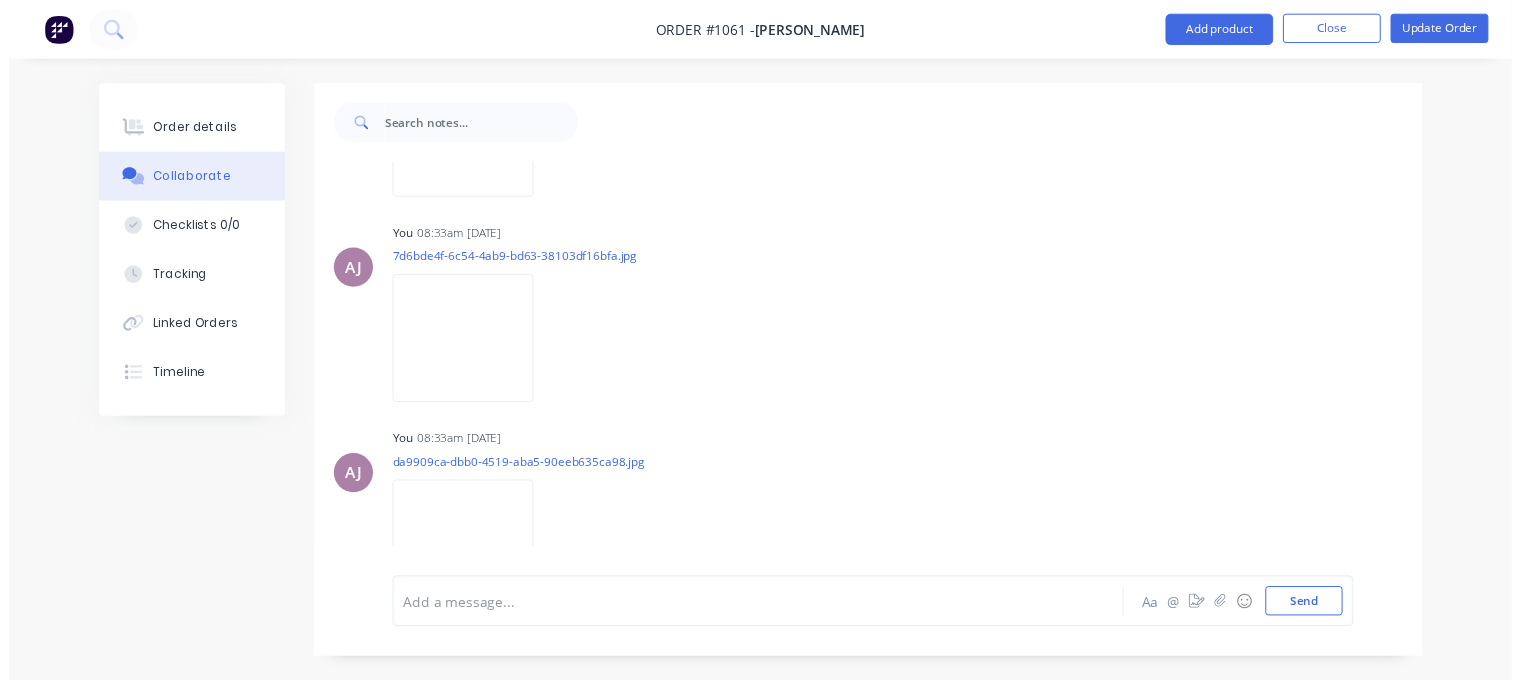 scroll, scrollTop: 52, scrollLeft: 0, axis: vertical 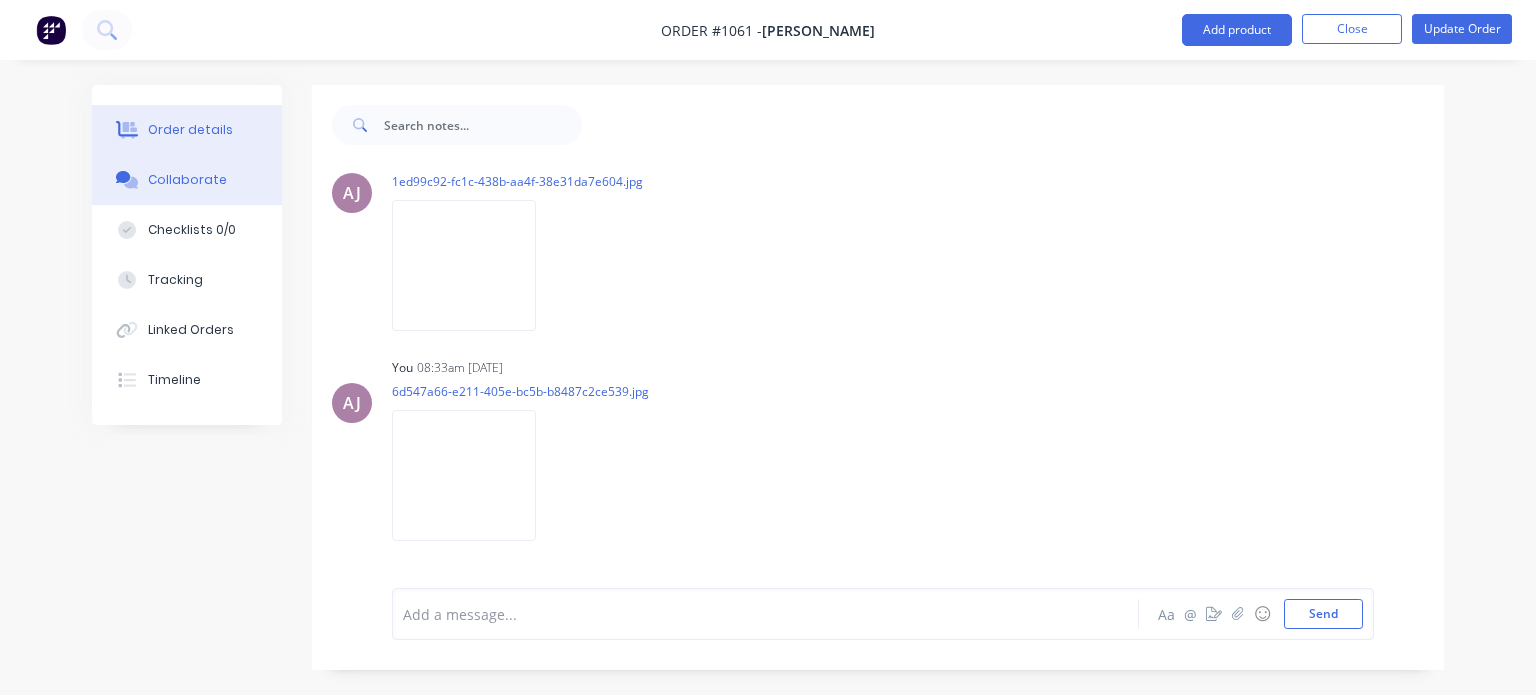 click on "Order details" at bounding box center (187, 130) 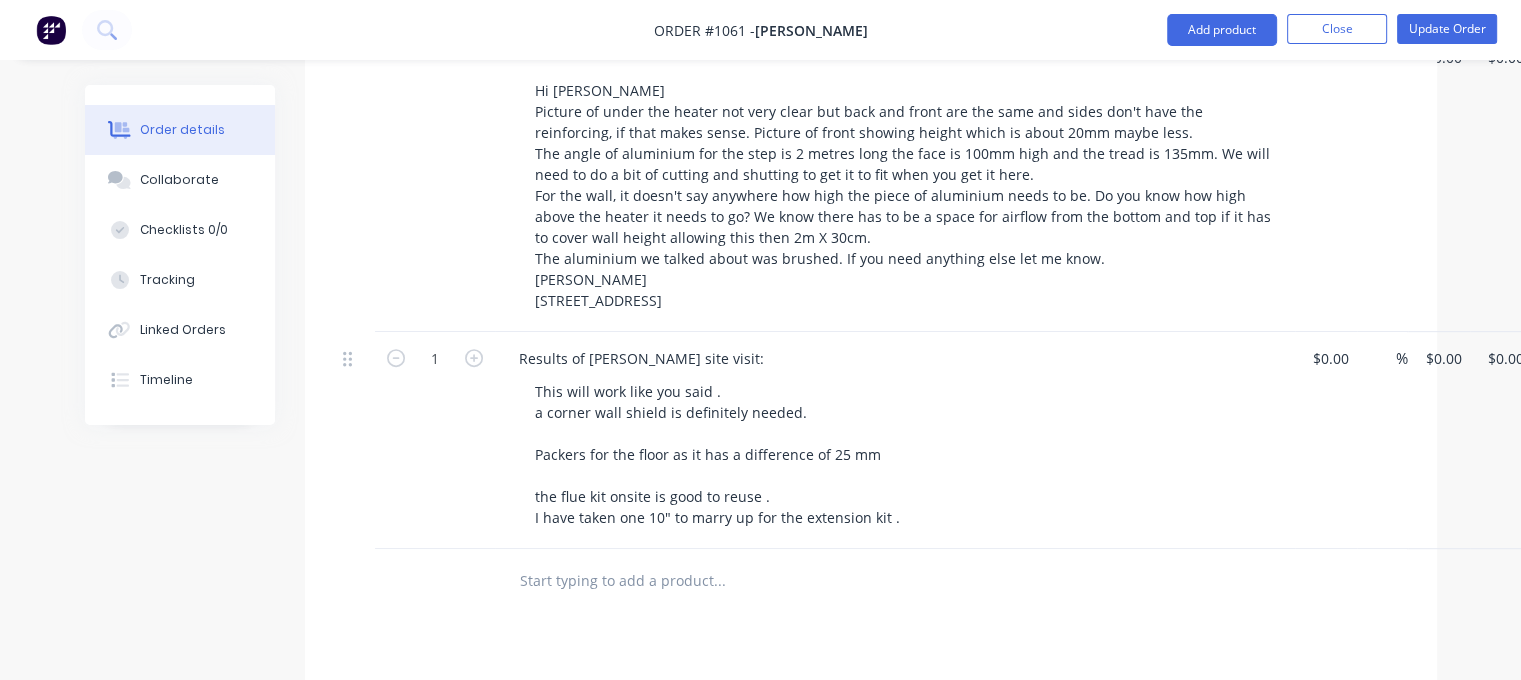 scroll, scrollTop: 1200, scrollLeft: 0, axis: vertical 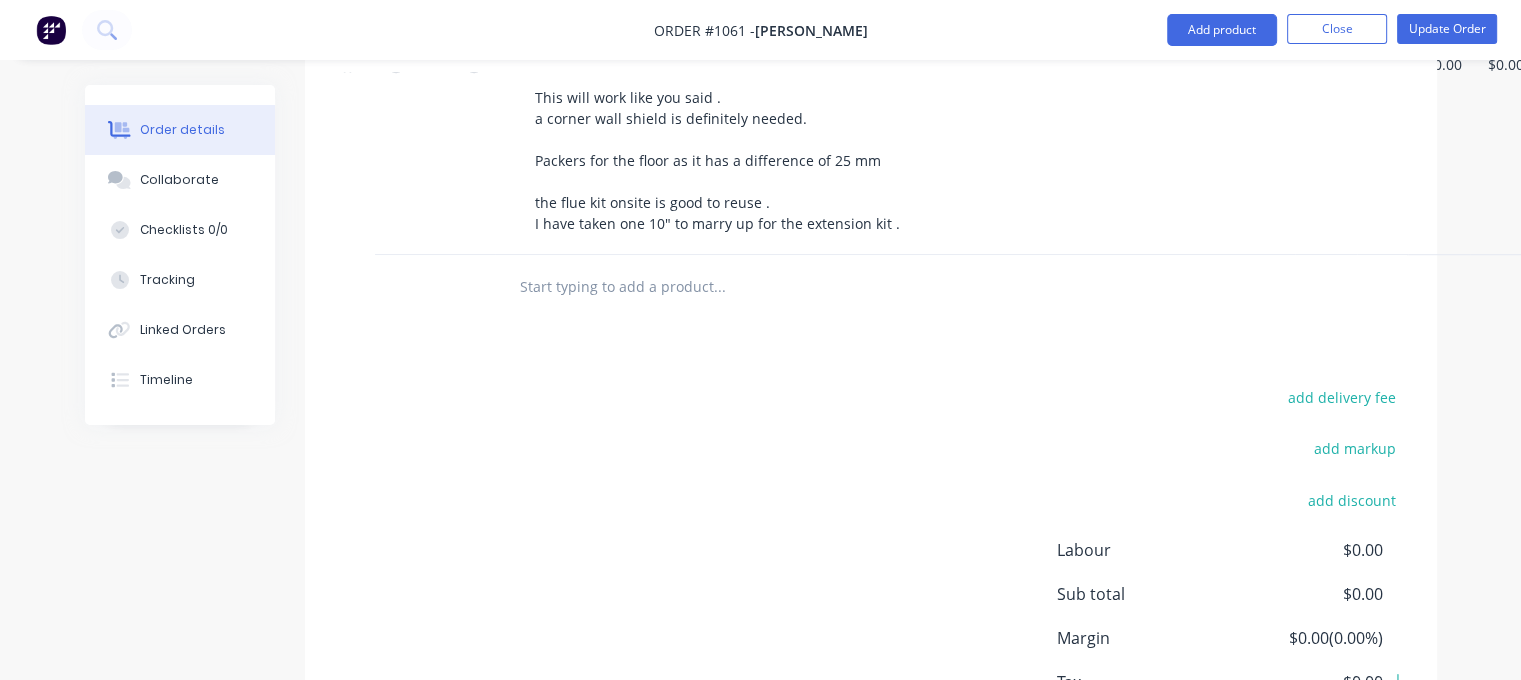 click at bounding box center [719, 287] 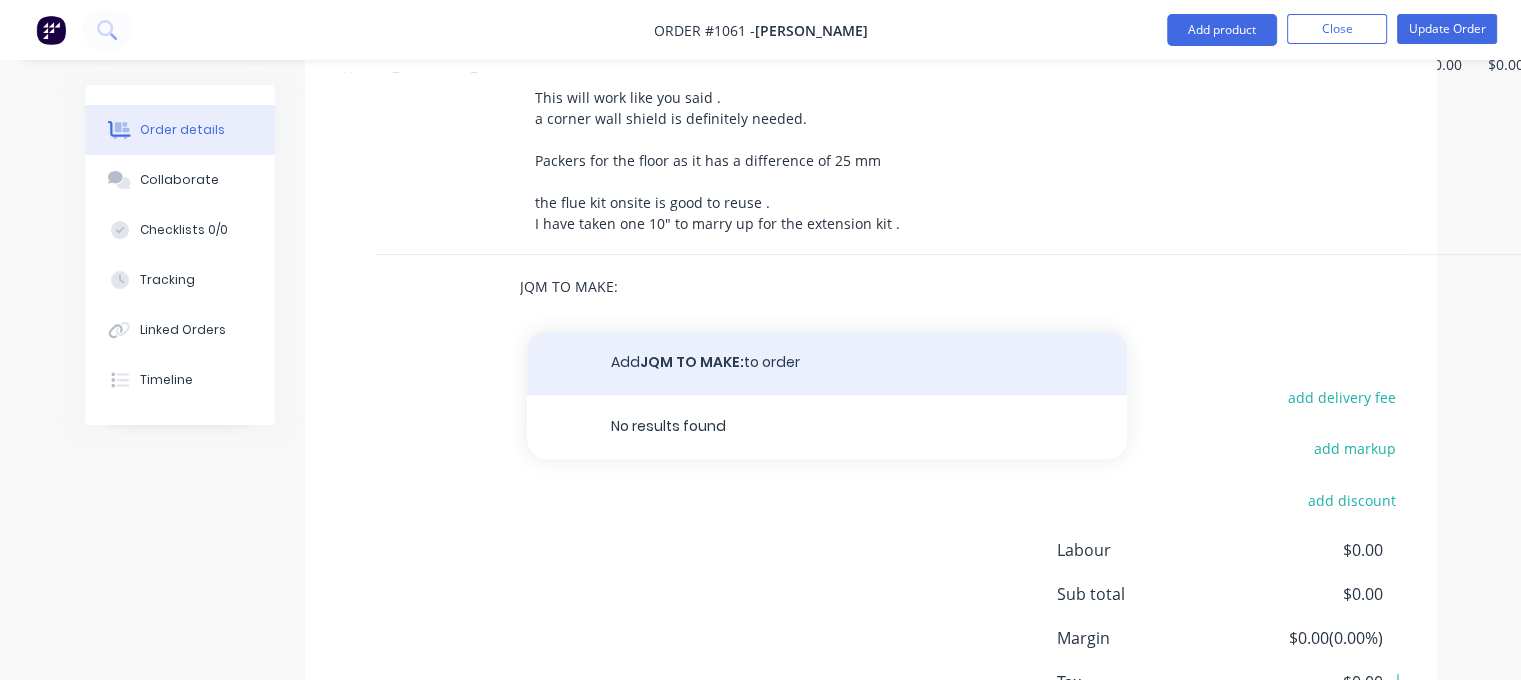 type on "JQM TO MAKE:" 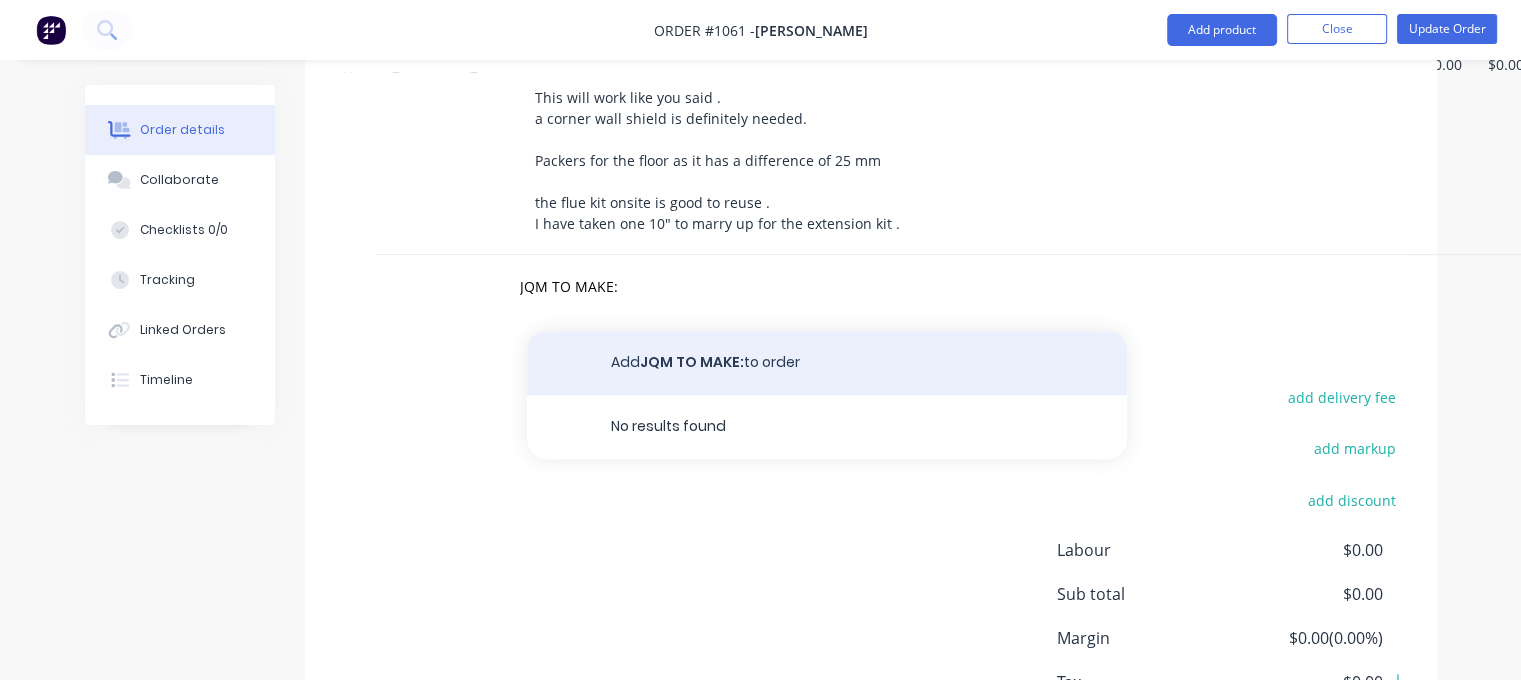 click on "Add  JQM TO MAKE:  to order" at bounding box center (827, 363) 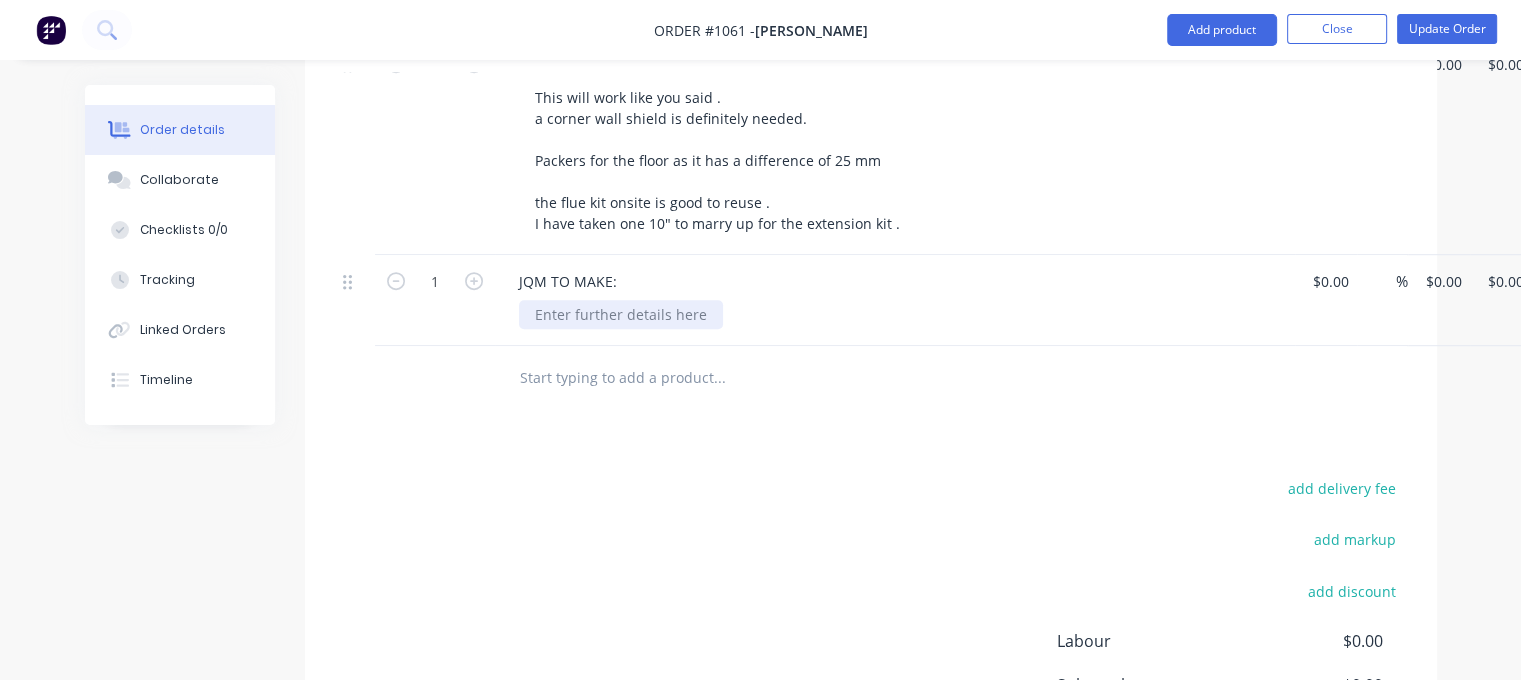 click at bounding box center [621, 314] 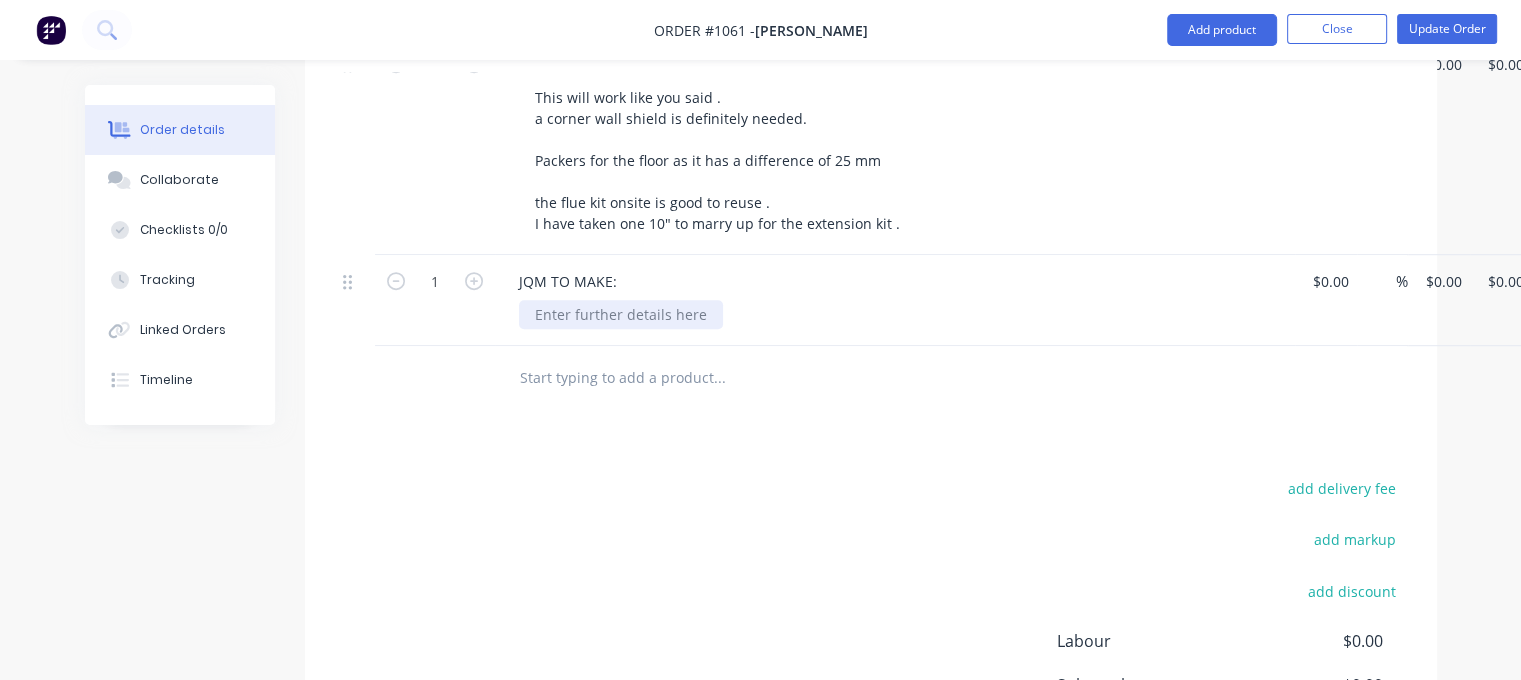 type 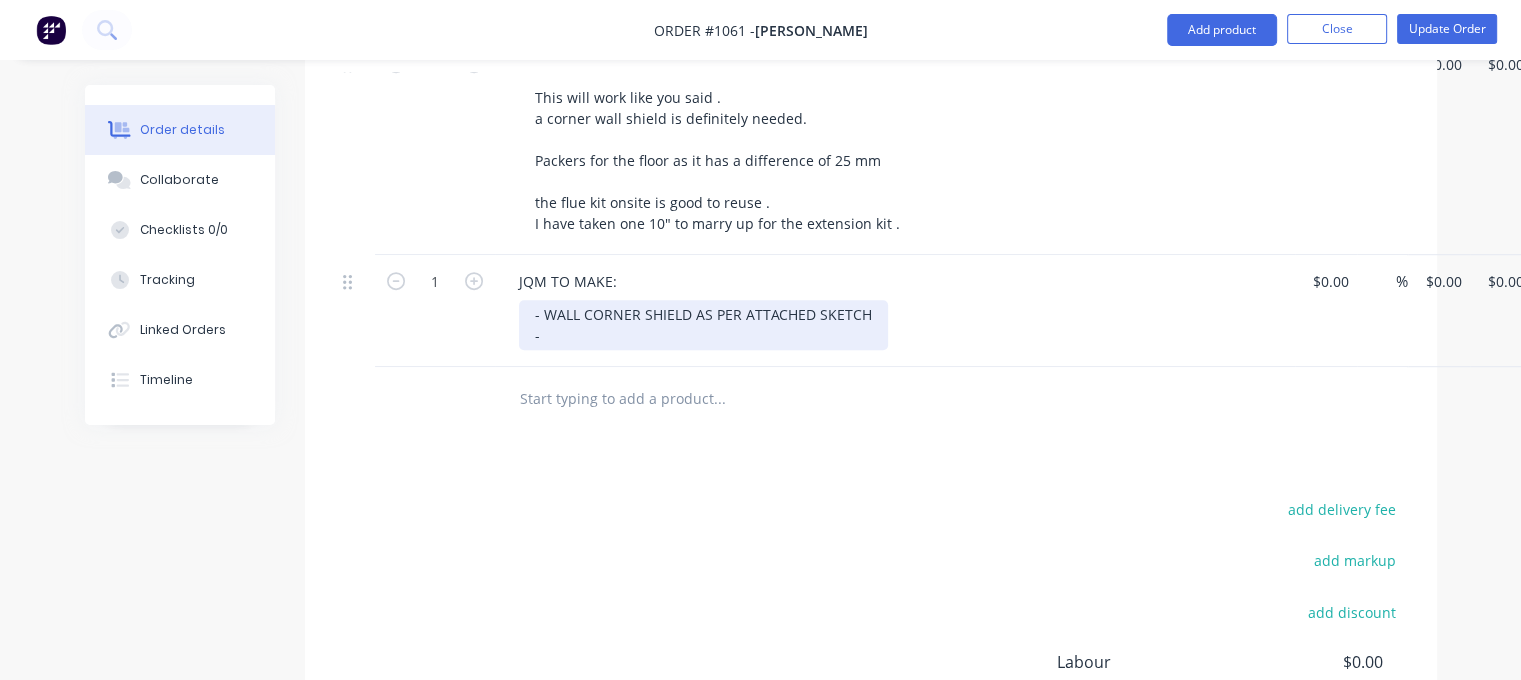 click on "- WALL CORNER SHIELD AS PER ATTACHED SKETCH
-" at bounding box center [703, 325] 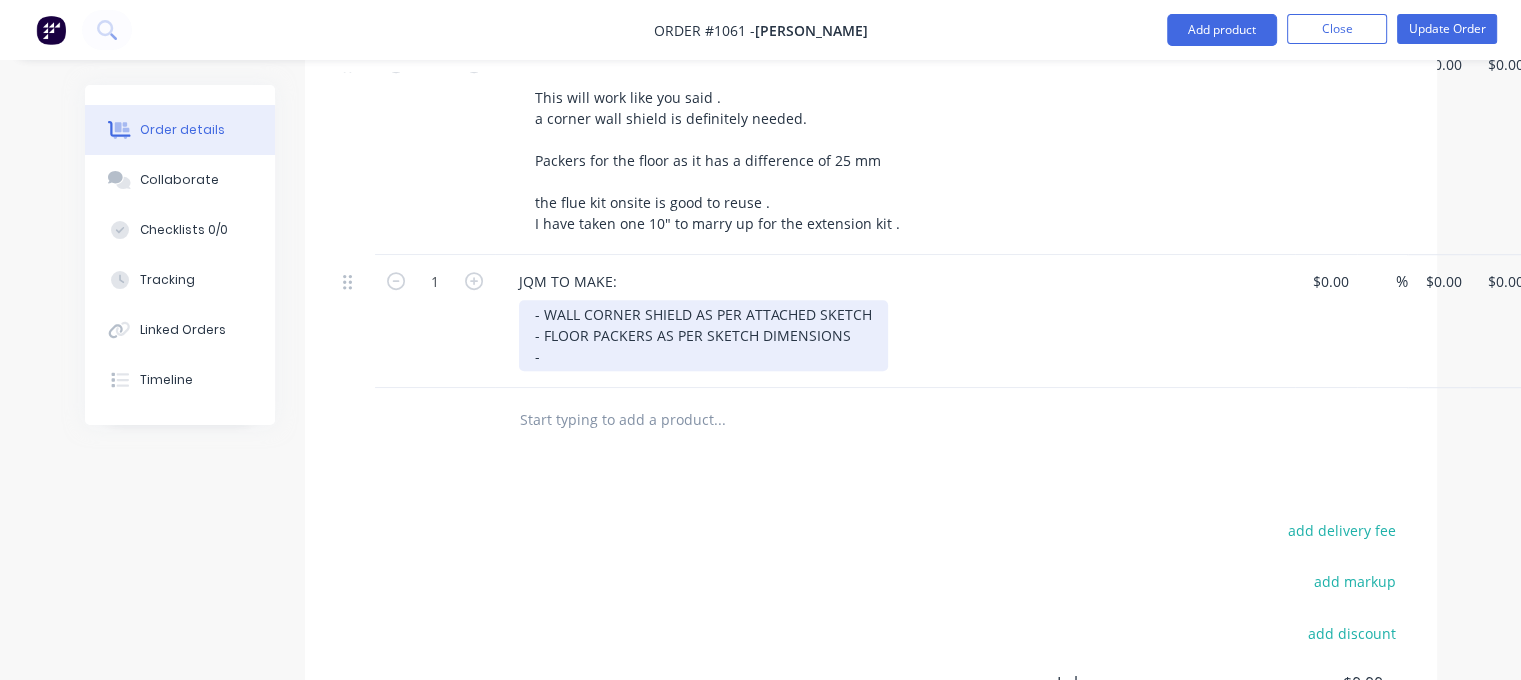 click on "- WALL CORNER SHIELD AS PER ATTACHED SKETCH
- FLOOR PACKERS AS PER SKETCH DIMENSIONS
-" at bounding box center (703, 335) 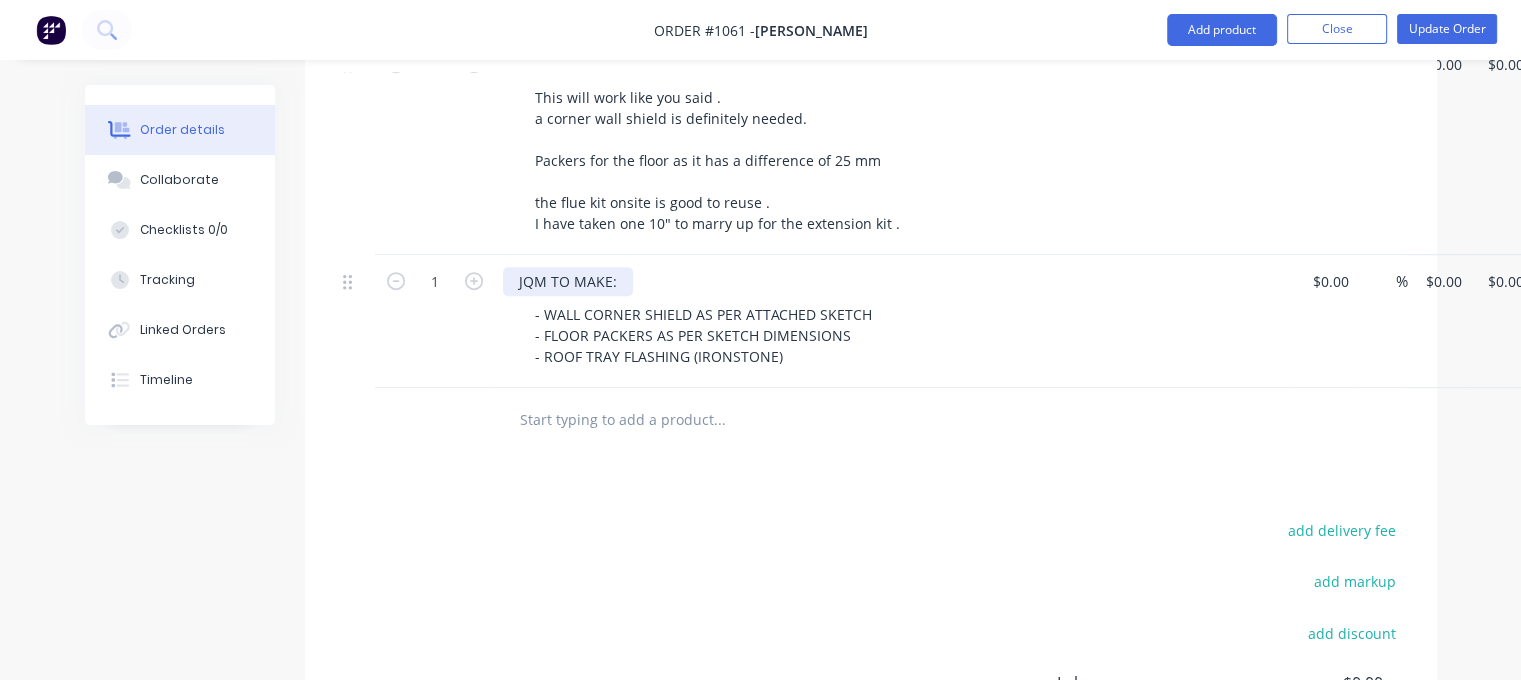 click on "JQM TO MAKE:" at bounding box center (568, 281) 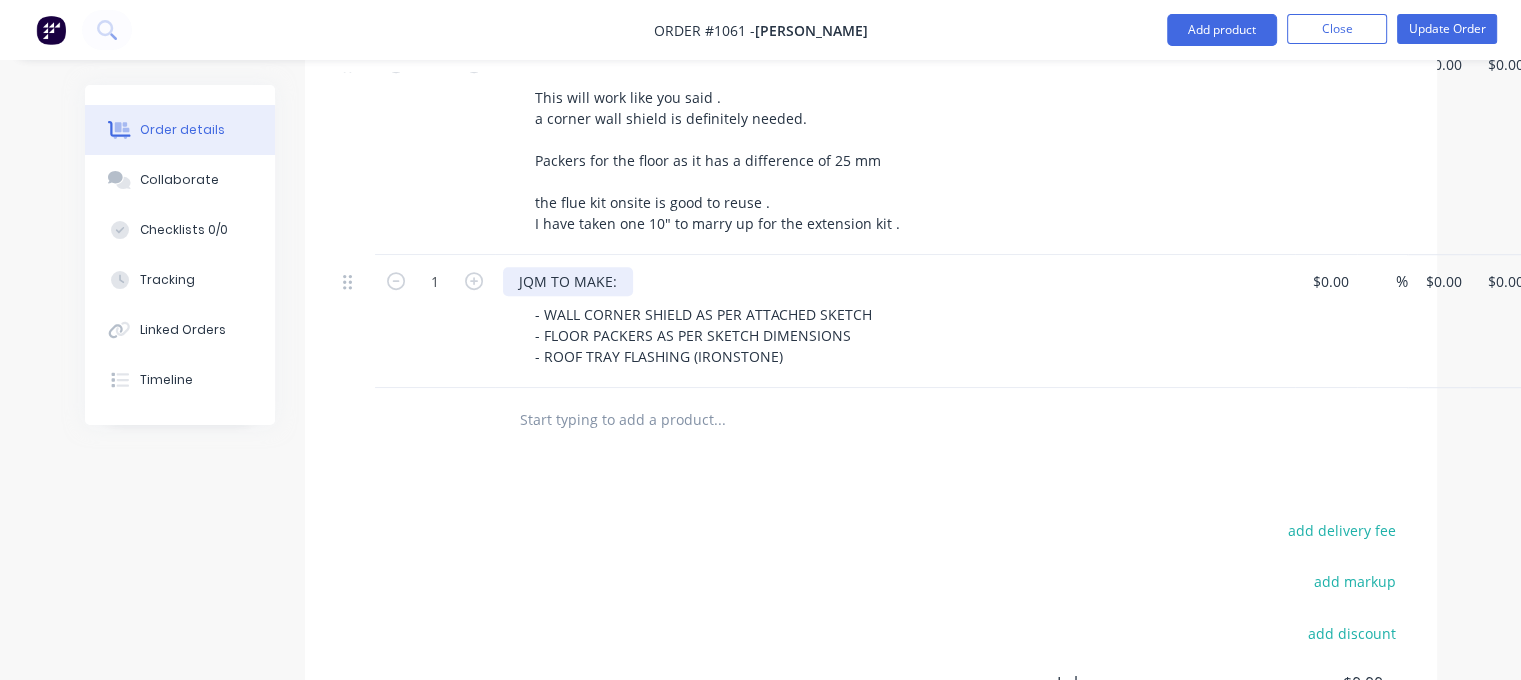 type 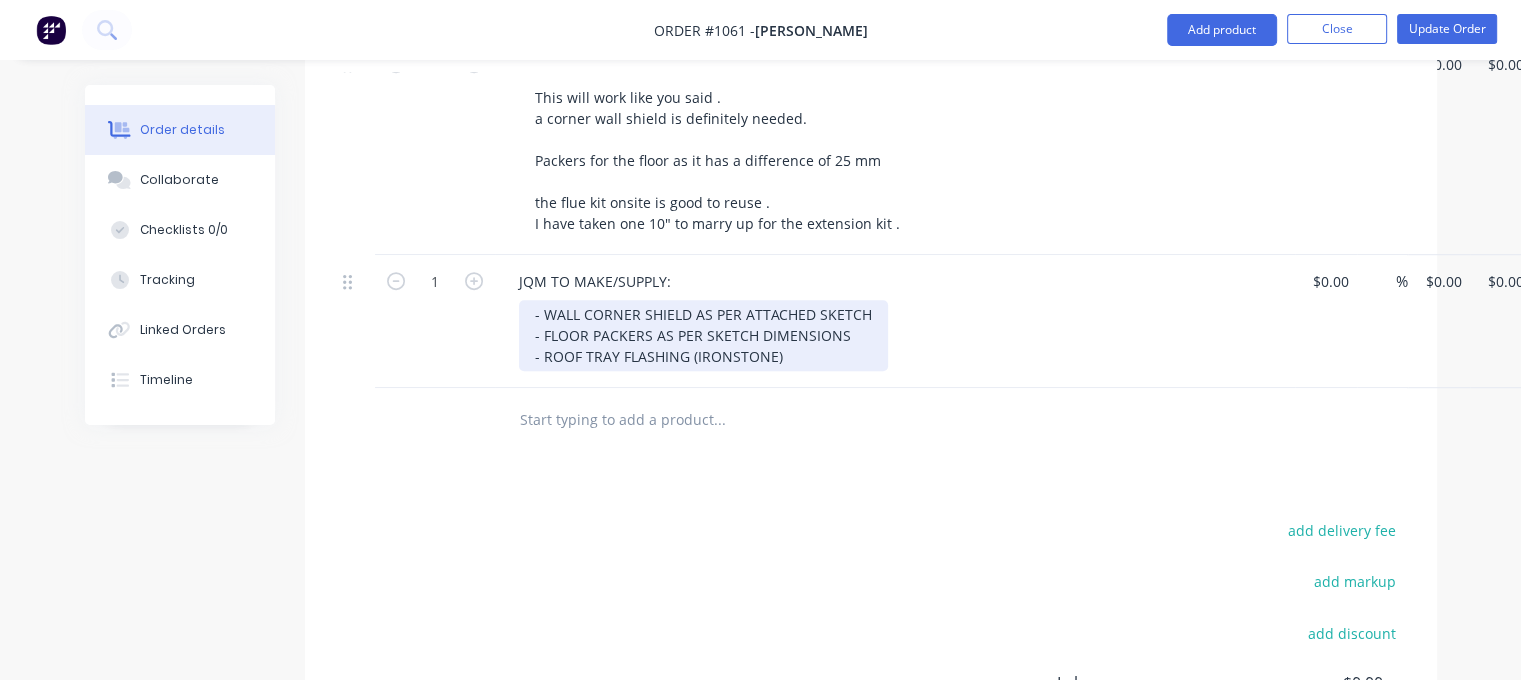 click on "- WALL CORNER SHIELD AS PER ATTACHED SKETCH
- FLOOR PACKERS AS PER SKETCH DIMENSIONS
- ROOF TRAY FLASHING (IRONSTONE)" at bounding box center (703, 335) 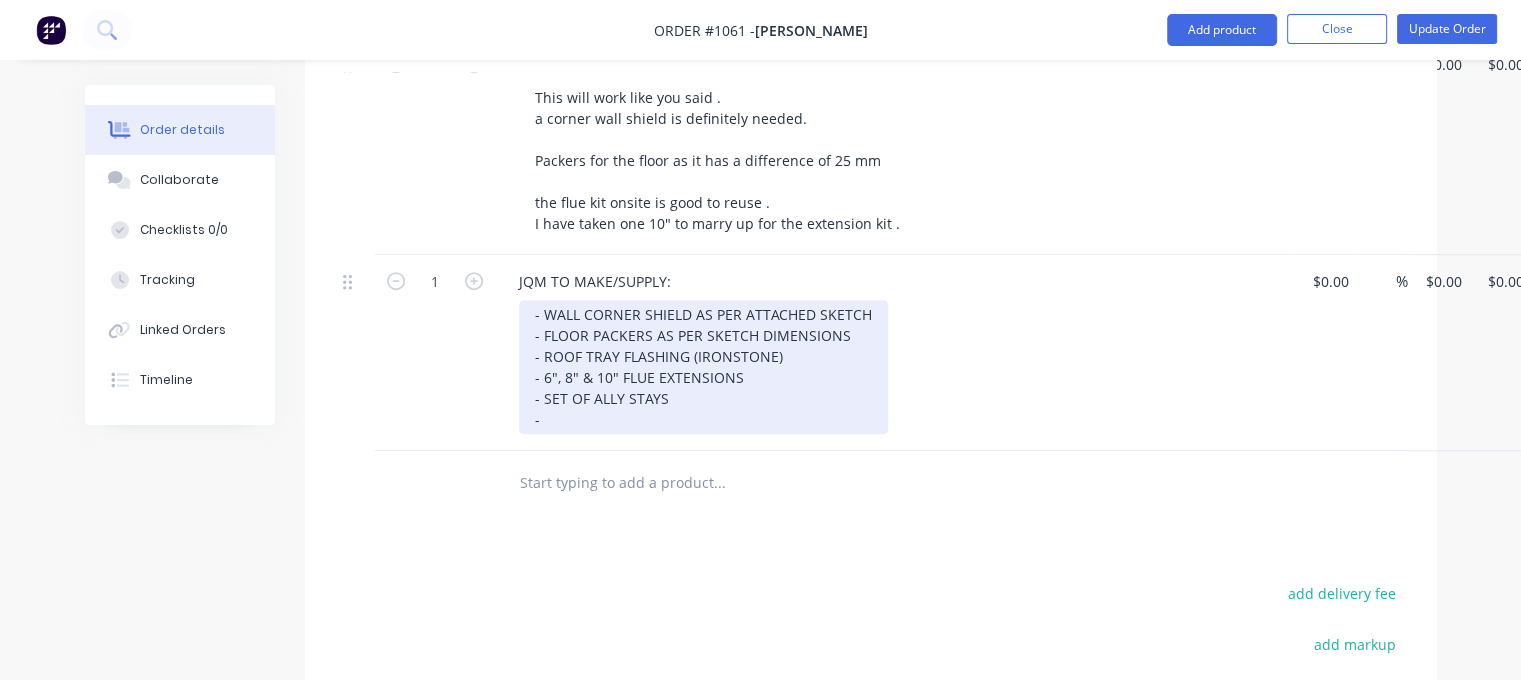 click on "- WALL CORNER SHIELD AS PER ATTACHED SKETCH
- FLOOR PACKERS AS PER SKETCH DIMENSIONS
- ROOF TRAY FLASHING (IRONSTONE)
- 6", 8" & 10" FLUE EXTENSIONS
- SET OF ALLY STAYS
-" at bounding box center [703, 367] 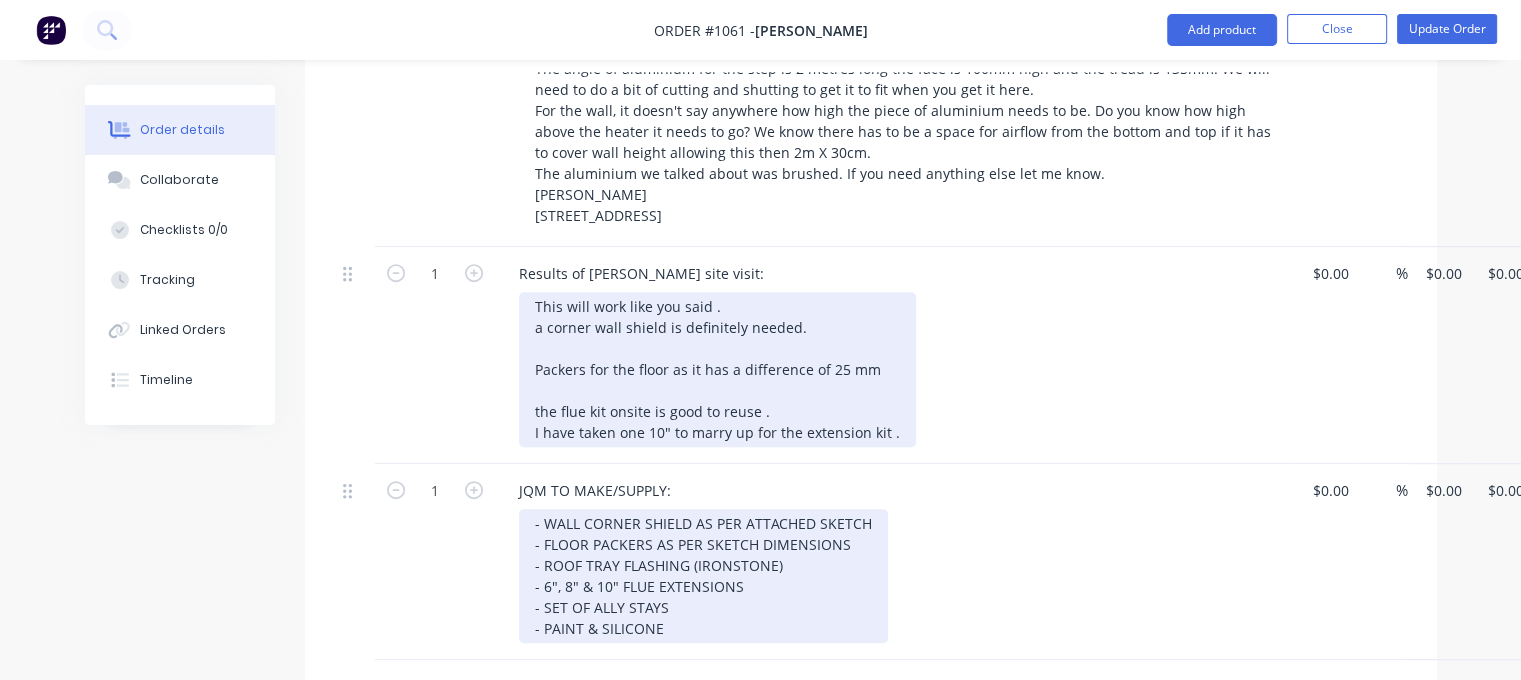 scroll, scrollTop: 1000, scrollLeft: 0, axis: vertical 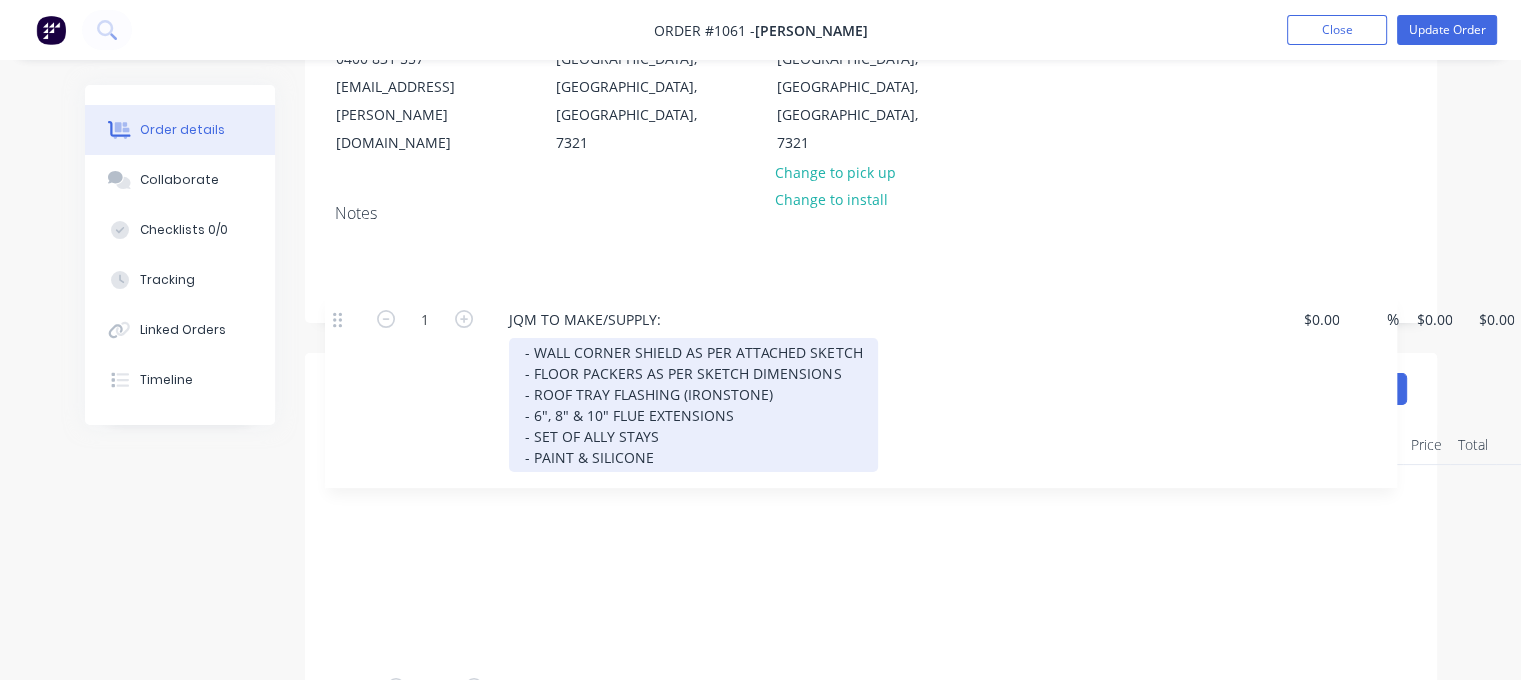 drag, startPoint x: 348, startPoint y: 450, endPoint x: 331, endPoint y: 351, distance: 100.44899 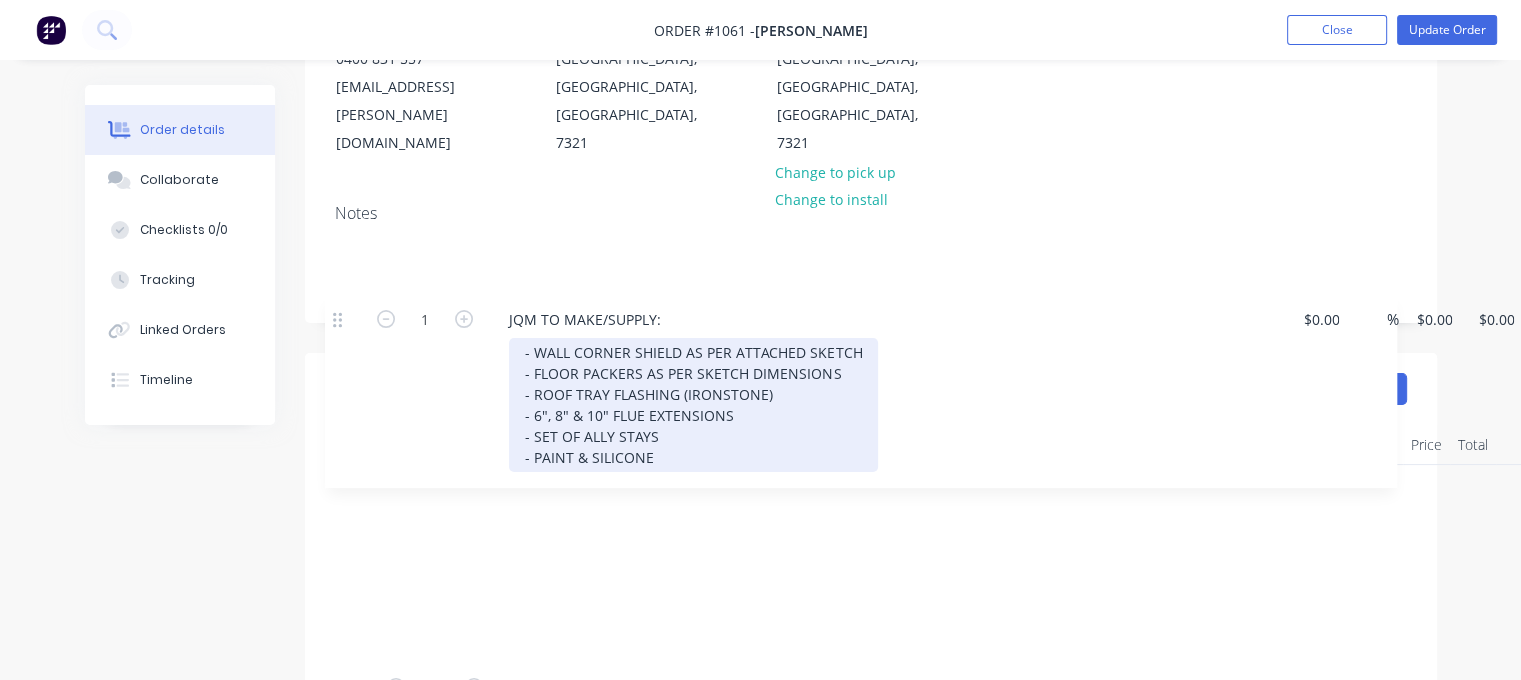 click on "Products Show / Hide columns Add product     Qty Cost Markup Price Total 1 Site Visit for Installation of customers own woodheater:
*Will require a hearth
*Solar Panels being installed on [DATE]
*Not sure on where they would like heater
*[PERSON_NAME] works fulltime so needs notice of when site visit will happen
Customer would like a brushed aluminium finish (not checker plate) on any heat shielding that is required $0.00 $0.00 % $0.00 $0.00 $0.00 $0.00   1 From Customer: $0.00 $0.00 % $0.00 $0.00 $0.00 $0.00   1 Results of [PERSON_NAME] site visit: This will work like you said .
a corner wall shield is definitely needed.
Packers for the floor as it has a difference of 25 mm
the flue kit onsite is good to reuse .
I have taken one 10" to marry up for the extension kit . $0.00 $0.00 % $0.00 $0.00 $0.00 $0.00   1 JQM TO MAKE/SUPPLY: - WALL CORNER SHIELD AS PER ATTACHED SKETCH
- FLOOR PACKERS AS PER SKETCH DIMENSIONS
- ROOF TRAY FLASHING (IRONSTONE)
- 6", 8" & 10" FLUE EXTENSIONS
- SET OF ALLY STAYS
- PAINT & SILICONE $0.00 %" at bounding box center [871, 896] 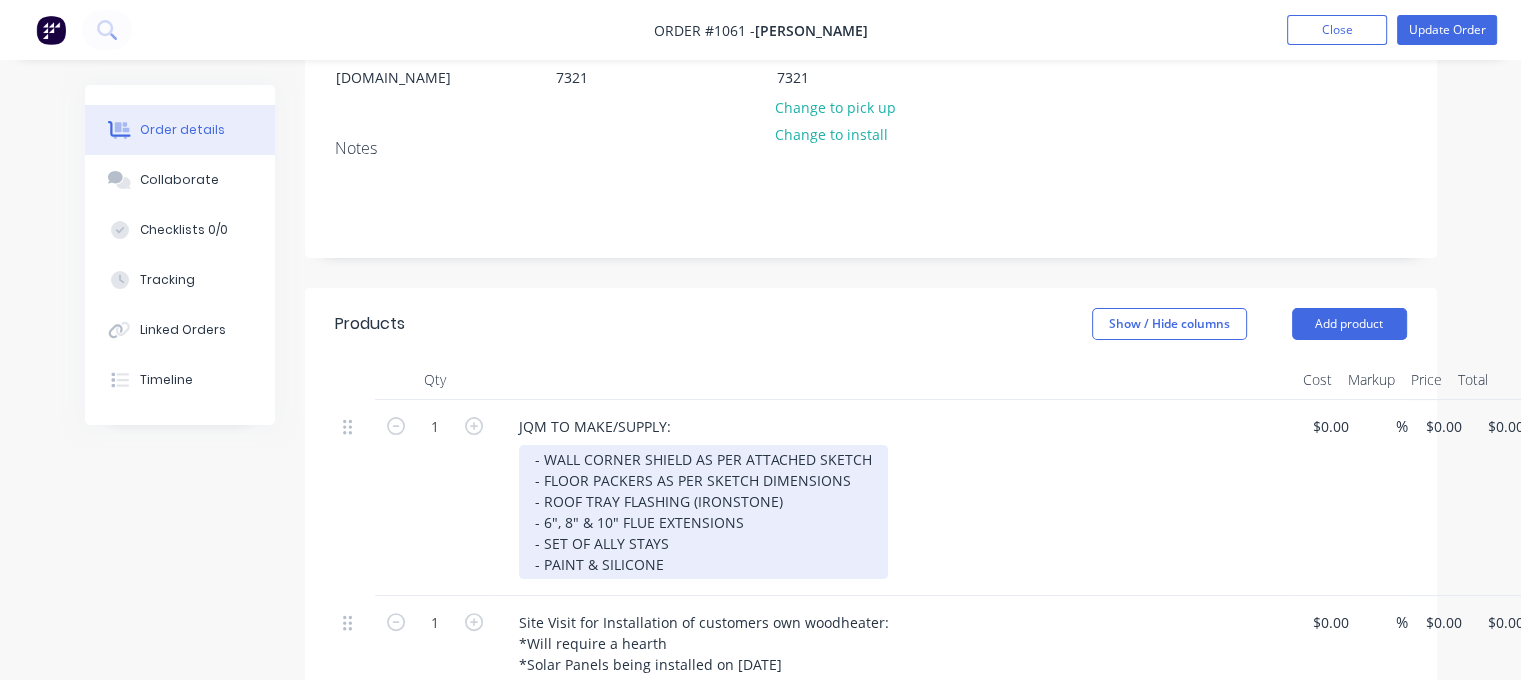 scroll, scrollTop: 376, scrollLeft: 0, axis: vertical 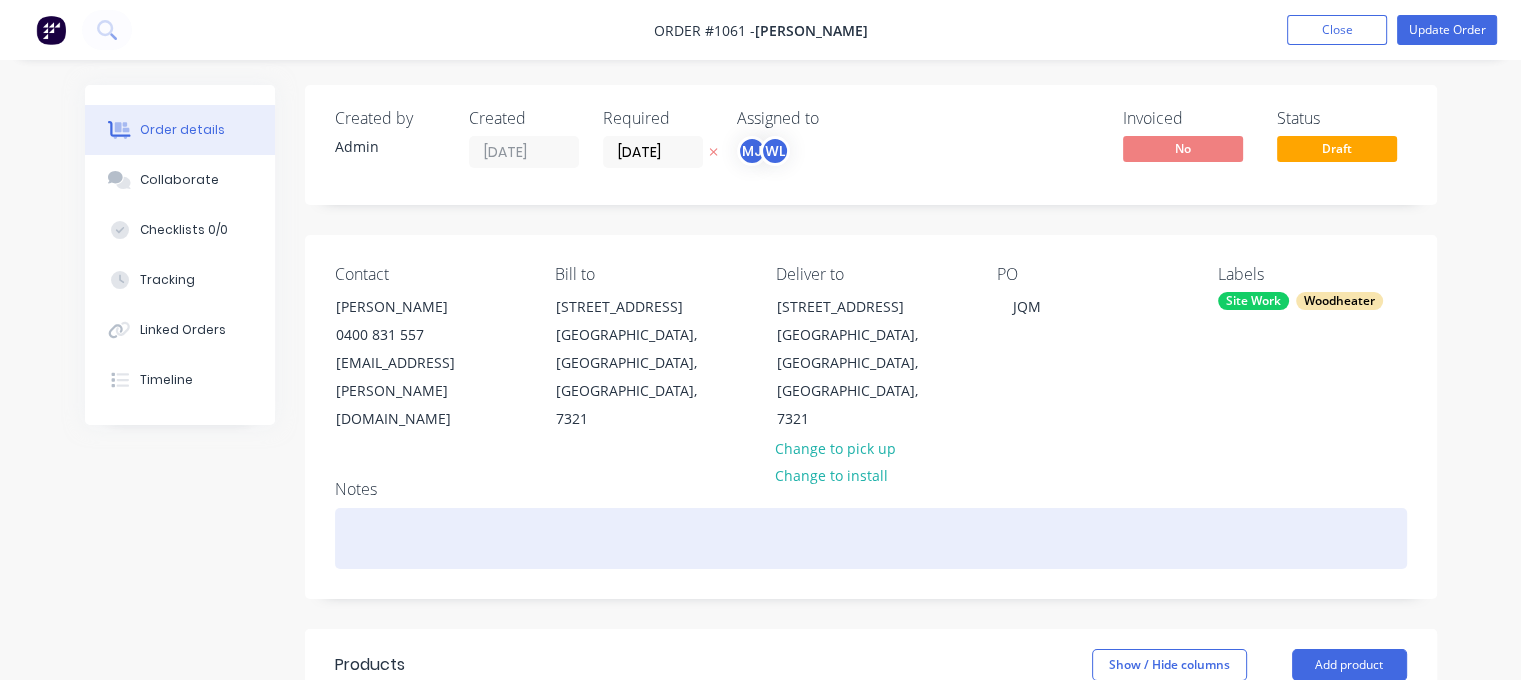 click at bounding box center [871, 538] 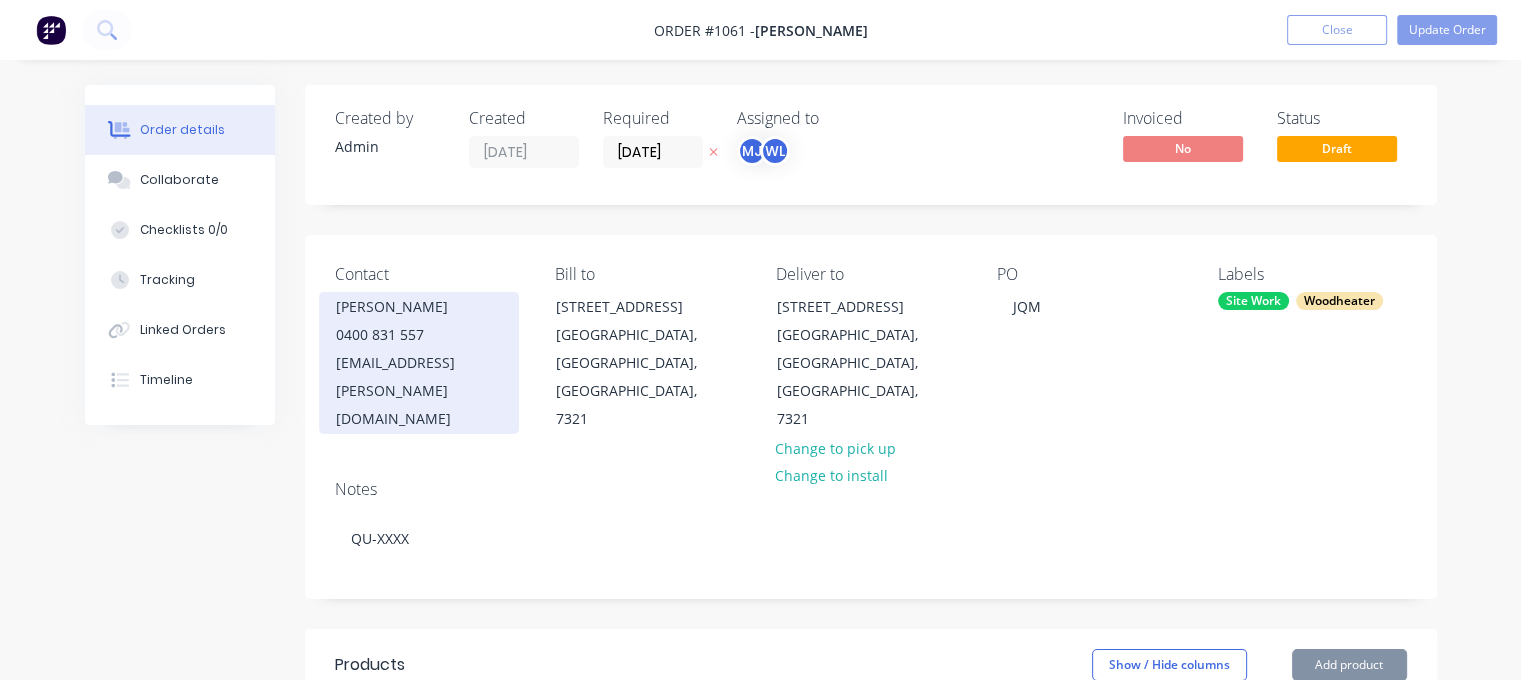 click on "[PERSON_NAME]" at bounding box center (419, 307) 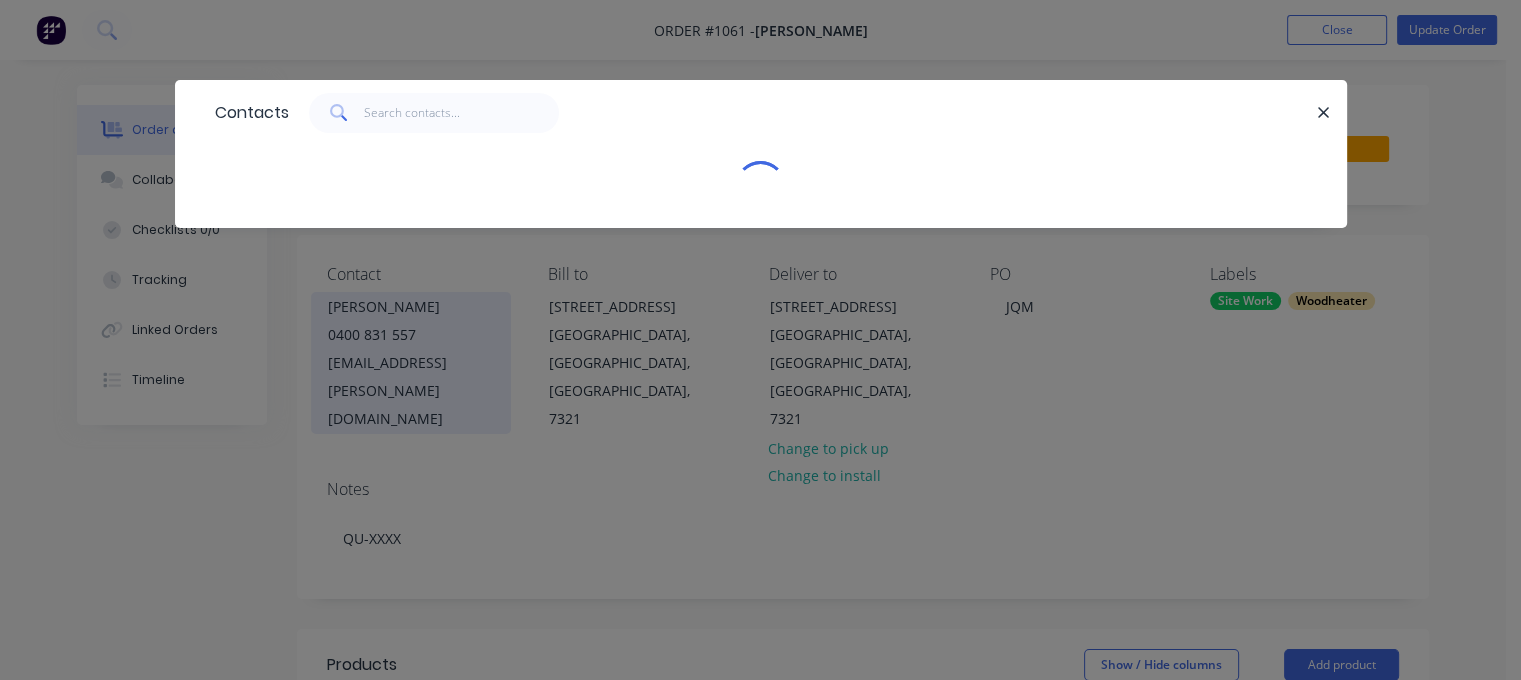 click on "Contacts" at bounding box center (760, 340) 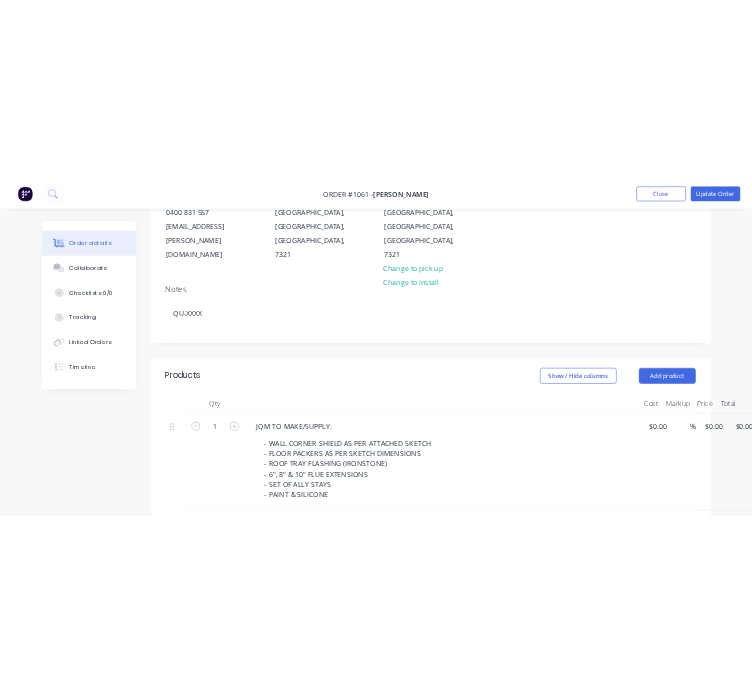 scroll, scrollTop: 0, scrollLeft: 0, axis: both 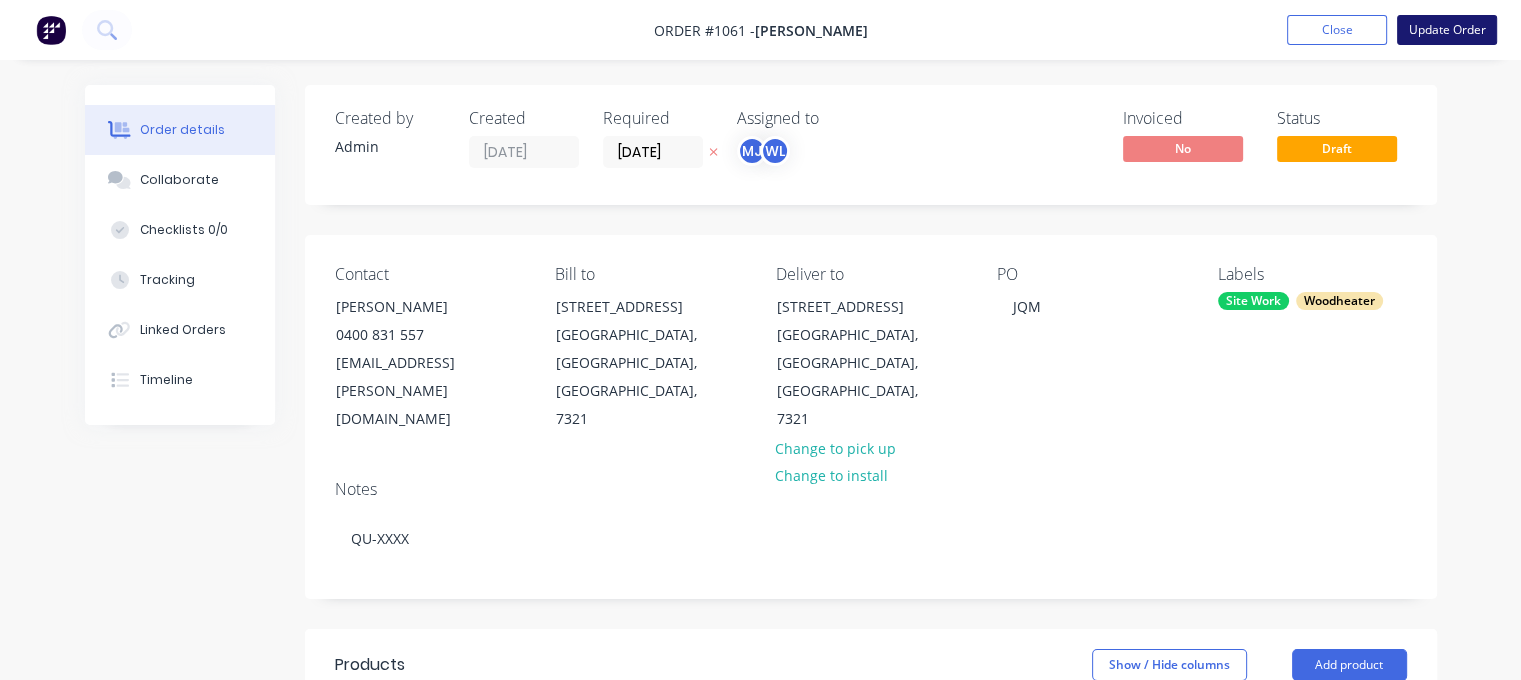 click on "Update Order" at bounding box center [1447, 30] 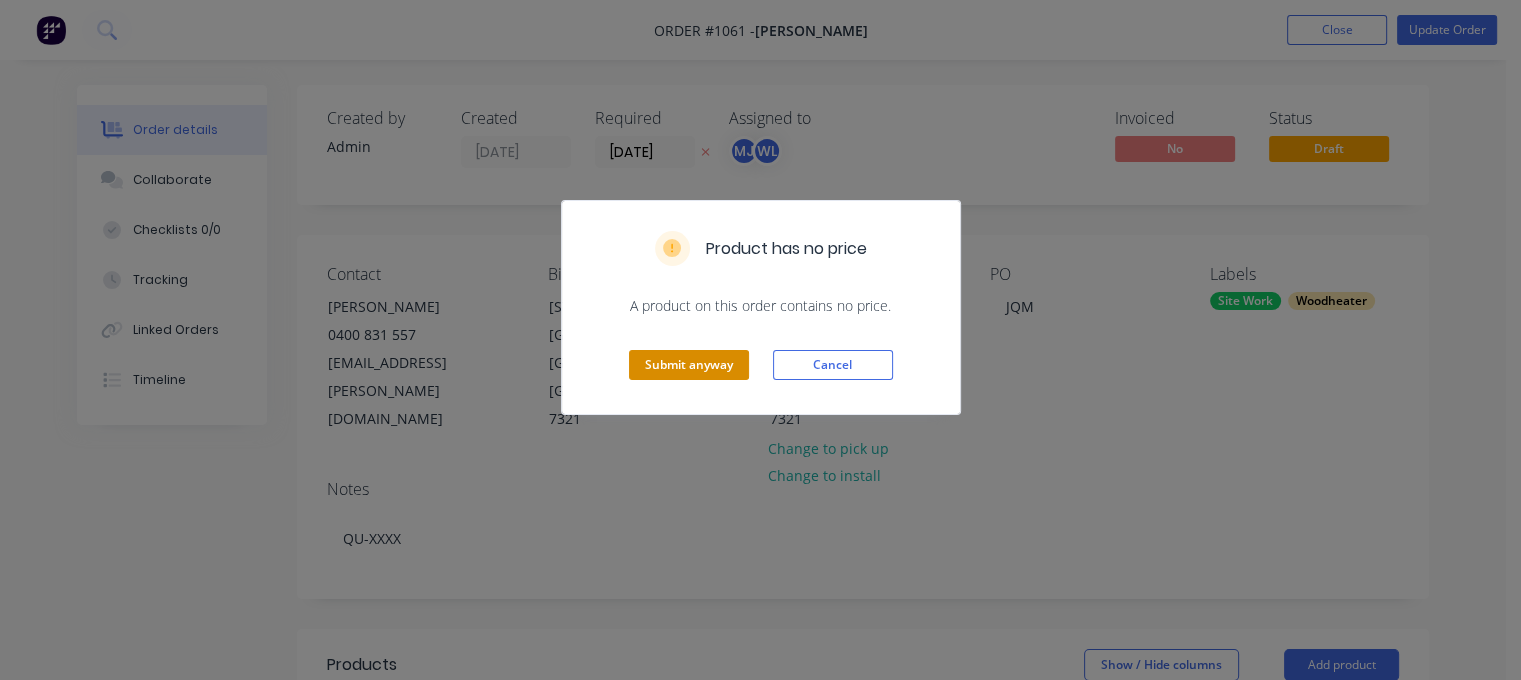 click on "Submit anyway" at bounding box center [689, 365] 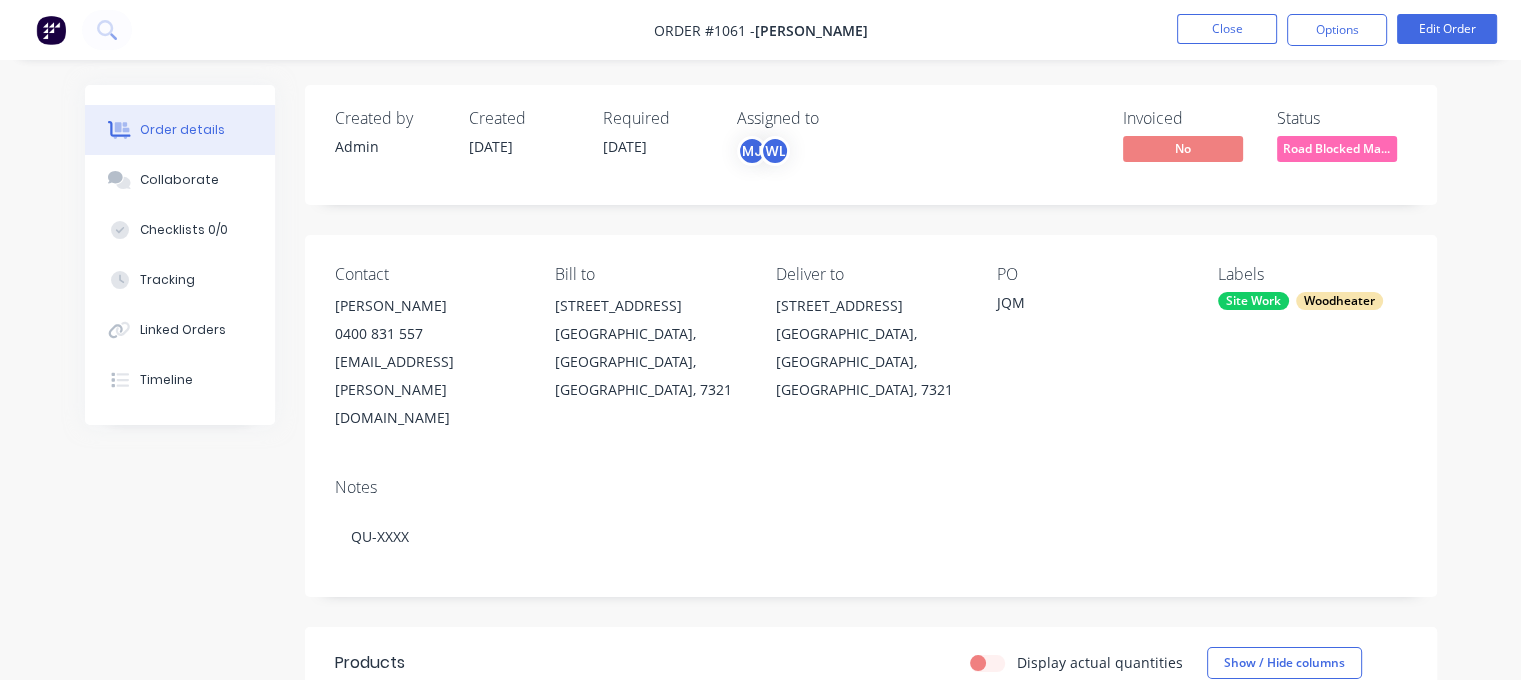 click on "[PERSON_NAME]" at bounding box center (429, 306) 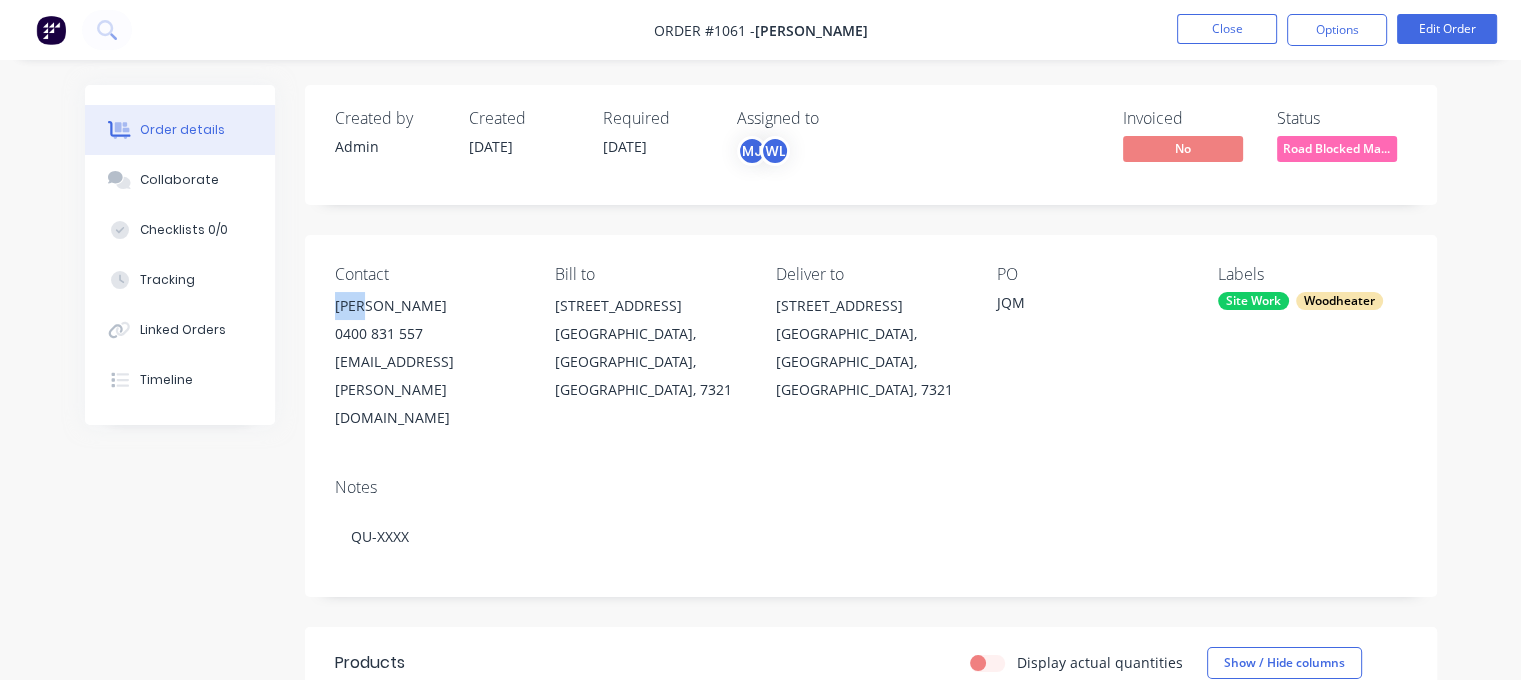 click on "[PERSON_NAME]" at bounding box center (429, 306) 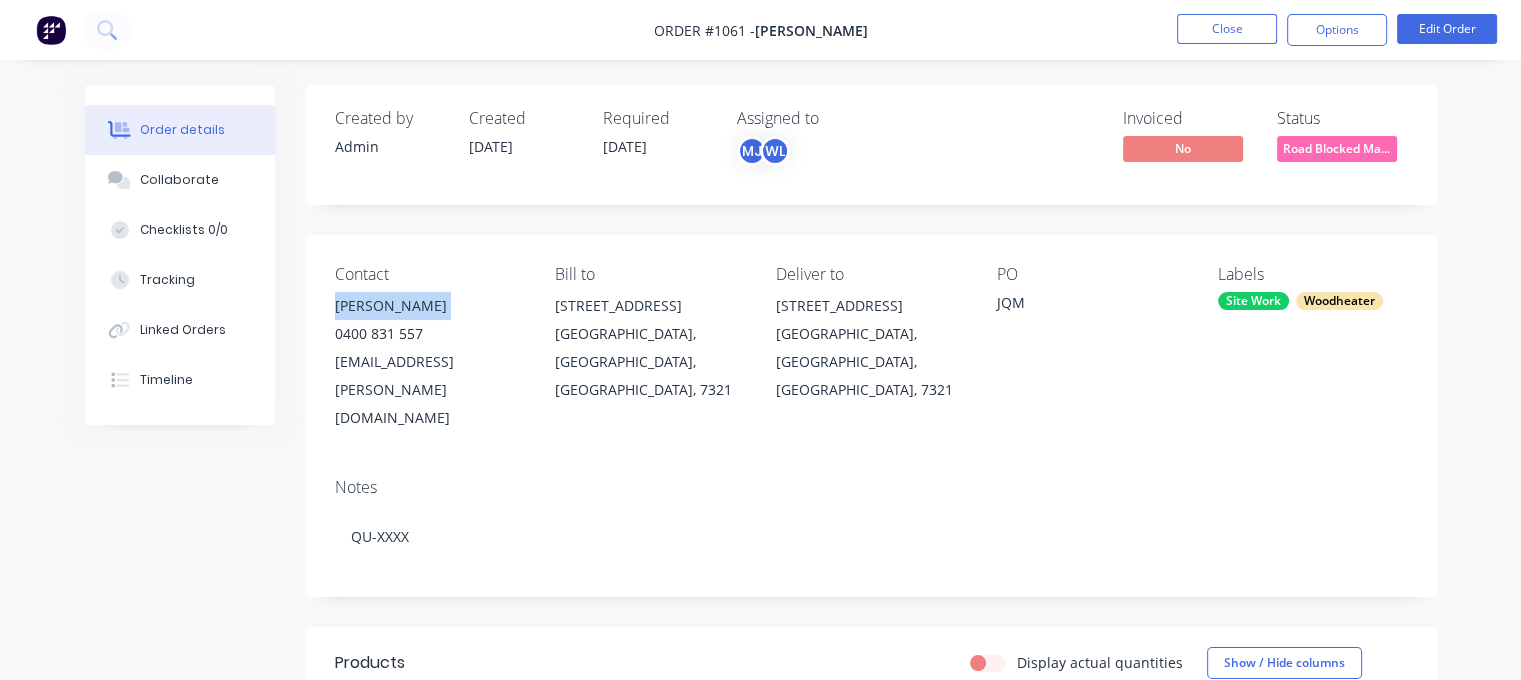 click on "[PERSON_NAME]" at bounding box center [429, 306] 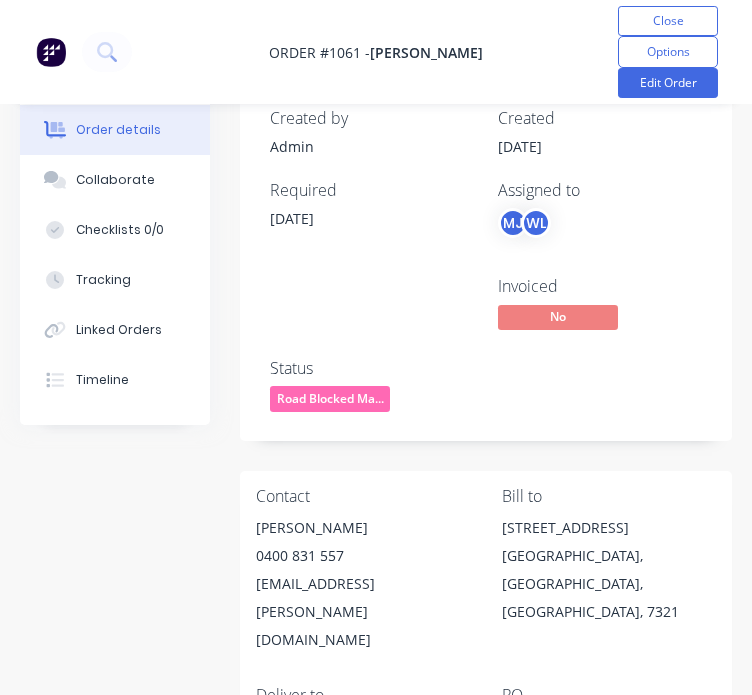 click at bounding box center (372, 306) 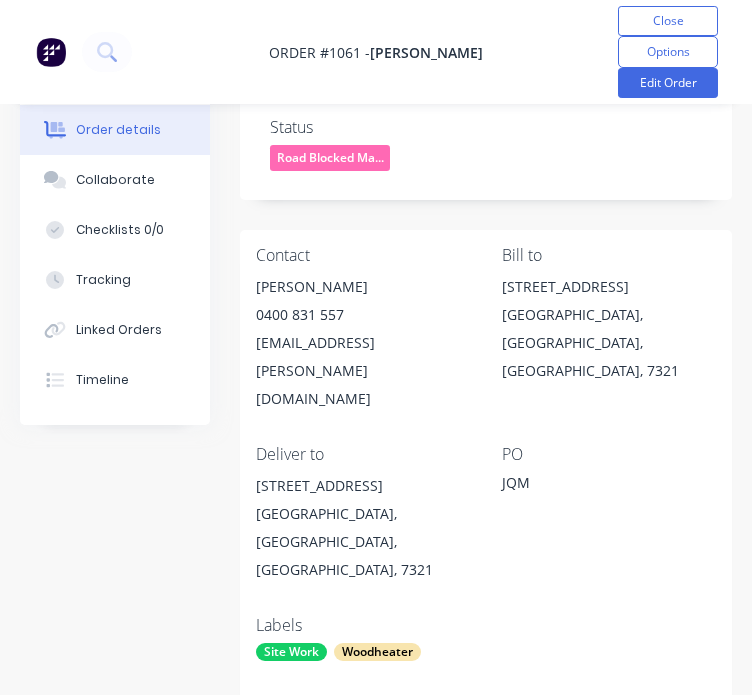 scroll, scrollTop: 200, scrollLeft: 0, axis: vertical 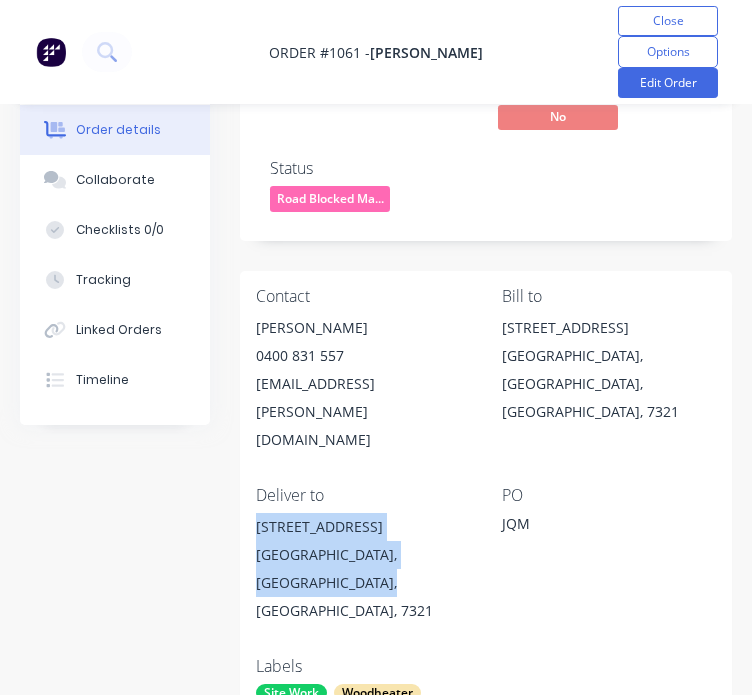 drag, startPoint x: 259, startPoint y: 471, endPoint x: 303, endPoint y: 521, distance: 66.6033 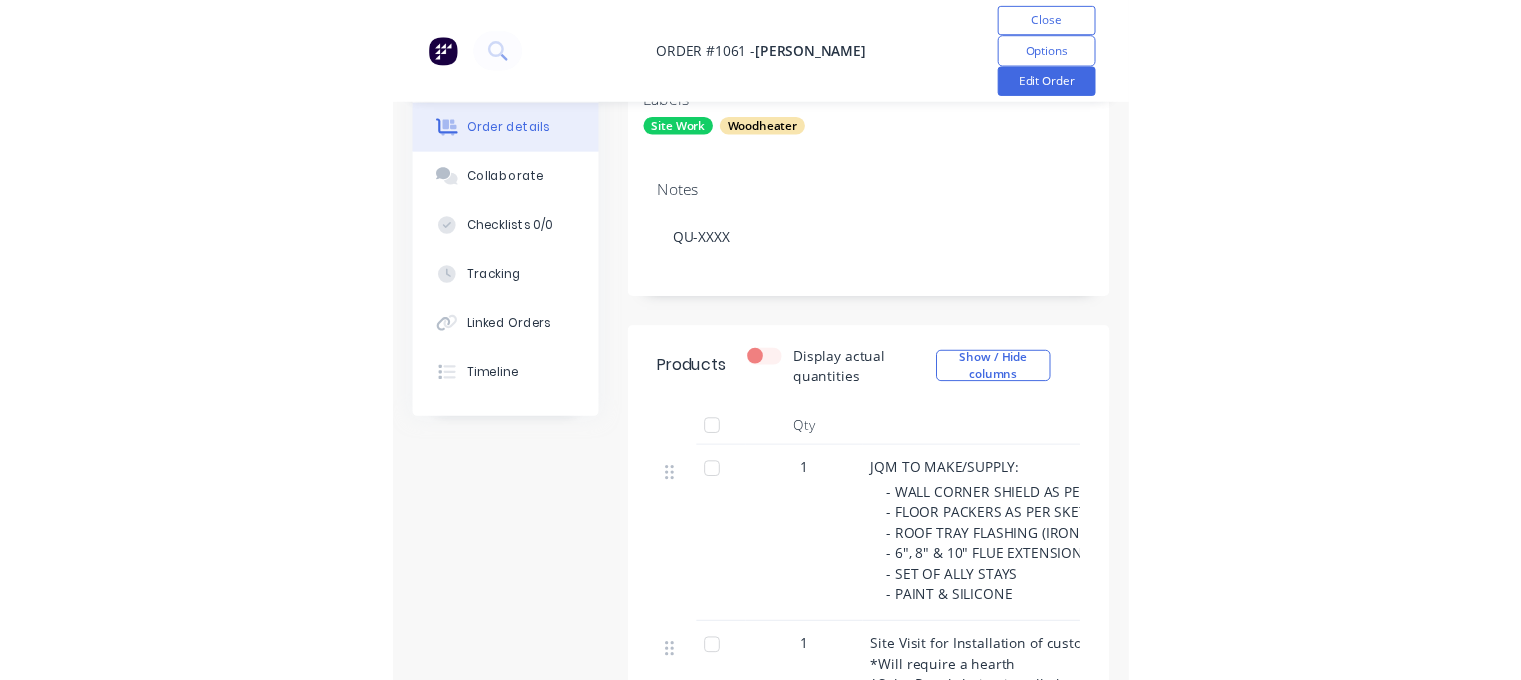 scroll, scrollTop: 800, scrollLeft: 0, axis: vertical 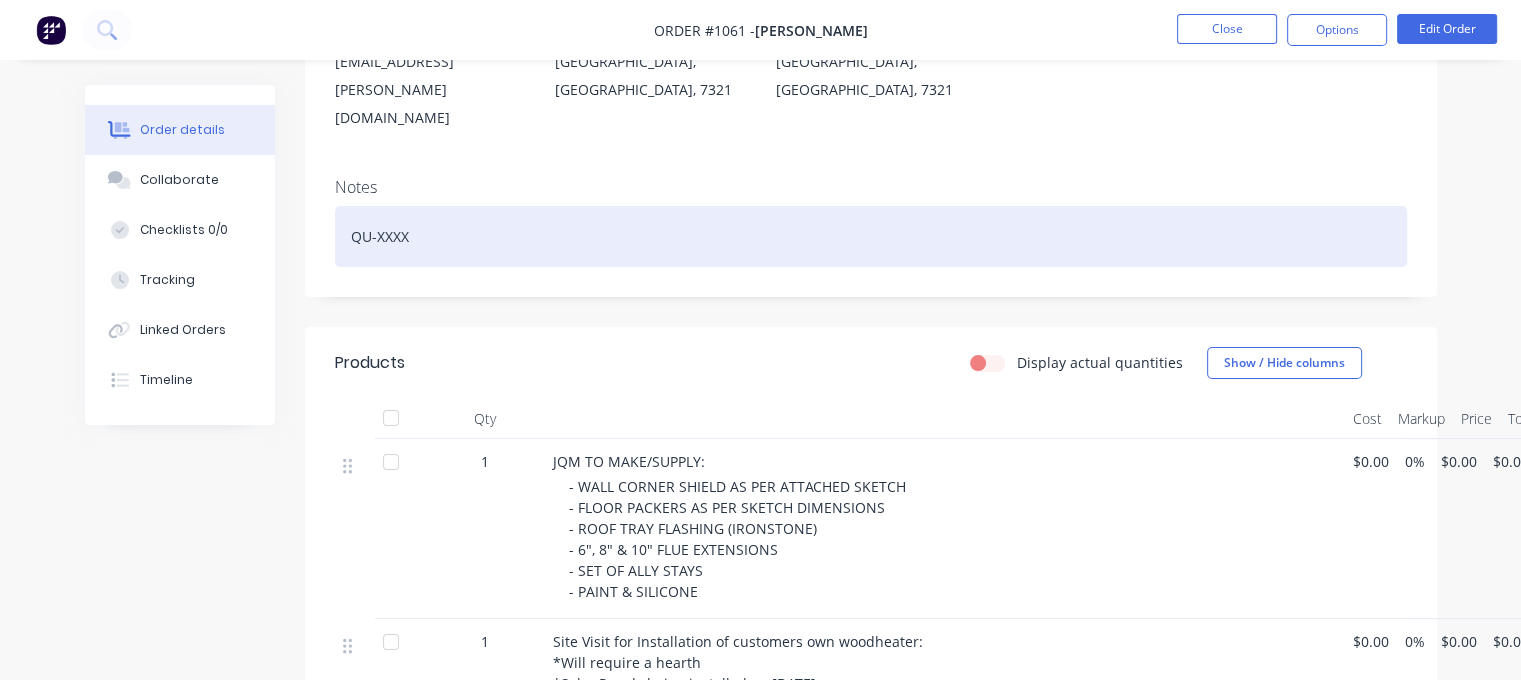 click on "QU-XXXX" at bounding box center [871, 236] 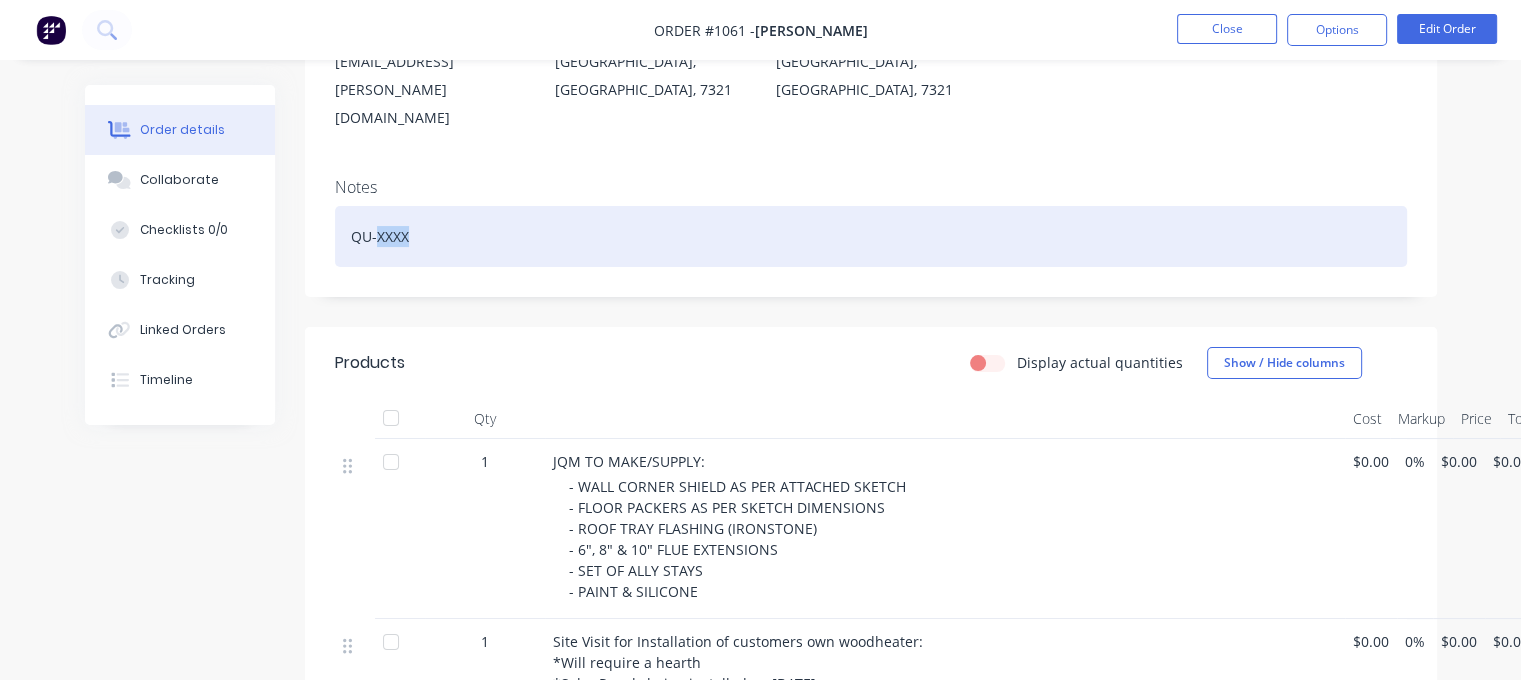 click on "QU-XXXX" at bounding box center (871, 236) 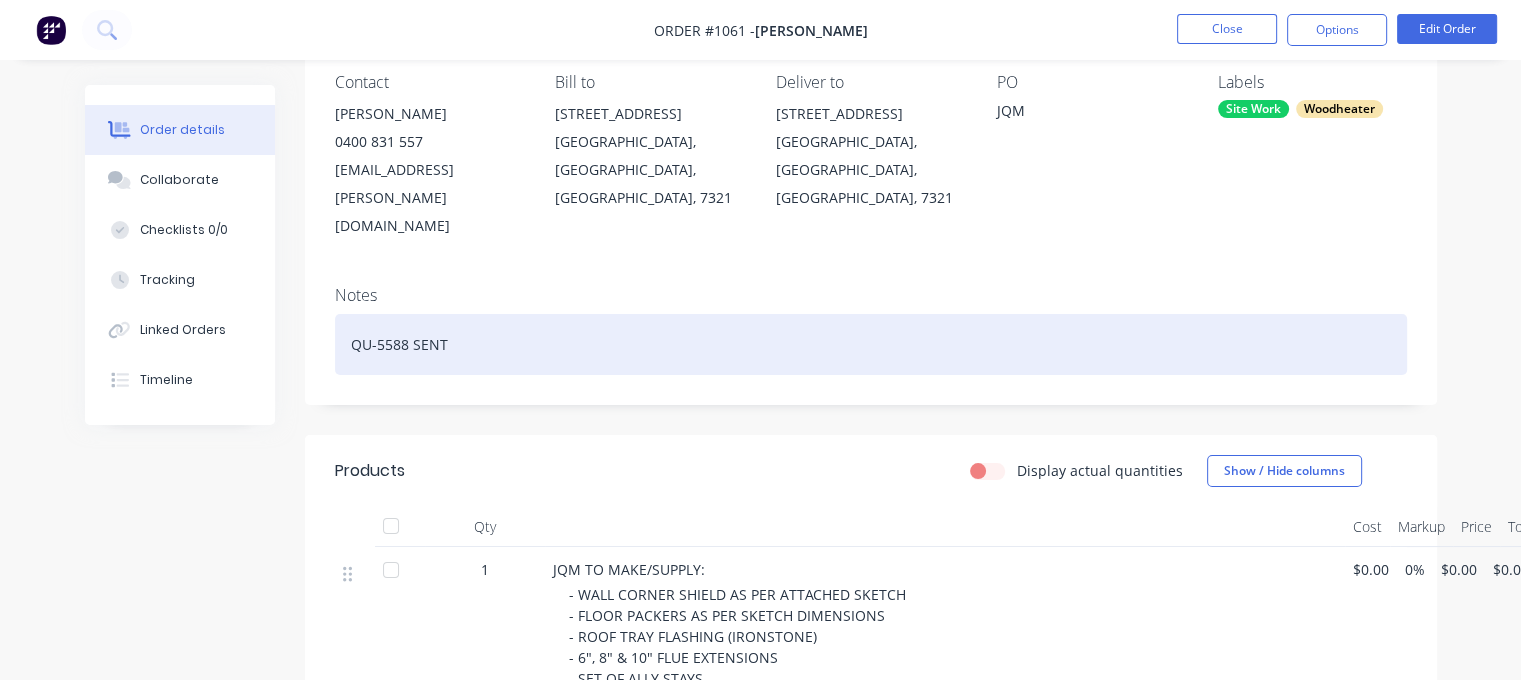 scroll, scrollTop: 400, scrollLeft: 0, axis: vertical 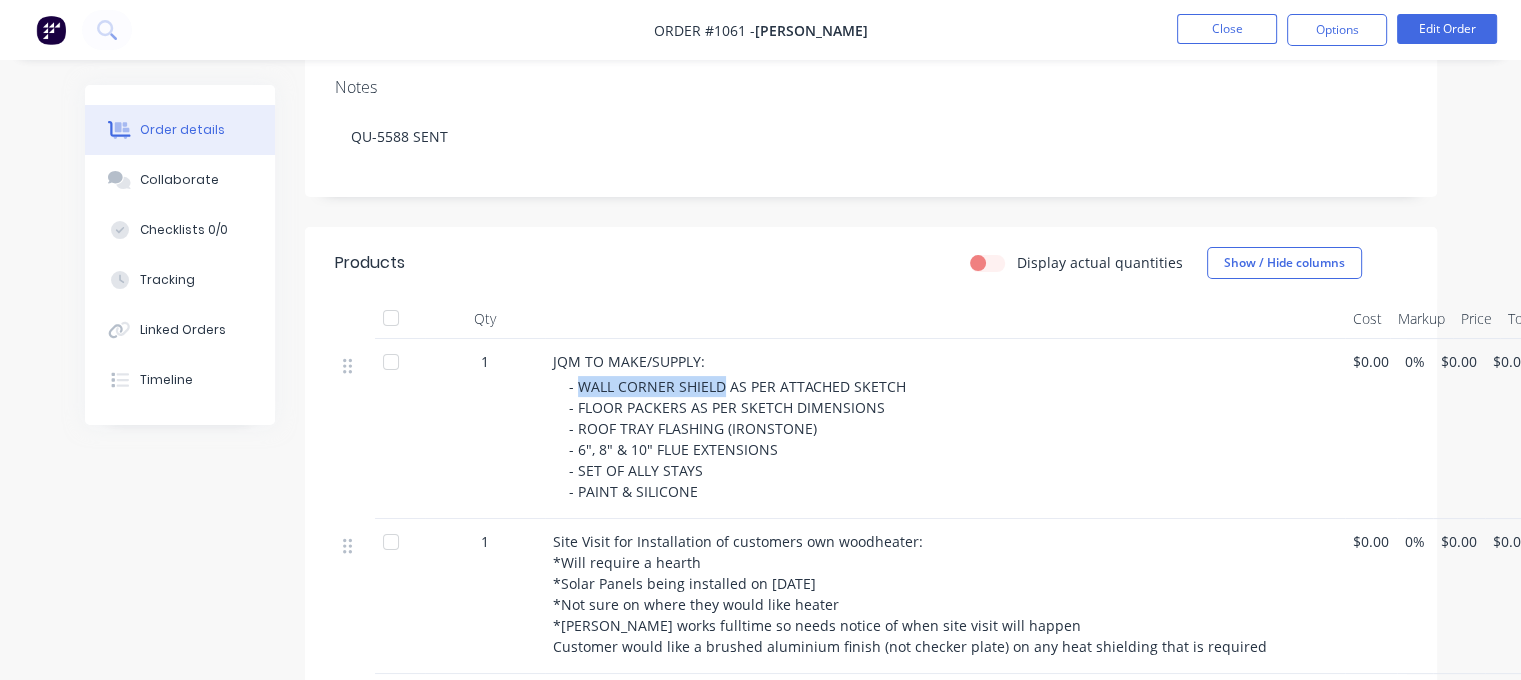 drag, startPoint x: 579, startPoint y: 331, endPoint x: 722, endPoint y: 325, distance: 143.12582 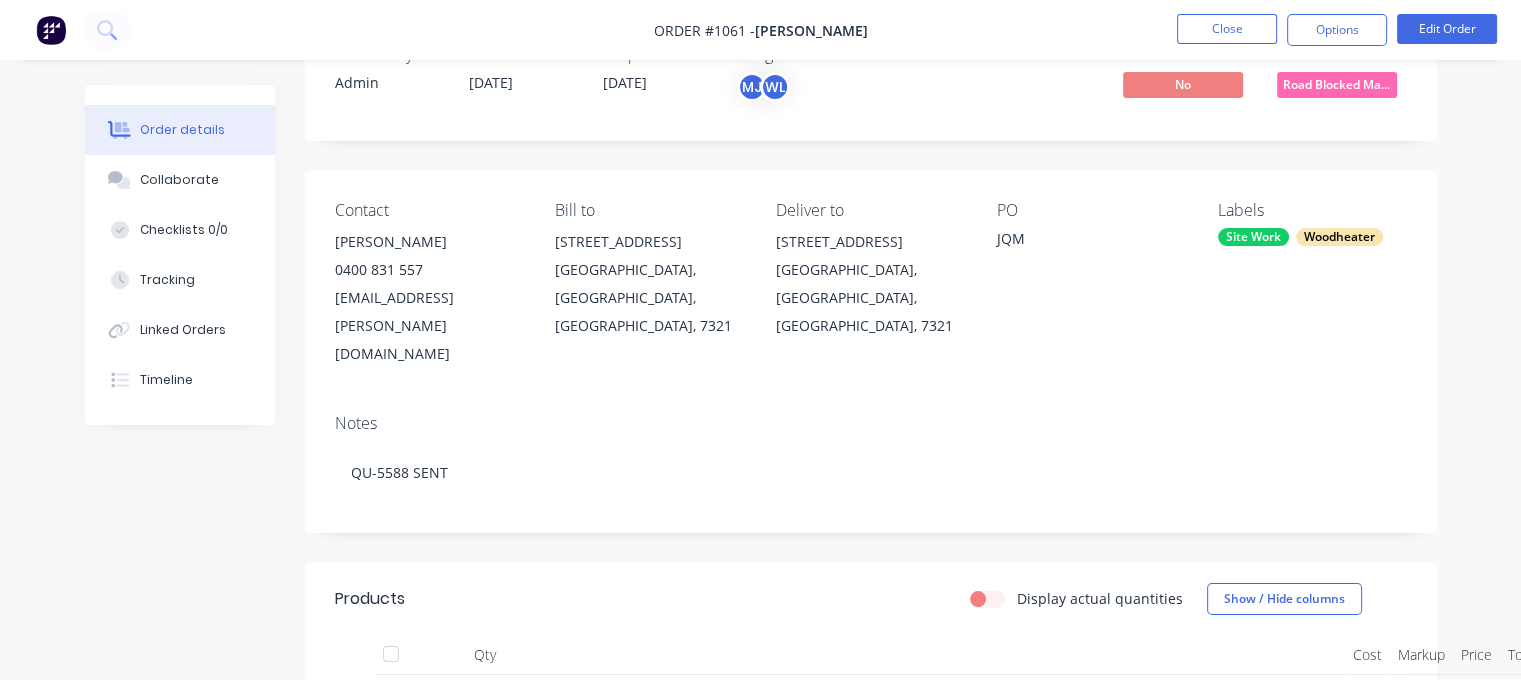 scroll, scrollTop: 0, scrollLeft: 0, axis: both 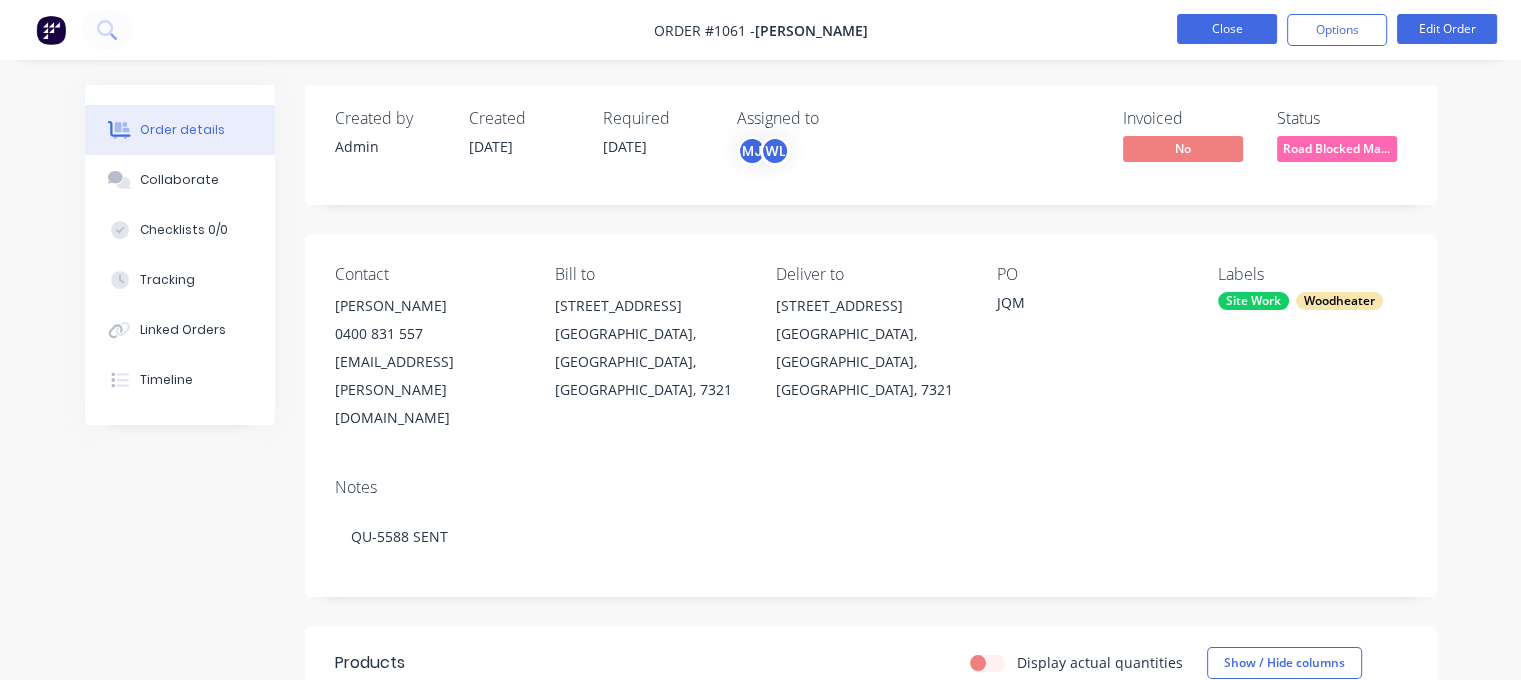 click on "Close" at bounding box center [1227, 29] 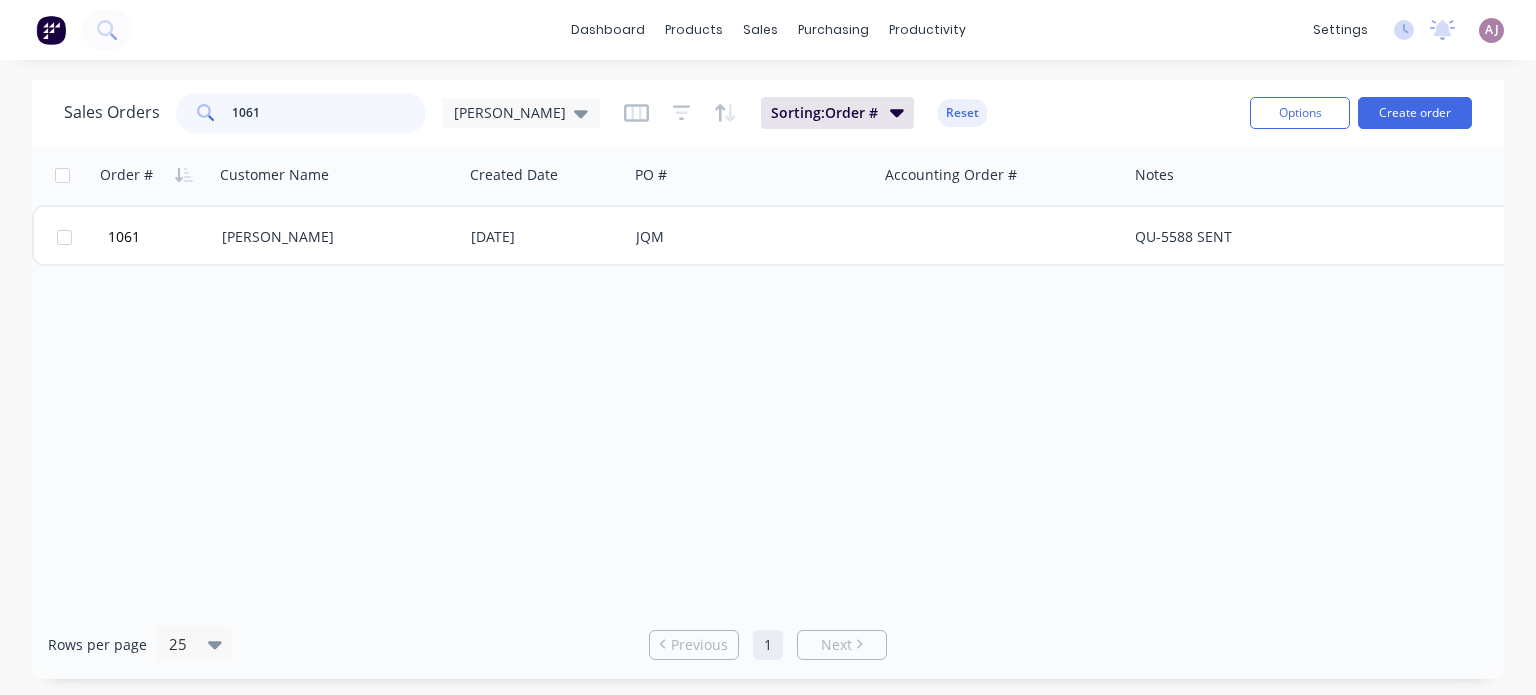 click on "1061" at bounding box center [329, 113] 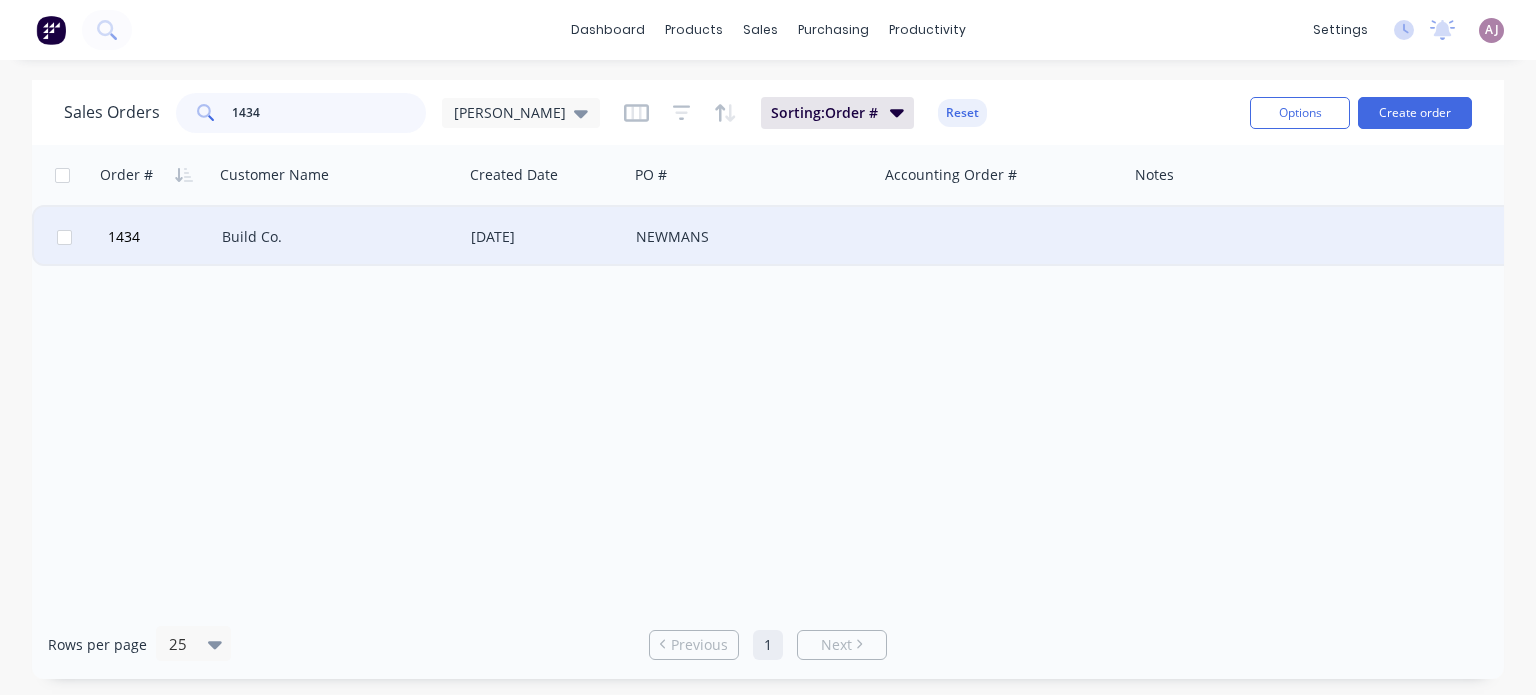 type on "1434" 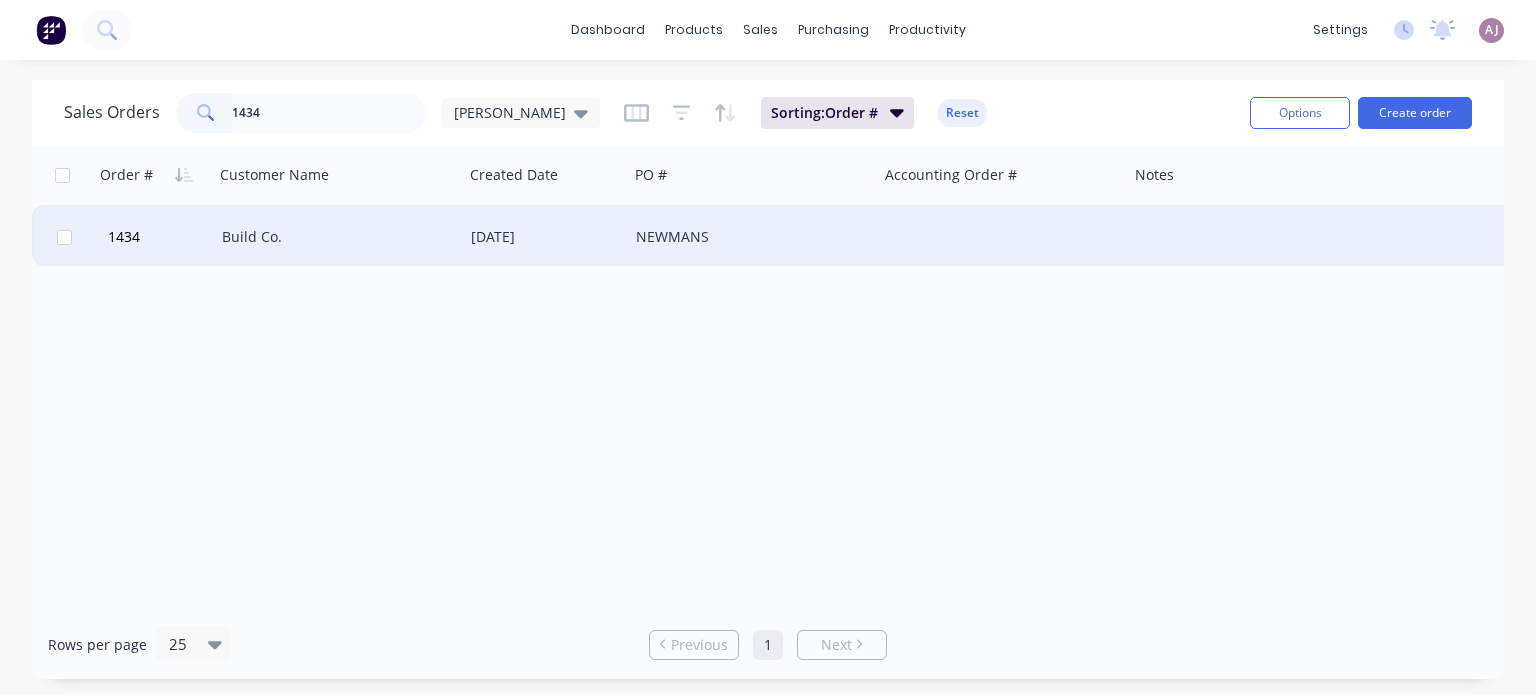 click on "Build Co." at bounding box center (333, 237) 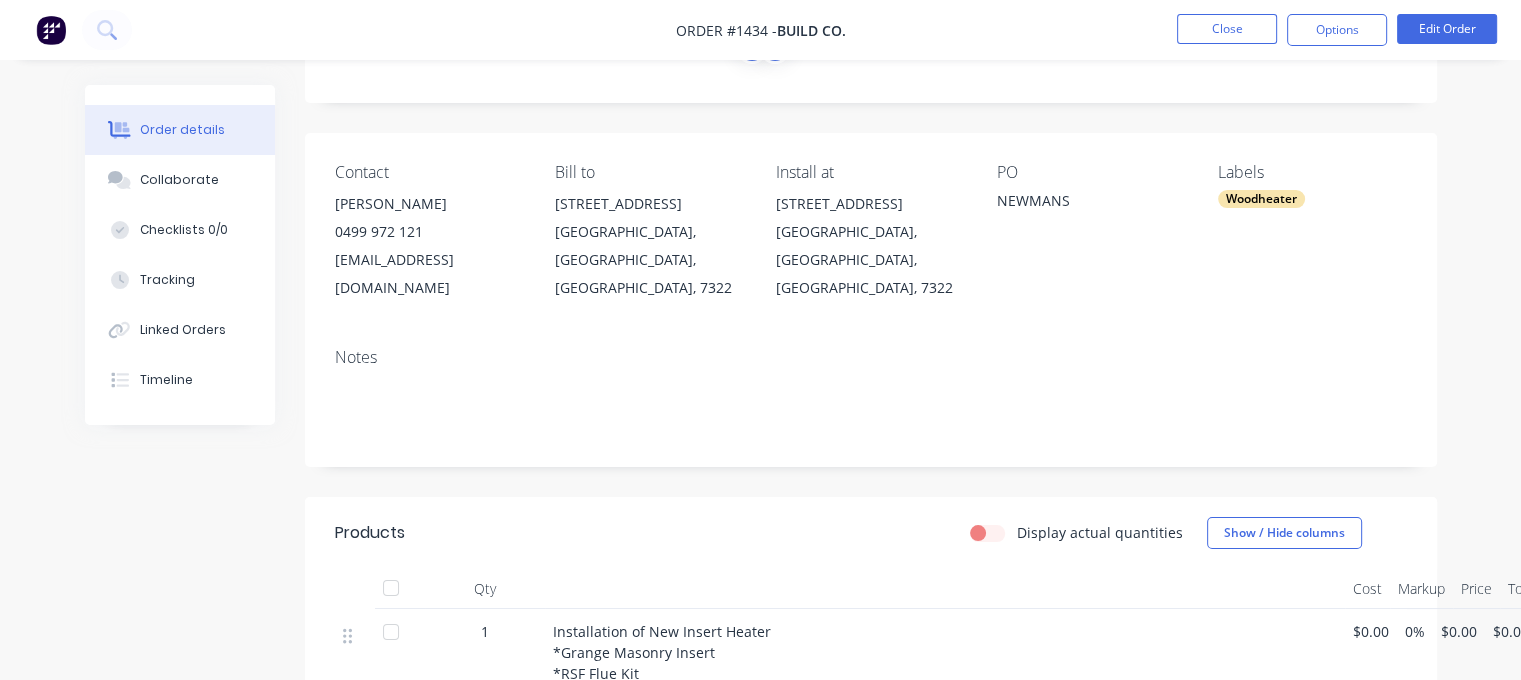 scroll, scrollTop: 100, scrollLeft: 0, axis: vertical 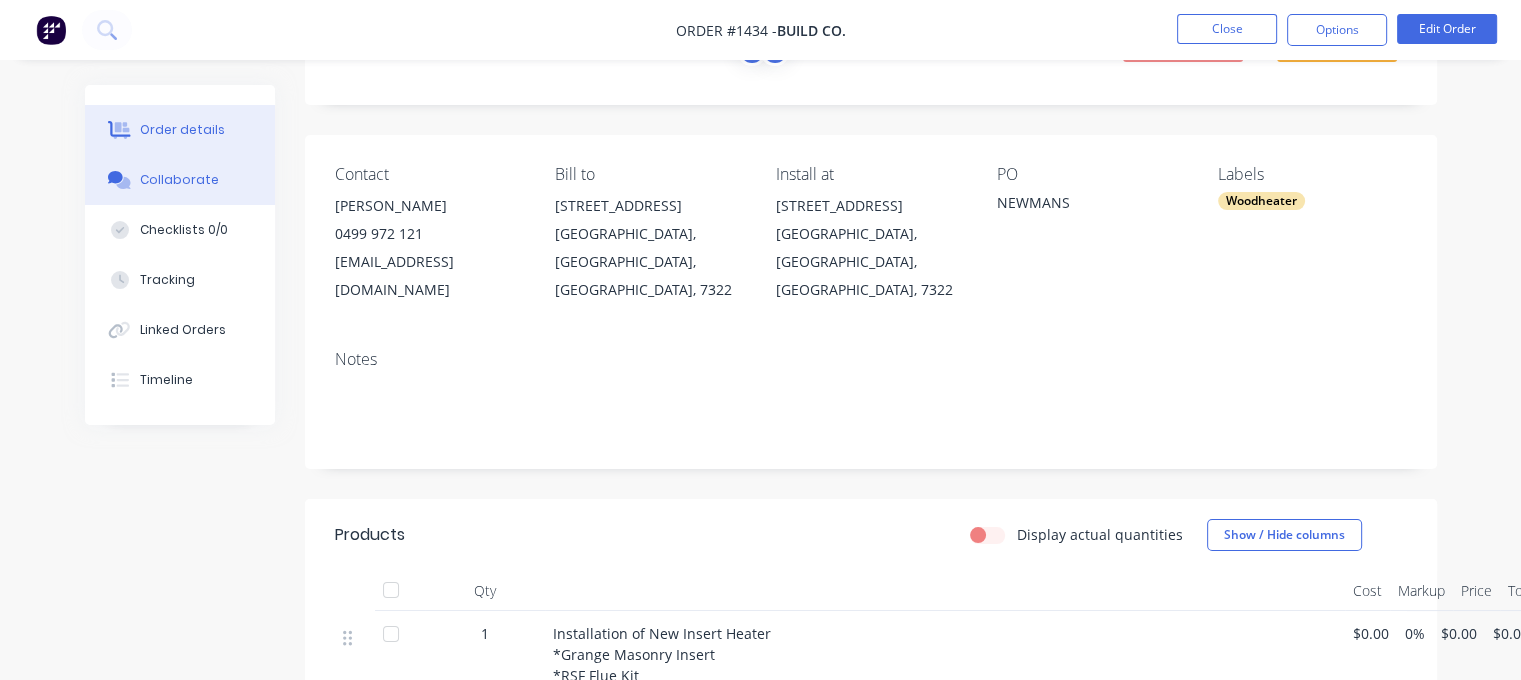 click on "Collaborate" at bounding box center (179, 180) 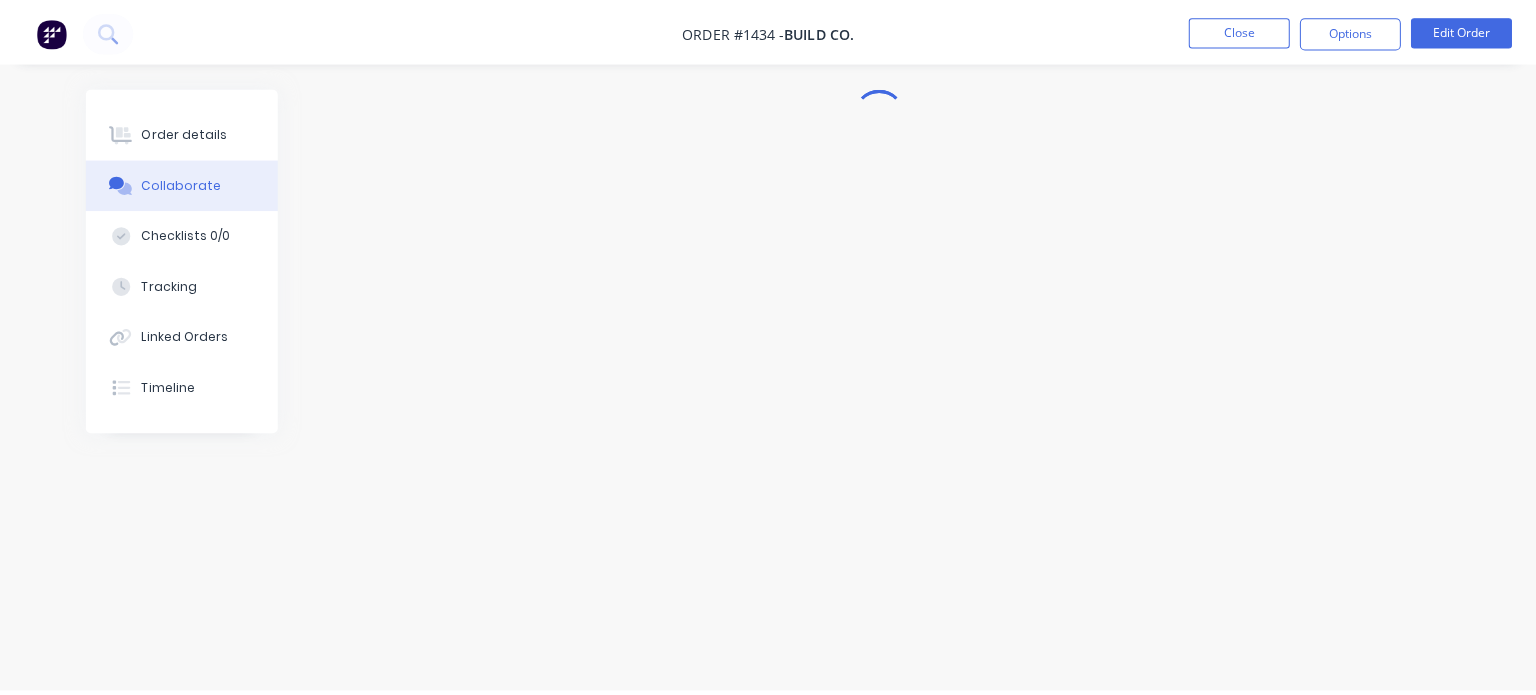 scroll, scrollTop: 0, scrollLeft: 0, axis: both 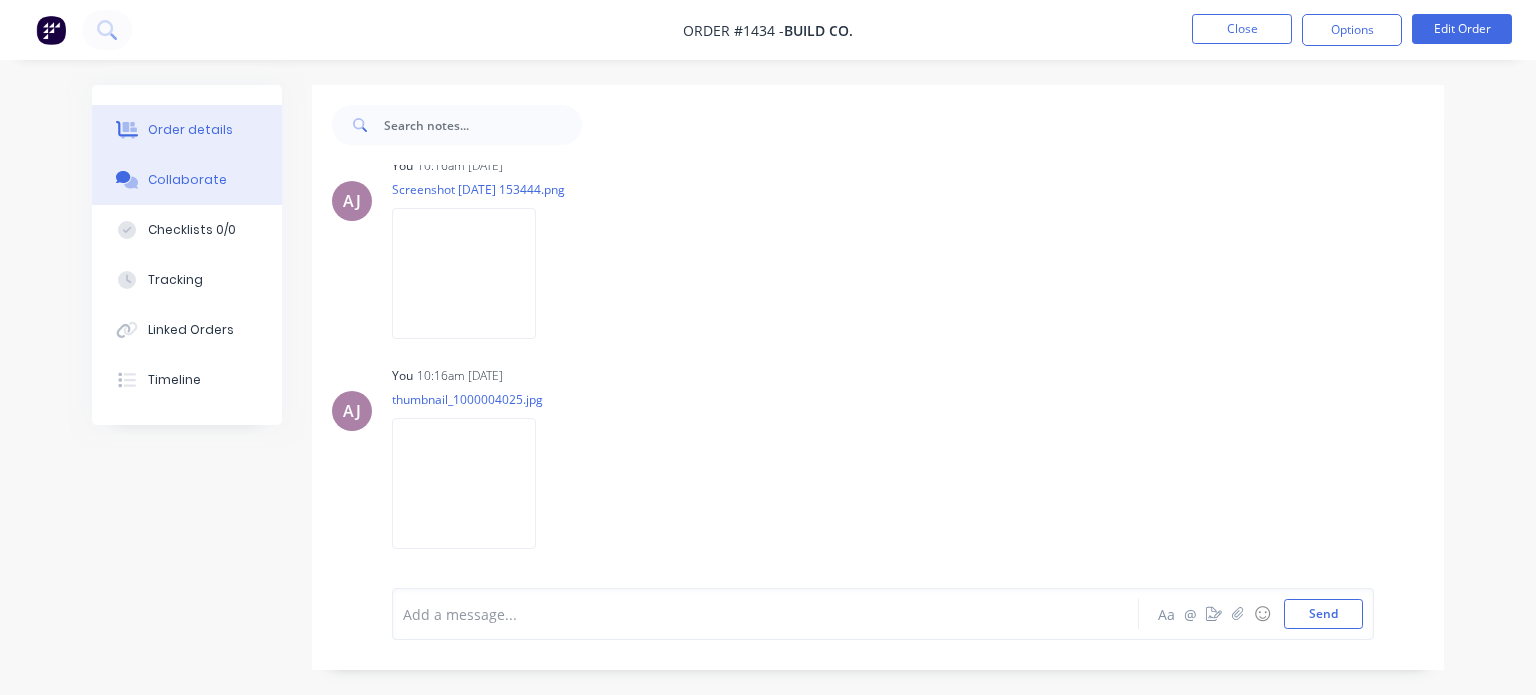 click on "Order details" at bounding box center [190, 130] 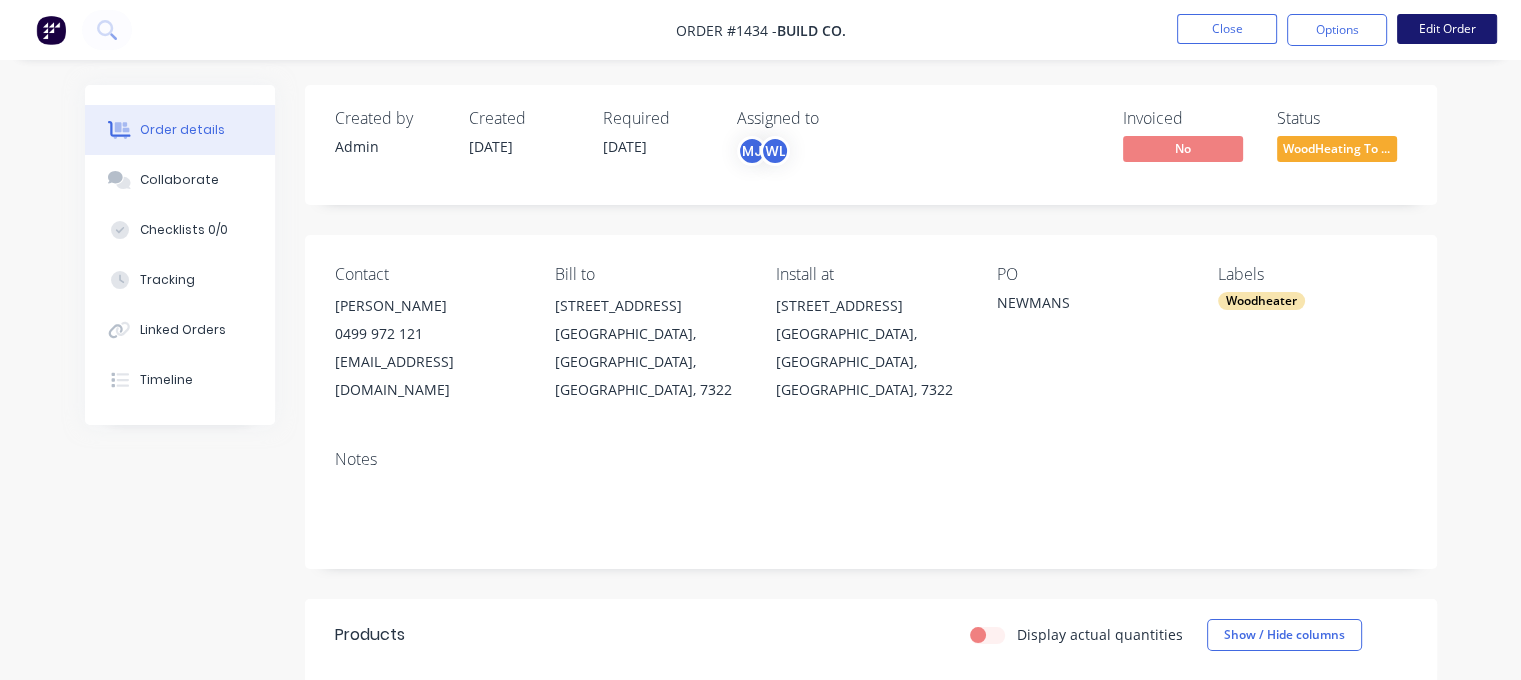 click on "Edit Order" at bounding box center (1447, 29) 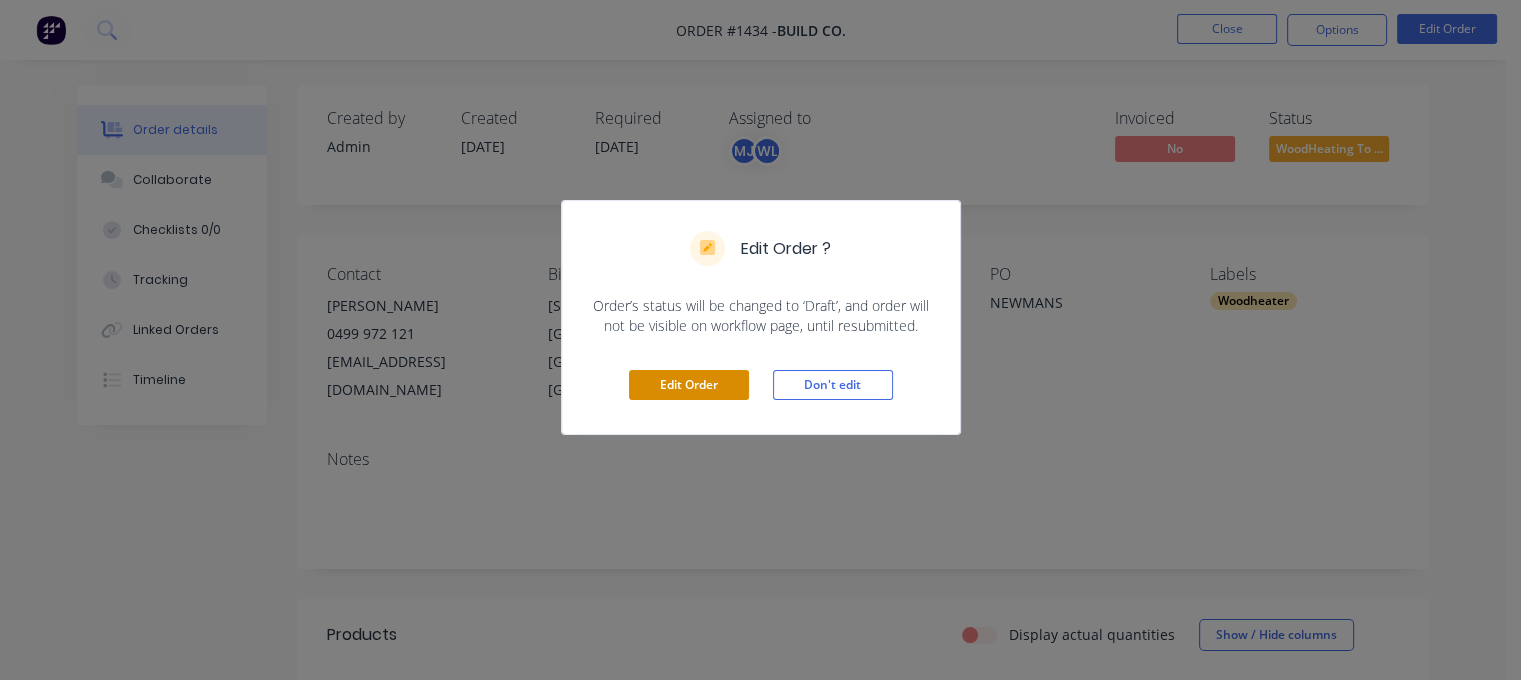 click on "Edit Order" at bounding box center (689, 385) 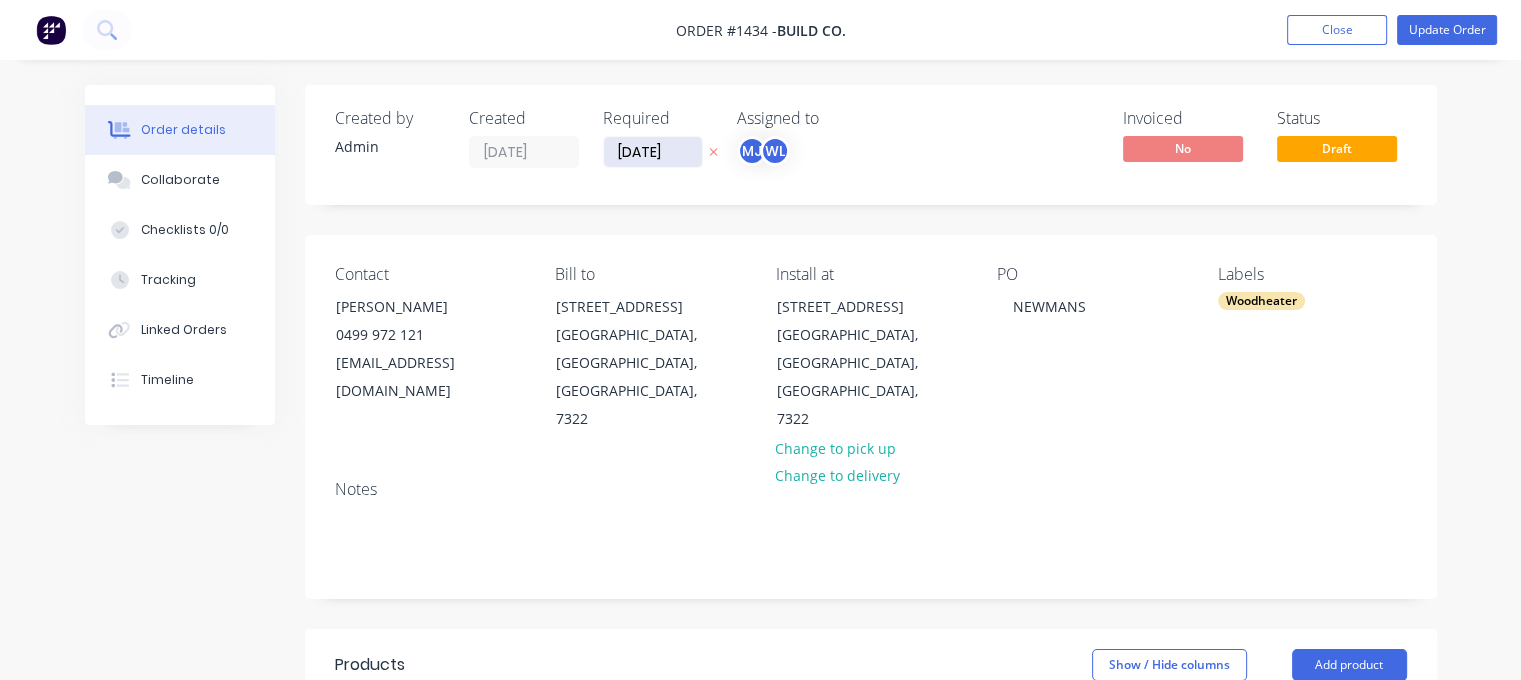 click on "[DATE]" at bounding box center (653, 152) 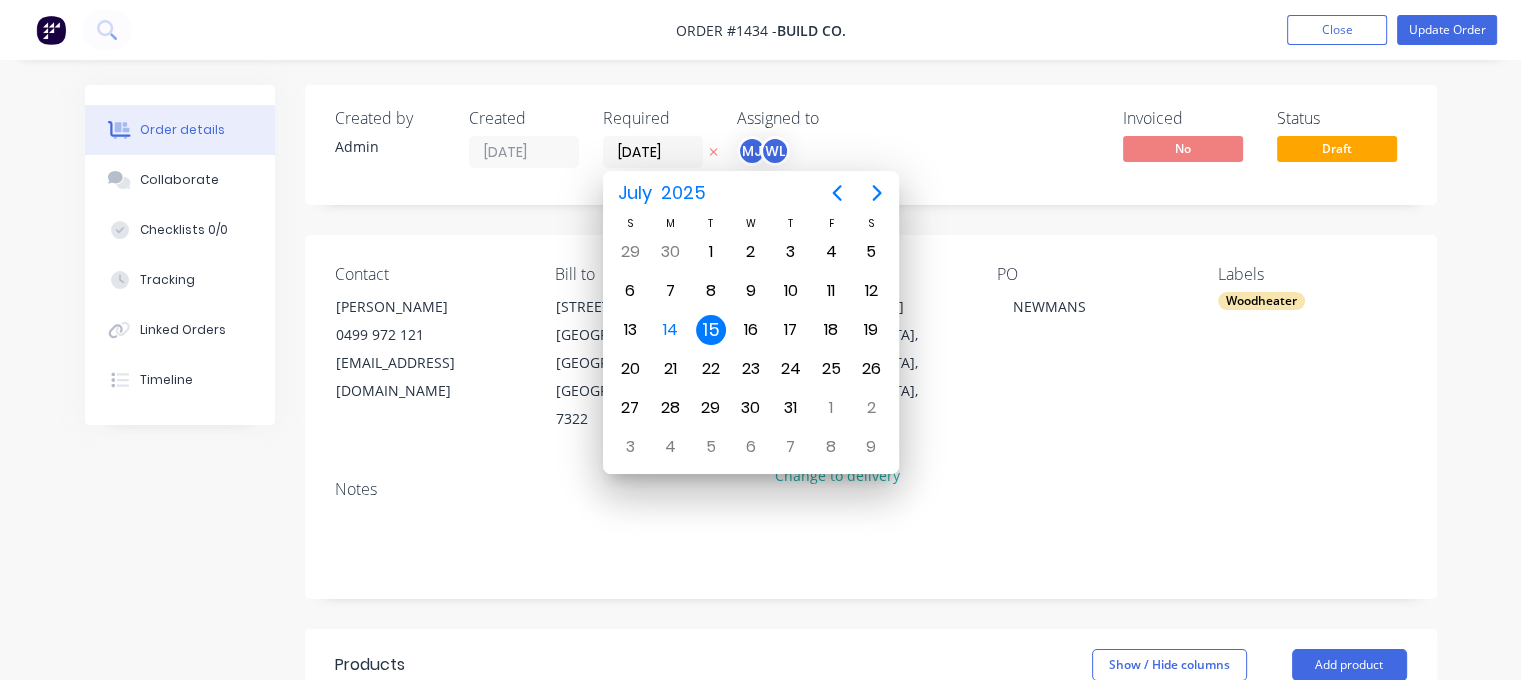 click on "Assigned to MJ WL" at bounding box center (837, 145) 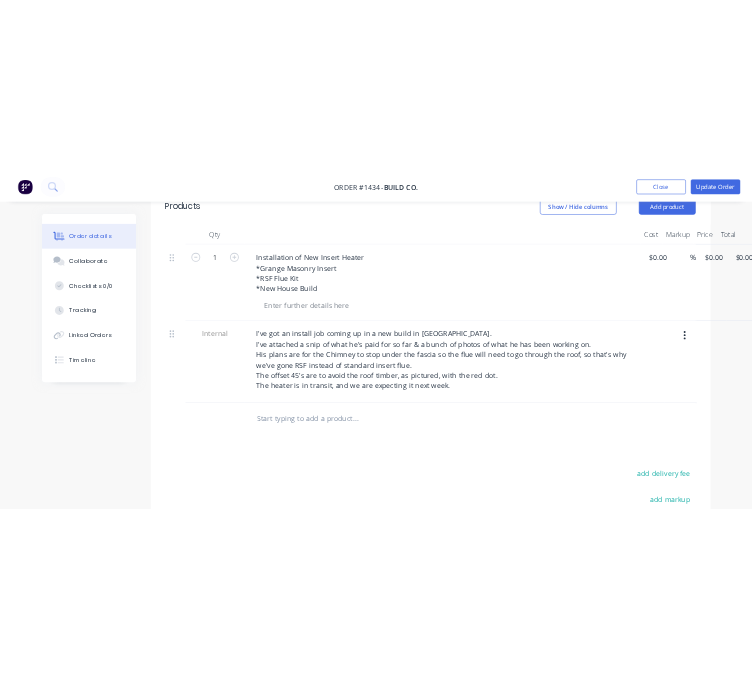 scroll, scrollTop: 600, scrollLeft: 0, axis: vertical 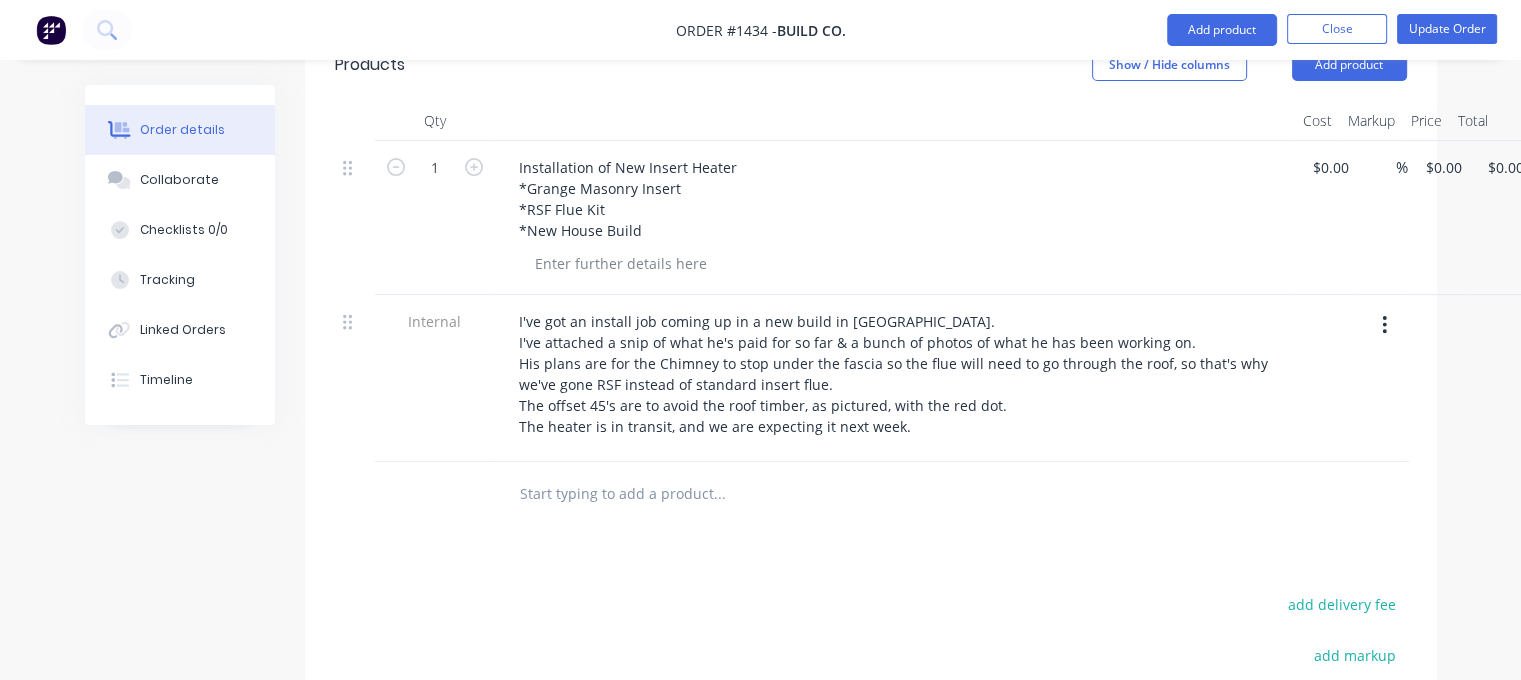 click at bounding box center (719, 494) 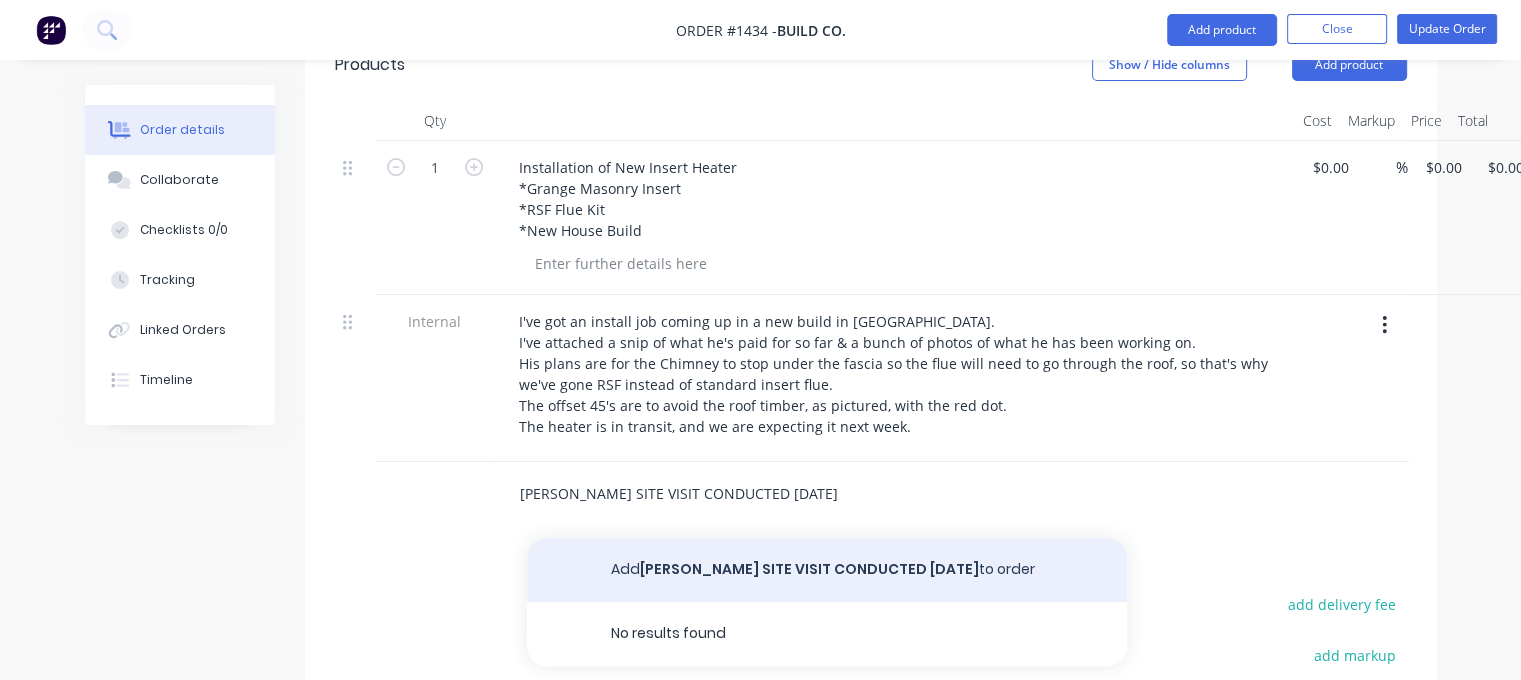 type on "[PERSON_NAME] SITE VISIT CONDUCTED [DATE]" 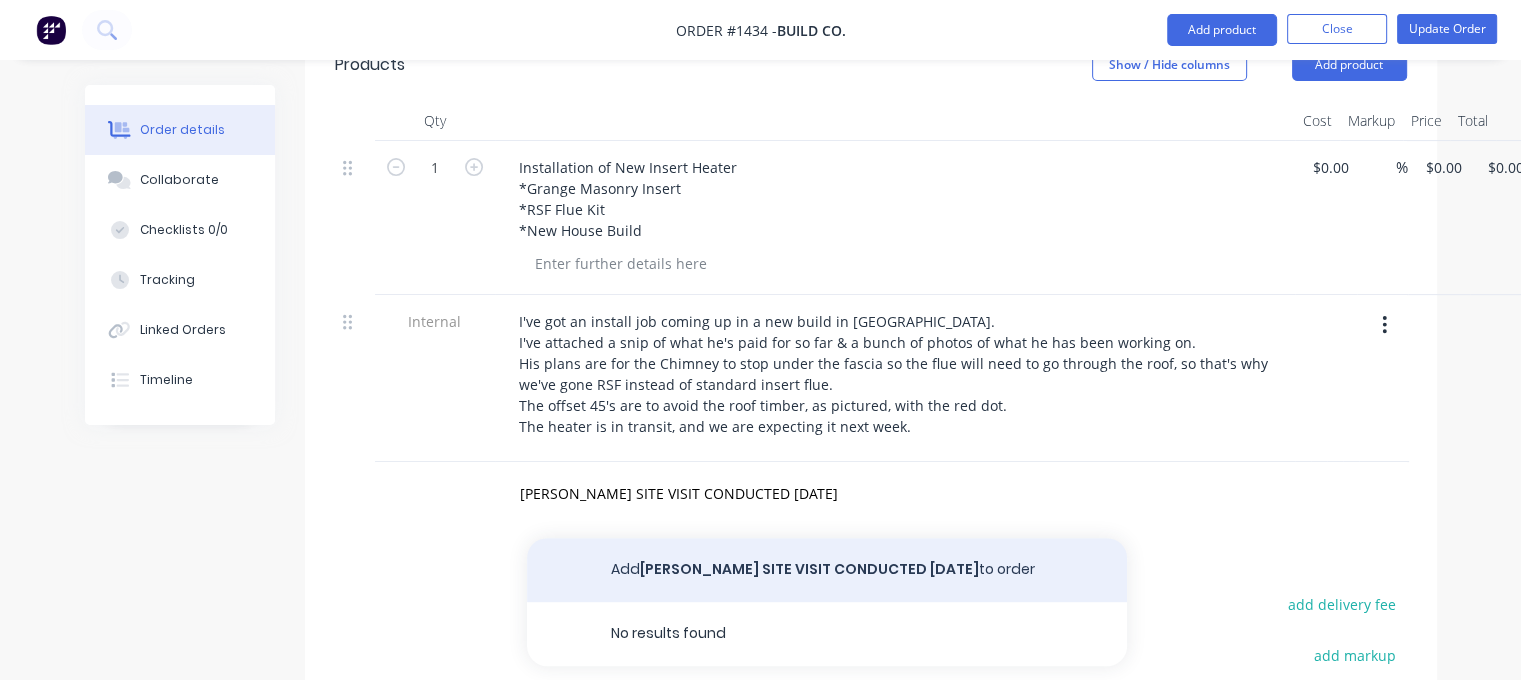 click on "Add  [PERSON_NAME] SITE VISIT CONDUCTED [DATE]  to order" at bounding box center (827, 570) 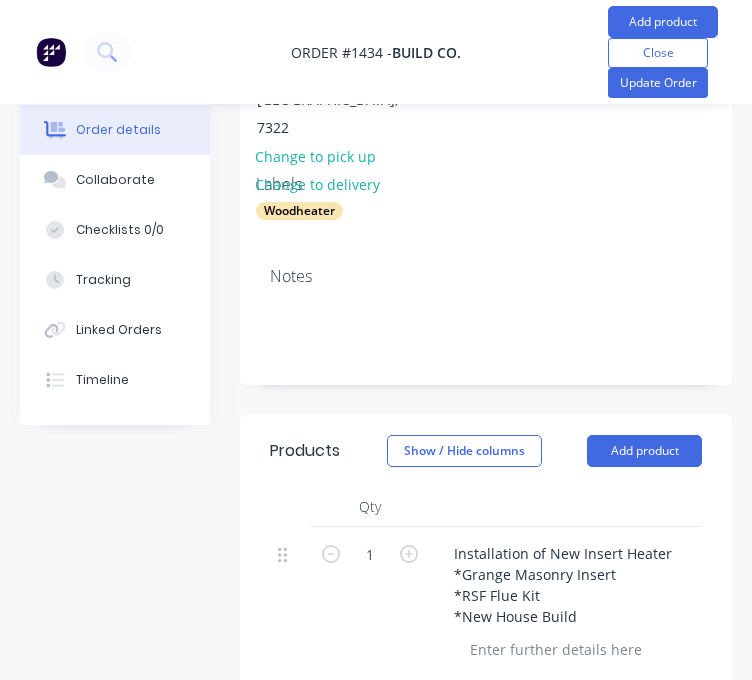 scroll, scrollTop: 1300, scrollLeft: 0, axis: vertical 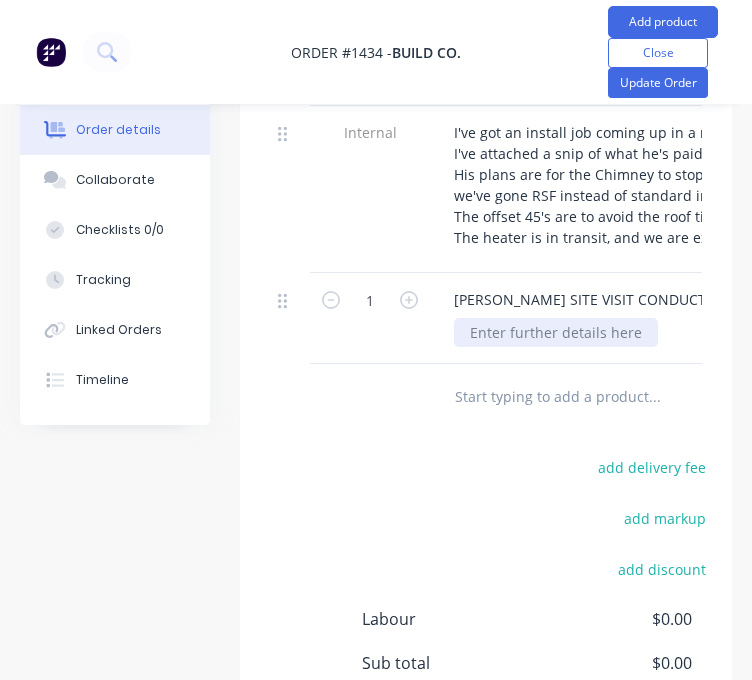 click at bounding box center (556, 332) 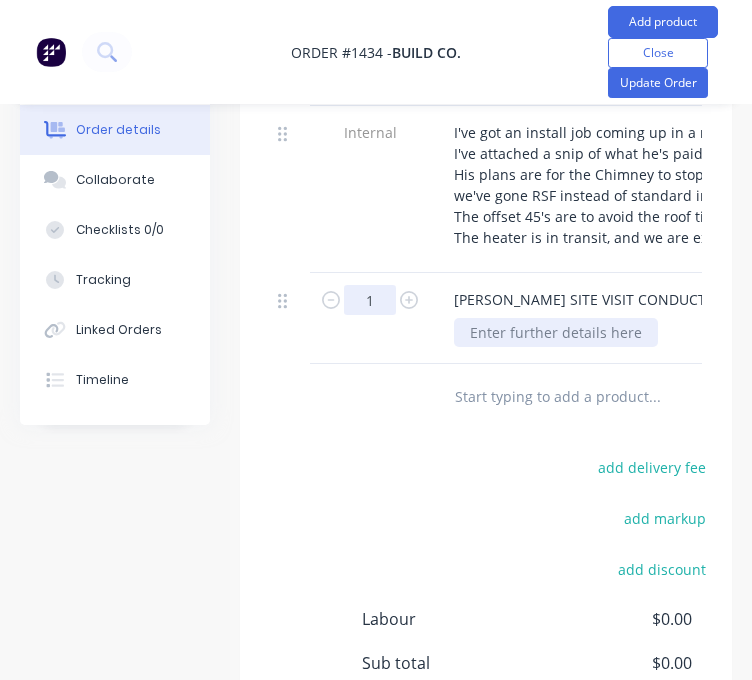 paste 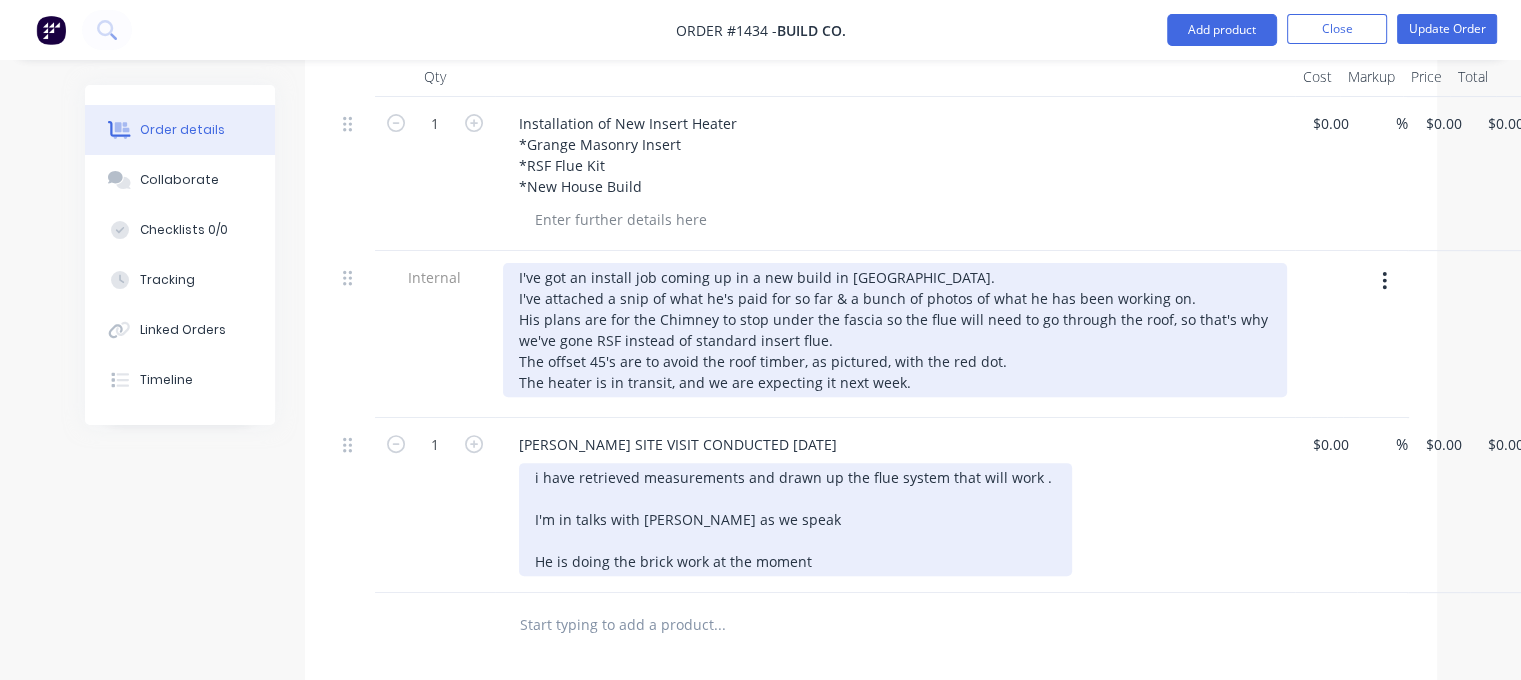 scroll, scrollTop: 874, scrollLeft: 0, axis: vertical 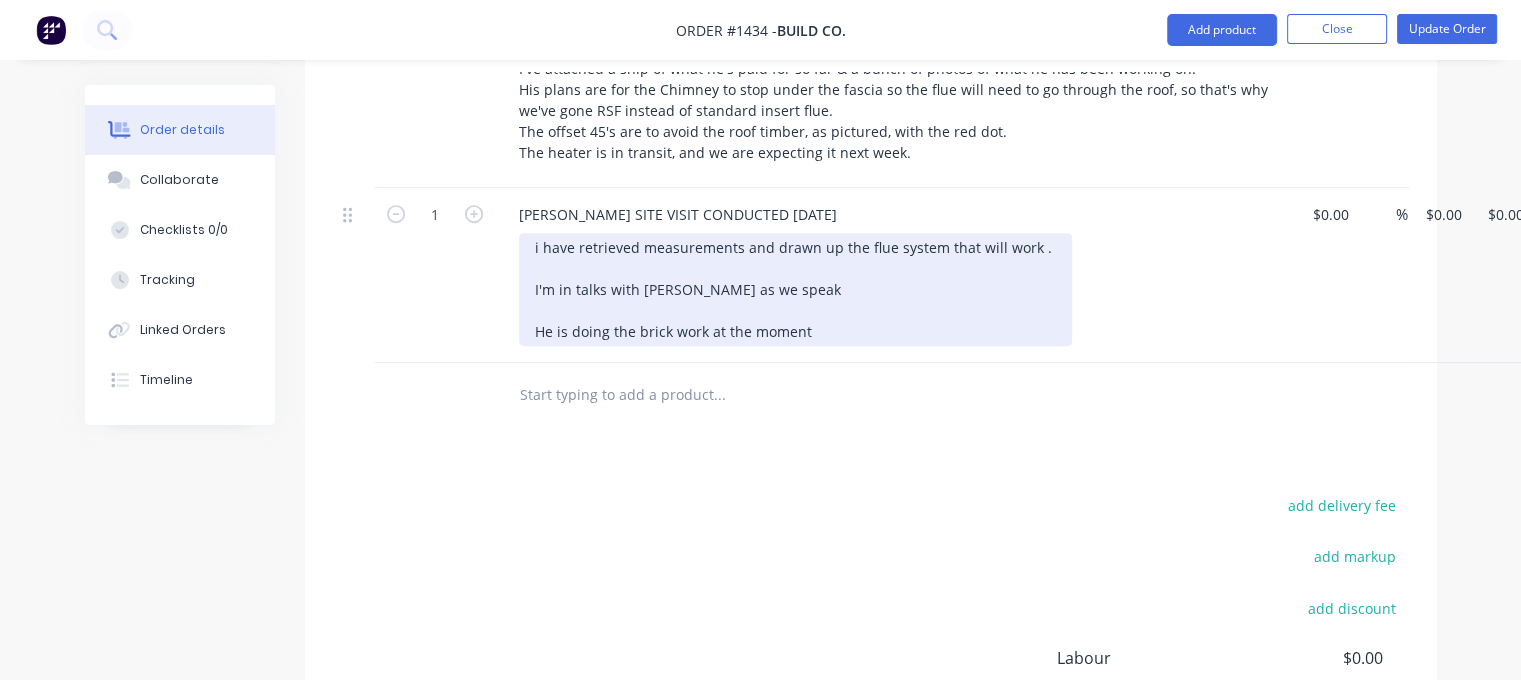 click on "i have retrieved measurements and drawn up the flue system that will work .
I'm in talks with [PERSON_NAME] as we speak
He is doing the brick work at the moment" at bounding box center (795, 289) 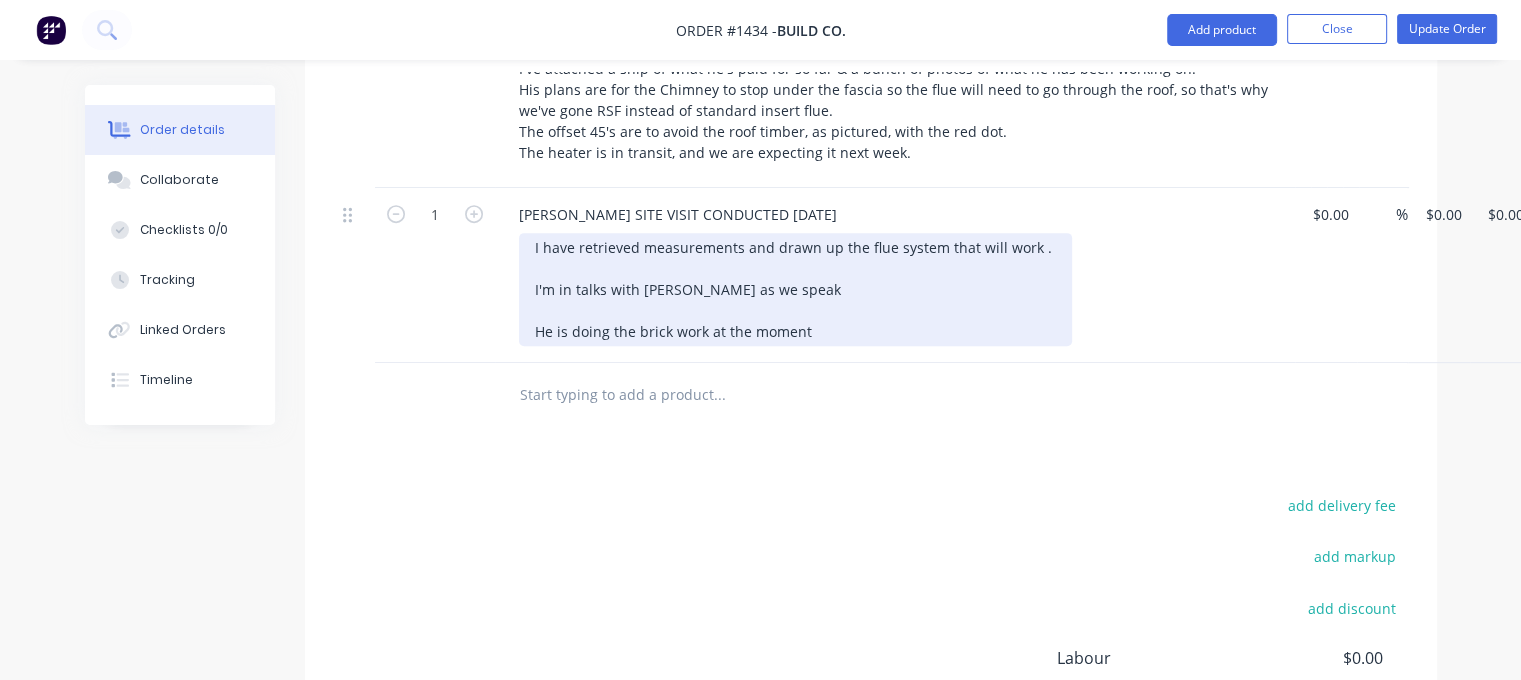click on "I have retrieved measurements and drawn up the flue system that will work .
I'm in talks with [PERSON_NAME] as we speak
He is doing the brick work at the moment" at bounding box center [795, 289] 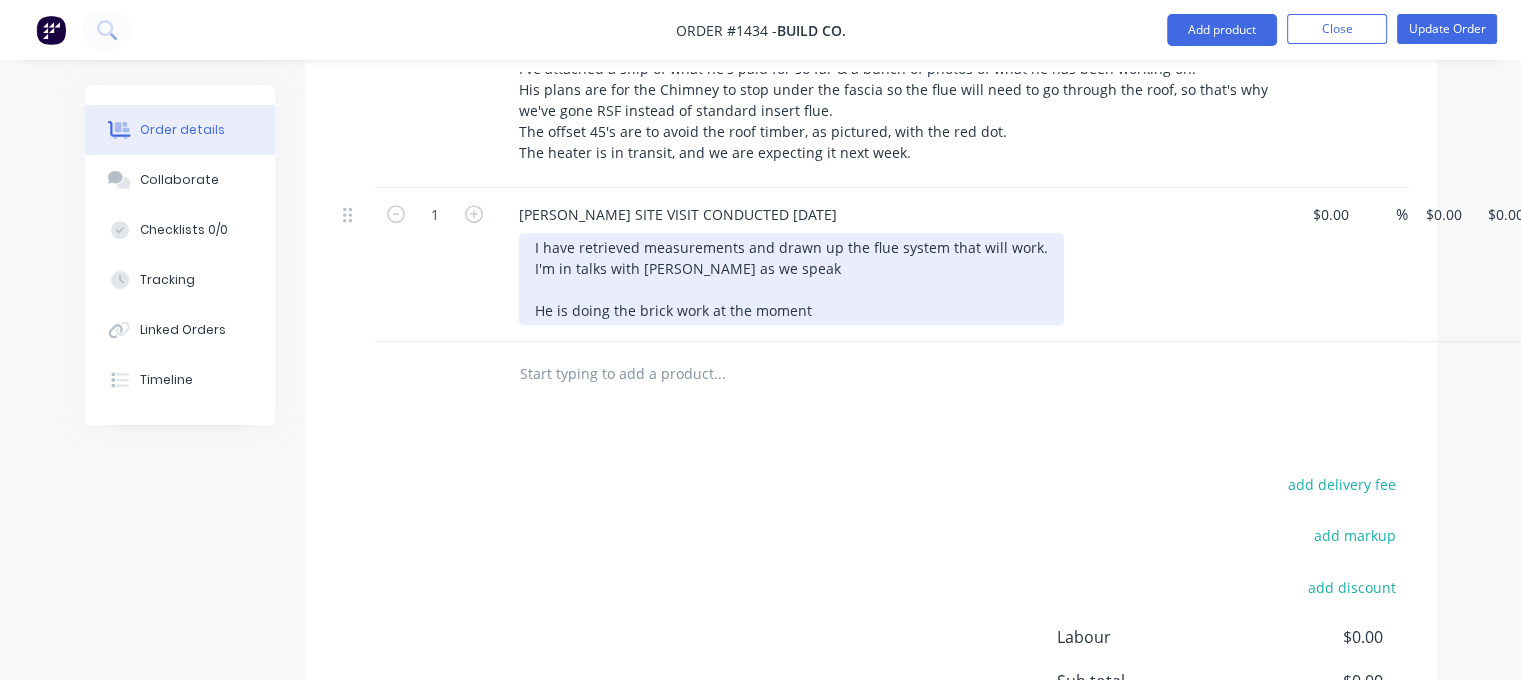 click on "I have retrieved measurements and drawn up the flue system that will work.
I'm in talks with [PERSON_NAME] as we speak
He is doing the brick work at the moment" at bounding box center (791, 279) 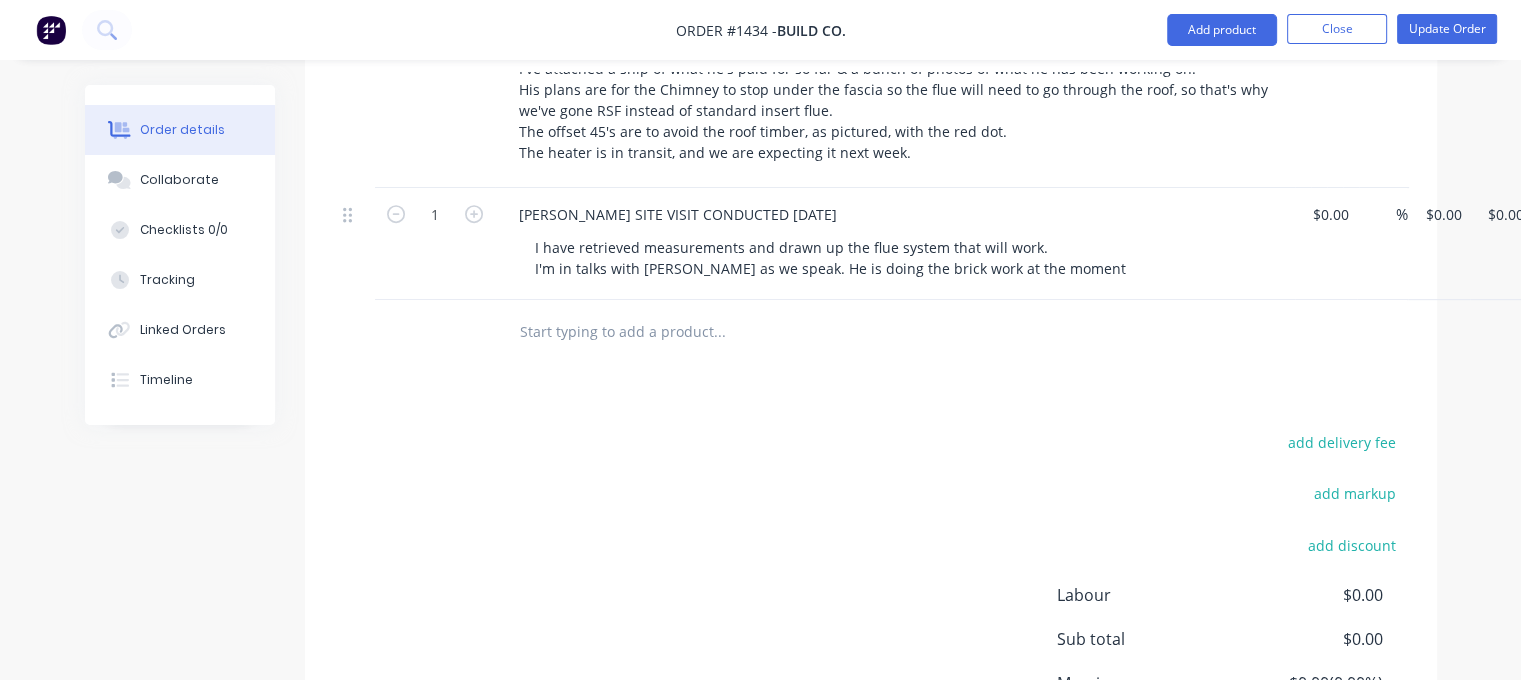 click at bounding box center [855, 332] 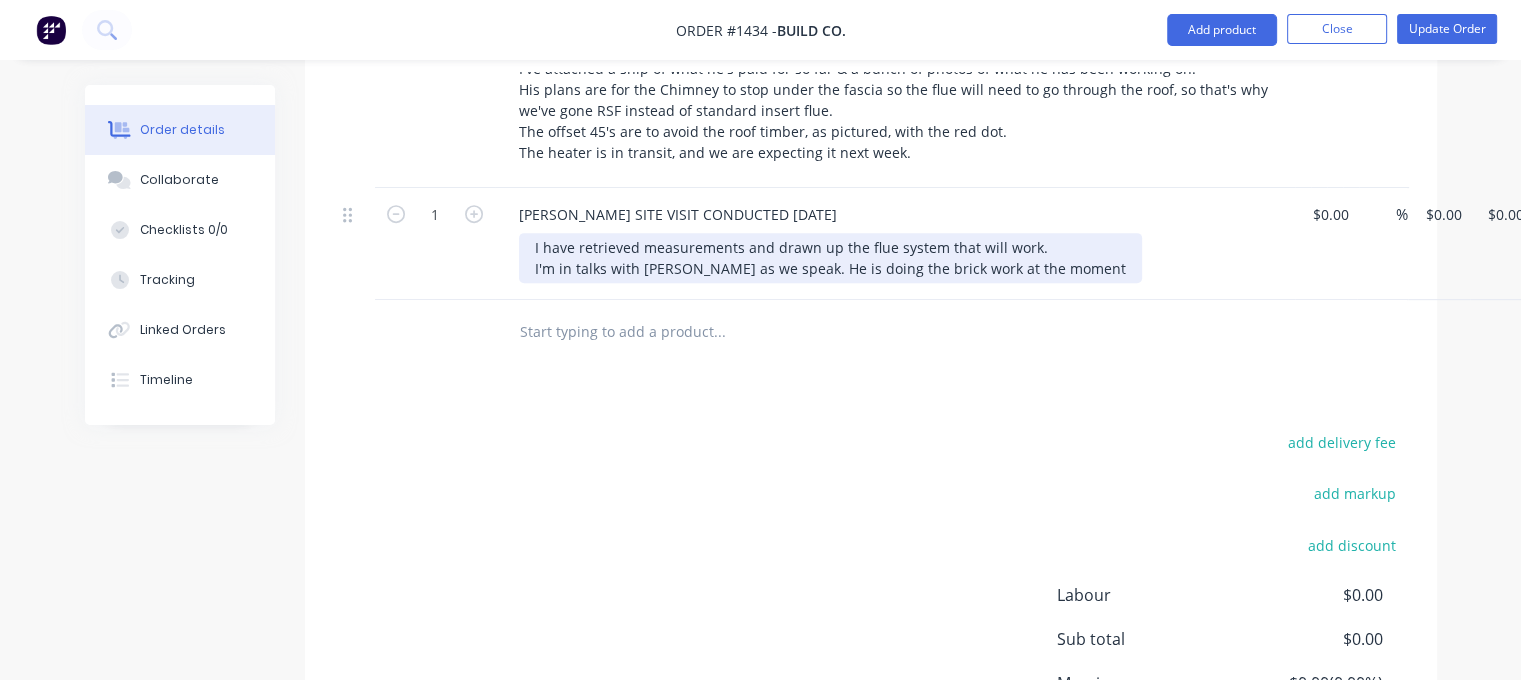 click on "I have retrieved measurements and drawn up the flue system that will work.
I'm in talks with [PERSON_NAME] as we speak. He is doing the brick work at the moment" at bounding box center (830, 258) 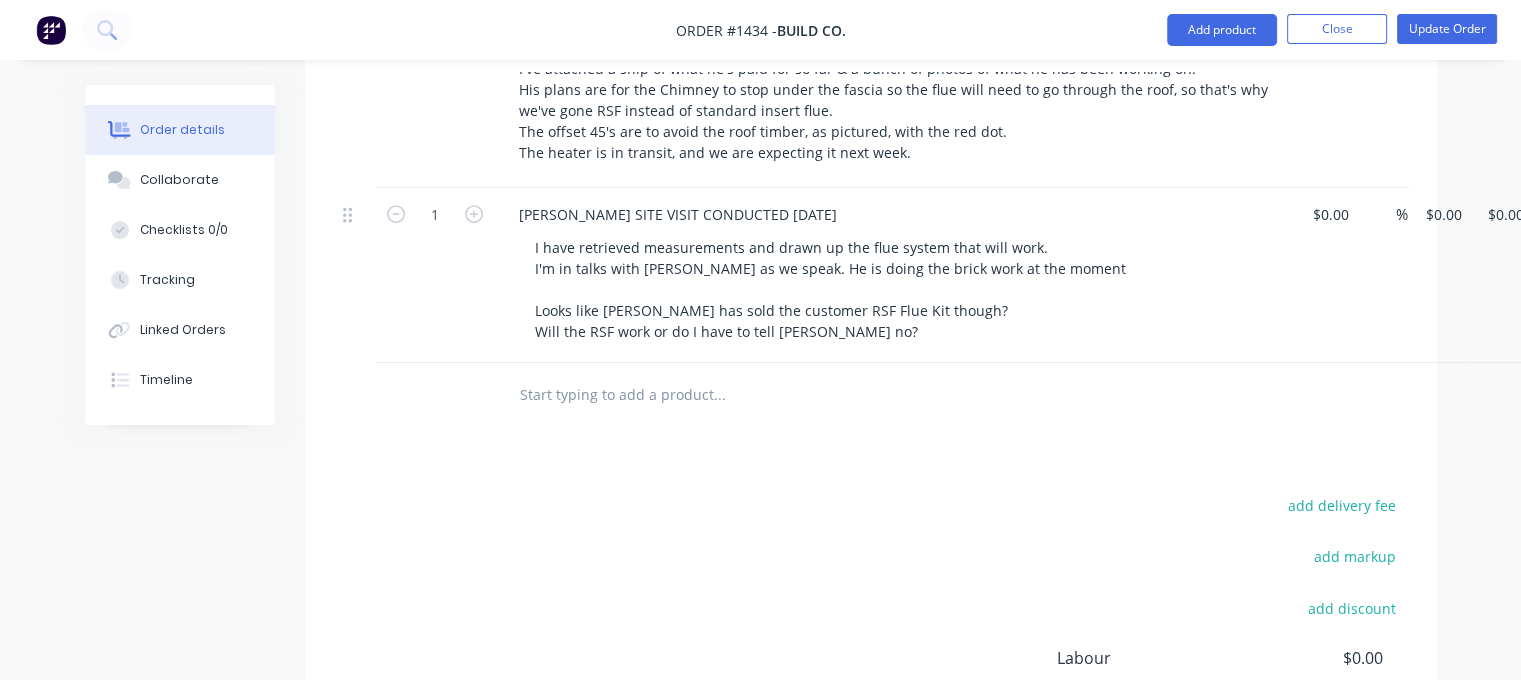 click on "I have retrieved measurements and drawn up the flue system that will work.
I'm in talks with [PERSON_NAME] as we speak. He is doing the brick work at the moment
Looks like [PERSON_NAME] has sold the customer RSF Flue Kit though?
Will the RSF work or do I have to tell [PERSON_NAME] no?" at bounding box center (903, 289) 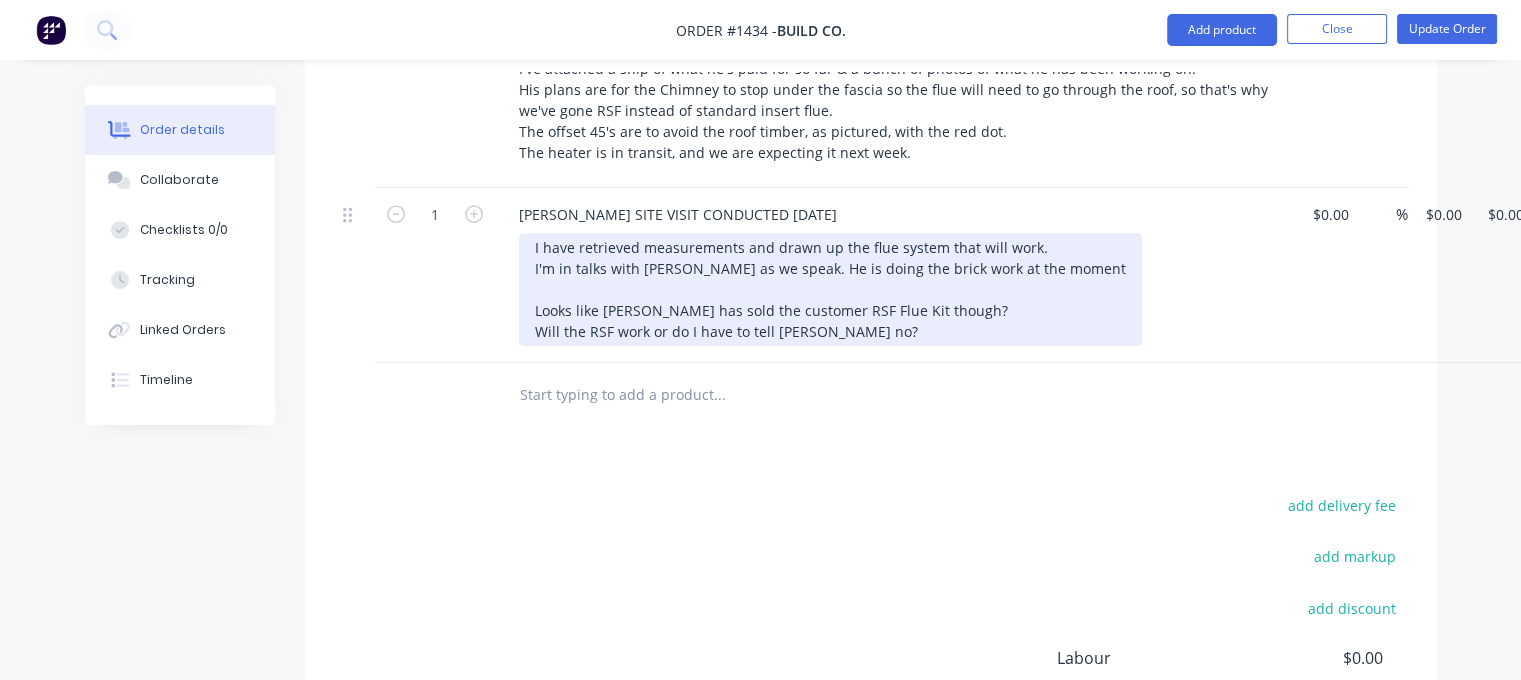 click on "I have retrieved measurements and drawn up the flue system that will work.
I'm in talks with [PERSON_NAME] as we speak. He is doing the brick work at the moment
Looks like [PERSON_NAME] has sold the customer RSF Flue Kit though?
Will the RSF work or do I have to tell [PERSON_NAME] no?" at bounding box center (830, 289) 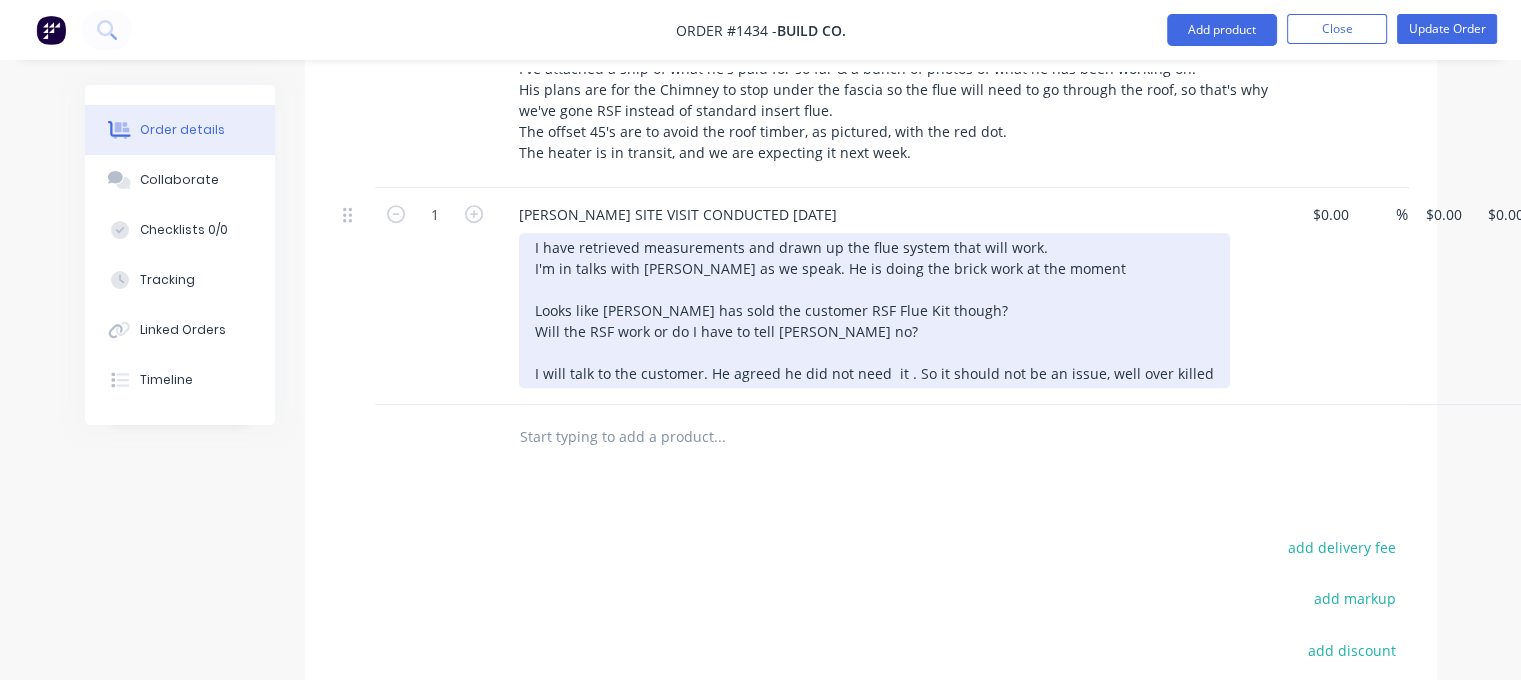 click on "I have retrieved measurements and drawn up the flue system that will work.
I'm in talks with [PERSON_NAME] as we speak. He is doing the brick work at the moment
Looks like [PERSON_NAME] has sold the customer RSF Flue Kit though?
Will the RSF work or do I have to tell [PERSON_NAME] no?
I will talk to the customer. He agreed he did not need  it . So it should not be an issue, well over killed" at bounding box center (874, 310) 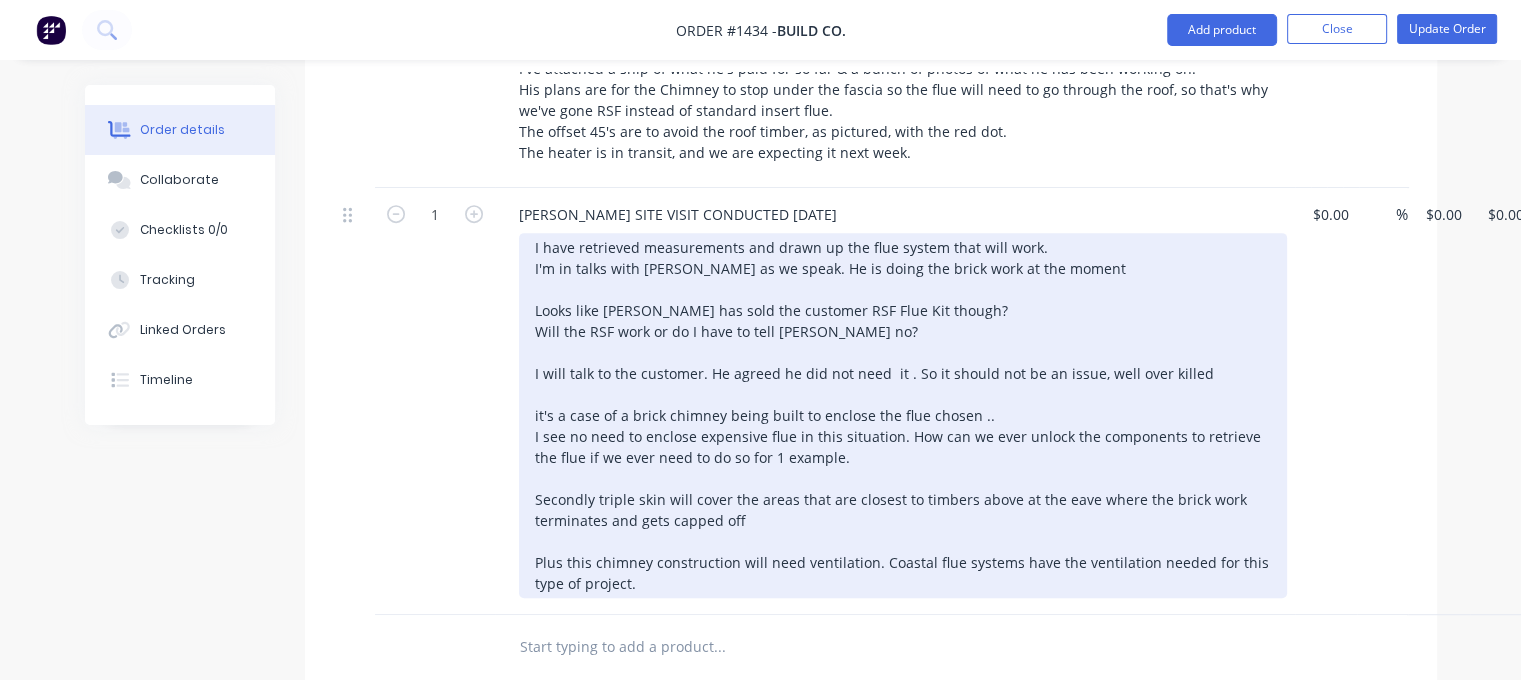 click on "I have retrieved measurements and drawn up the flue system that will work.
I'm in talks with [PERSON_NAME] as we speak. He is doing the brick work at the moment
Looks like [PERSON_NAME] has sold the customer RSF Flue Kit though?
Will the RSF work or do I have to tell [PERSON_NAME] no?
I will talk to the customer. He agreed he did not need  it . So it should not be an issue, well over killed
it's a case of a brick chimney being built to enclose the flue chosen ..
I see no need to enclose expensive flue in this situation. How can we ever unlock the components to retrieve the flue if we ever need to do so for 1 example.
Secondly triple skin will cover the areas that are closest to timbers above at the eave where the brick work terminates and gets capped off
Plus this chimney construction will need ventilation. Coastal flue systems have the ventilation needed for this type of project." at bounding box center [903, 415] 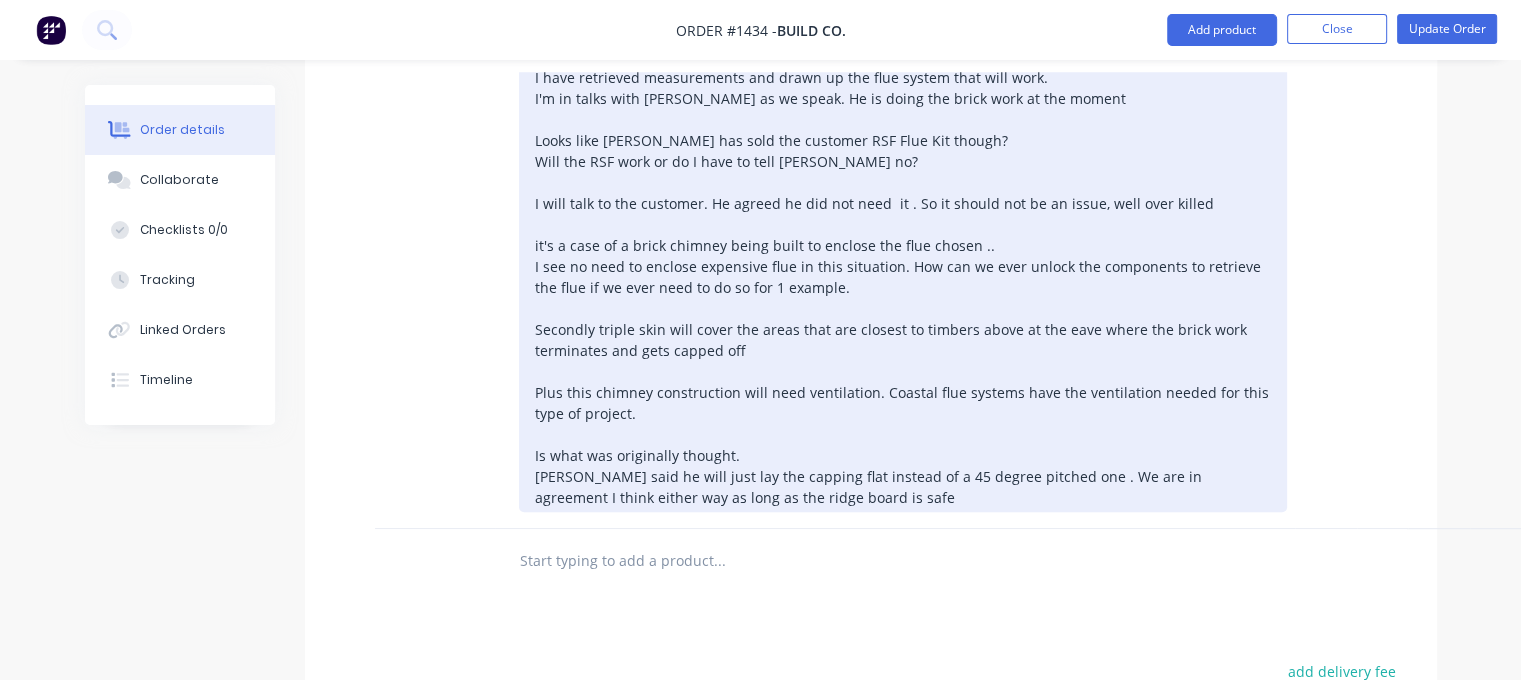 scroll, scrollTop: 1074, scrollLeft: 0, axis: vertical 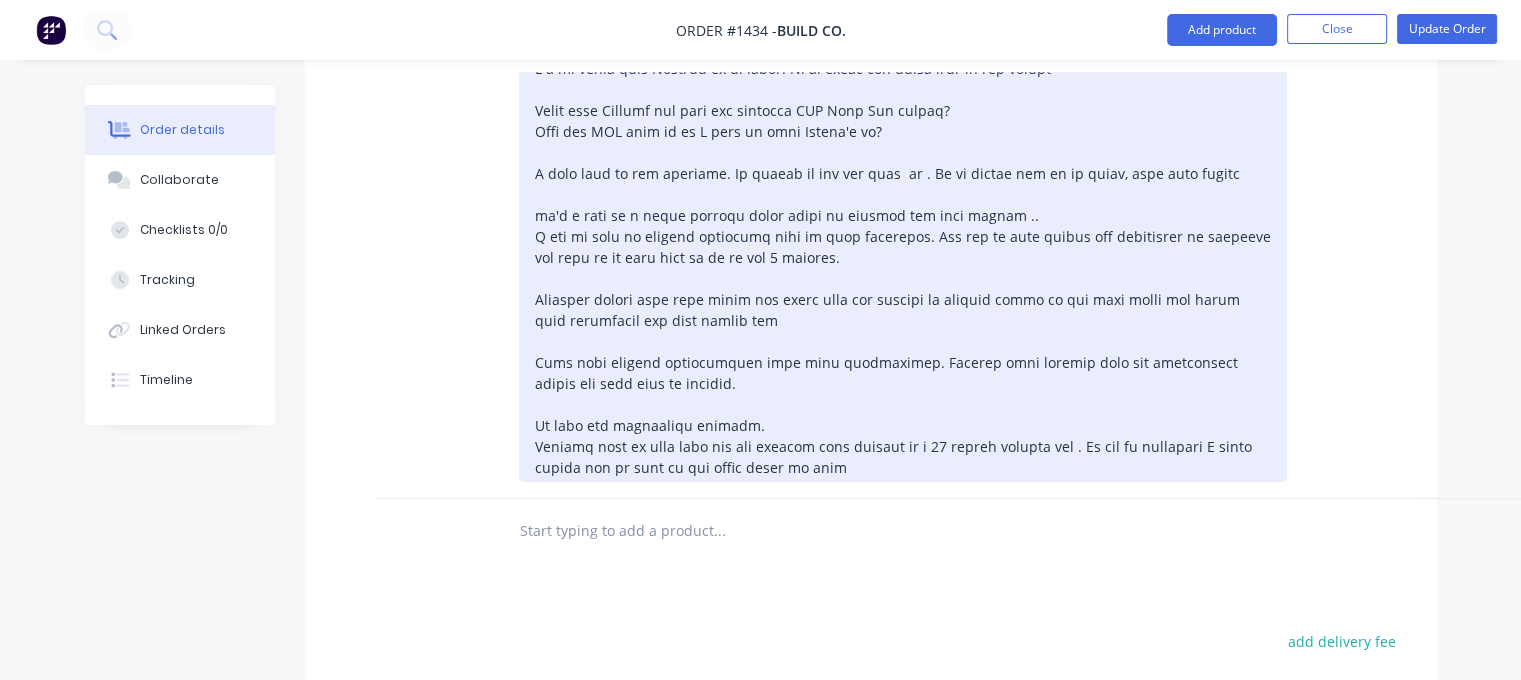 click at bounding box center (903, 257) 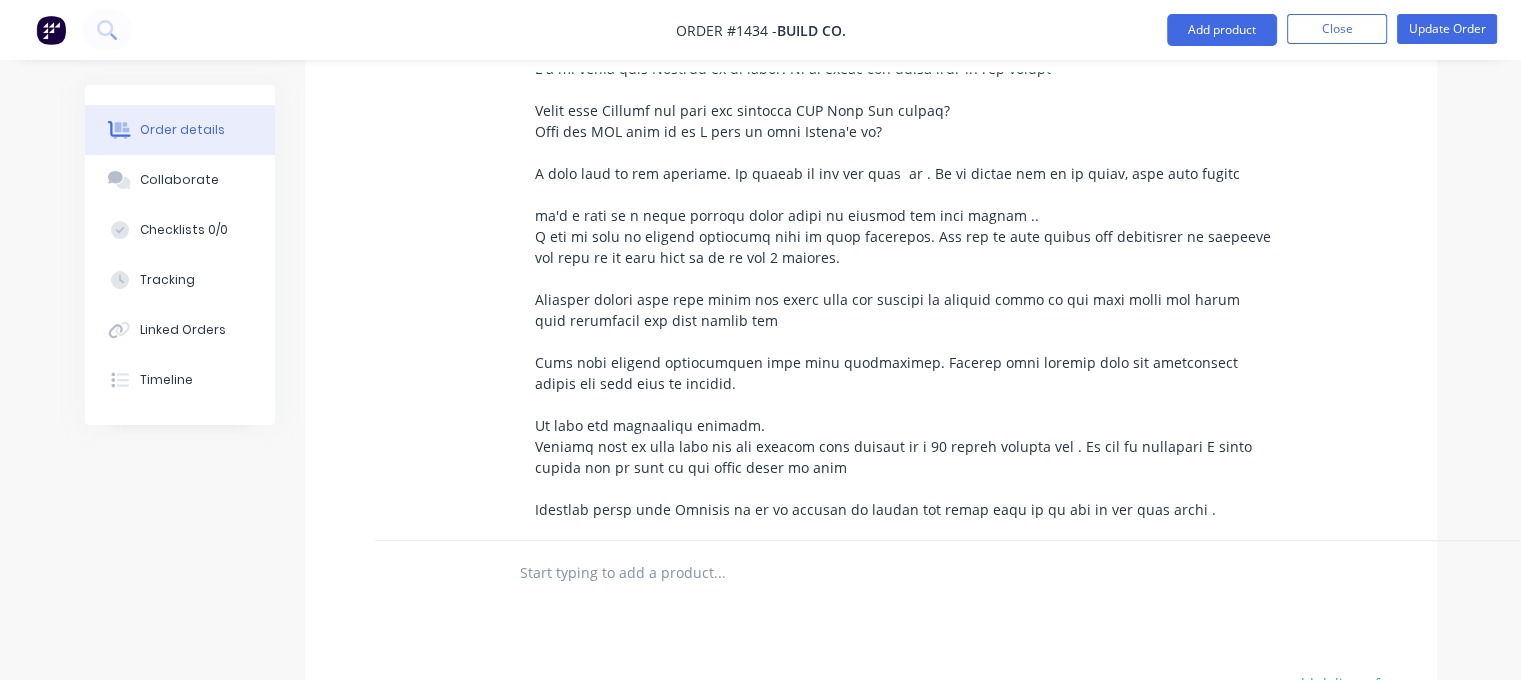click at bounding box center [719, 573] 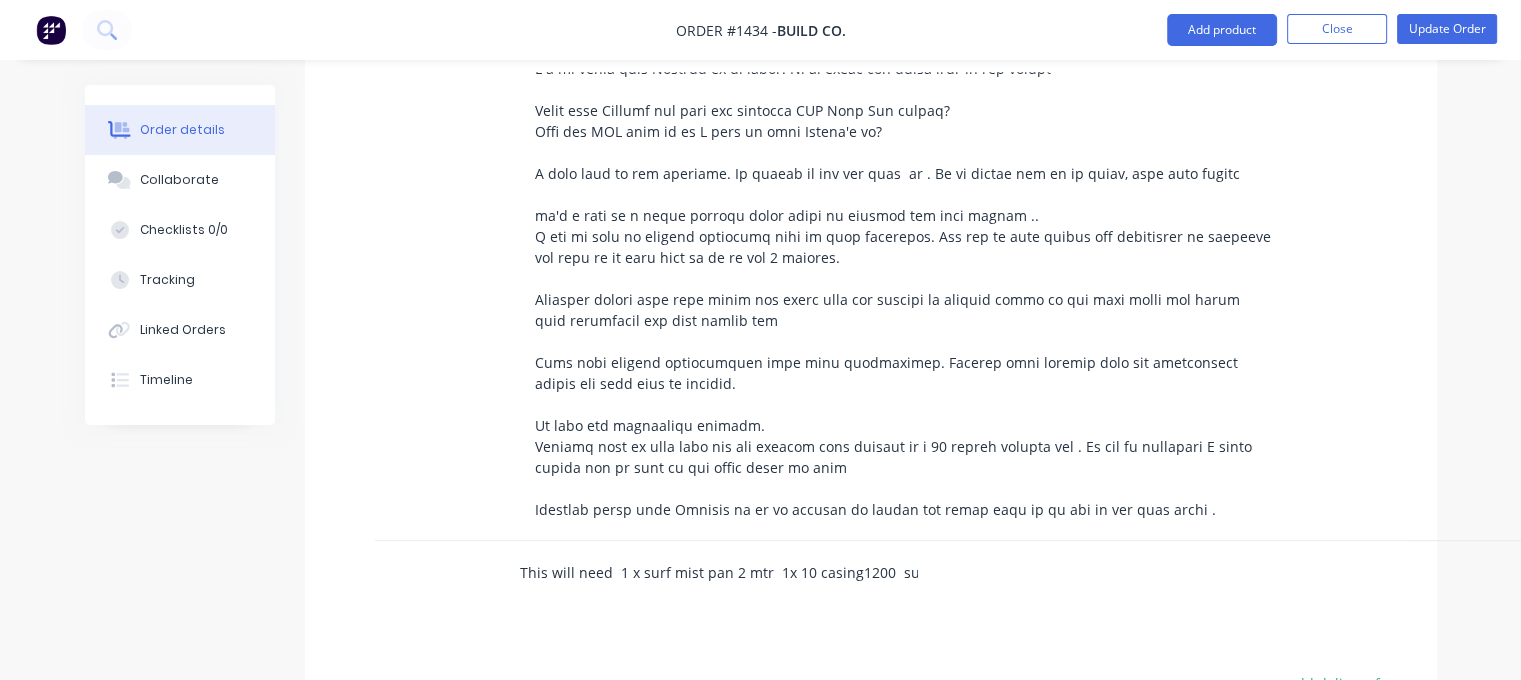 scroll, scrollTop: 0, scrollLeft: 1084, axis: horizontal 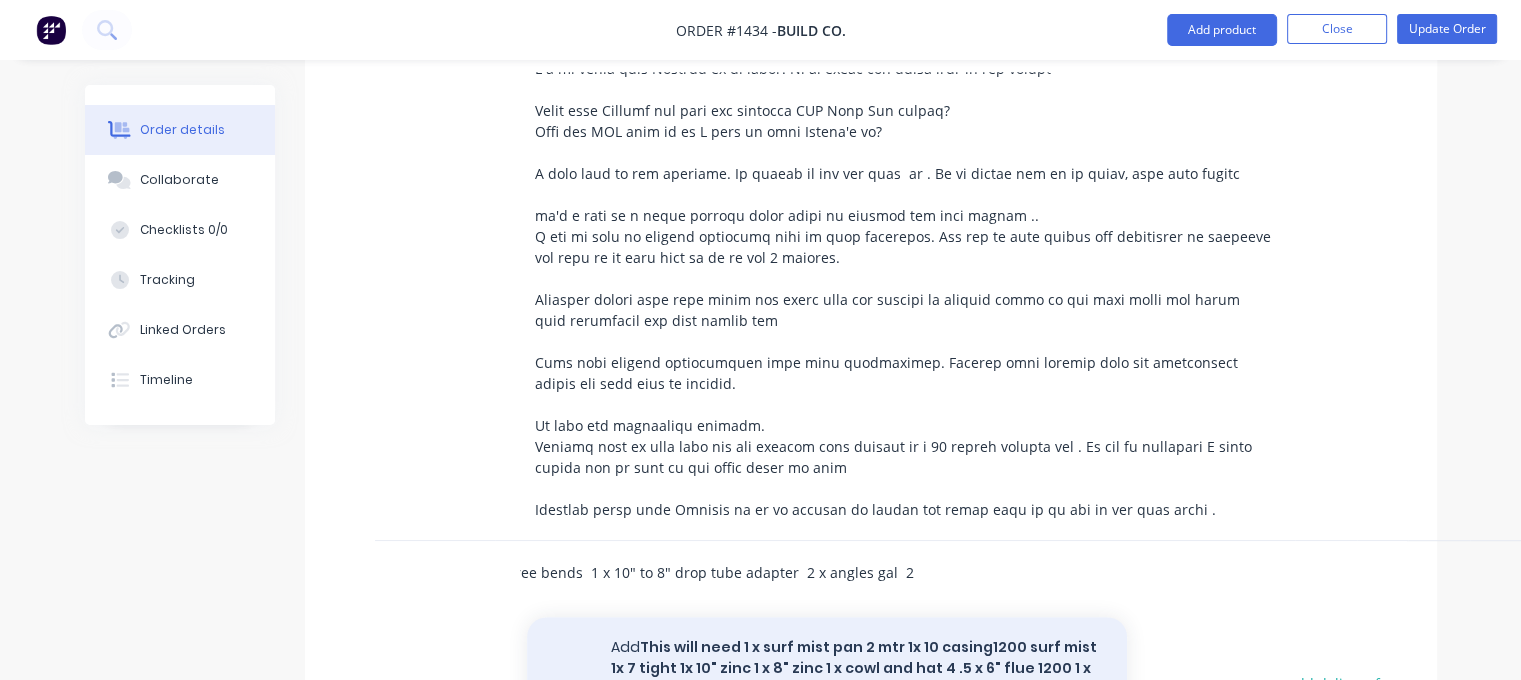 type on "This will need  1 x surf mist pan 2 mtr  1x 10 casing1200  surf mist  1x 7 tight  1x 10" zinc  1 x 8" zinc  1 x cowl and hat  4 .5 x 6" flue 1200  1 x set of sliding 45 degree bends  1 x 10" to 8" drop tube adapter  2 x angles gal  2 x silicon" 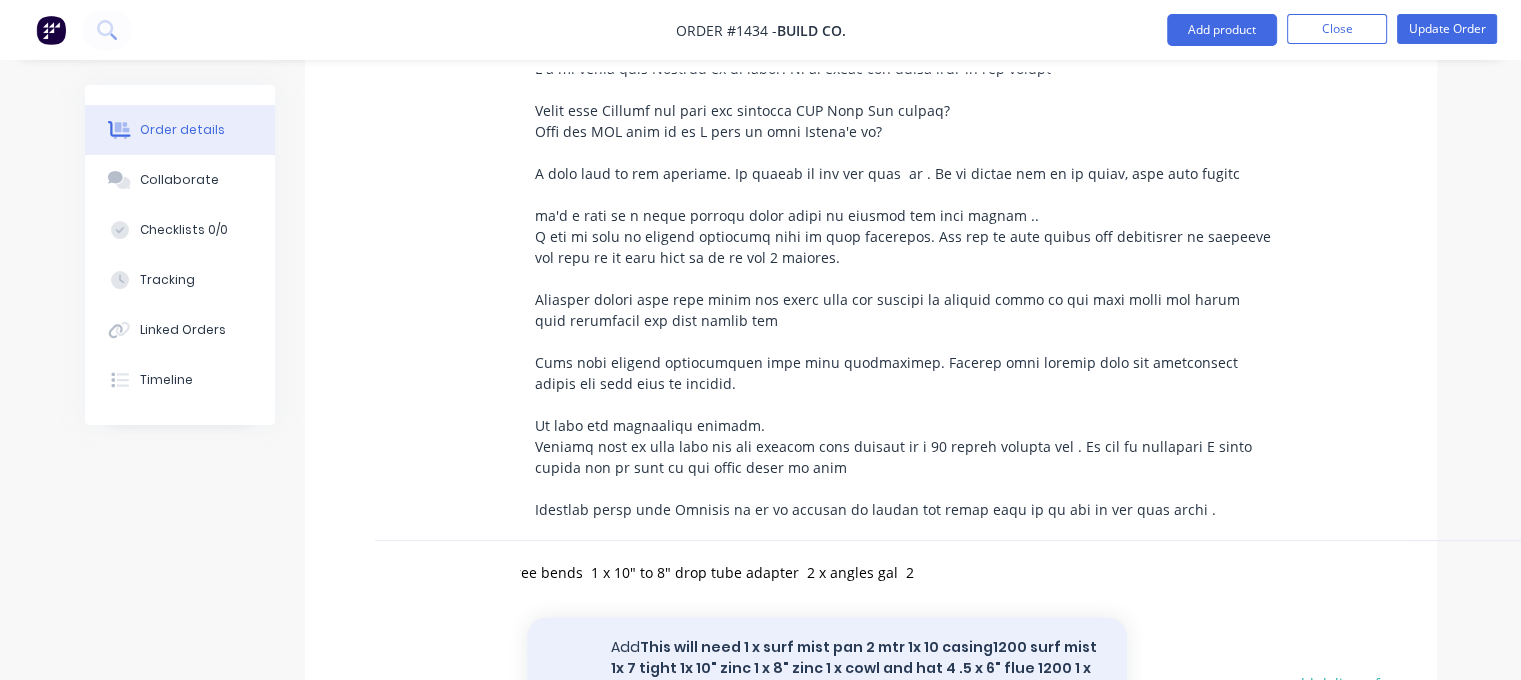click on "Add  This will need  1 x surf mist pan 2 mtr  1x 10 casing1200  surf mist  1x 7 tight  1x 10" zinc  1 x 8" zinc  1 x cowl and hat  4 .5 x 6" flue 1200  1 x set of sliding 45 degree bends  1 x 10" to 8" drop tube adapter  2 x angles gal  2 x silicon   to order" at bounding box center (827, 679) 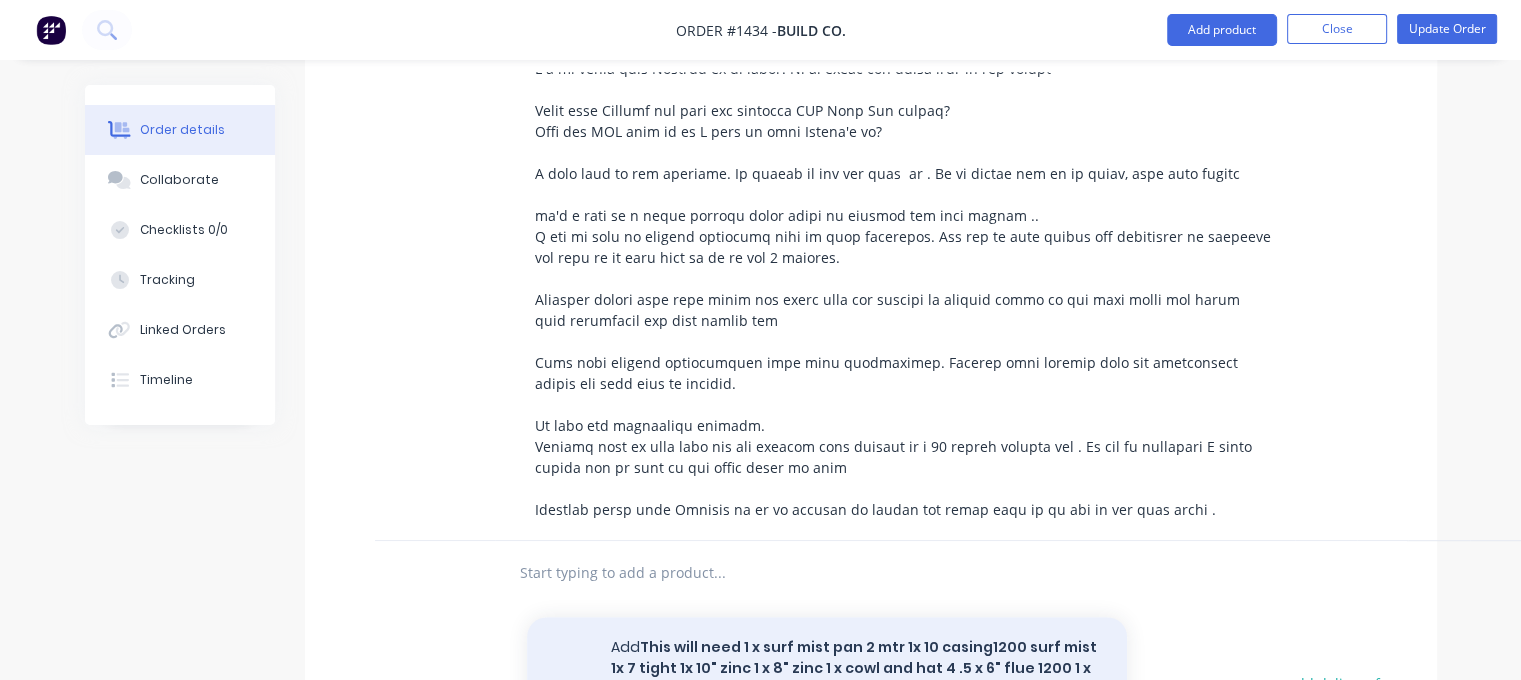 scroll, scrollTop: 0, scrollLeft: 0, axis: both 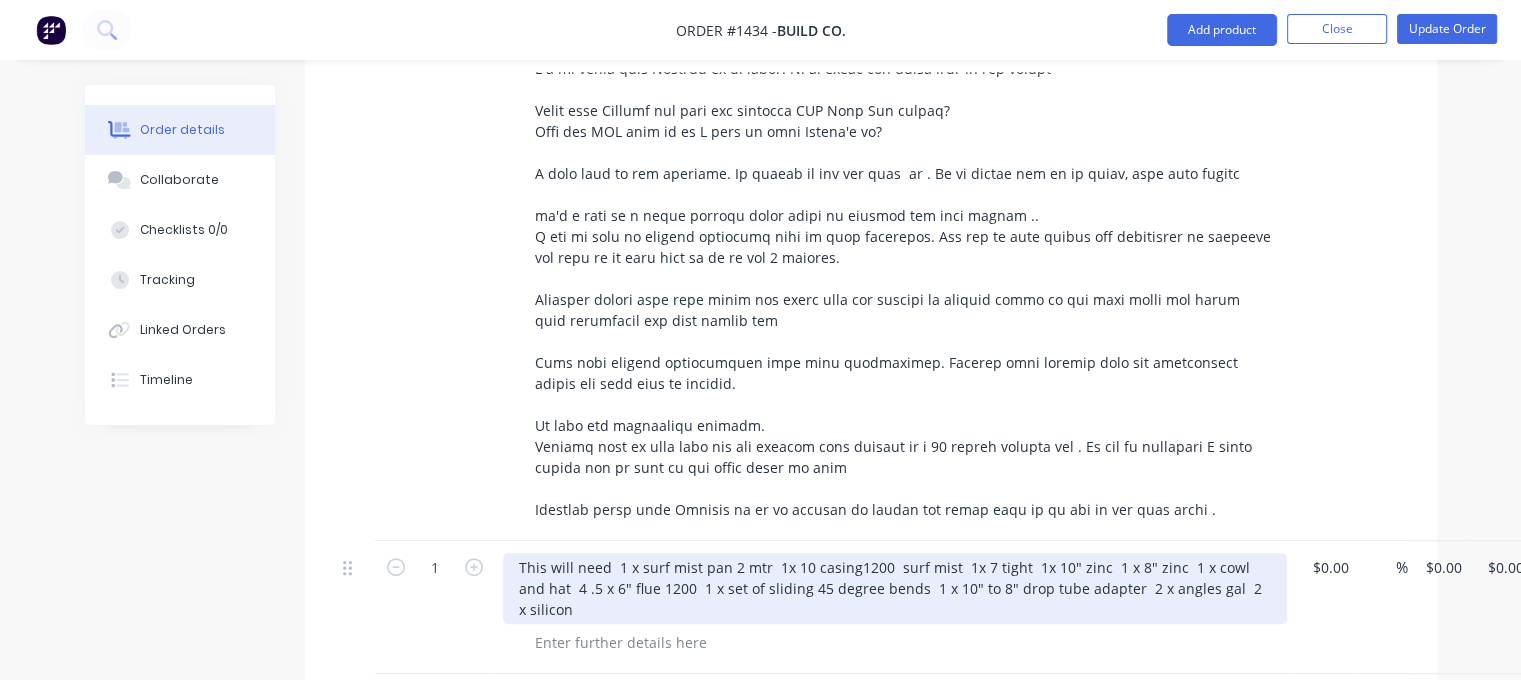 drag, startPoint x: 608, startPoint y: 507, endPoint x: 1390, endPoint y: 526, distance: 782.2308 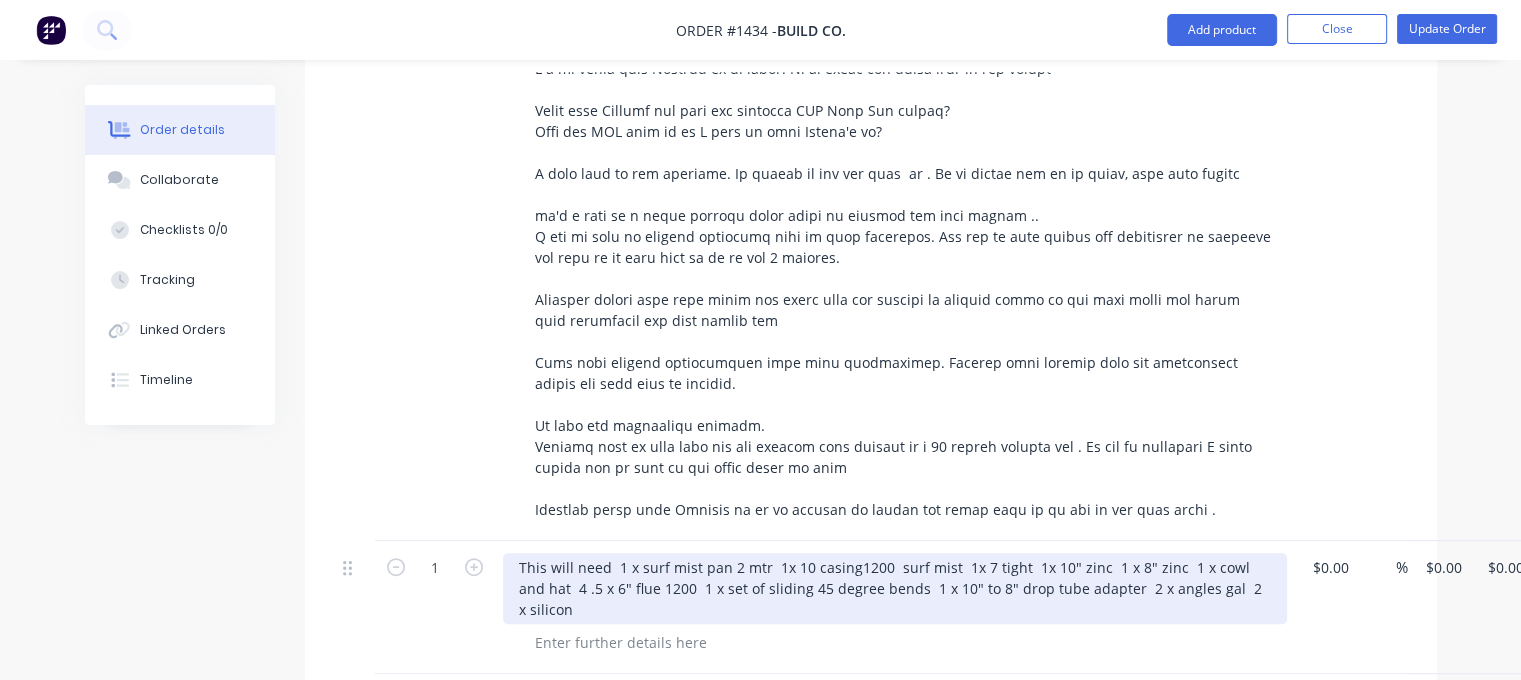 click on "1 This will need  1 x surf mist pan 2 mtr  1x 10 casing1200  surf mist  1x 7 tight  1x 10" zinc  1 x 8" zinc  1 x cowl and hat  4 .5 x 6" flue 1200  1 x set of sliding 45 degree bends  1 x 10" to 8" drop tube adapter  2 x angles gal  2 x silicon  $0.00 $0.00 % $0.00 $0.00 $0.00 $0.00" at bounding box center [871, 607] 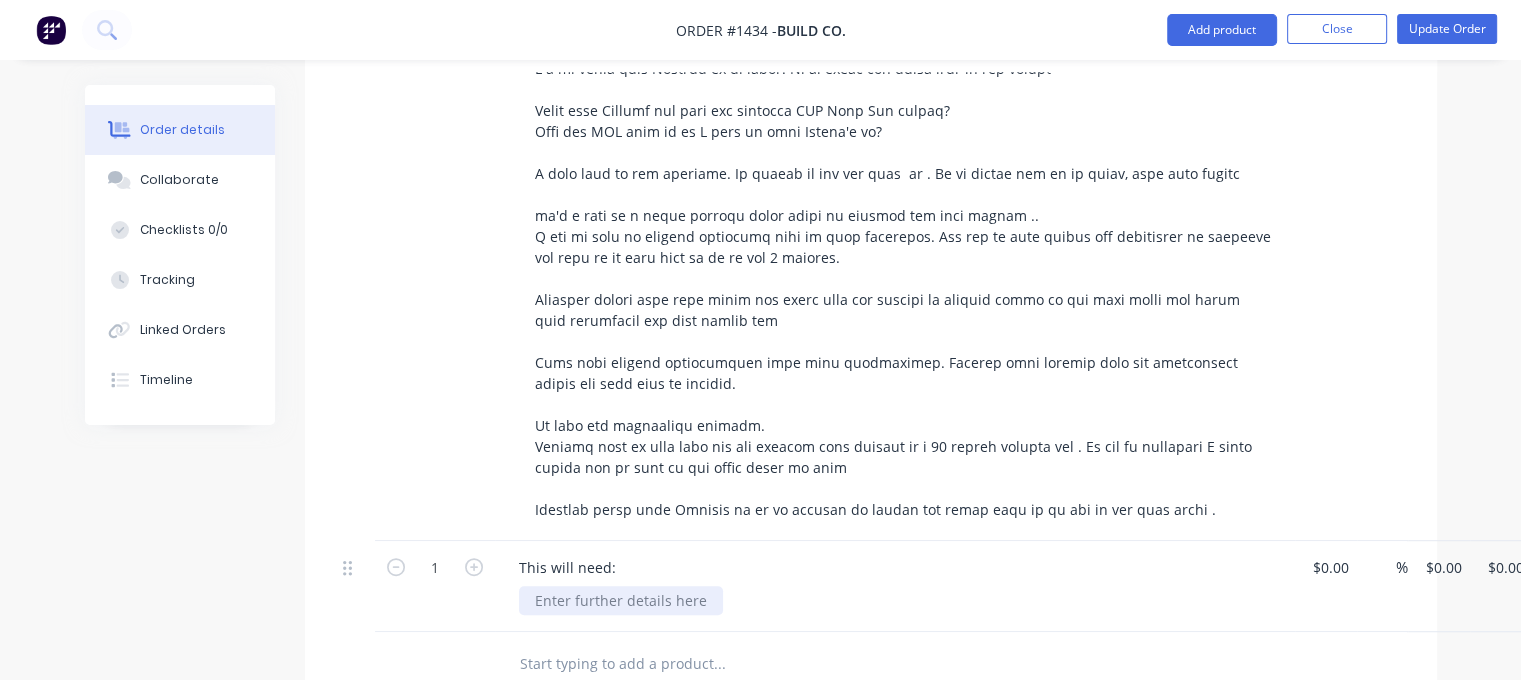 click at bounding box center (621, 600) 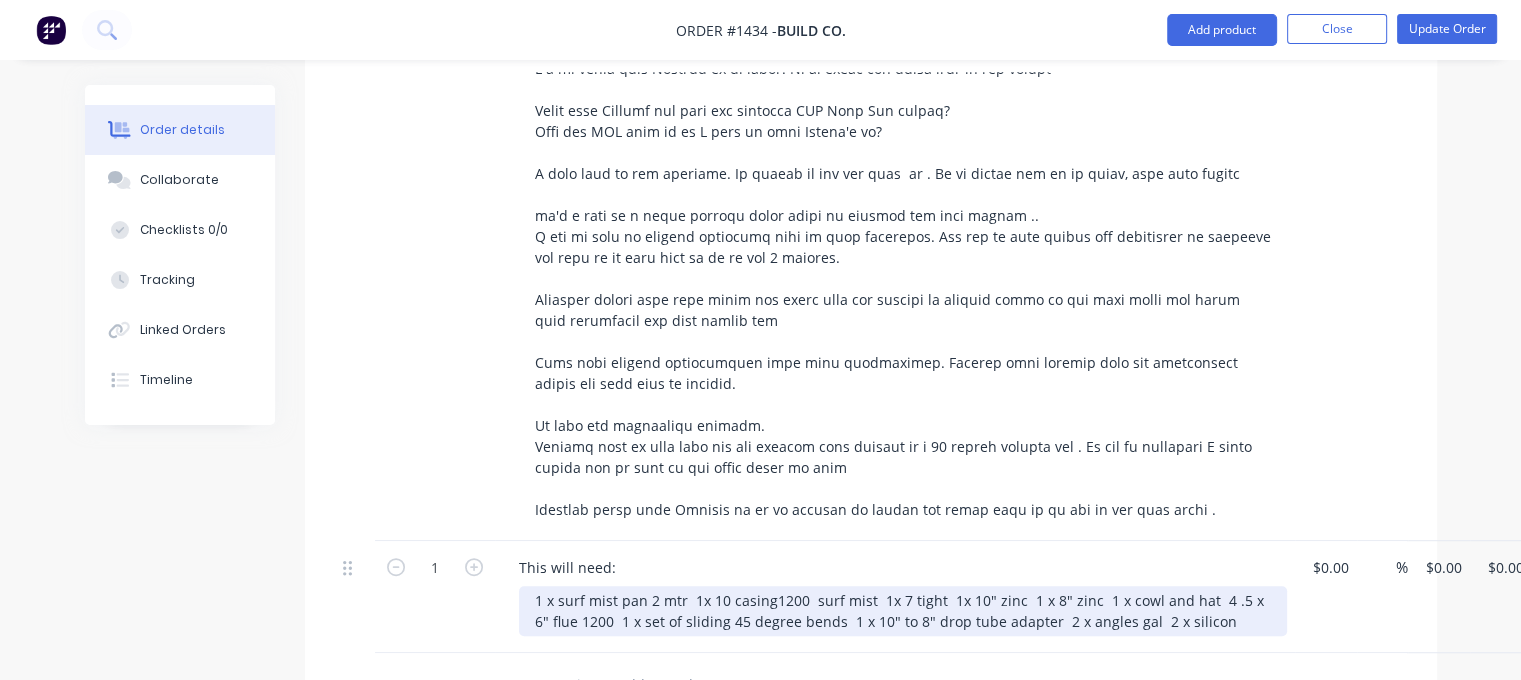 click on "1 x surf mist pan 2 mtr  1x 10 casing1200  surf mist  1x 7 tight  1x 10" zinc  1 x 8" zinc  1 x cowl and hat  4 .5 x 6" flue 1200  1 x set of sliding 45 degree bends  1 x 10" to 8" drop tube adapter  2 x angles gal  2 x silicon" at bounding box center (903, 611) 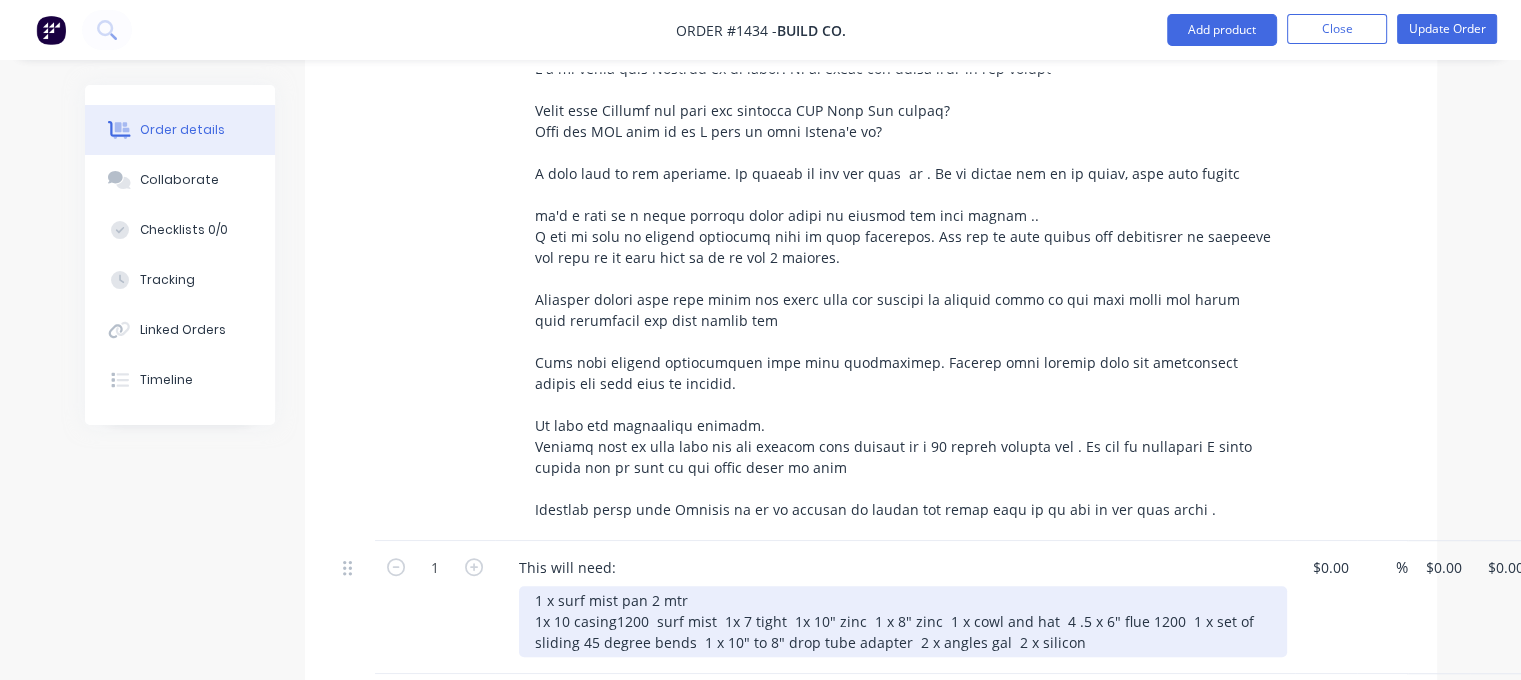 click on "1 x surf mist pan 2 mtr
1x 10 casing1200  surf mist  1x 7 tight  1x 10" zinc  1 x 8" zinc  1 x cowl and hat  4 .5 x 6" flue 1200  1 x set of sliding 45 degree bends  1 x 10" to 8" drop tube adapter  2 x angles gal  2 x silicon" at bounding box center (903, 621) 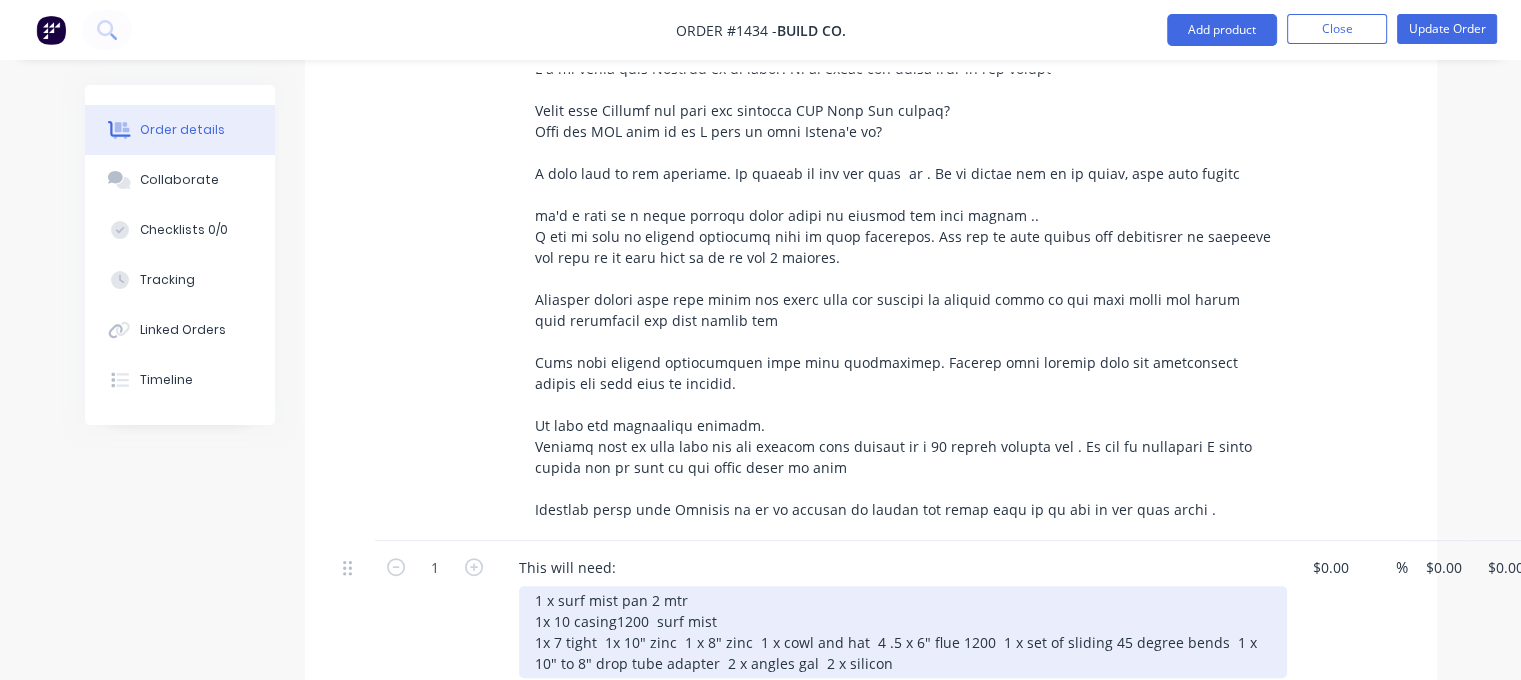 click on "1 x surf mist pan 2 mtr
1x 10 casing1200  surf mist
1x 7 tight  1x 10" zinc  1 x 8" zinc  1 x cowl and hat  4 .5 x 6" flue 1200  1 x set of sliding 45 degree bends  1 x 10" to 8" drop tube adapter  2 x angles gal  2 x silicon" at bounding box center [903, 632] 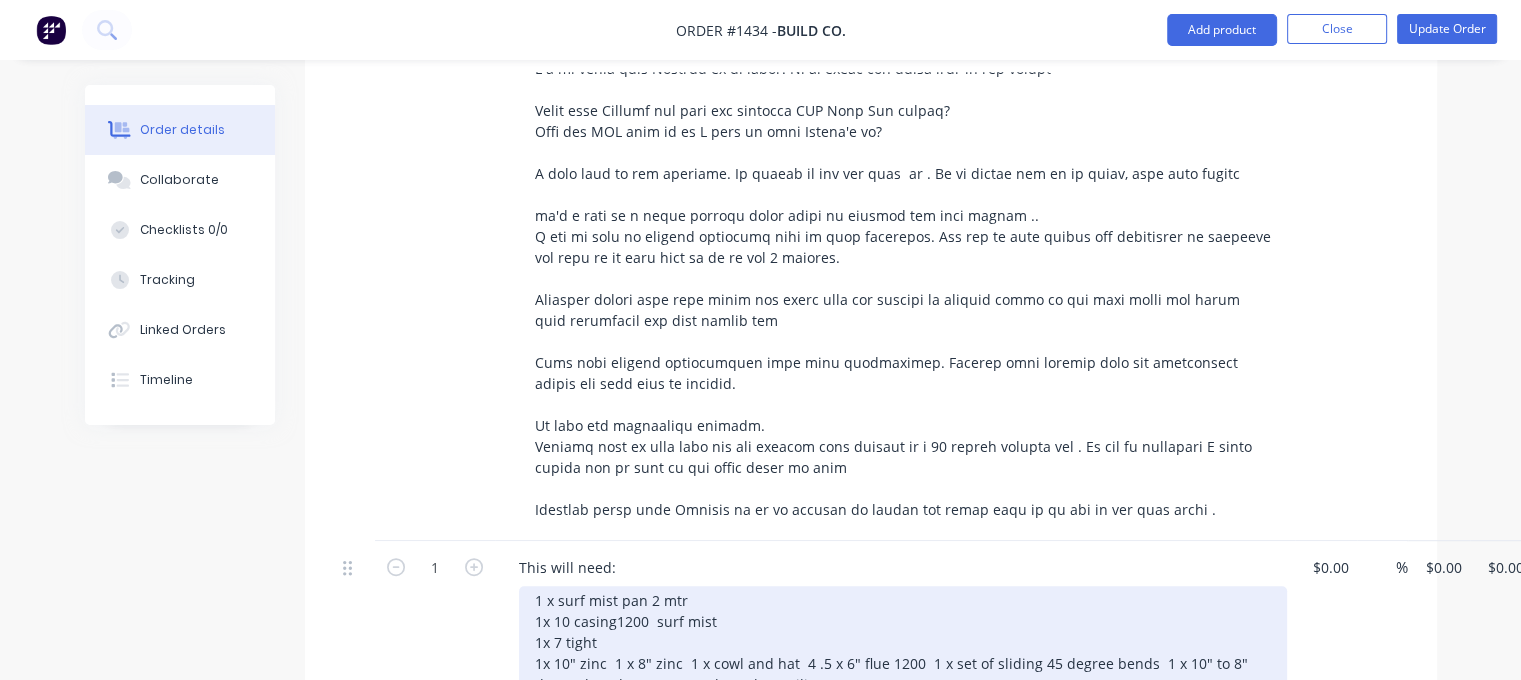 drag, startPoint x: 611, startPoint y: 606, endPoint x: 621, endPoint y: 595, distance: 14.866069 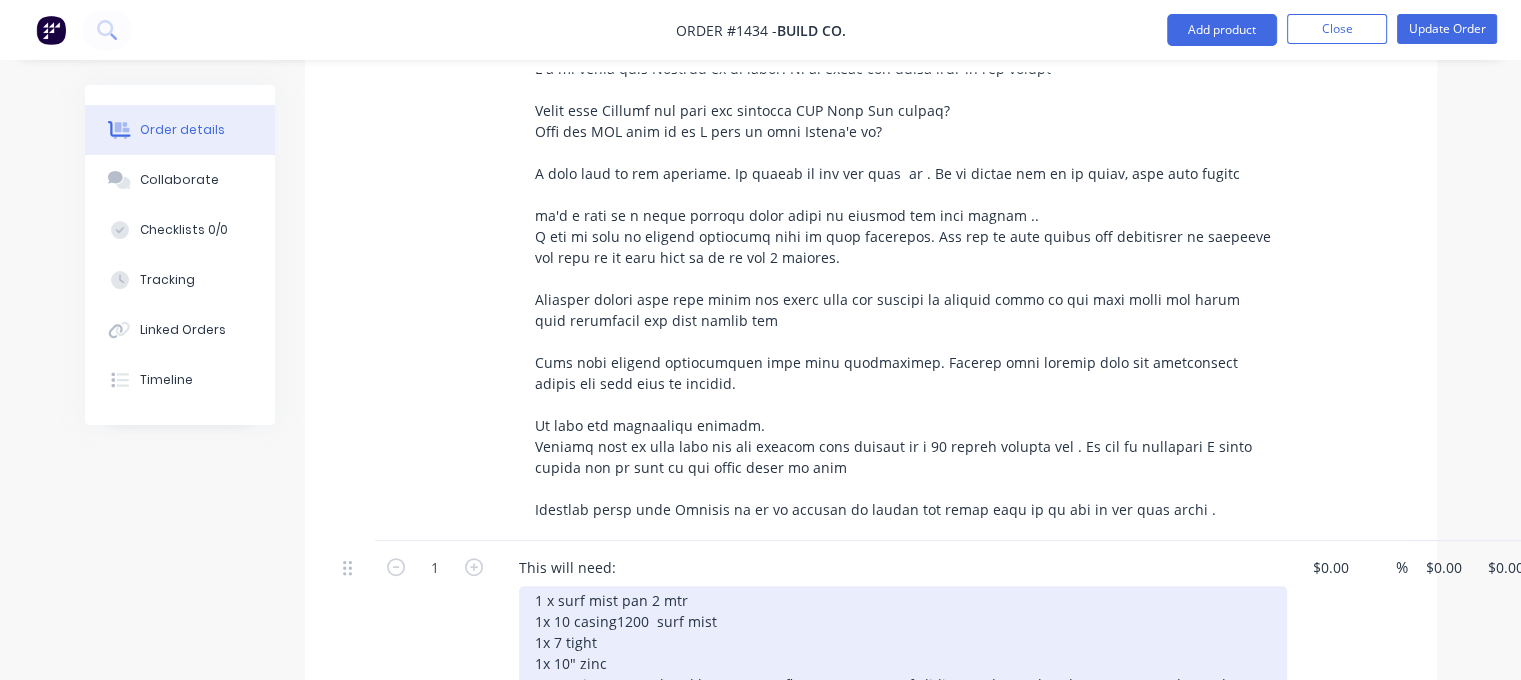 click on "1 x surf mist pan 2 mtr
1x 10 casing1200  surf mist
1x 7 tight
1x 10" zinc
1 x 8" zinc  1 x cowl and hat  4 .5 x 6" flue 1200  1 x set of sliding 45 degree bends  1 x 10" to 8" drop tube adapter  2 x angles gal  2 x silicon" at bounding box center (903, 653) 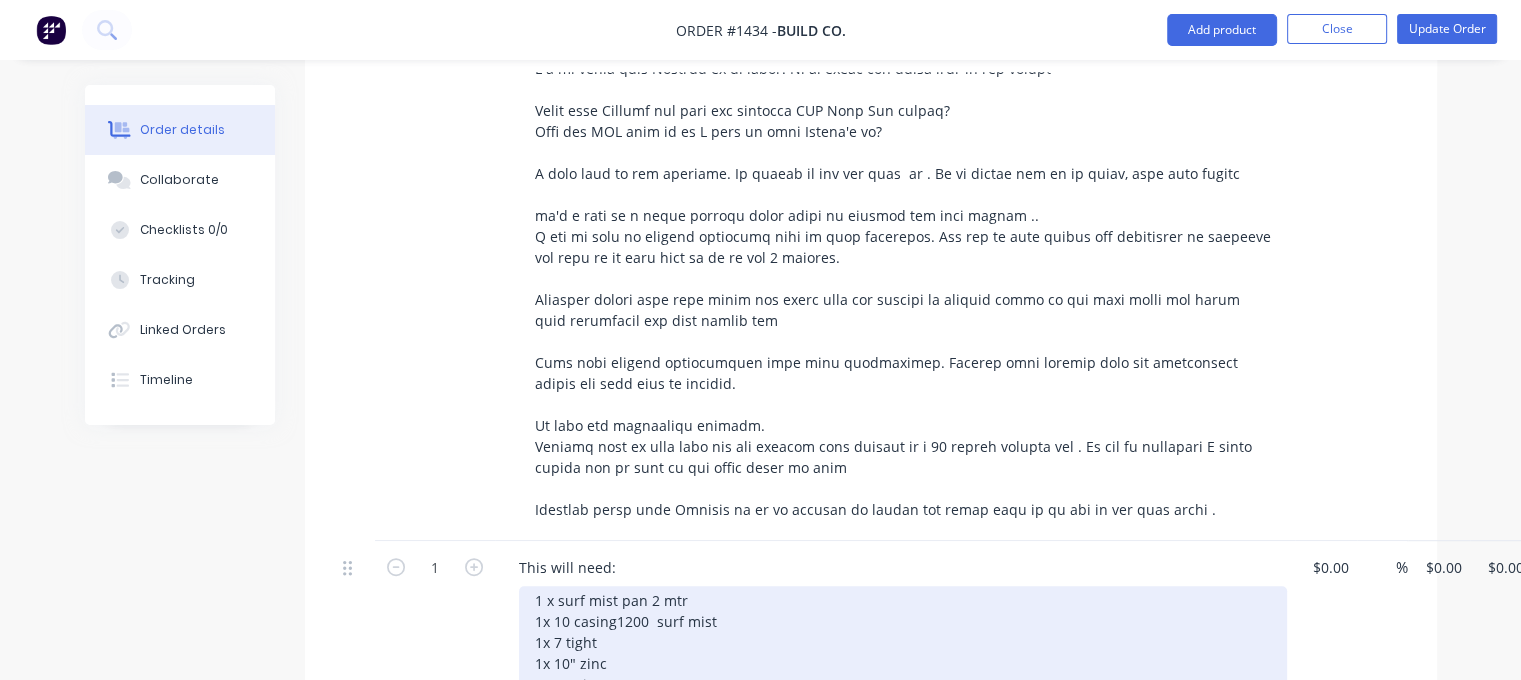 click on "1 x surf mist pan 2 mtr
1x 10 casing1200  surf mist
1x 7 tight
1x 10" zinc
1 x 8" zinc
1 x cowl and hat  4 .5 x 6" flue 1200  1 x set of sliding 45 degree bends  1 x 10" to 8" drop tube adapter  2 x angles gal  2 x silicon" at bounding box center (903, 663) 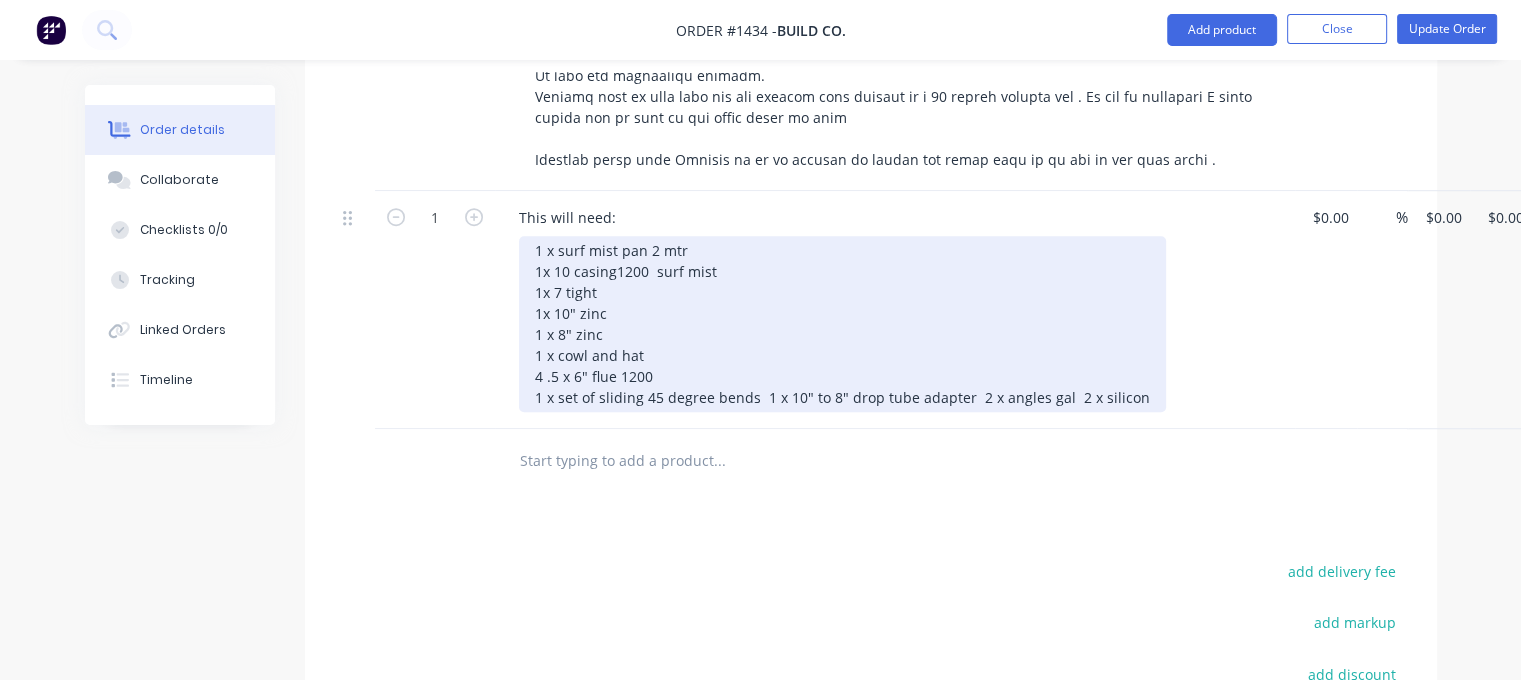 scroll, scrollTop: 1474, scrollLeft: 0, axis: vertical 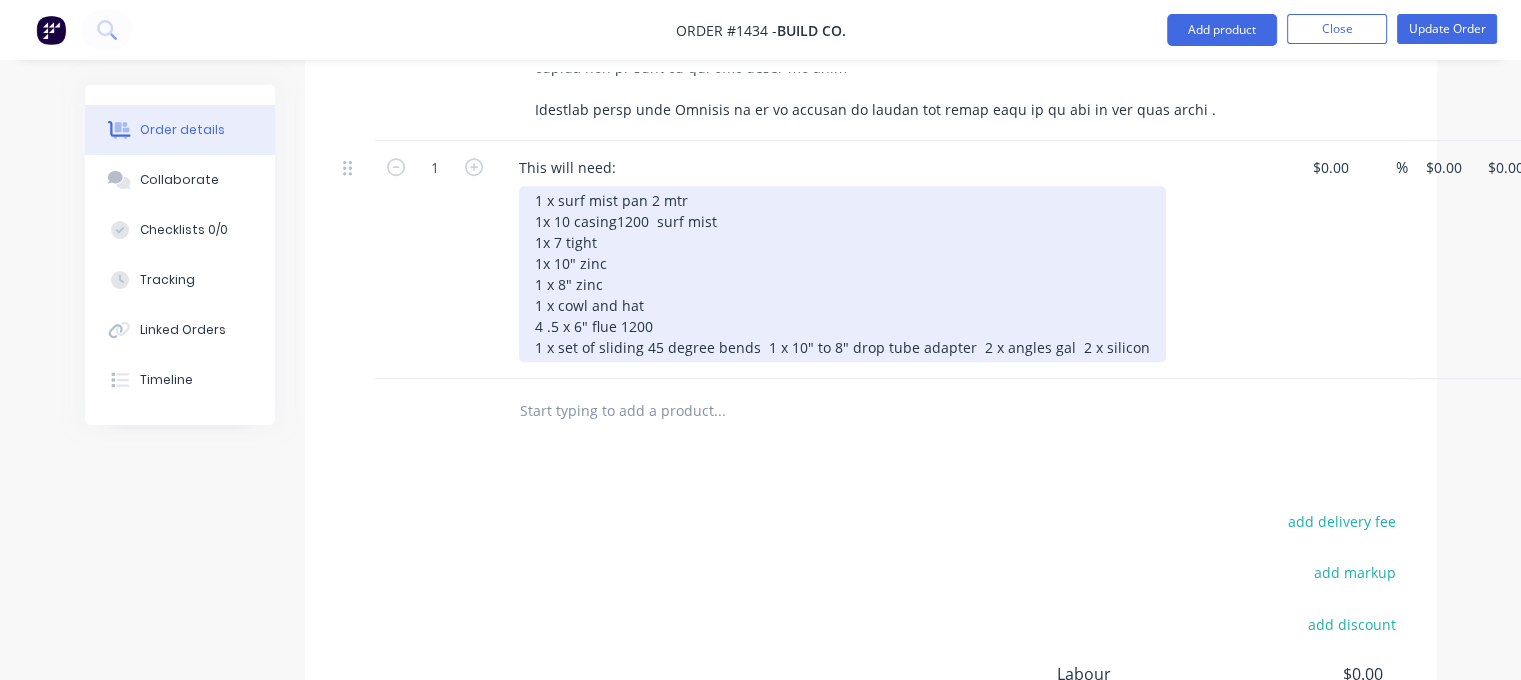 click on "1 x surf mist pan 2 mtr
1x 10 casing1200  surf mist
1x 7 tight
1x 10" zinc
1 x 8" zinc
1 x cowl and hat
4 .5 x 6" flue 1200
1 x set of sliding 45 degree bends  1 x 10" to 8" drop tube adapter  2 x angles gal  2 x silicon" at bounding box center [842, 274] 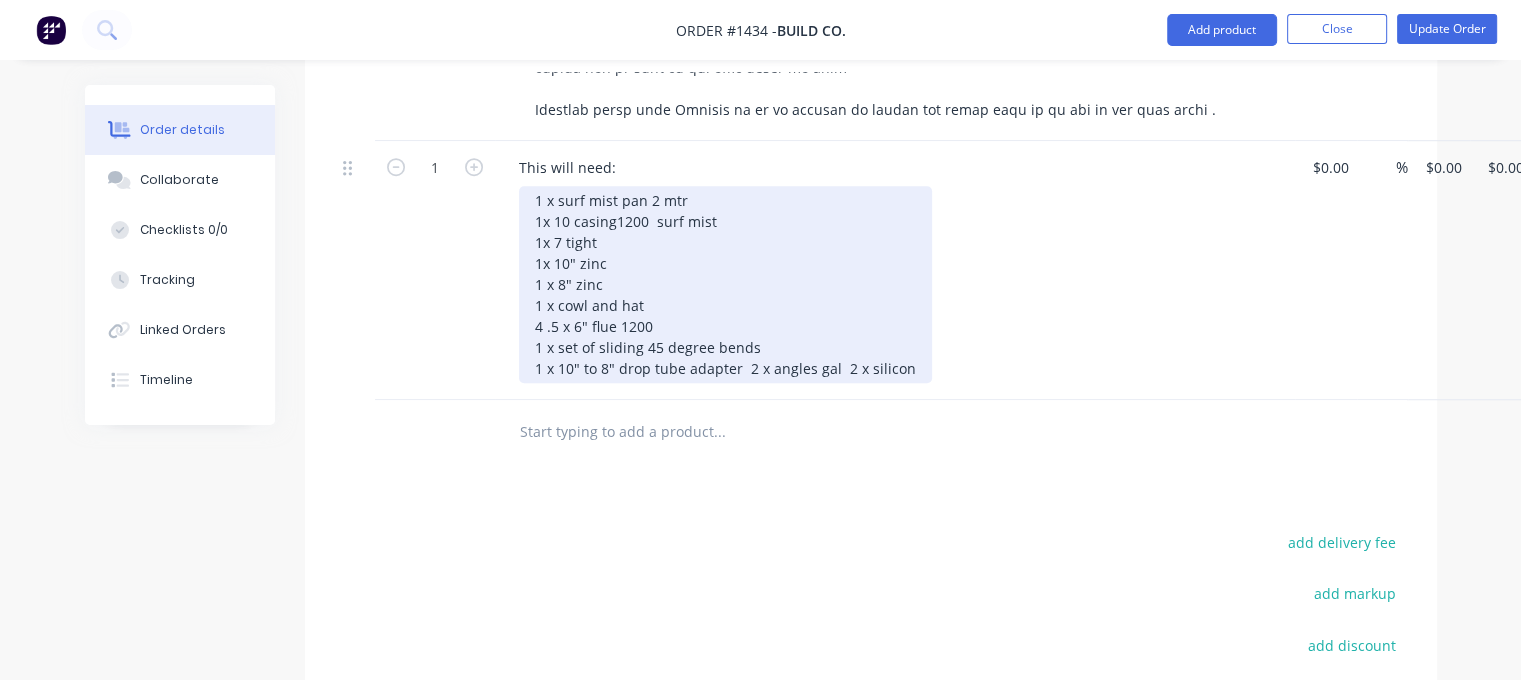 click on "1 x surf mist pan 2 mtr
1x 10 casing1200  surf mist
1x 7 tight
1x 10" zinc
1 x 8" zinc
1 x cowl and hat
4 .5 x 6" flue 1200
1 x set of sliding 45 degree bends
1 x 10" to 8" drop tube adapter  2 x angles gal  2 x silicon" at bounding box center (725, 284) 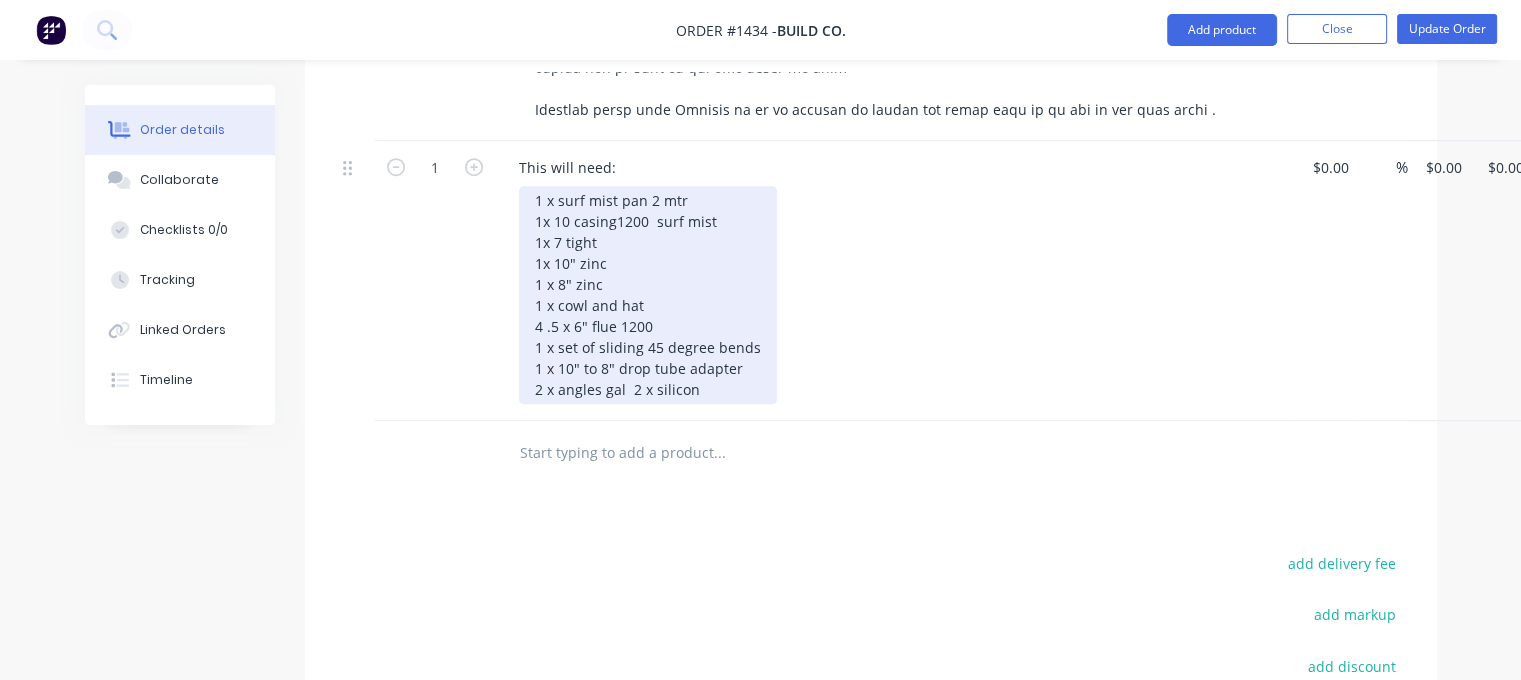 click on "1 x surf mist pan 2 mtr
1x 10 casing1200  surf mist
1x 7 tight
1x 10" zinc
1 x 8" zinc
1 x cowl and hat
4 .5 x 6" flue 1200
1 x set of sliding 45 degree bends
1 x 10" to 8" drop tube adapter
2 x angles gal  2 x silicon" at bounding box center (648, 295) 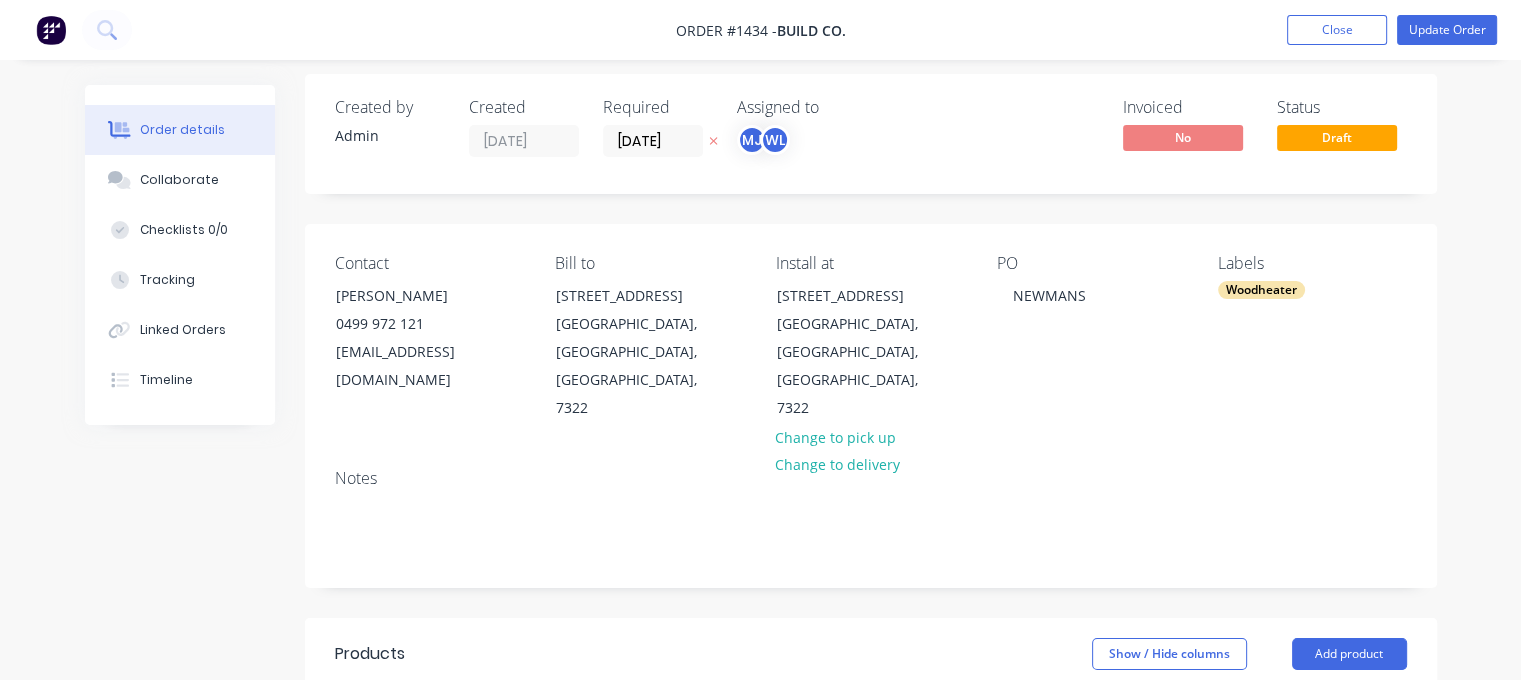 scroll, scrollTop: 0, scrollLeft: 0, axis: both 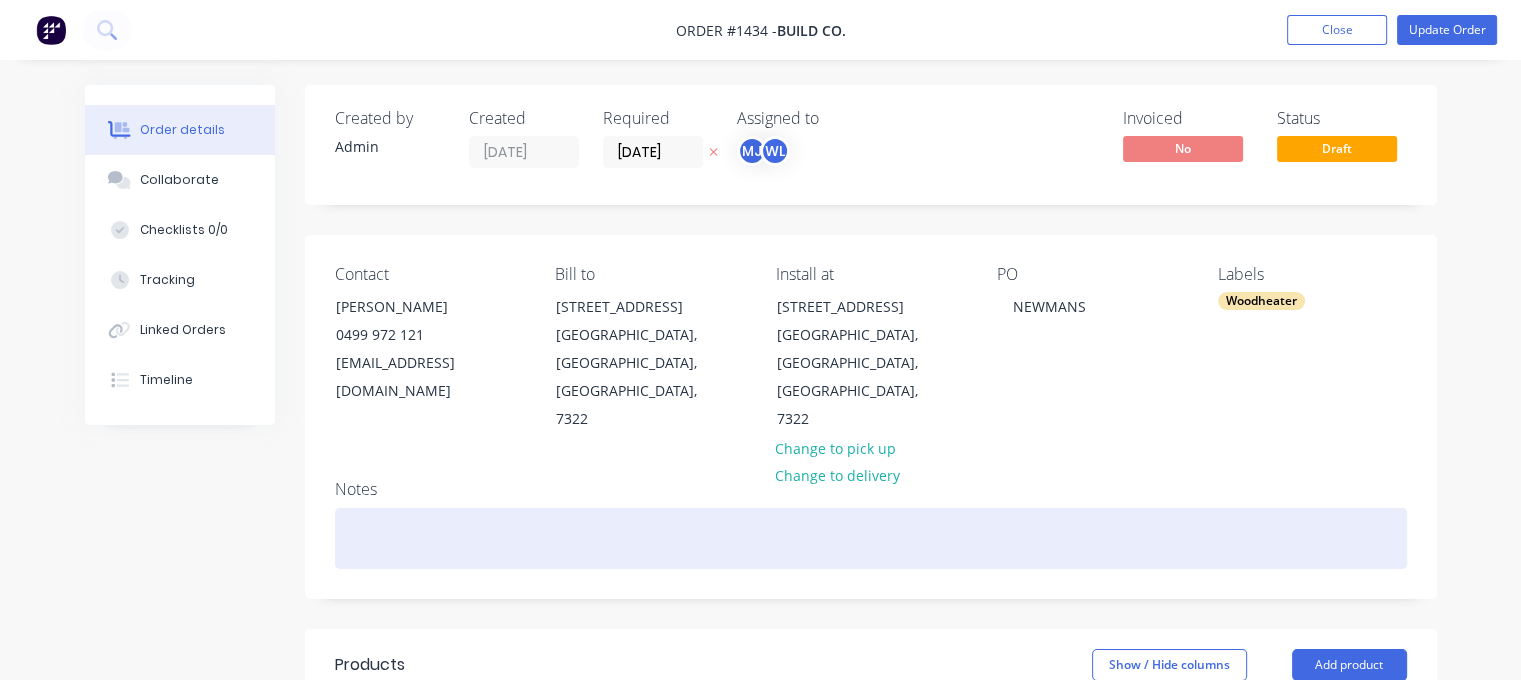 click at bounding box center [871, 538] 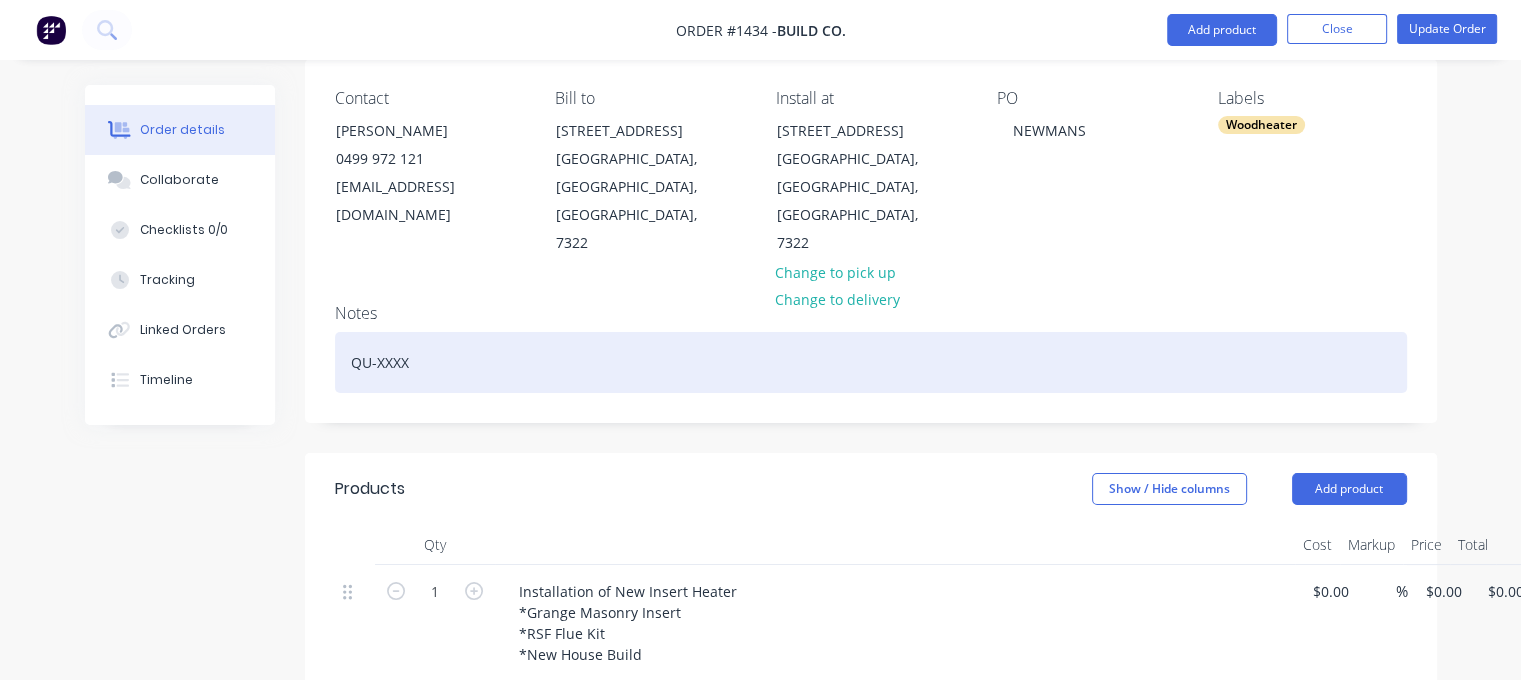 scroll, scrollTop: 0, scrollLeft: 0, axis: both 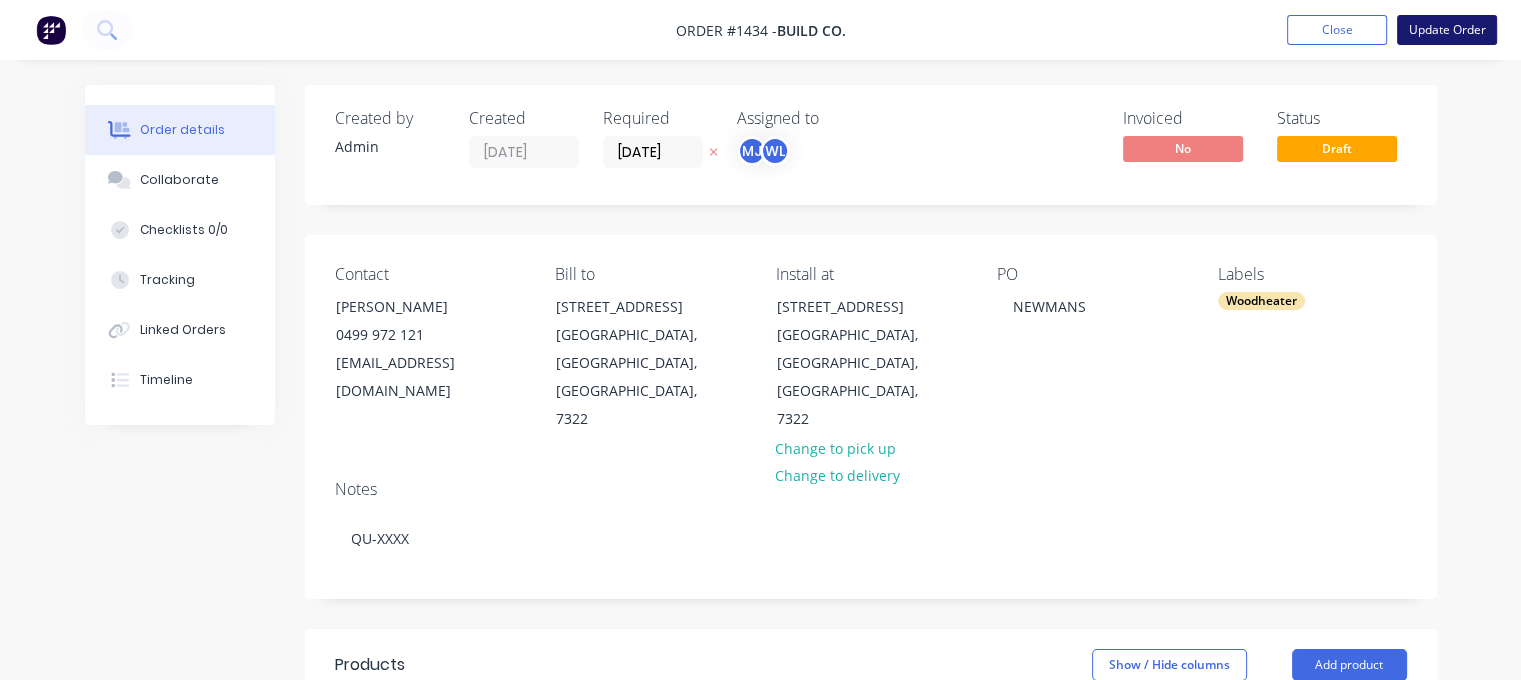 click on "Update Order" at bounding box center [1447, 30] 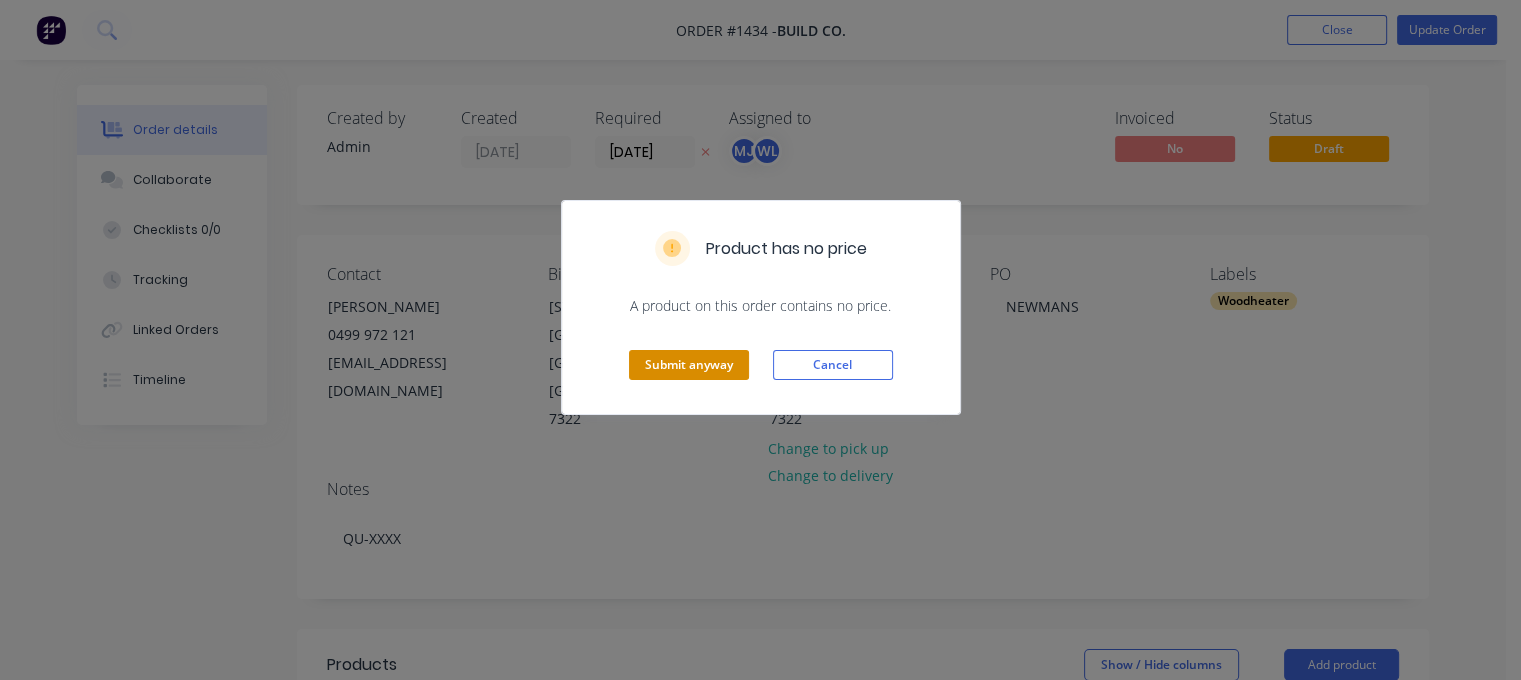 click on "Submit anyway" at bounding box center [689, 365] 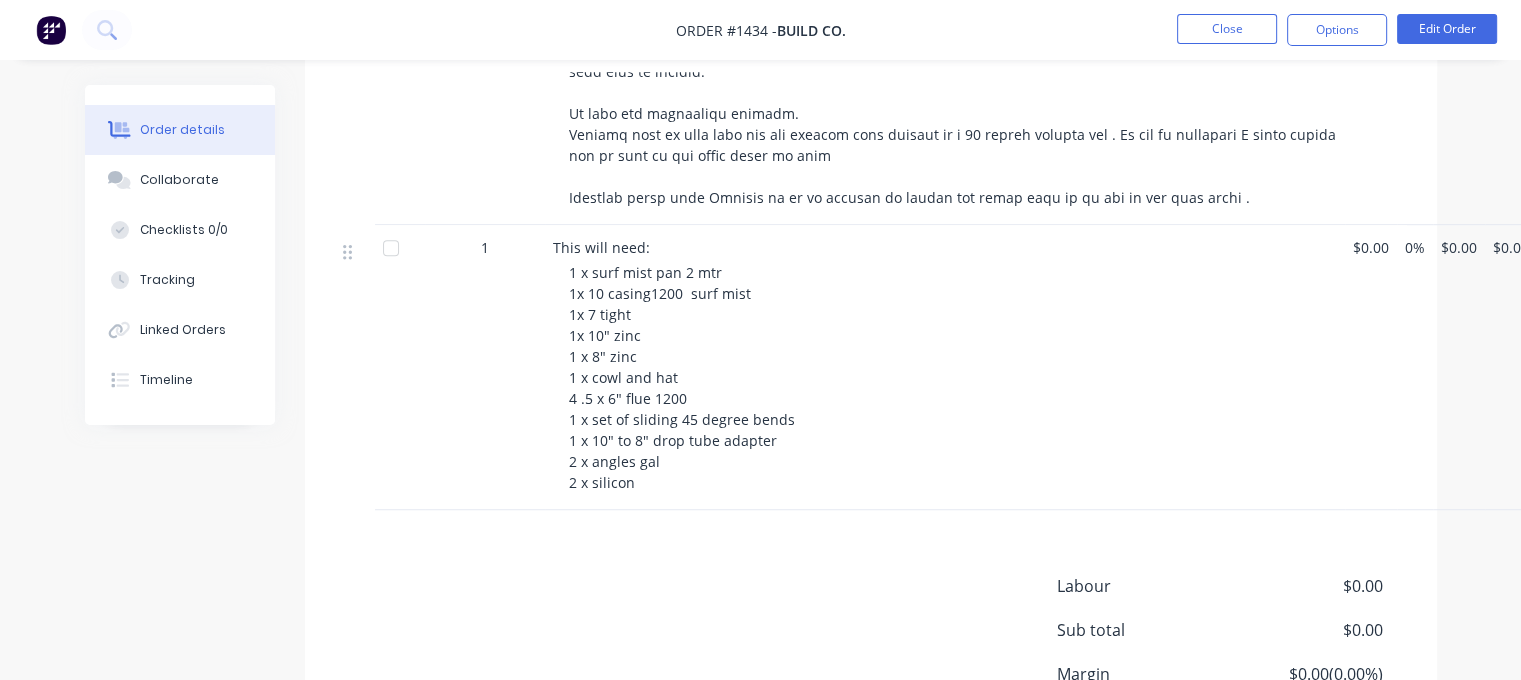 scroll, scrollTop: 1400, scrollLeft: 0, axis: vertical 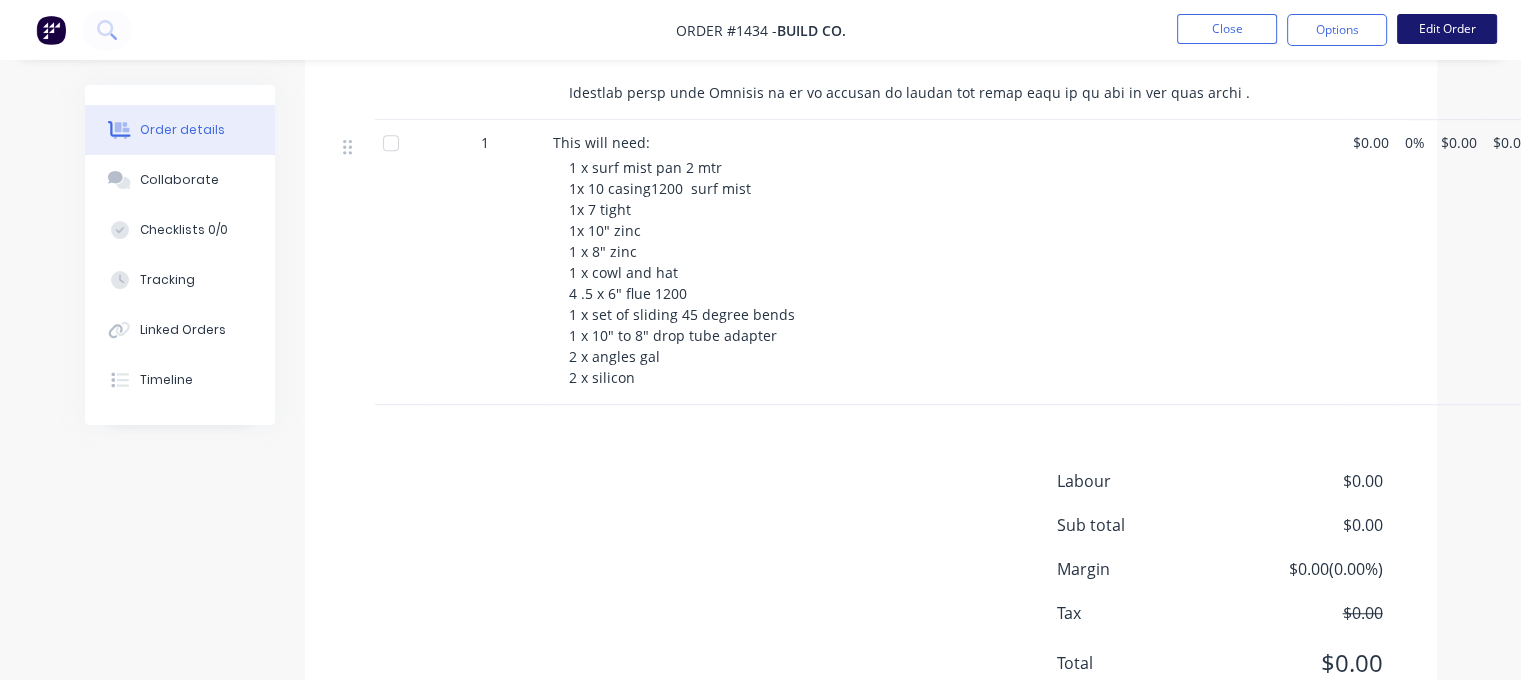 click on "Edit Order" at bounding box center (1447, 29) 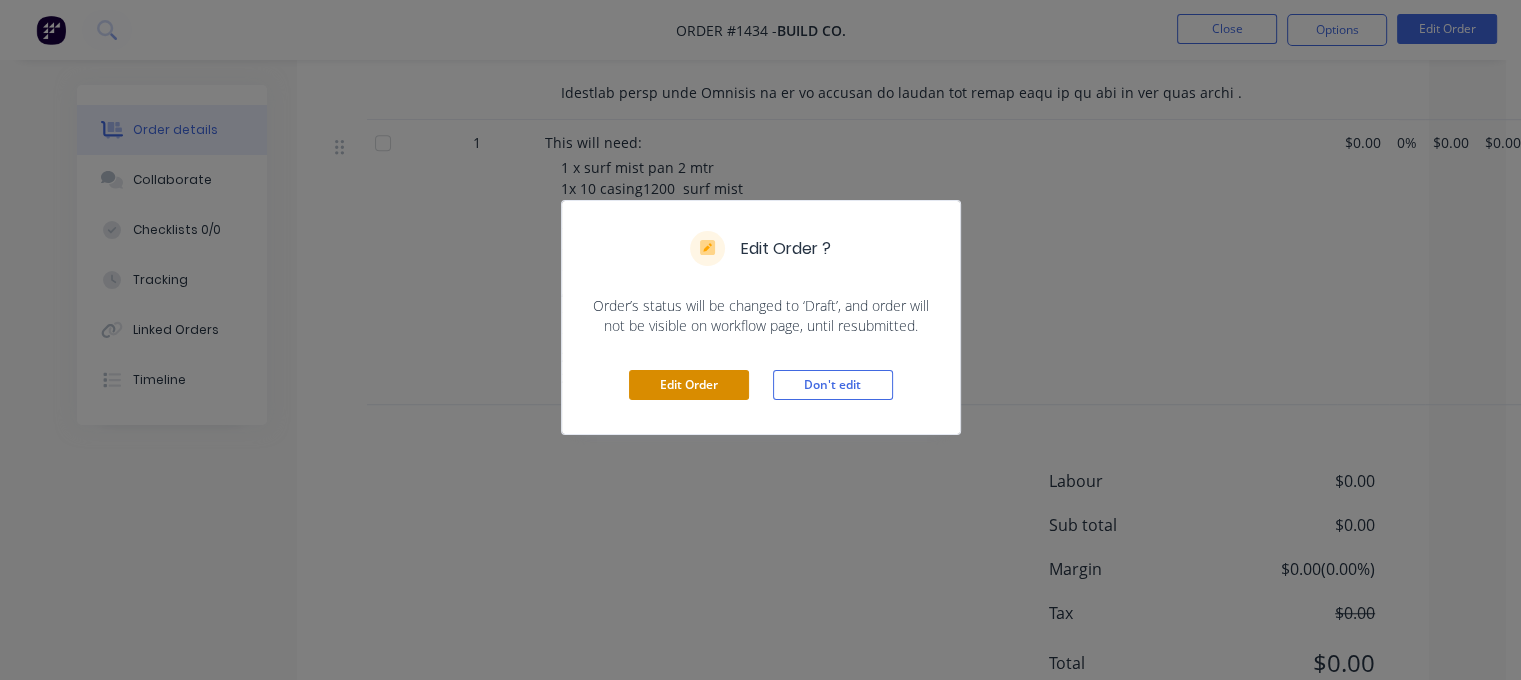 click on "Edit Order" at bounding box center [689, 385] 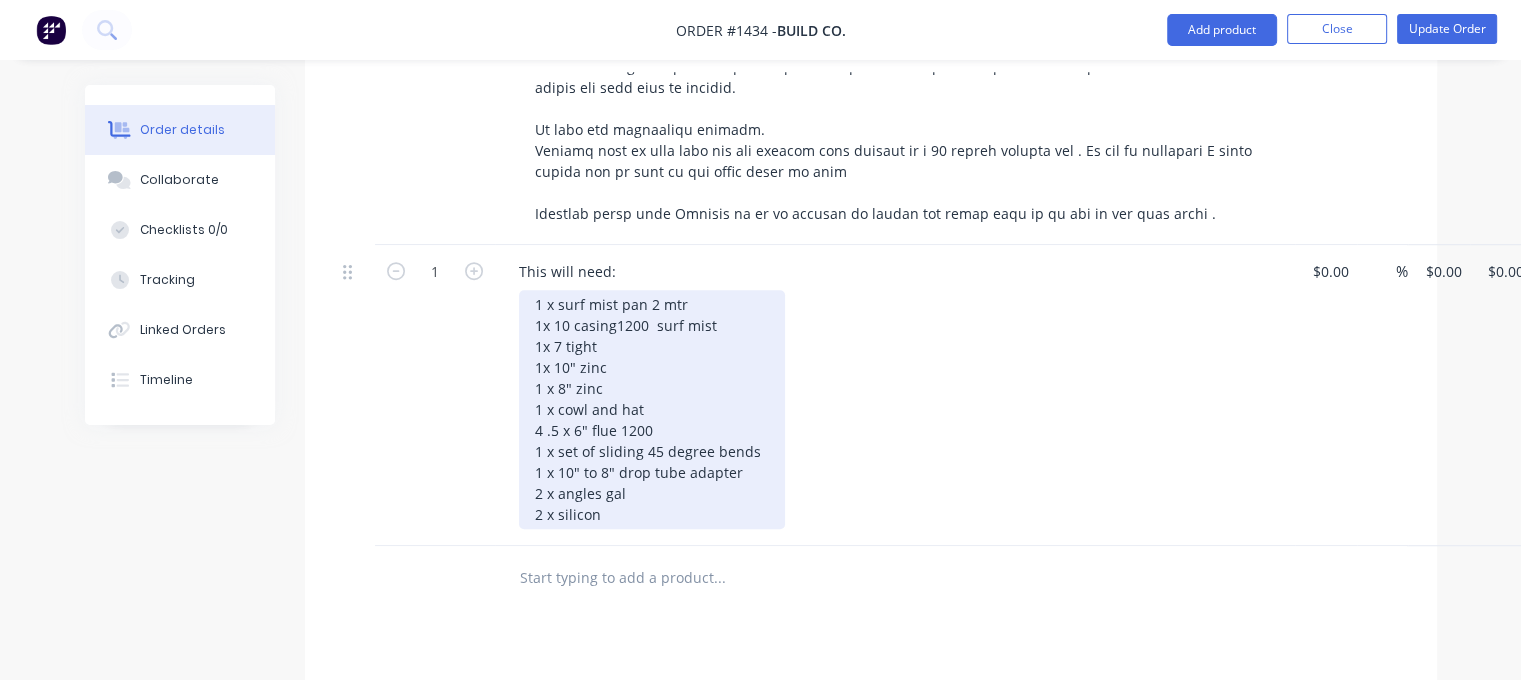 scroll, scrollTop: 1400, scrollLeft: 0, axis: vertical 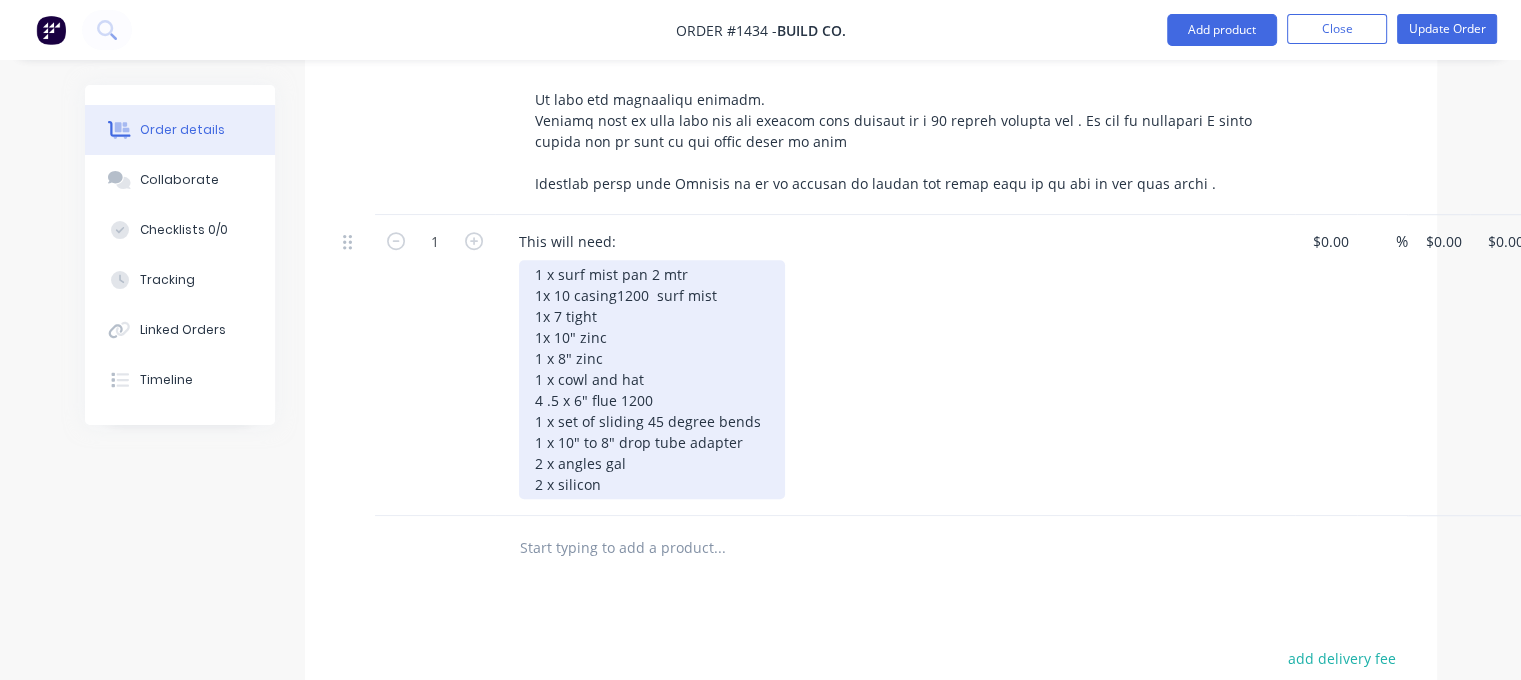 click on "1 x surf mist pan 2 mtr
1x 10 casing1200  surf mist
1x 7 tight
1x 10" zinc
1 x 8" zinc
1 x cowl and hat
4 .5 x 6" flue 1200
1 x set of sliding 45 degree bends
1 x 10" to 8" drop tube adapter
2 x angles gal
2 x silicon" at bounding box center [652, 379] 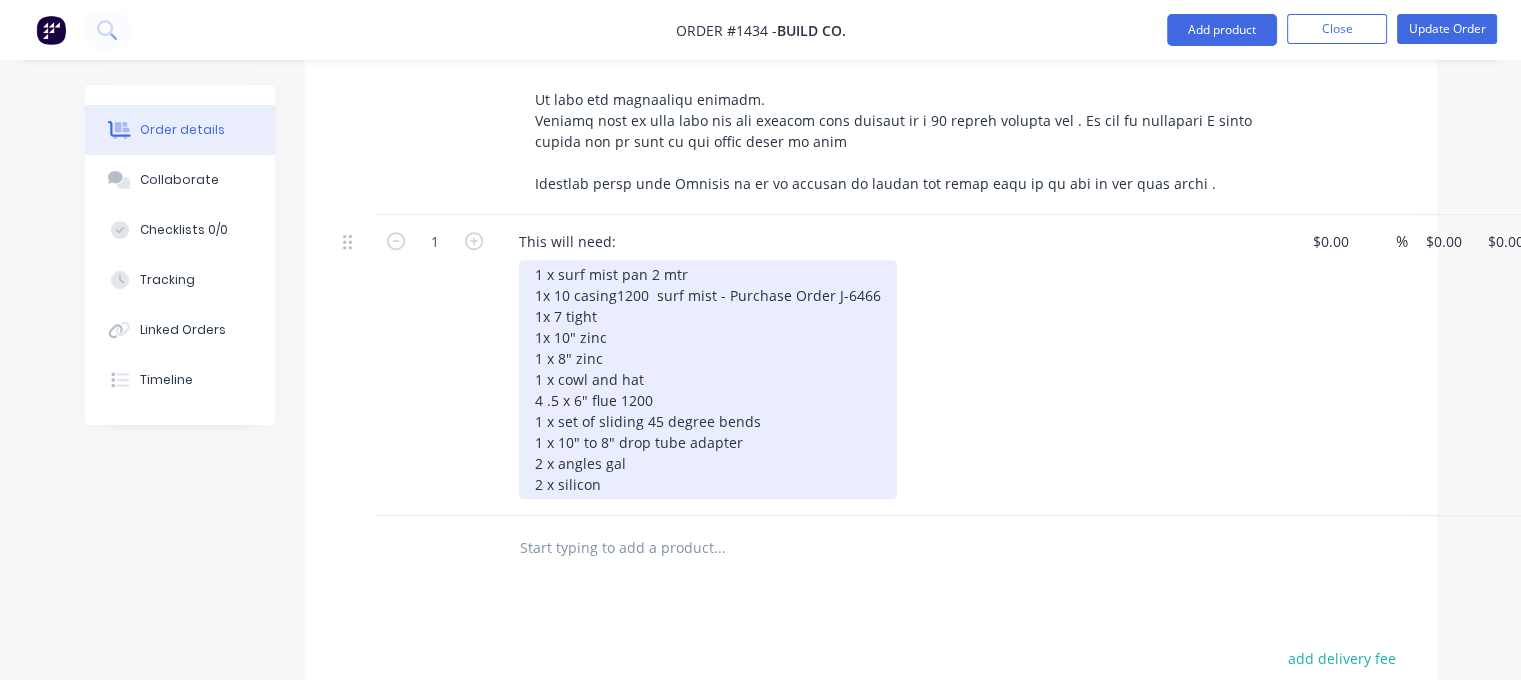 click on "1 x surf mist pan 2 mtr
1x 10 casing1200  surf mist - Purchase Order J-6466
1x 7 tight
1x 10" zinc
1 x 8" zinc
1 x cowl and hat
4 .5 x 6" flue 1200
1 x set of sliding 45 degree bends
1 x 10" to 8" drop tube adapter
2 x angles gal
2 x silicon" at bounding box center [708, 379] 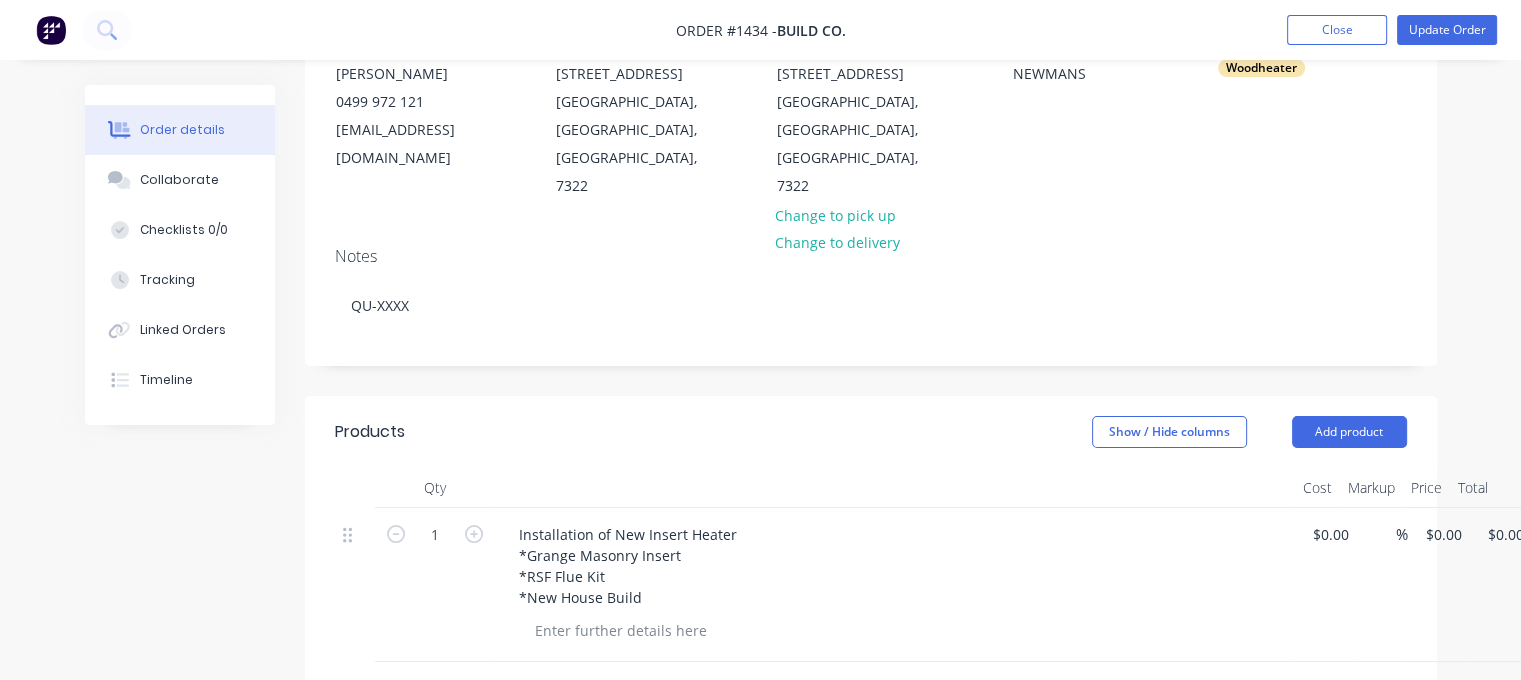 scroll, scrollTop: 0, scrollLeft: 0, axis: both 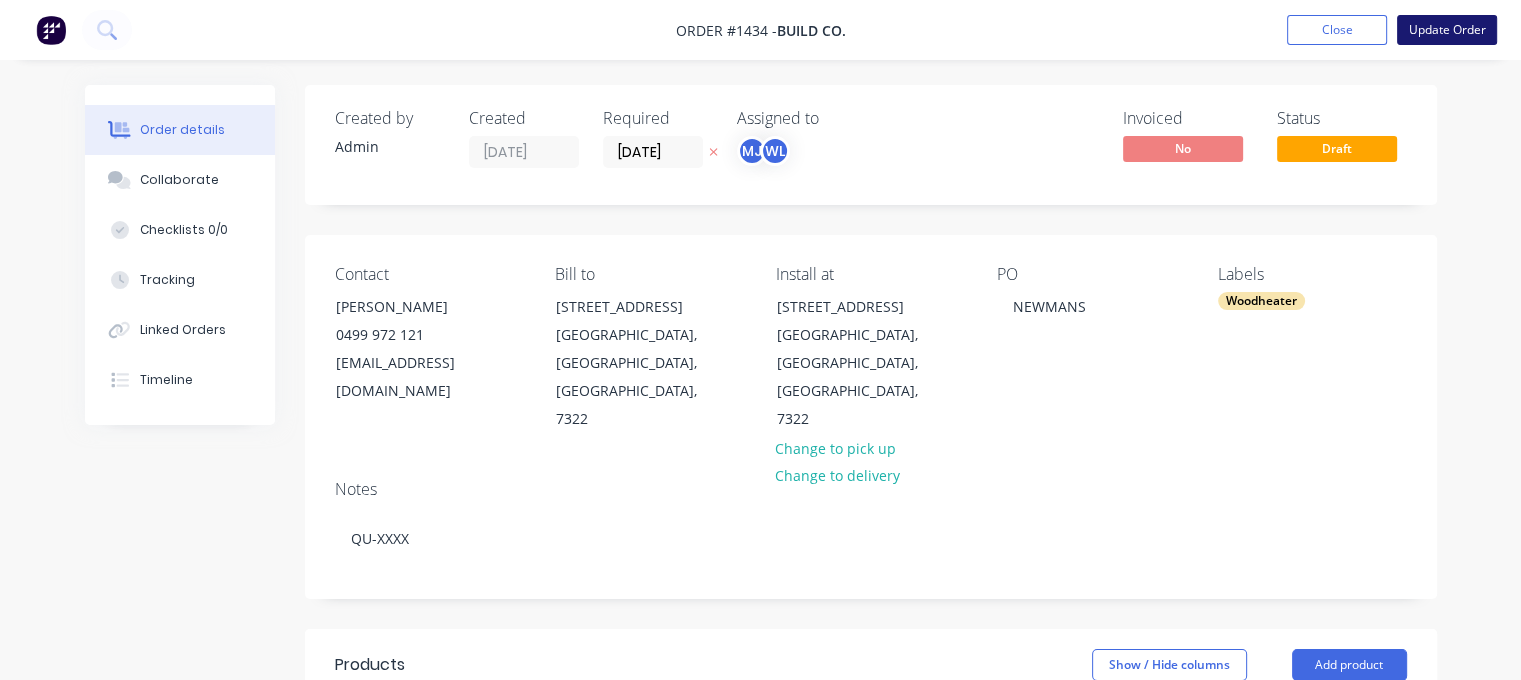 click on "Update Order" at bounding box center (1447, 30) 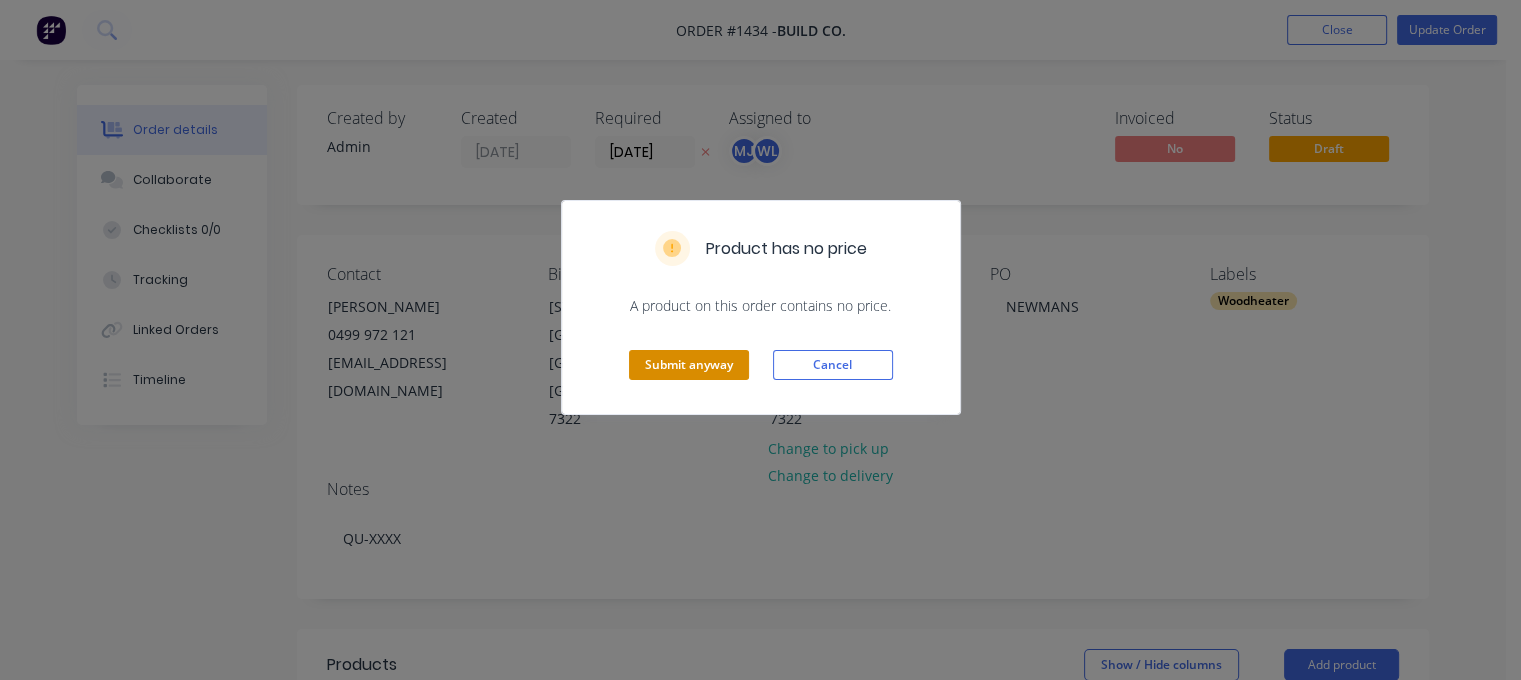 click on "Submit anyway" at bounding box center [689, 365] 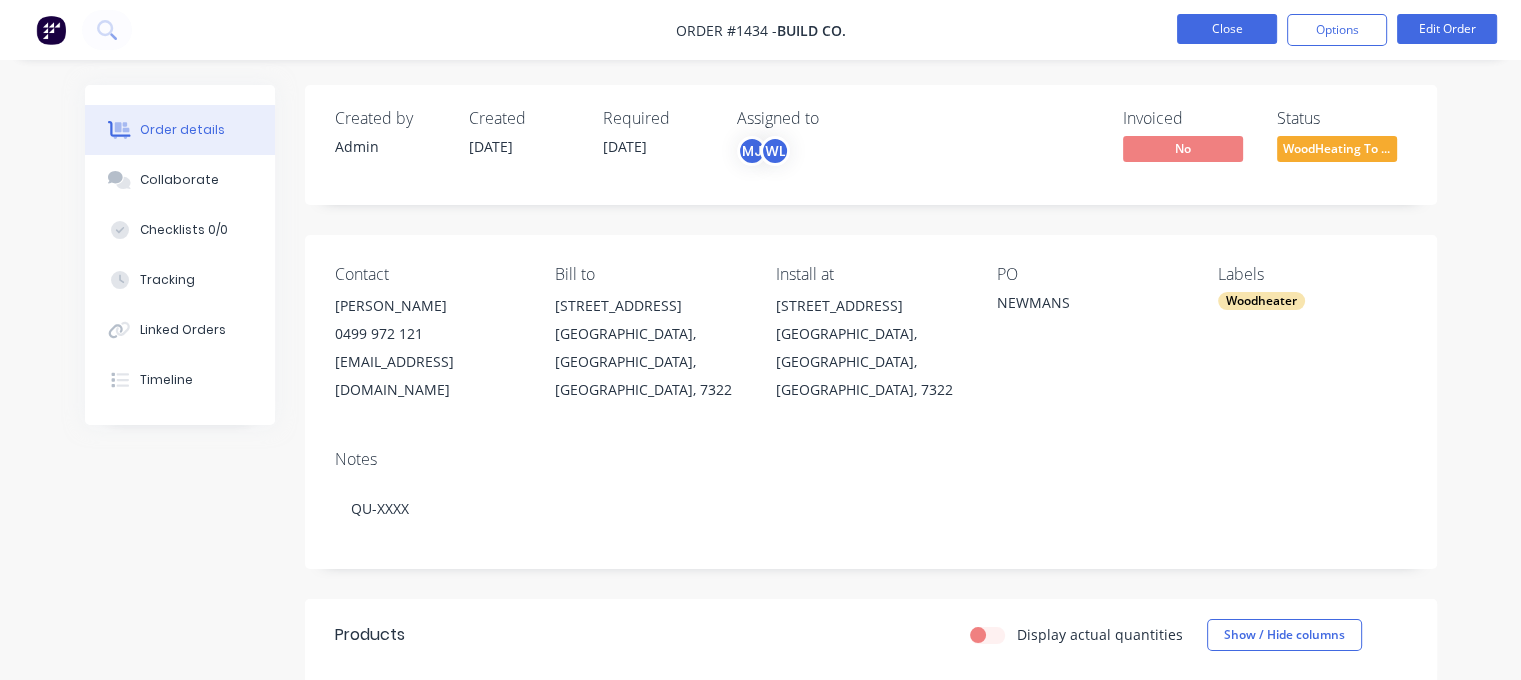 click on "Close" at bounding box center (1227, 29) 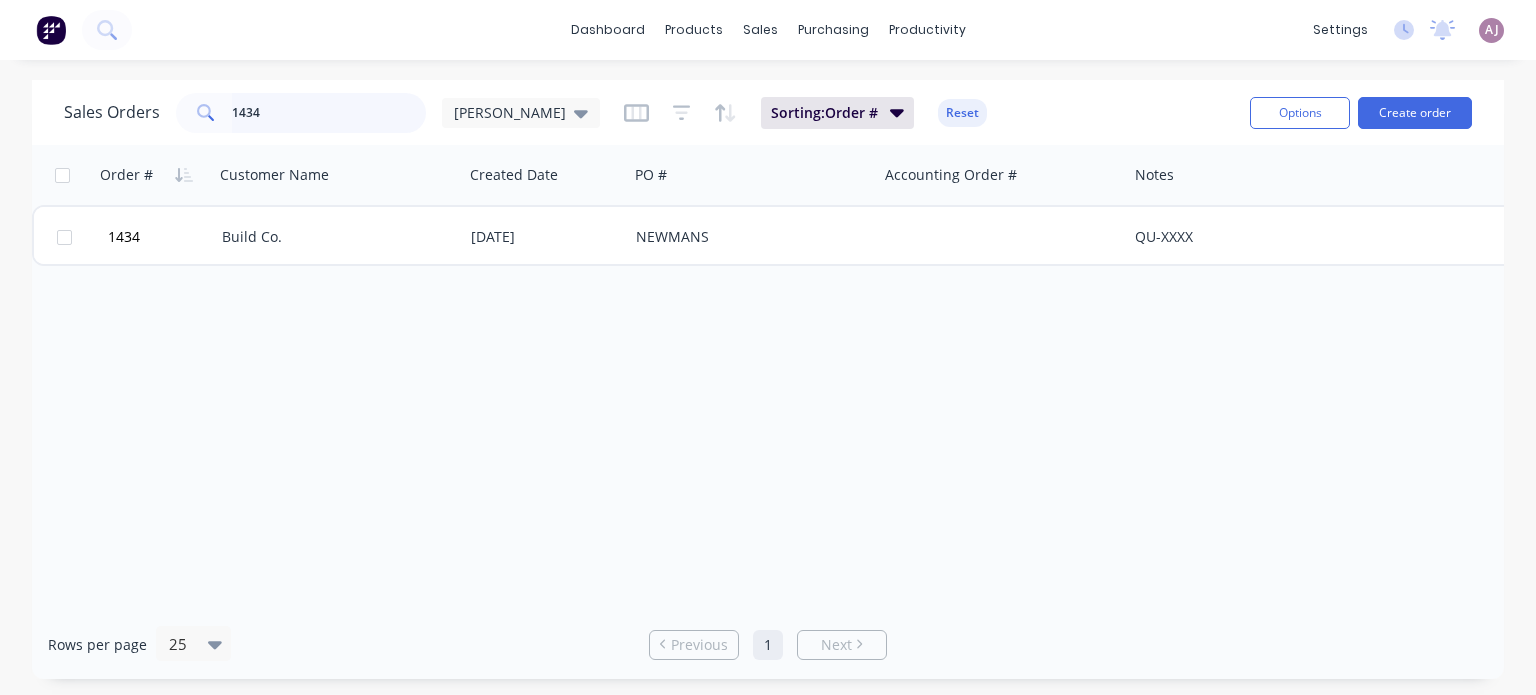 click on "1434" at bounding box center (329, 113) 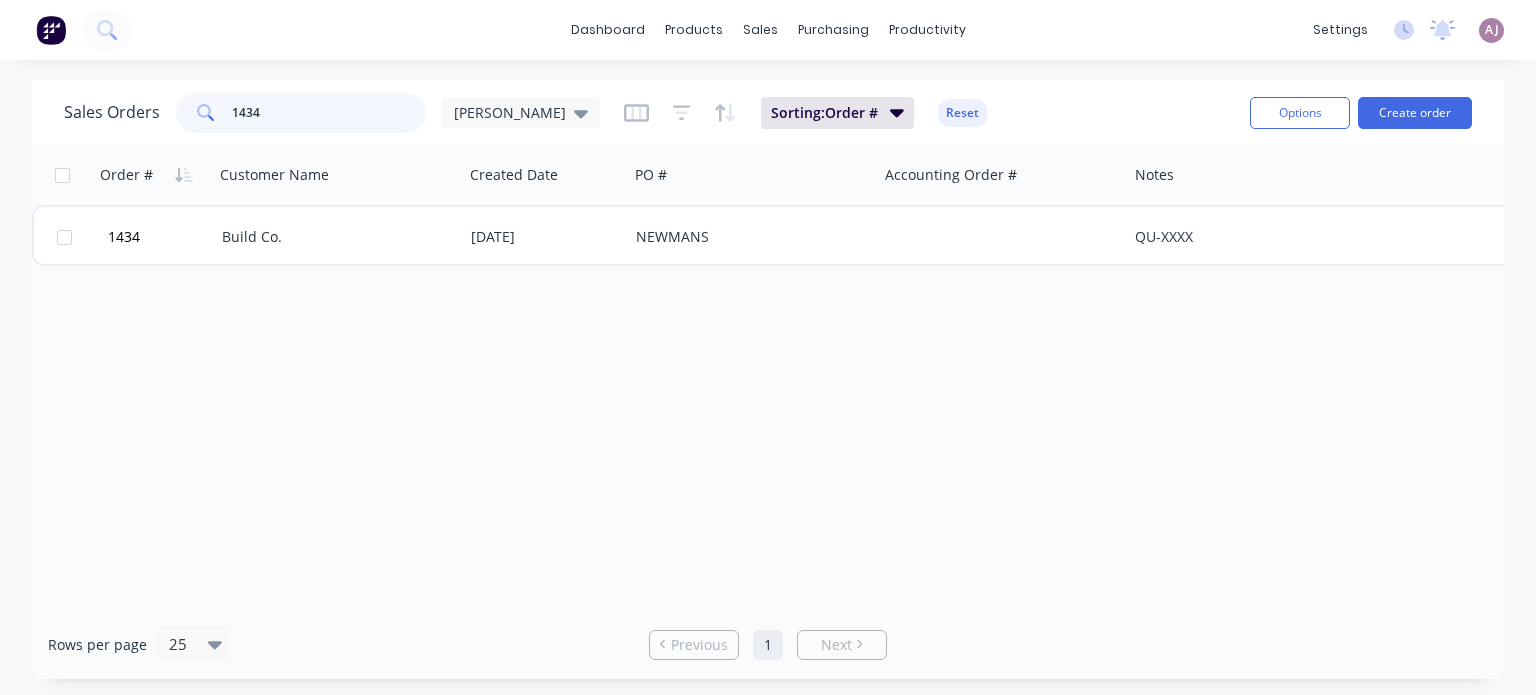 click on "1434" at bounding box center [329, 113] 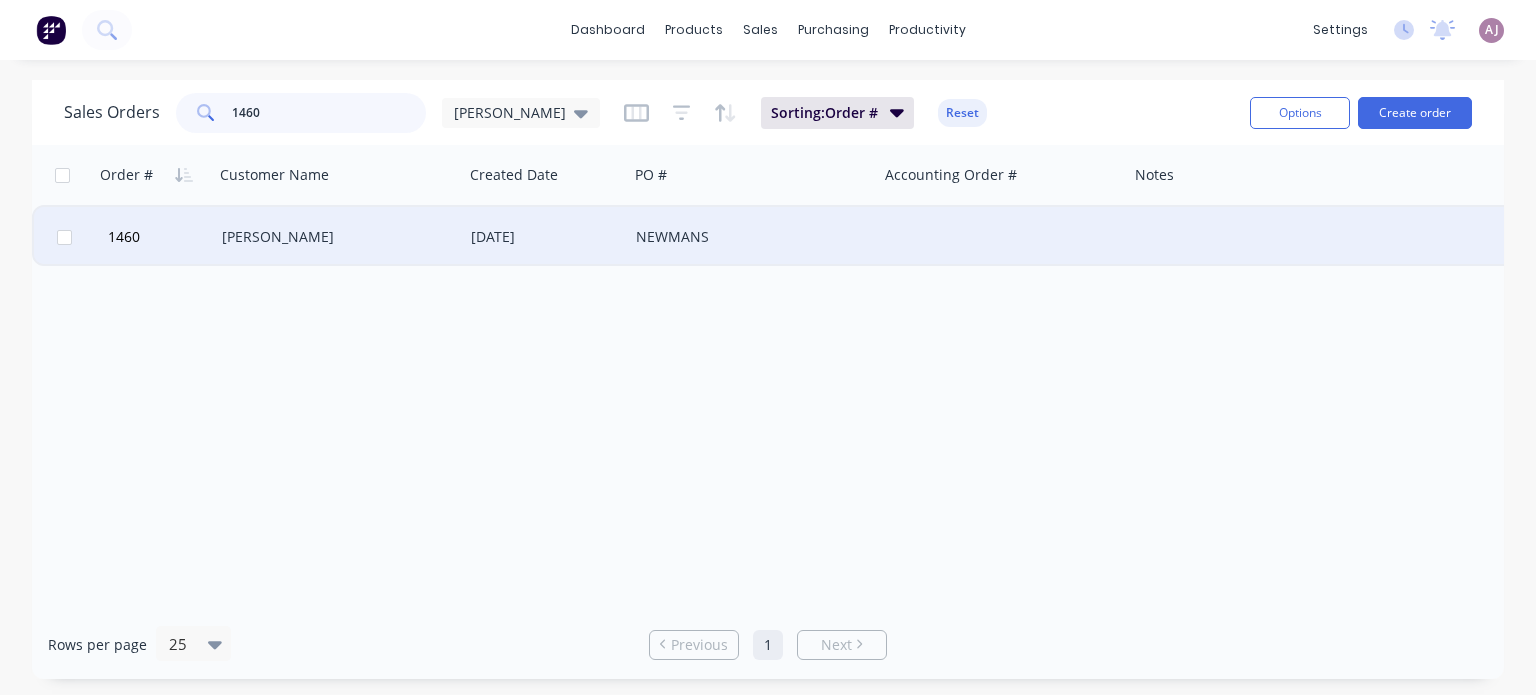 type on "1460" 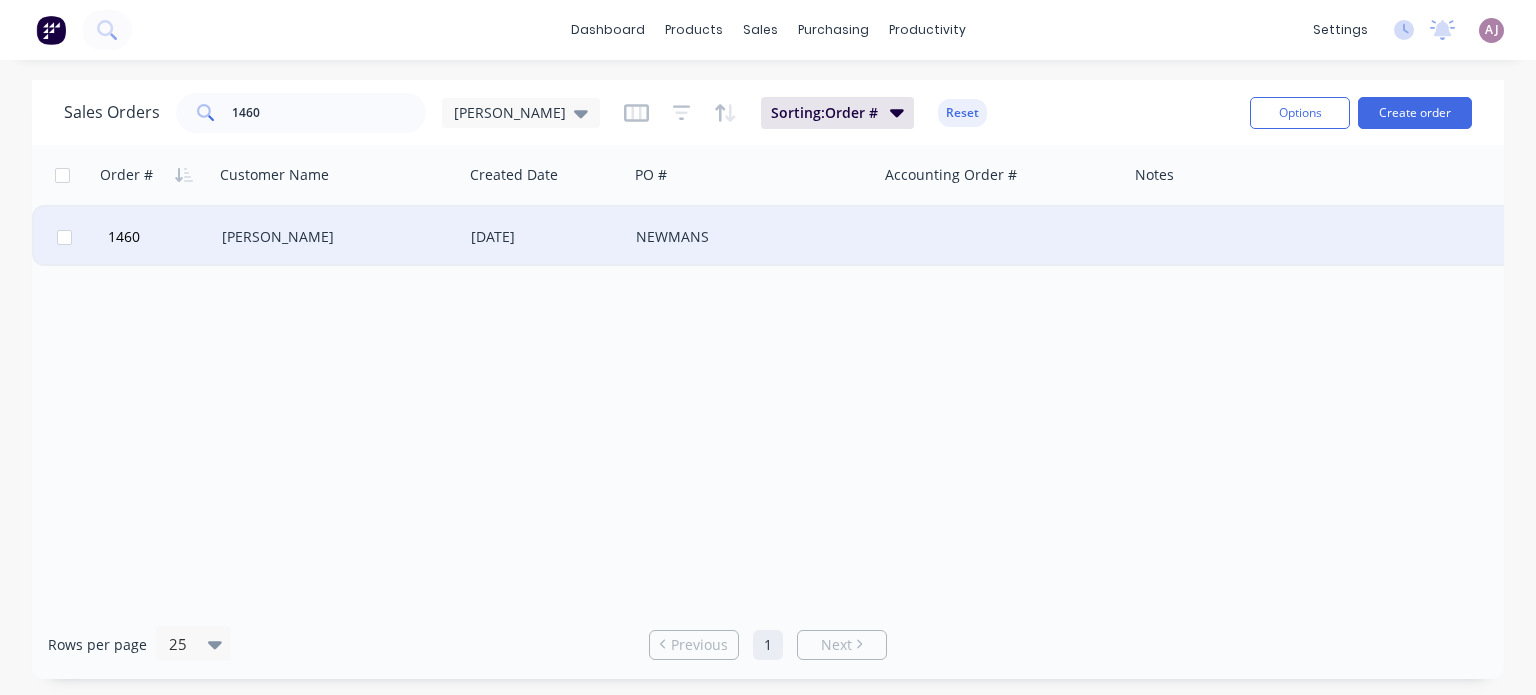 click on "[PERSON_NAME]" at bounding box center [333, 237] 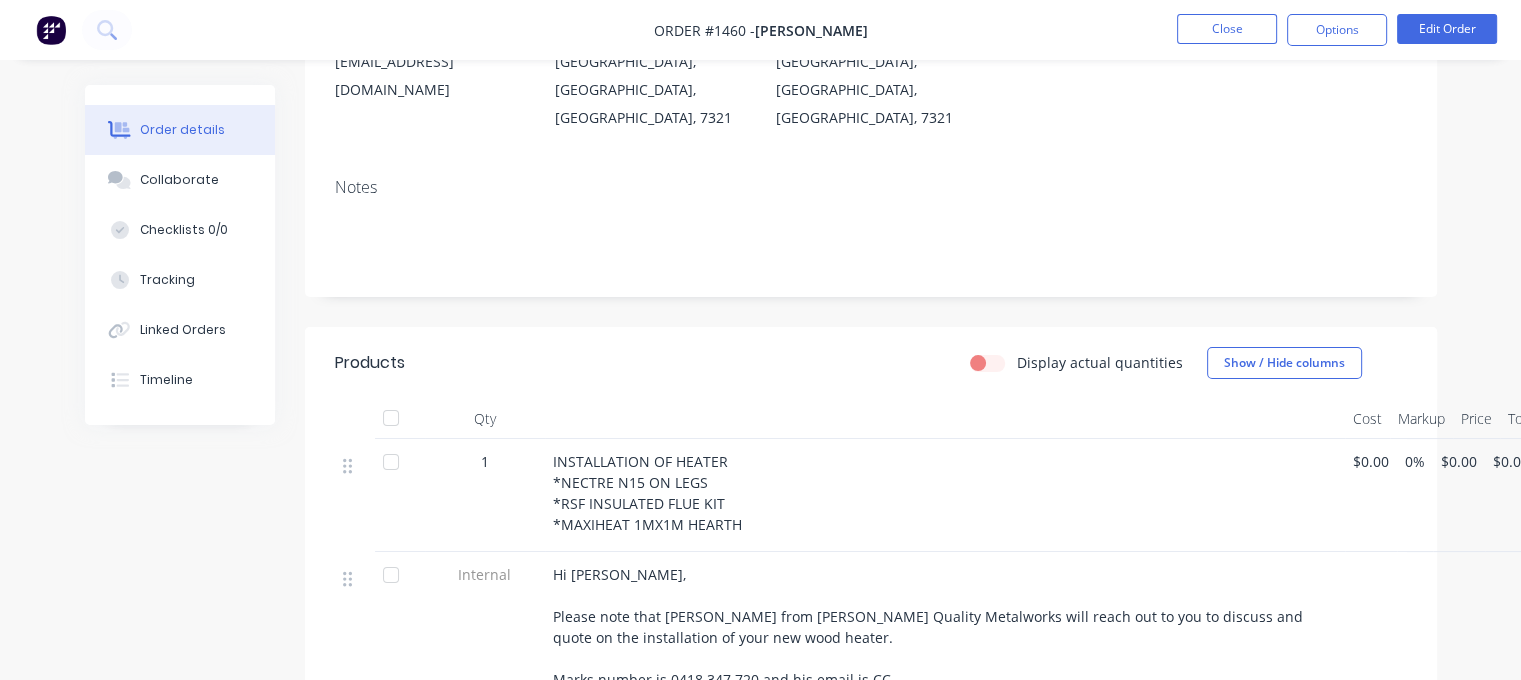 scroll, scrollTop: 0, scrollLeft: 0, axis: both 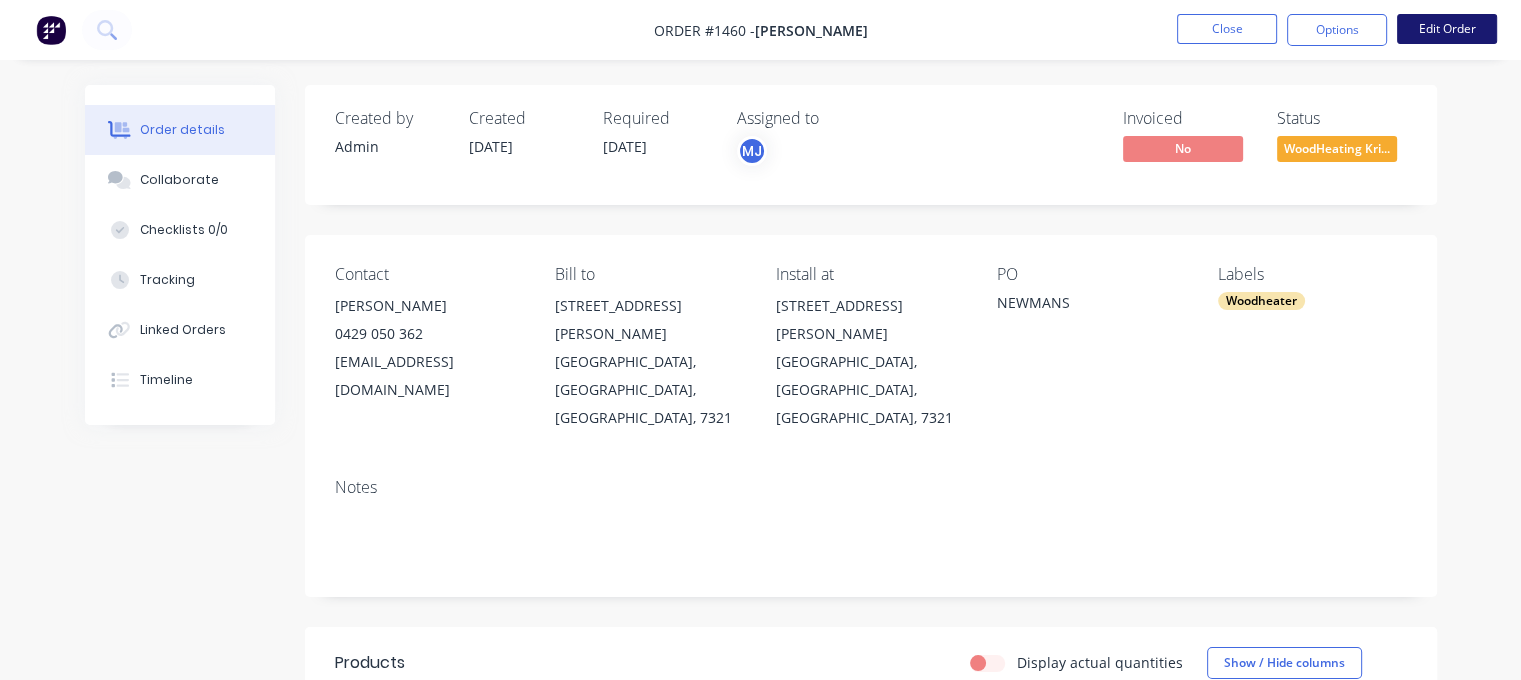 click on "Edit Order" at bounding box center (1447, 29) 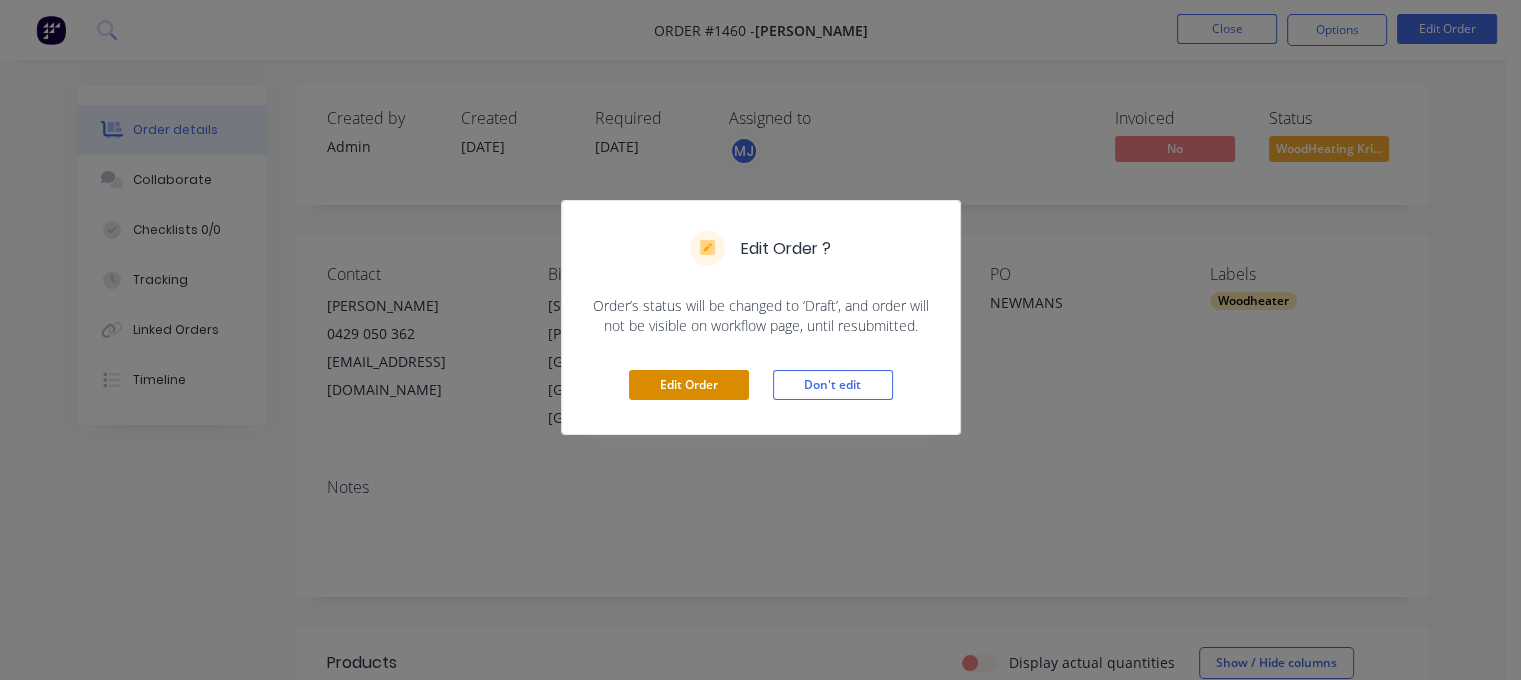 drag, startPoint x: 657, startPoint y: 376, endPoint x: 664, endPoint y: 359, distance: 18.384777 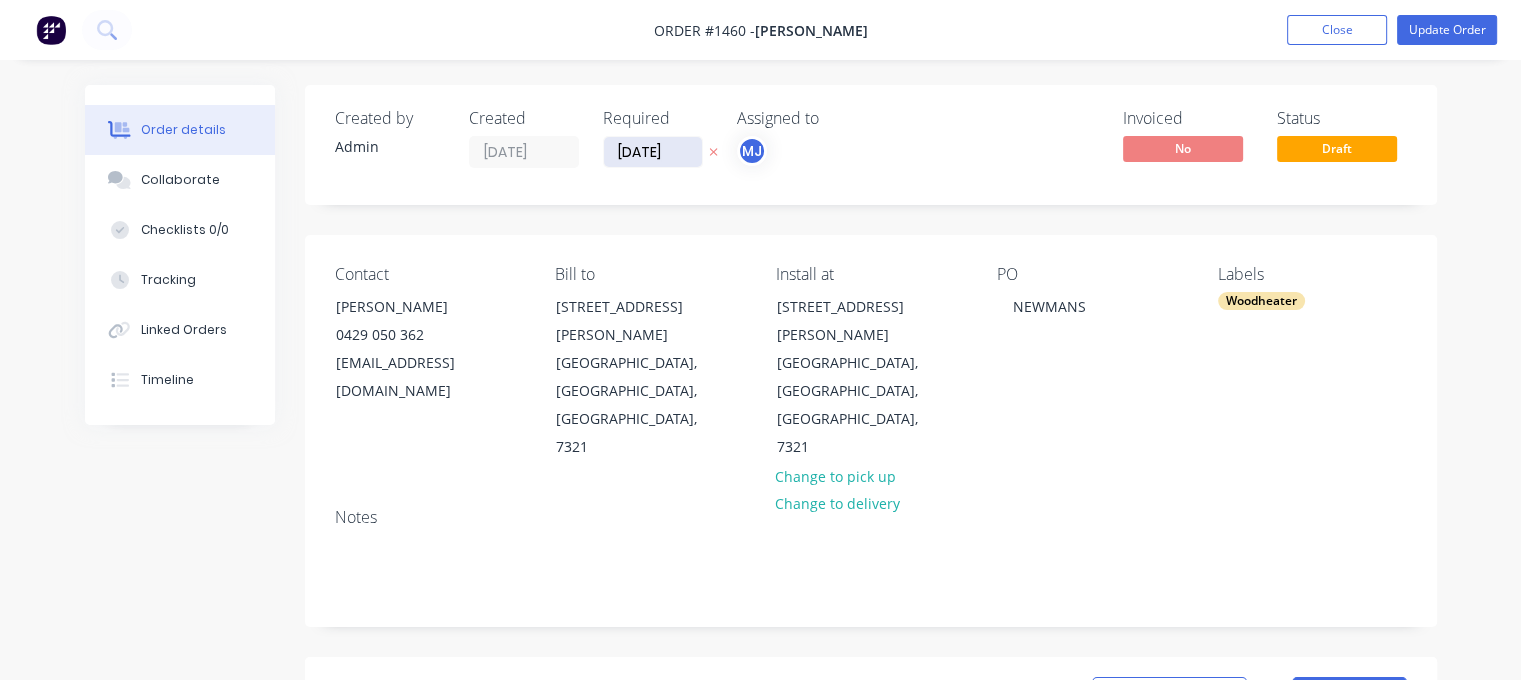 click on "[DATE]" at bounding box center (653, 152) 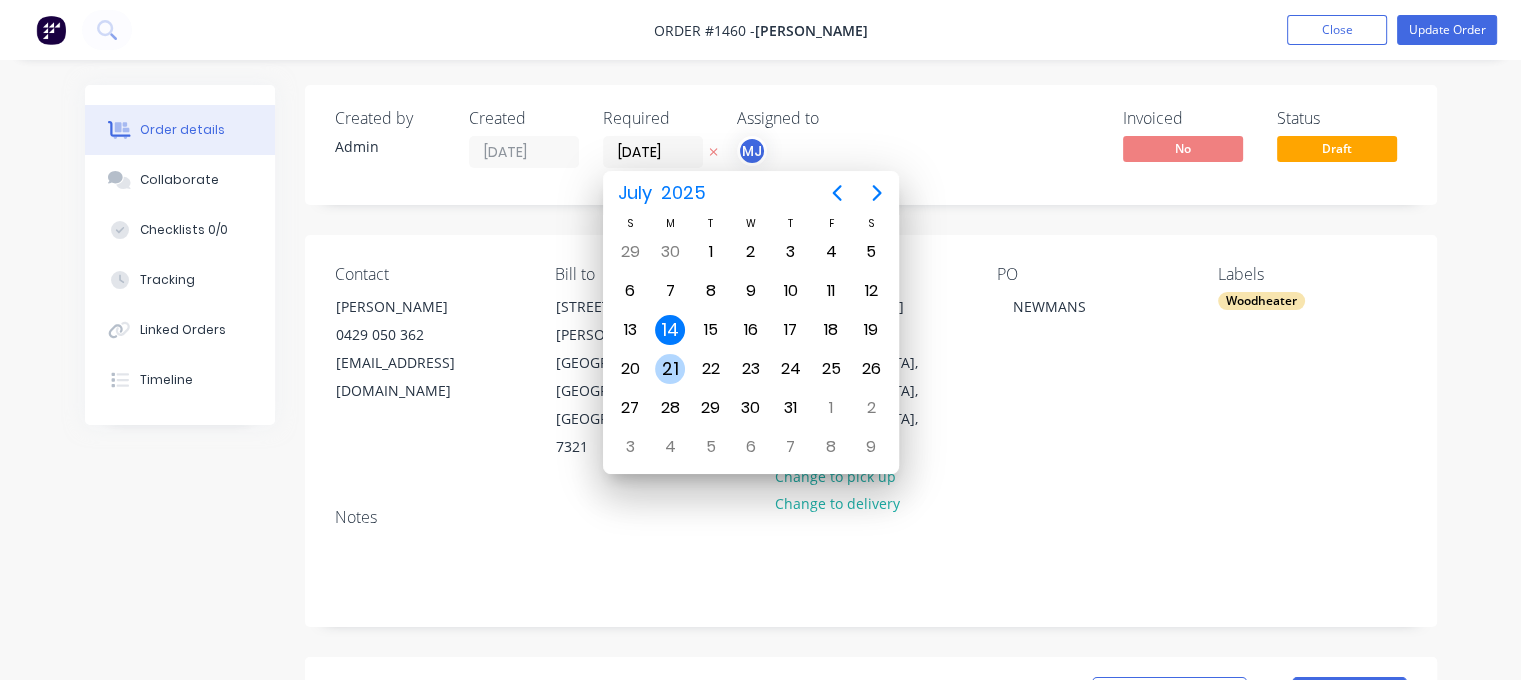 click on "21" at bounding box center (670, 369) 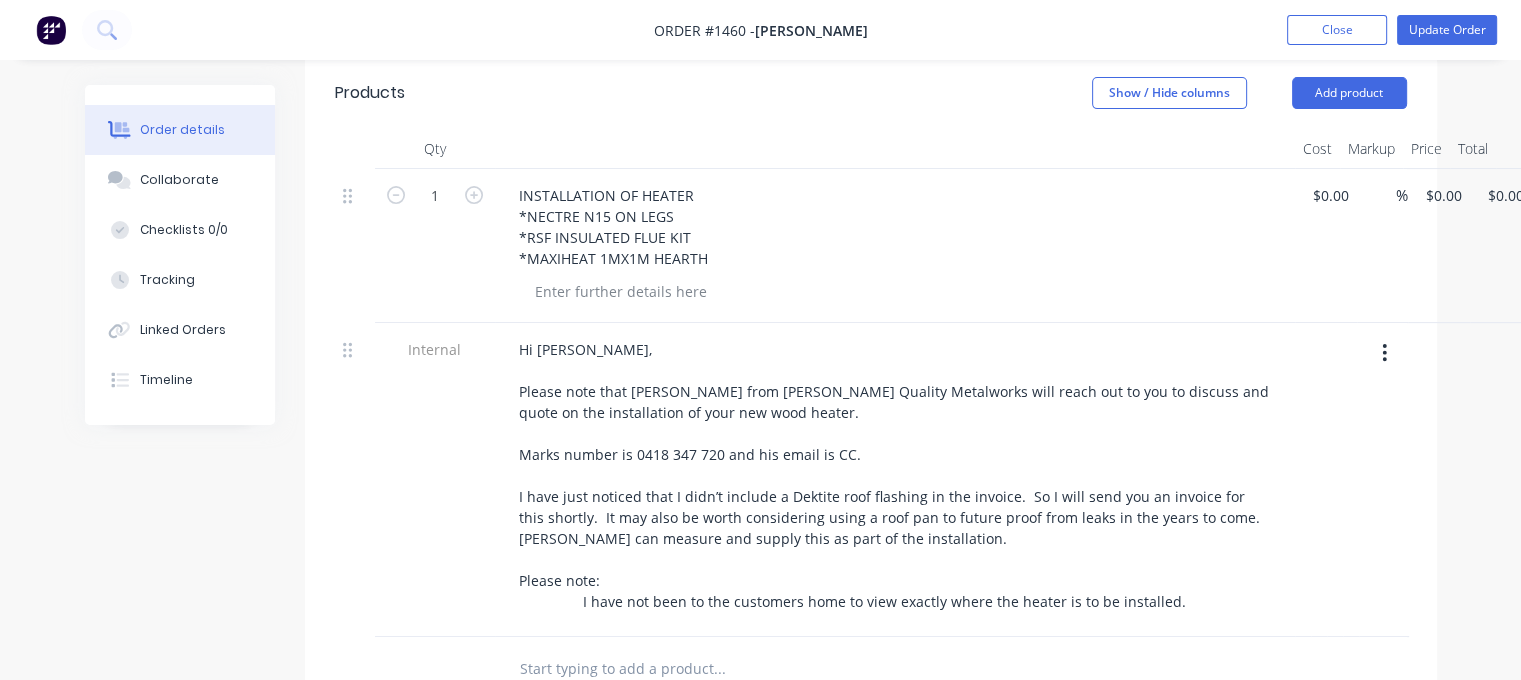scroll, scrollTop: 800, scrollLeft: 0, axis: vertical 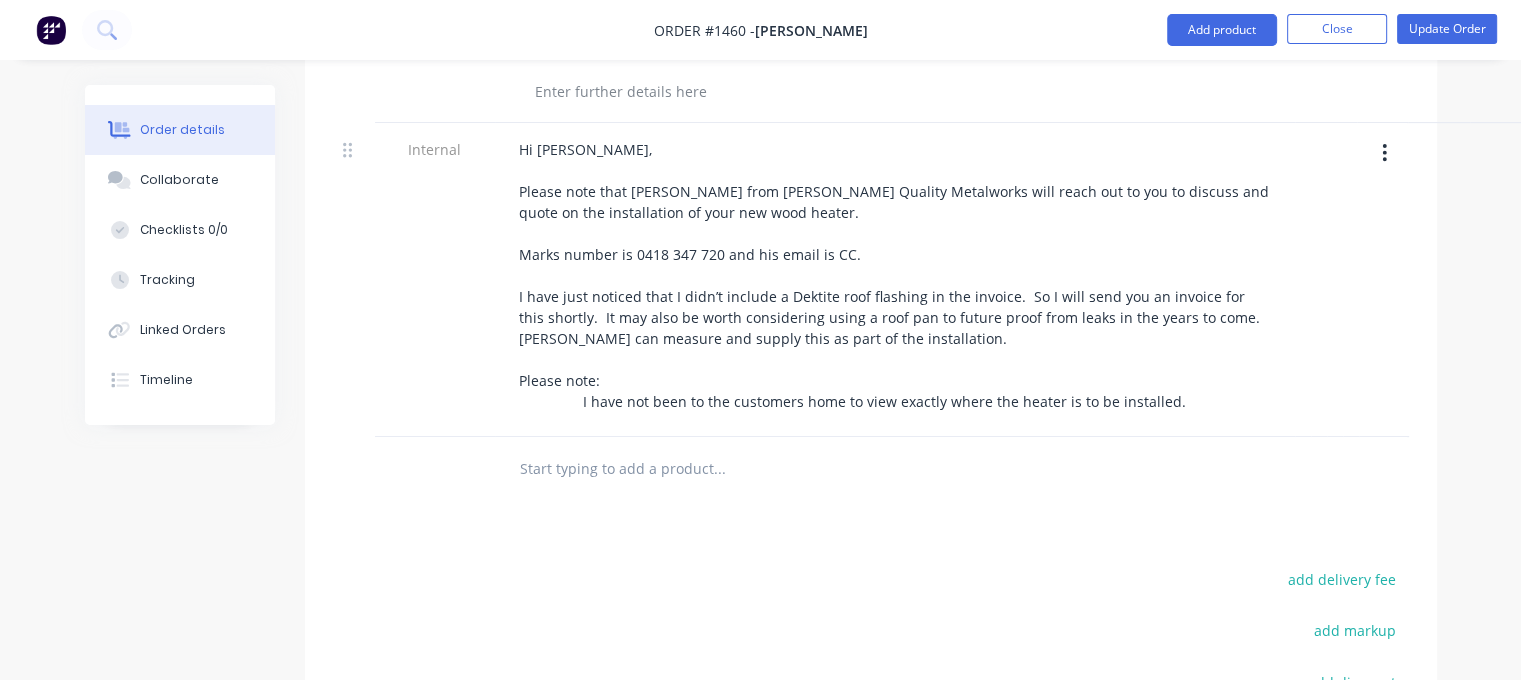 click at bounding box center (719, 469) 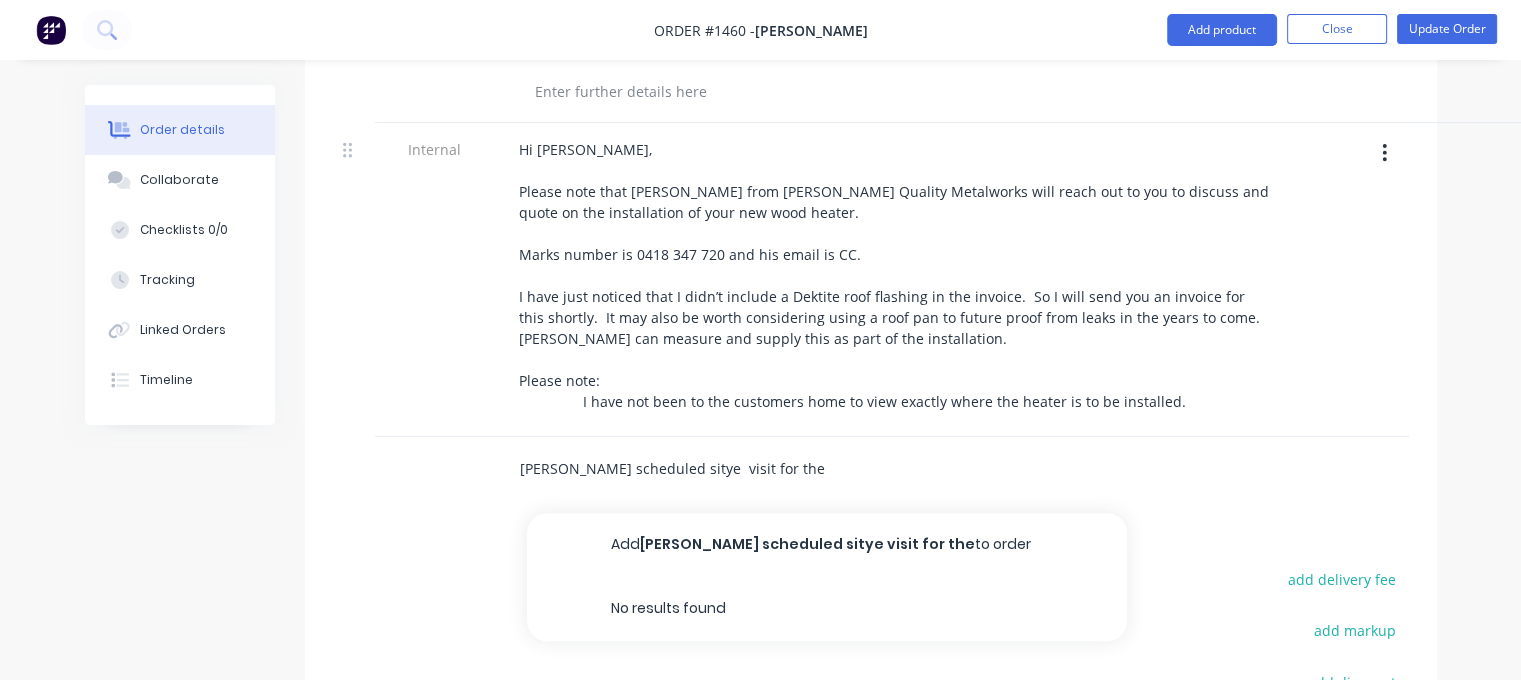 click on "[PERSON_NAME] scheduled sitye  visit for the" at bounding box center (719, 469) 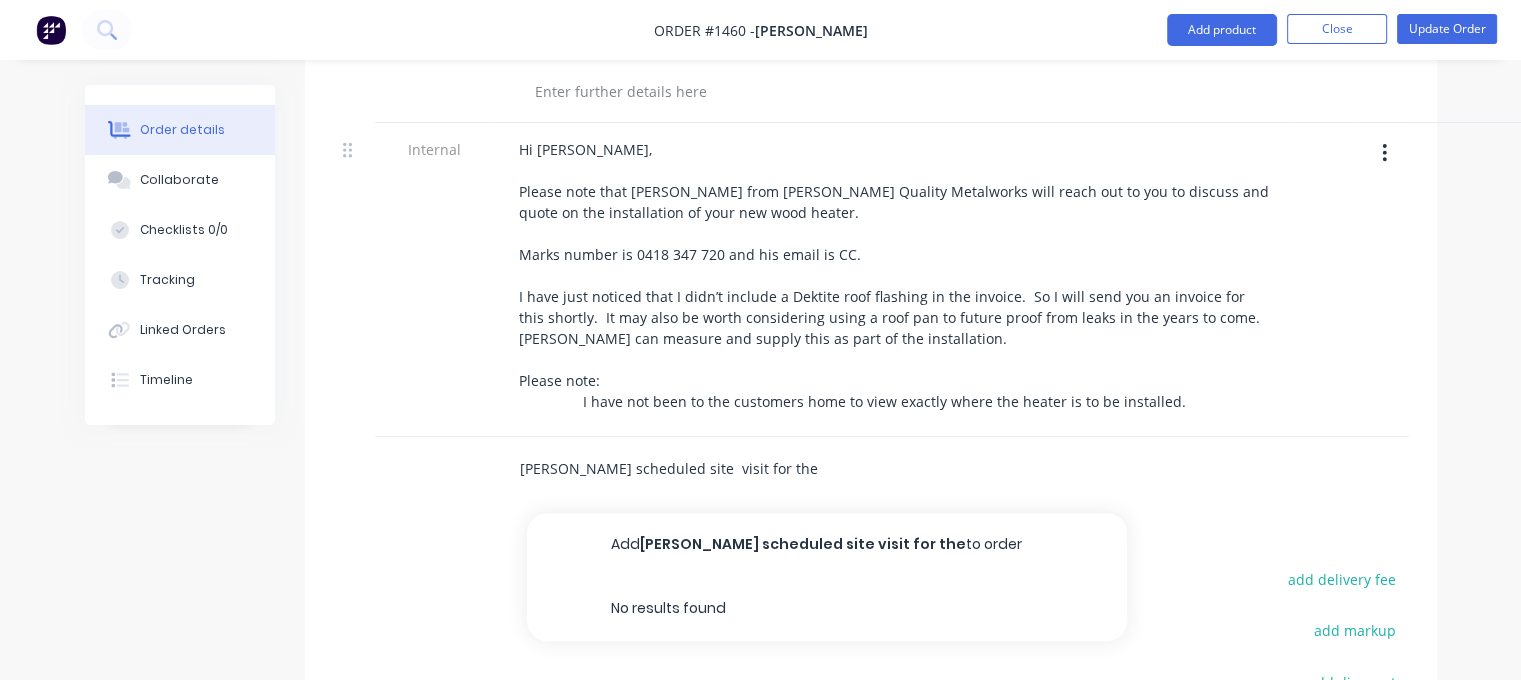 click on "[PERSON_NAME] scheduled site  visit for the" at bounding box center (719, 469) 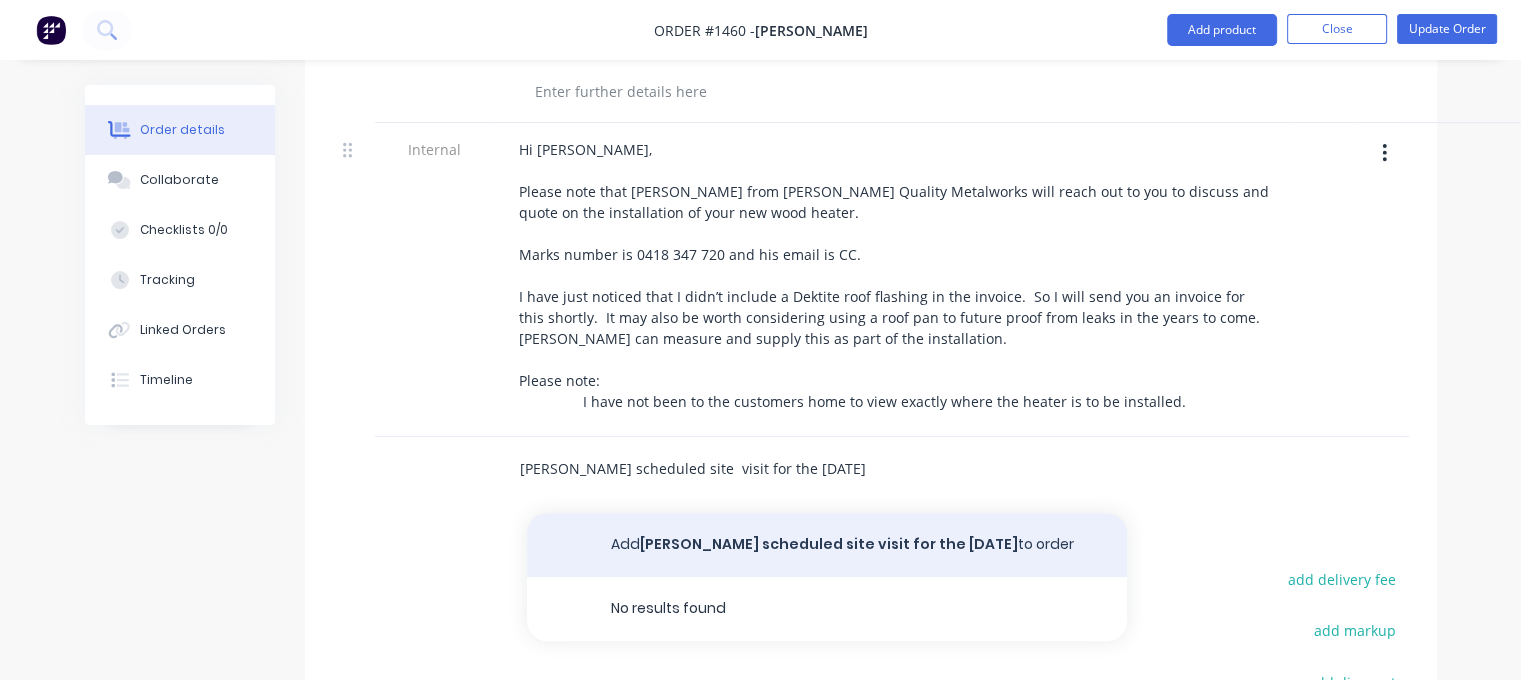 type on "[PERSON_NAME] scheduled site  visit for the [DATE]" 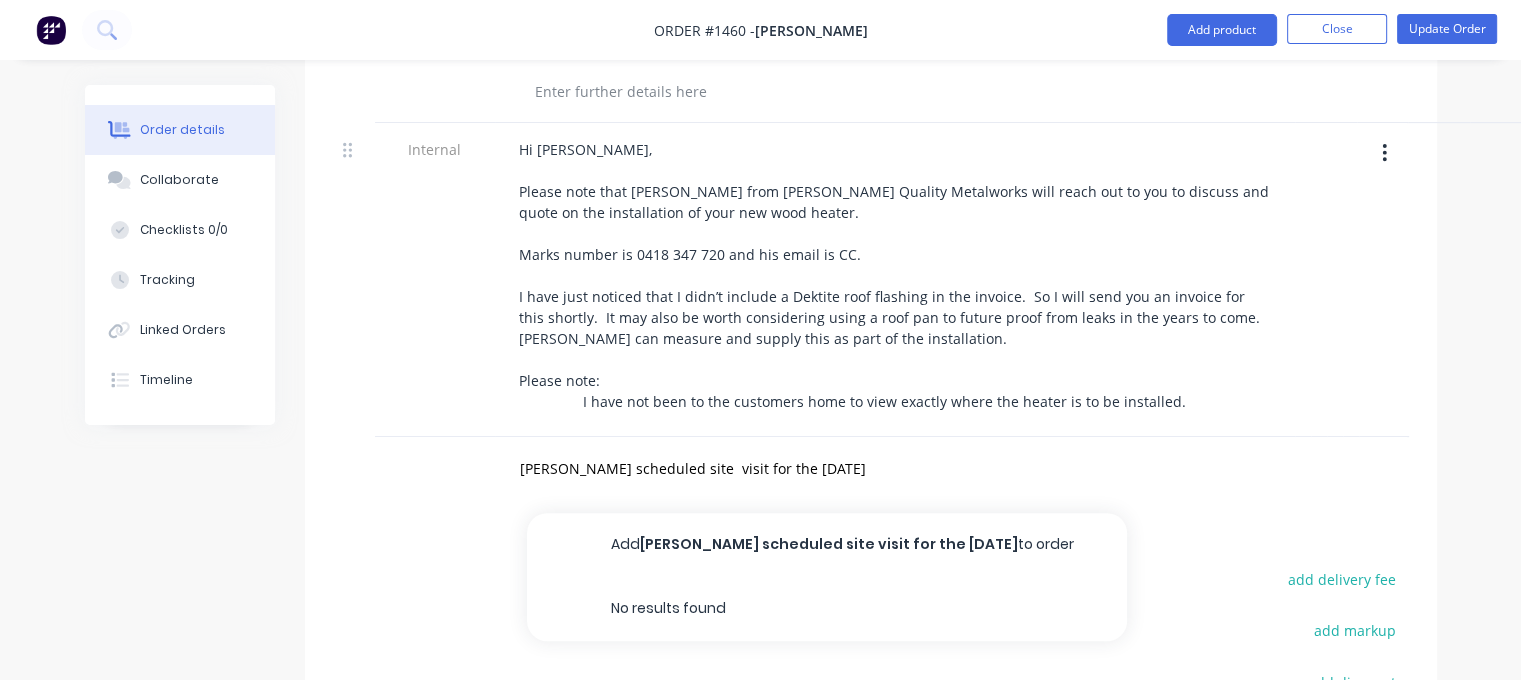 click on "Add  [PERSON_NAME] scheduled site  visit for the [DATE]  to order" at bounding box center (827, 545) 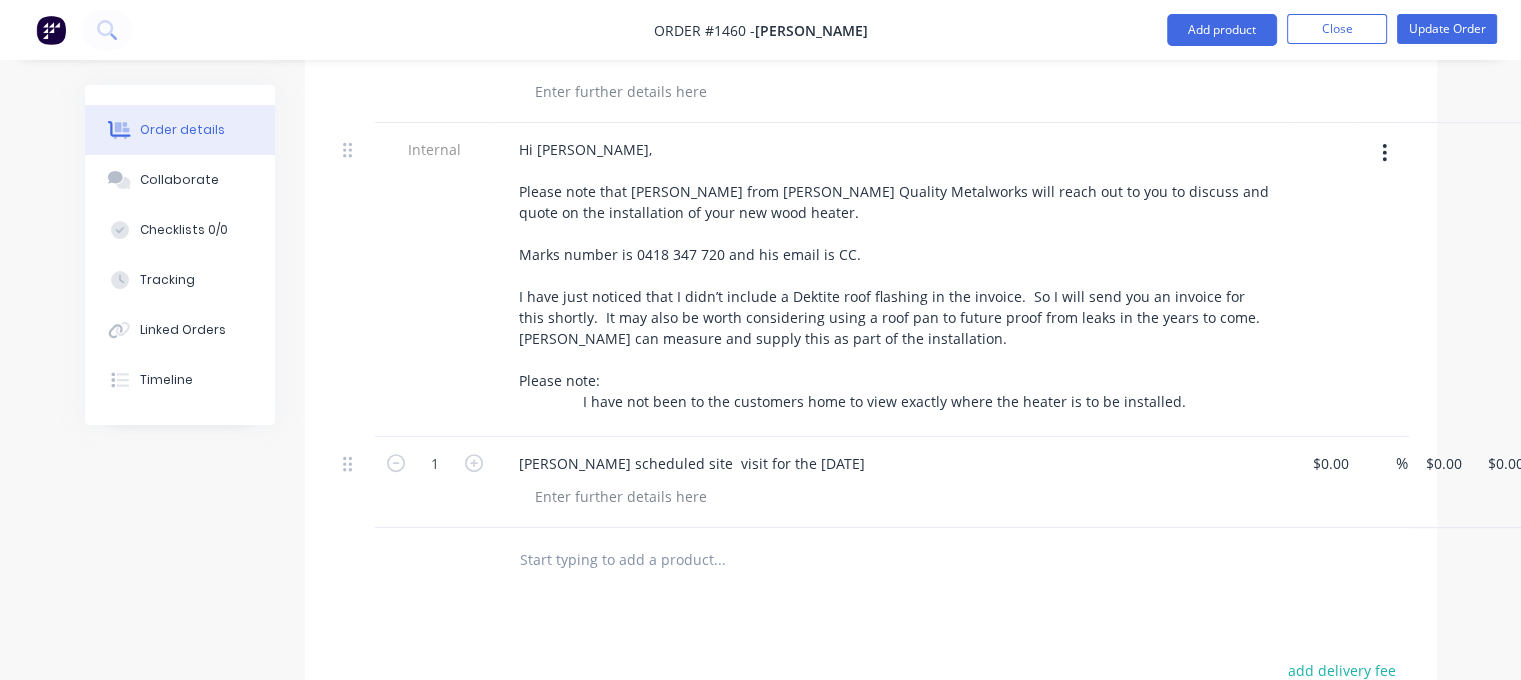 click at bounding box center [871, 560] 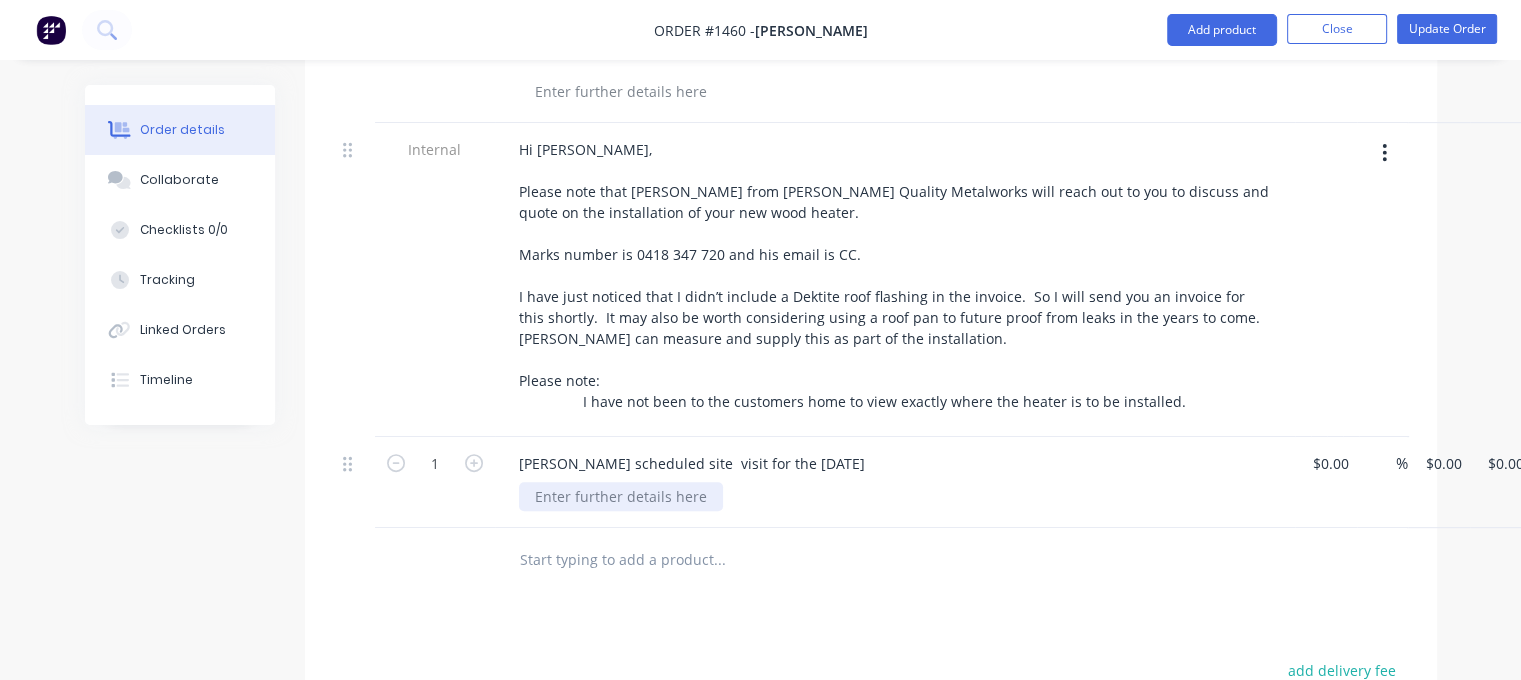click at bounding box center (621, 496) 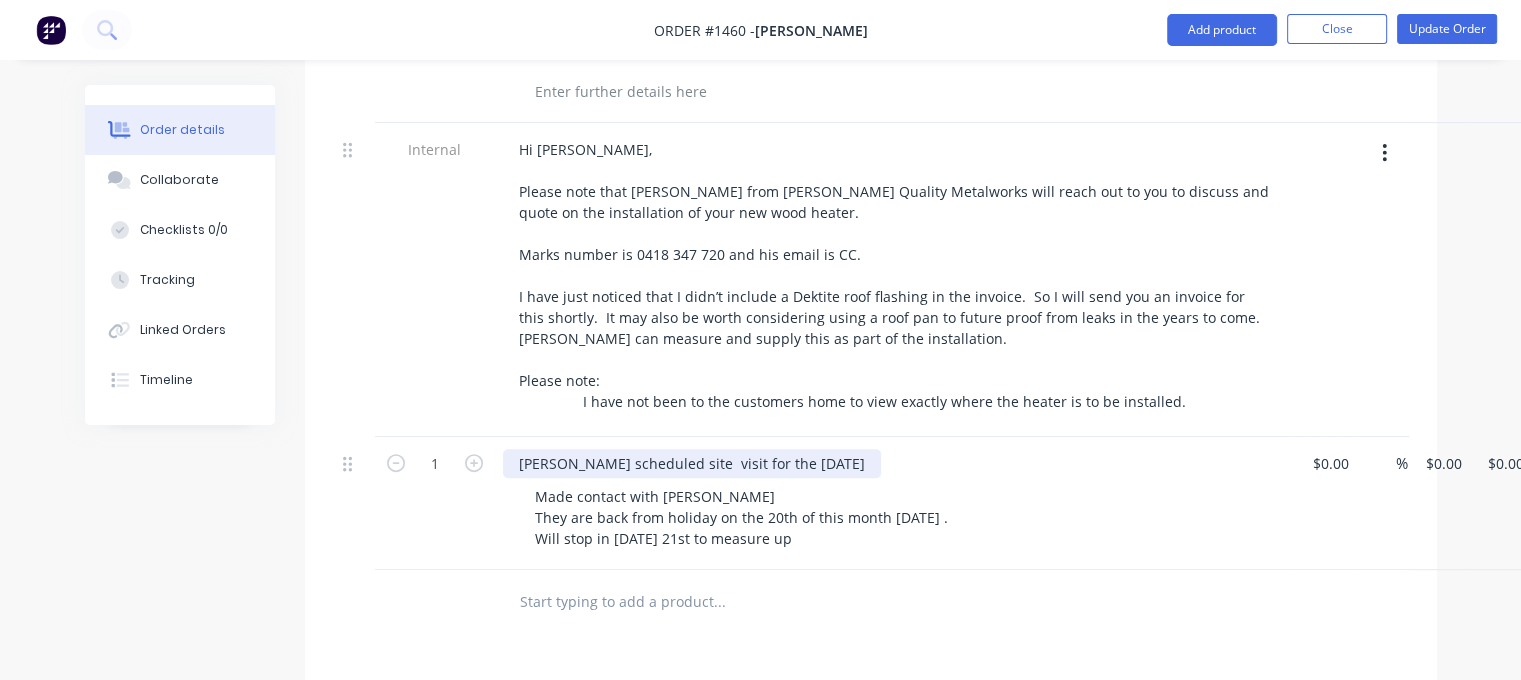 click on "[PERSON_NAME] scheduled site  visit for the [DATE]" at bounding box center [692, 463] 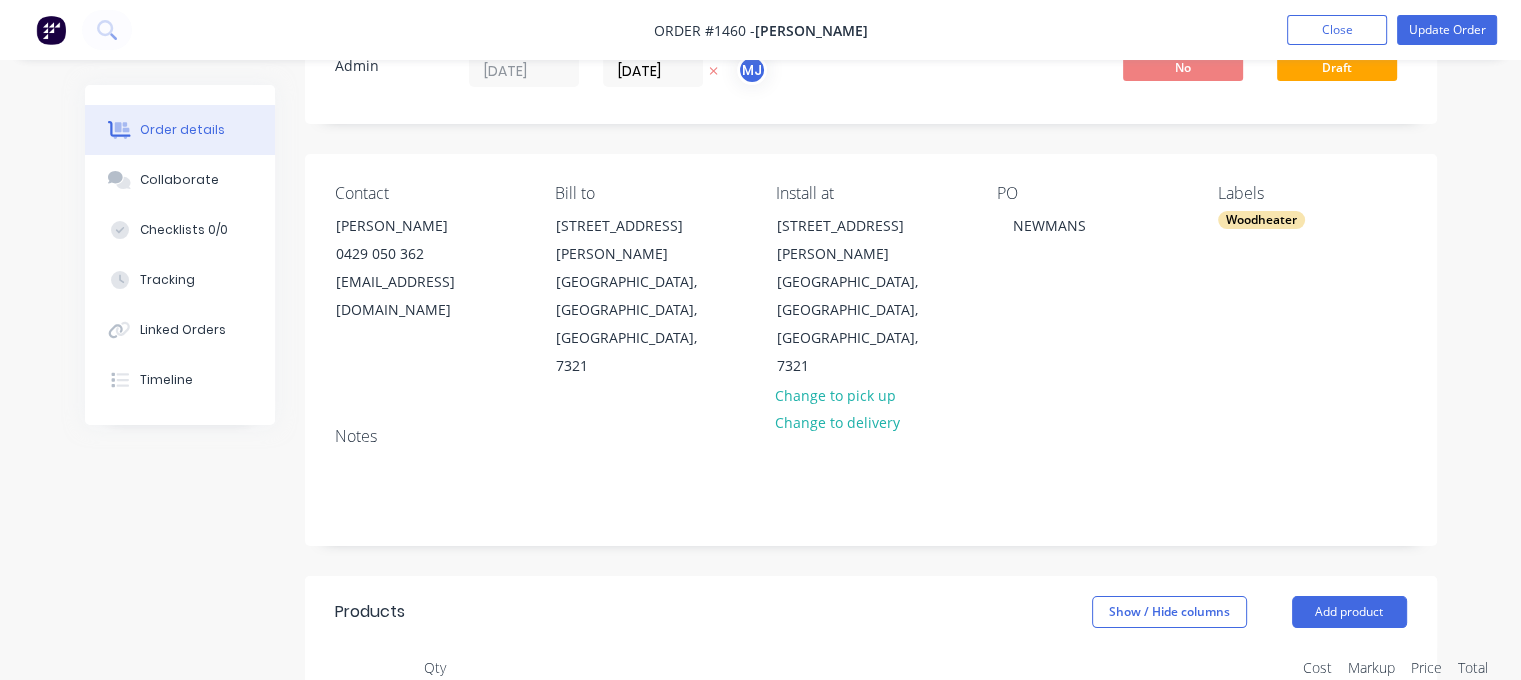 scroll, scrollTop: 0, scrollLeft: 0, axis: both 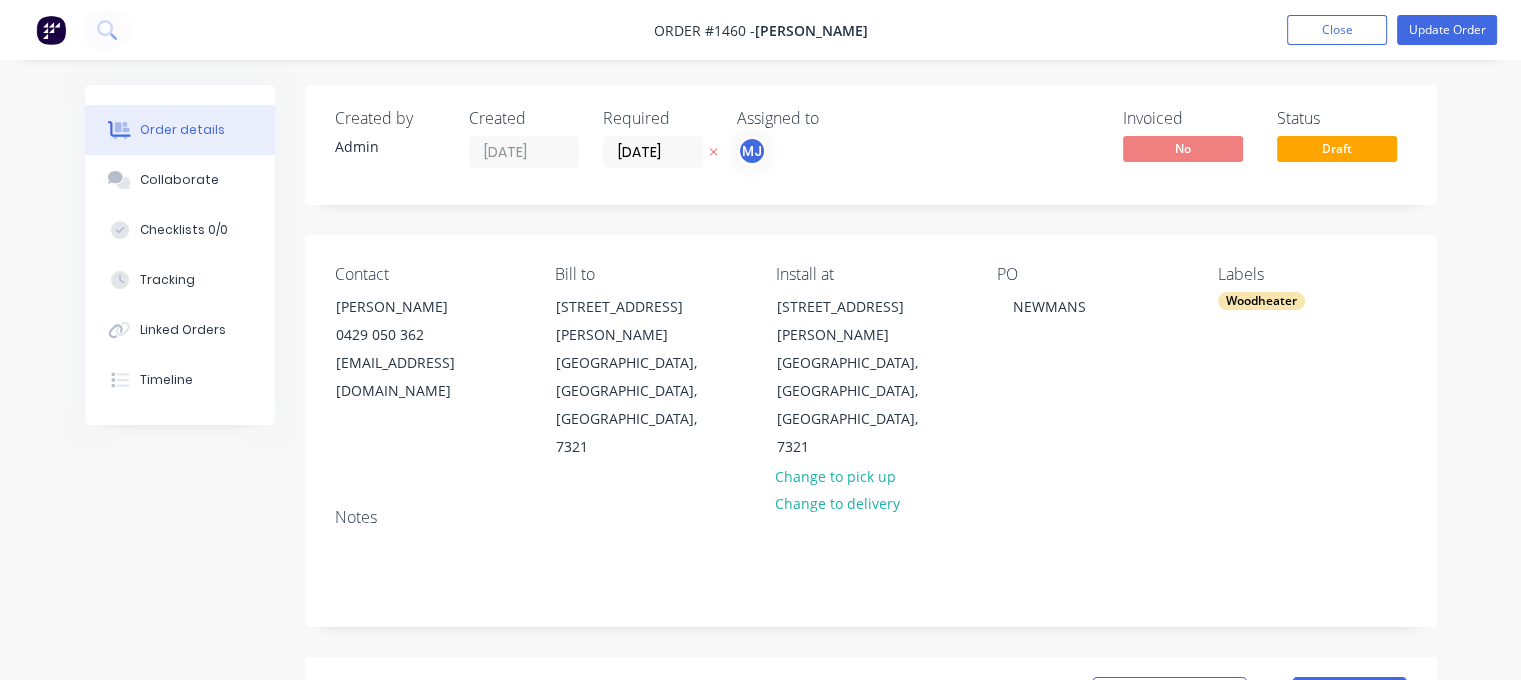 drag, startPoint x: 314, startPoint y: 467, endPoint x: 332, endPoint y: 459, distance: 19.697716 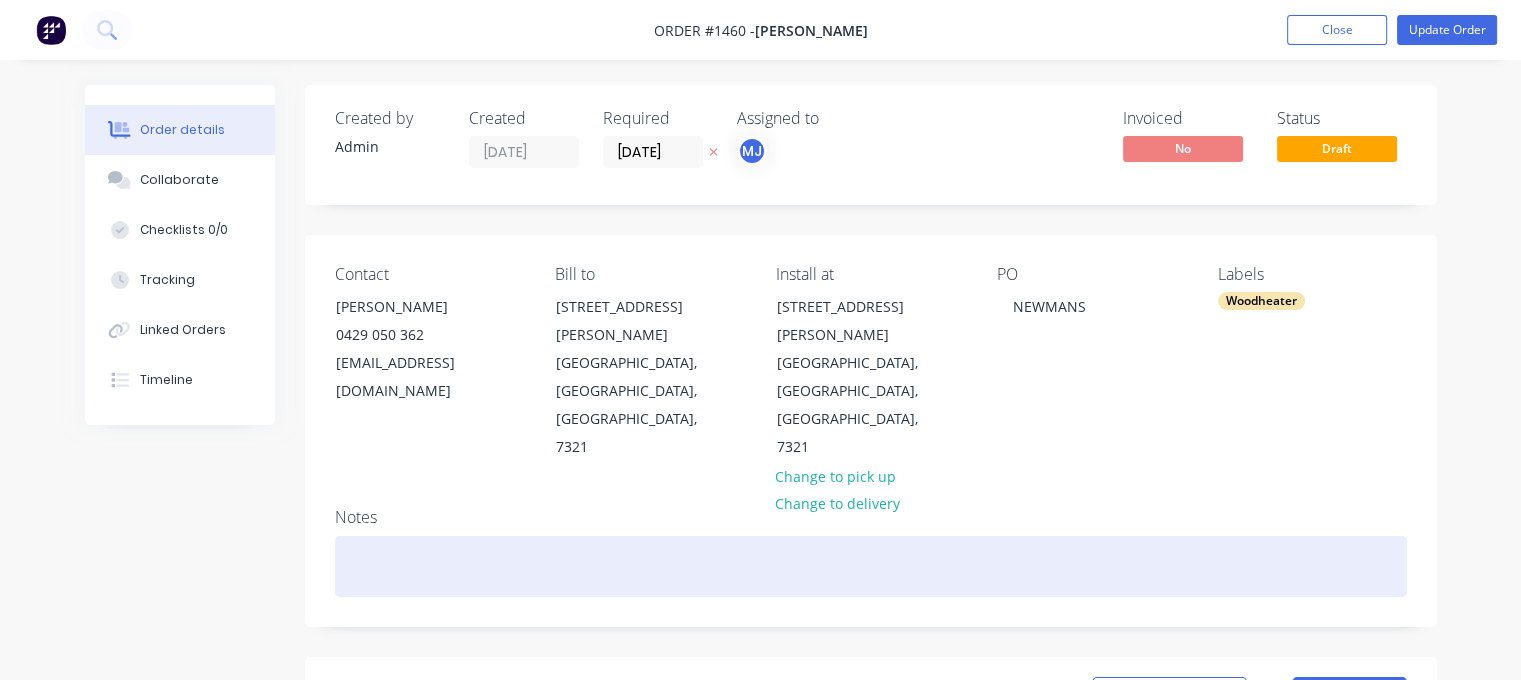 click at bounding box center (871, 566) 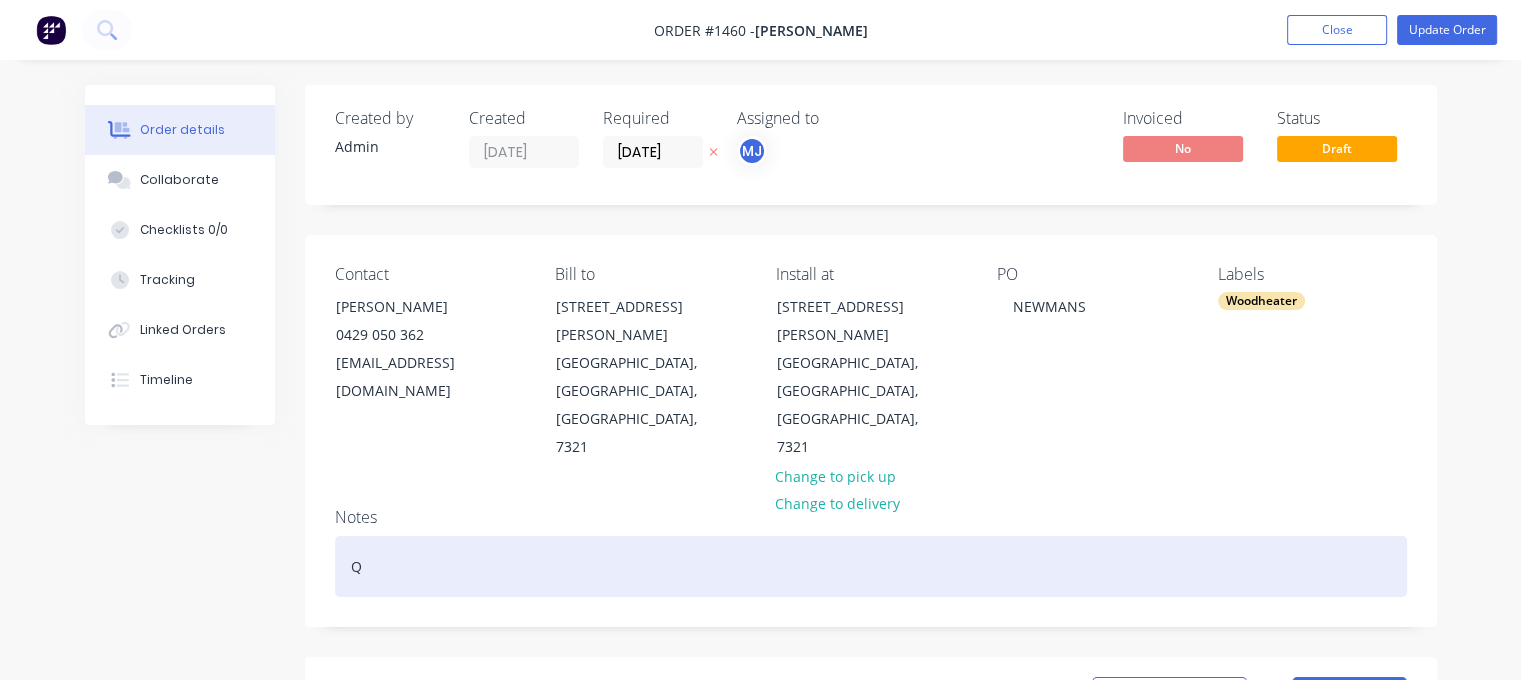 type 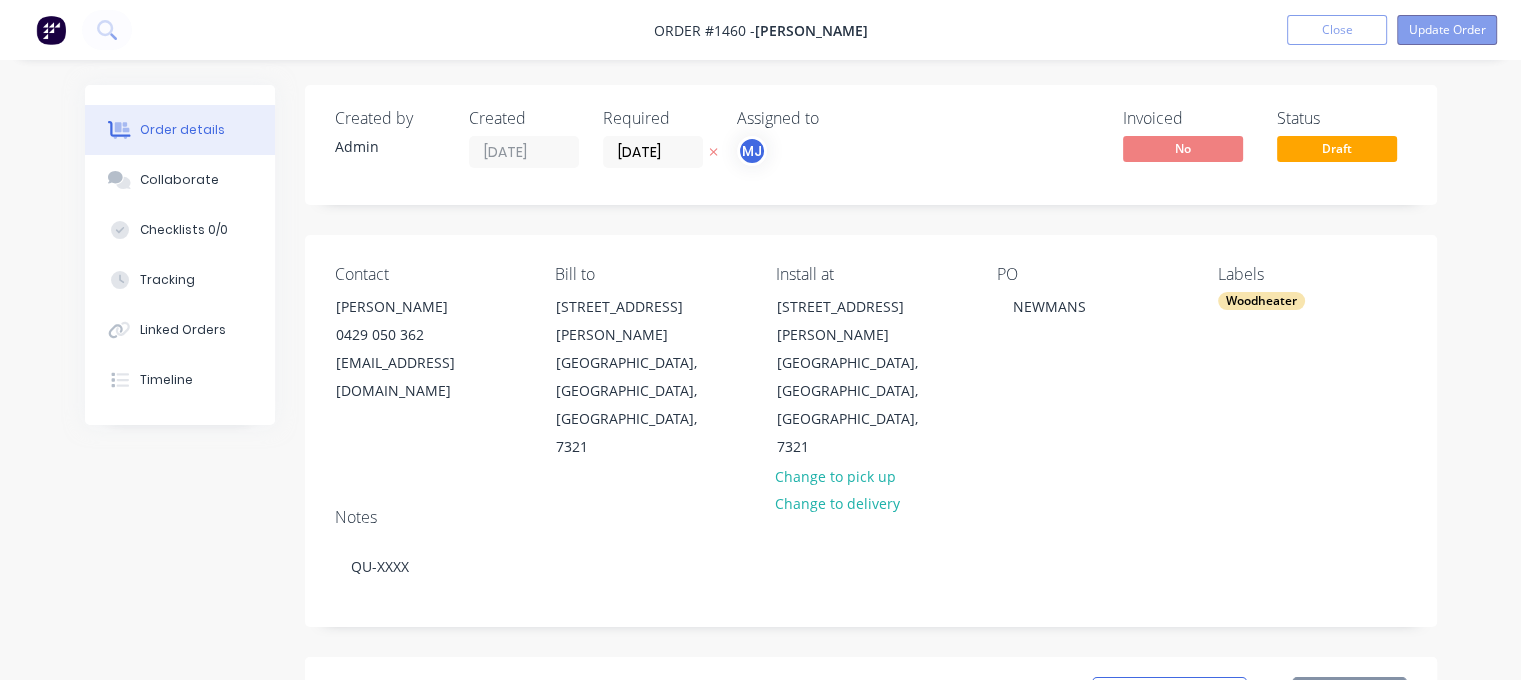 click on "Update Order" at bounding box center [1447, 30] 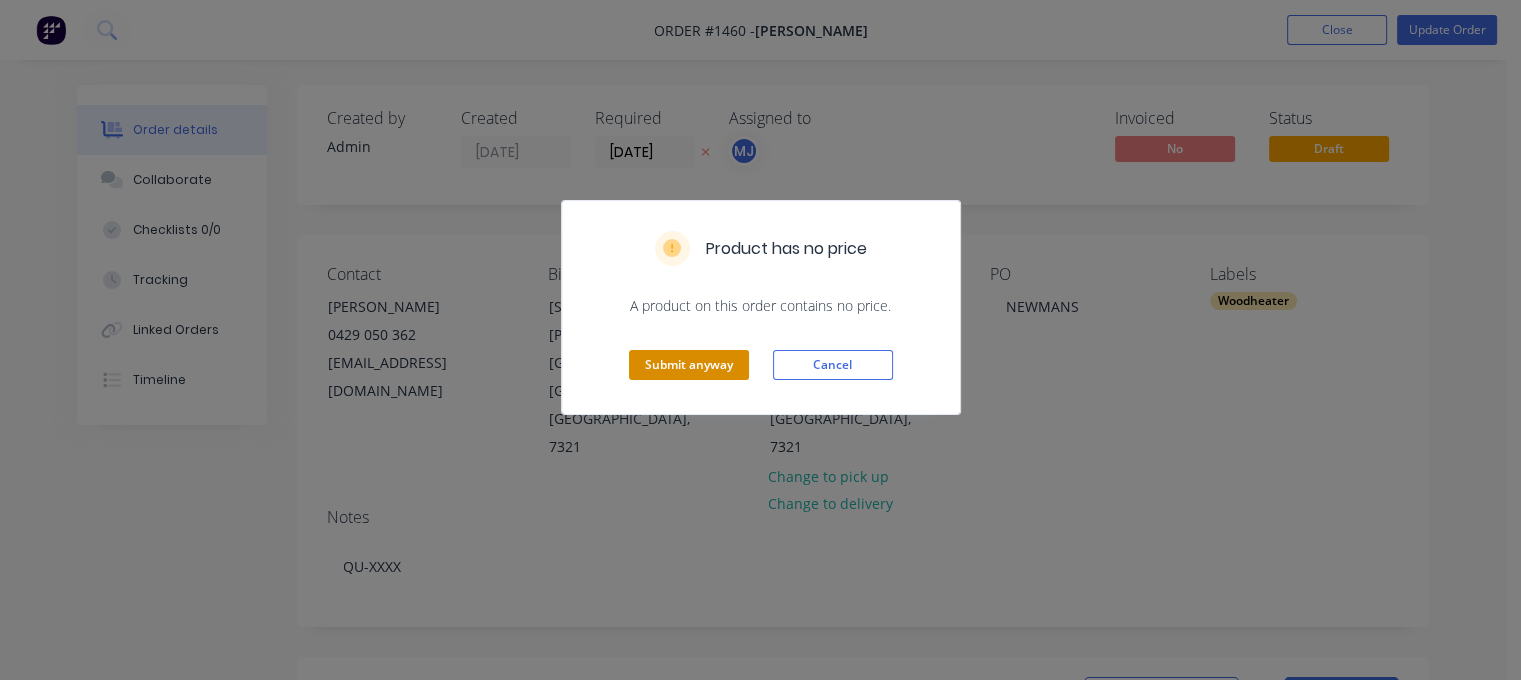 click on "Submit anyway" at bounding box center [689, 365] 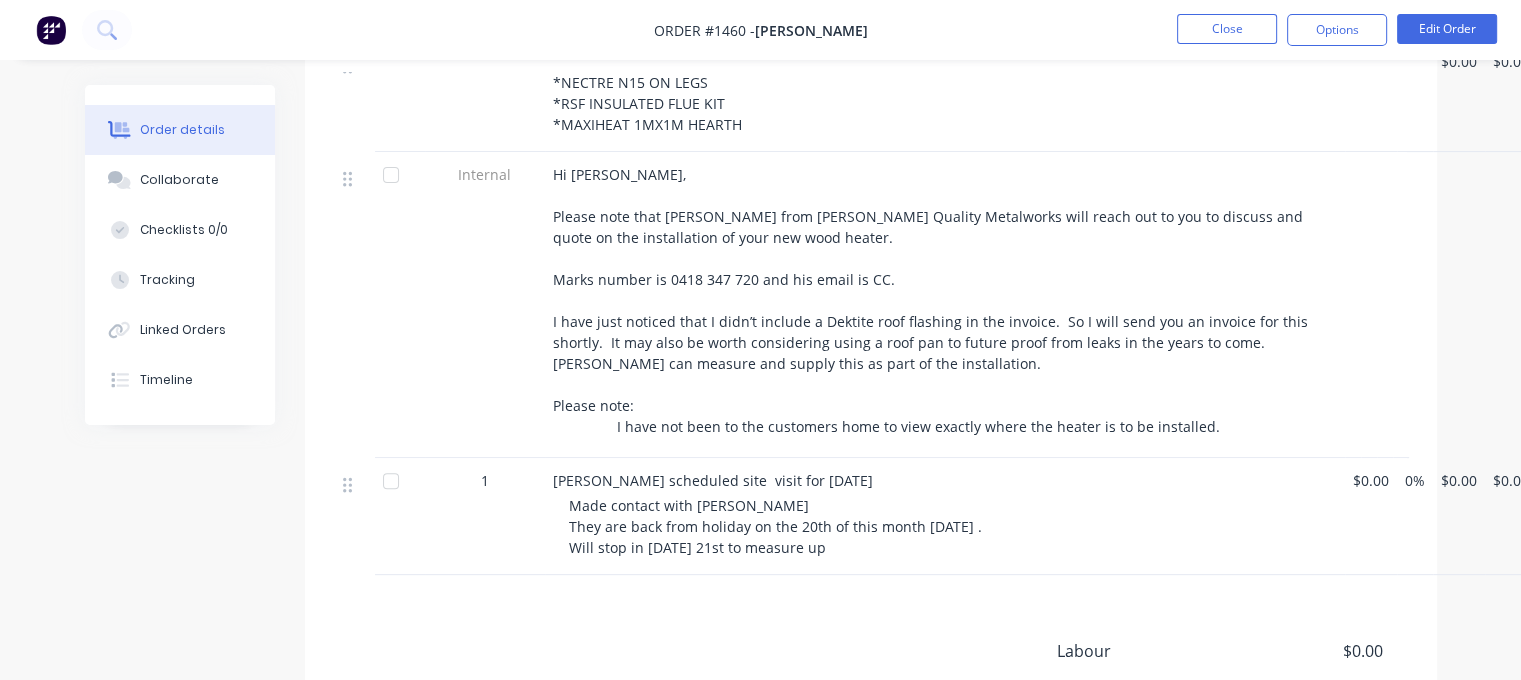 scroll, scrollTop: 0, scrollLeft: 0, axis: both 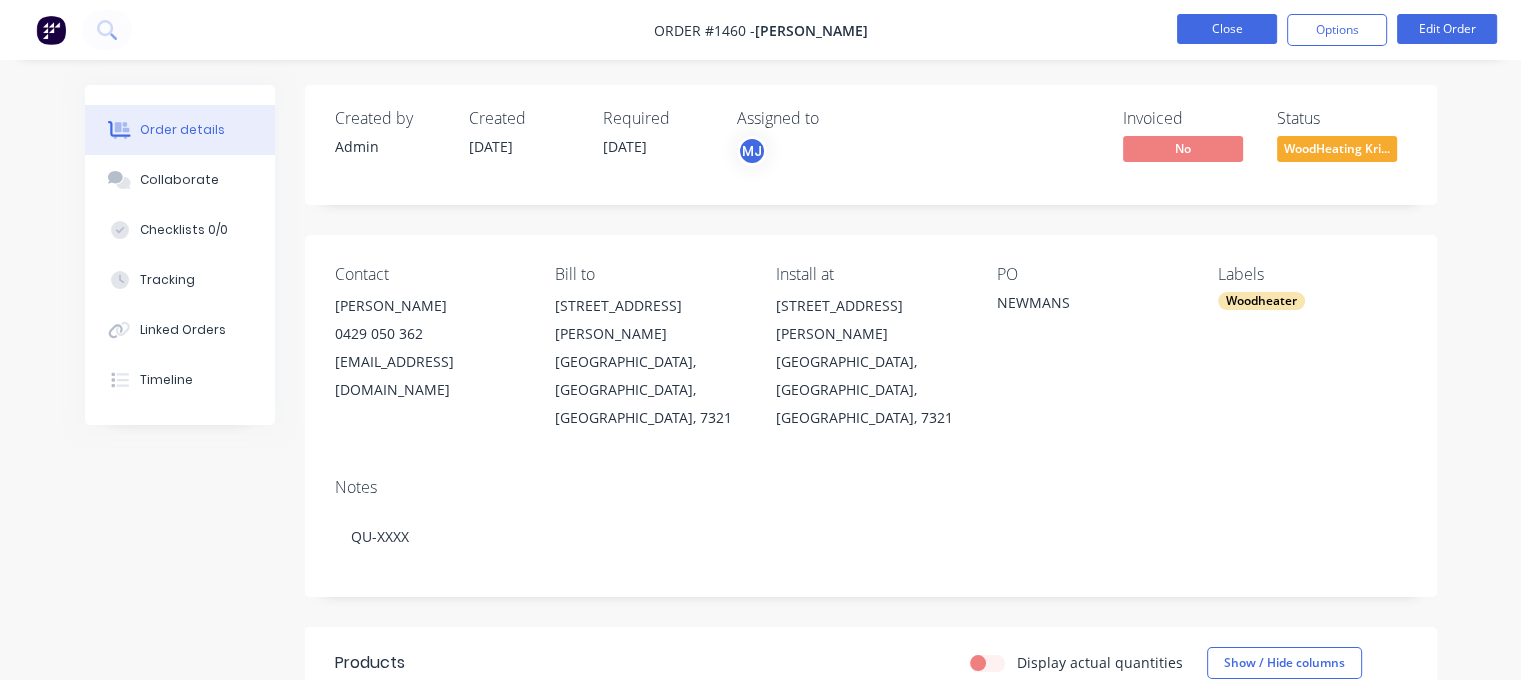 click on "Close" at bounding box center (1227, 29) 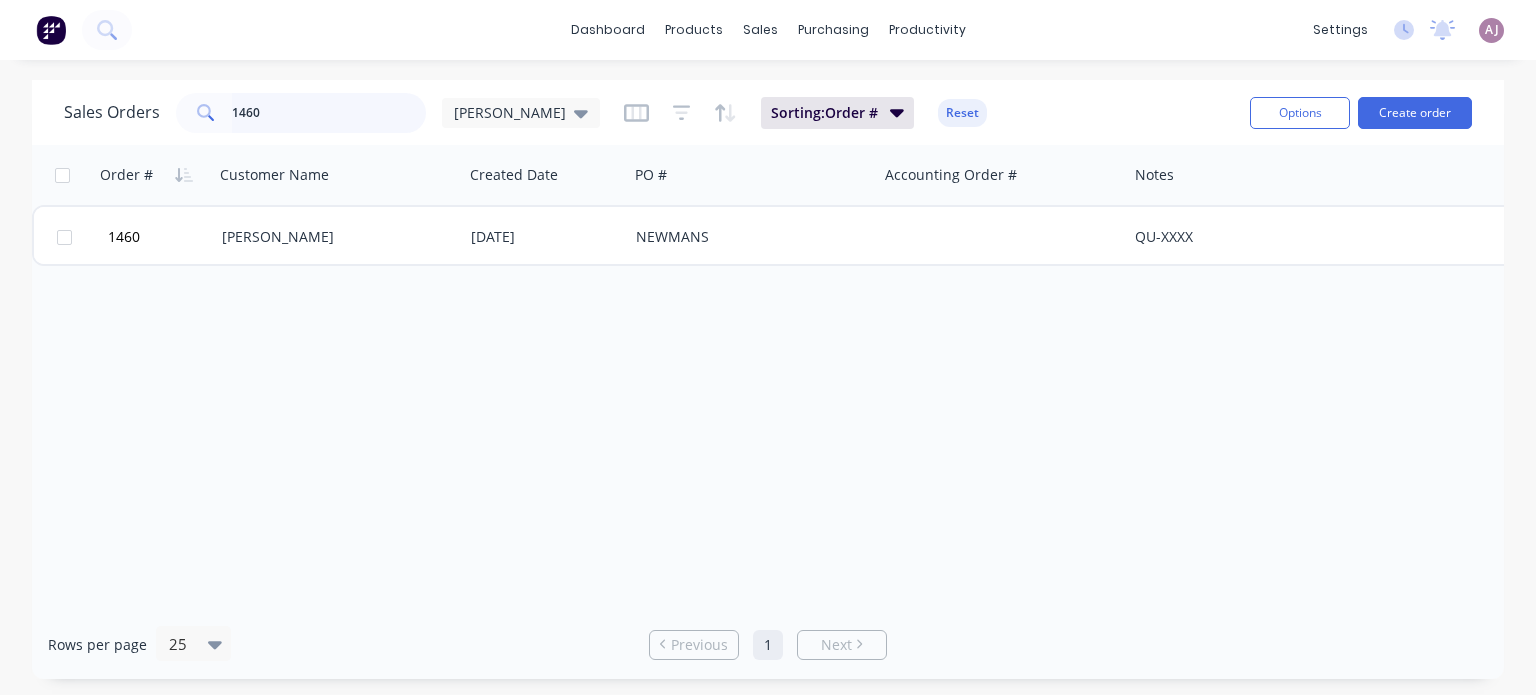 click on "1460" at bounding box center (329, 113) 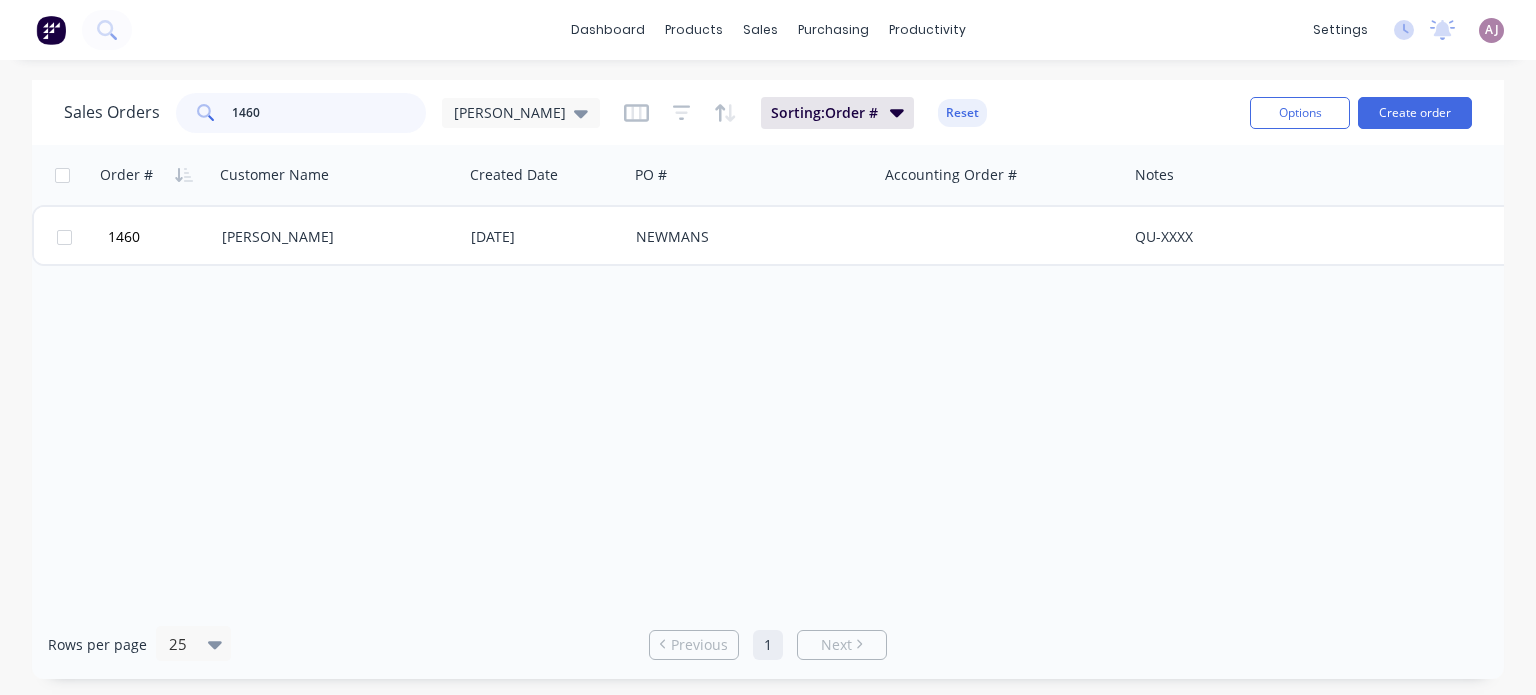 click on "1460" at bounding box center (329, 113) 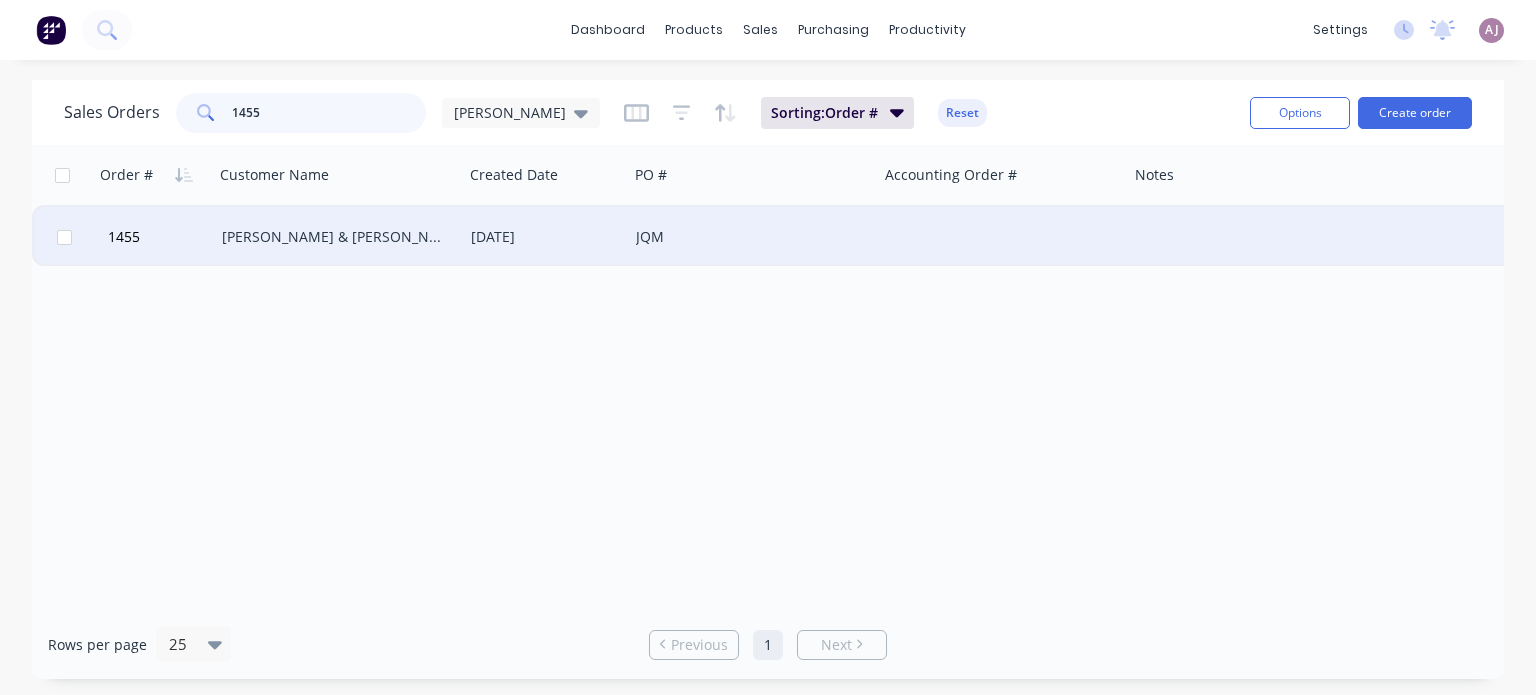type on "1455" 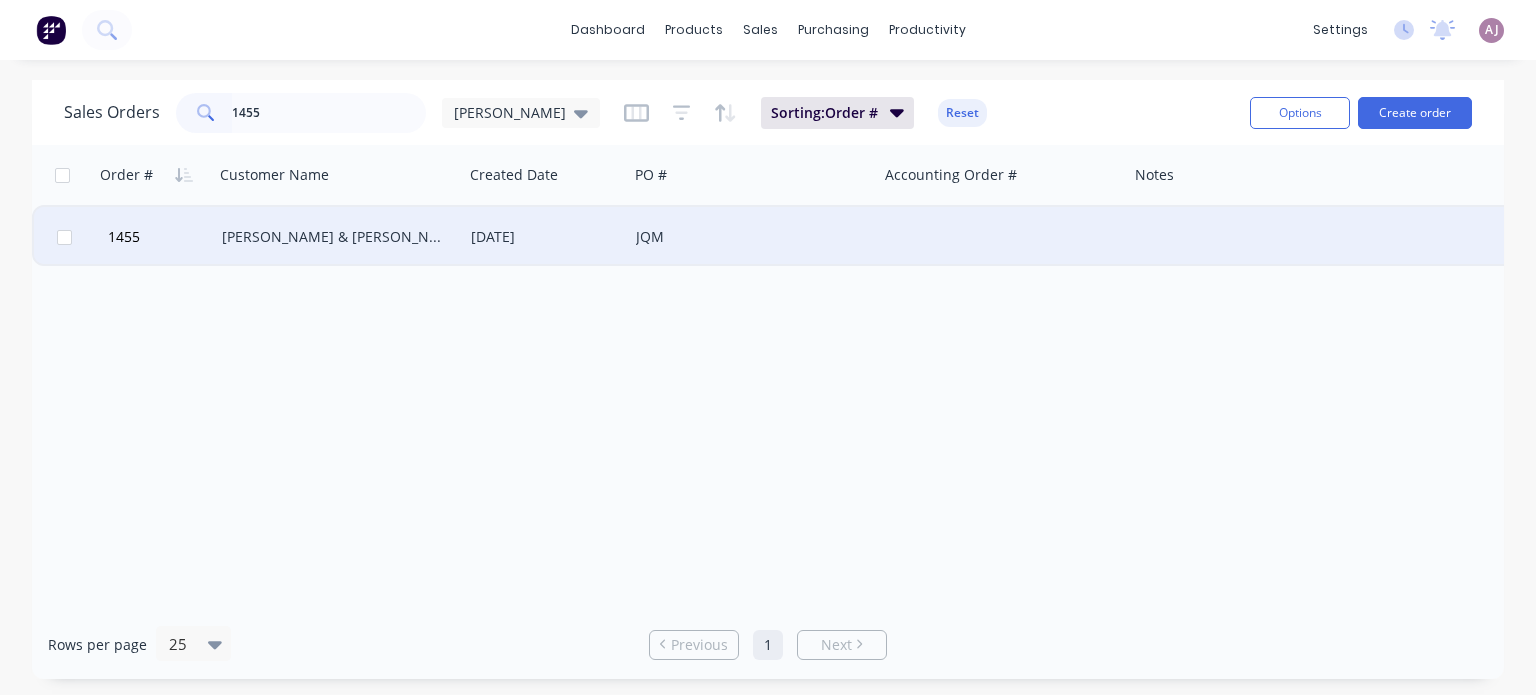 click on "[PERSON_NAME] & [PERSON_NAME]" at bounding box center (333, 237) 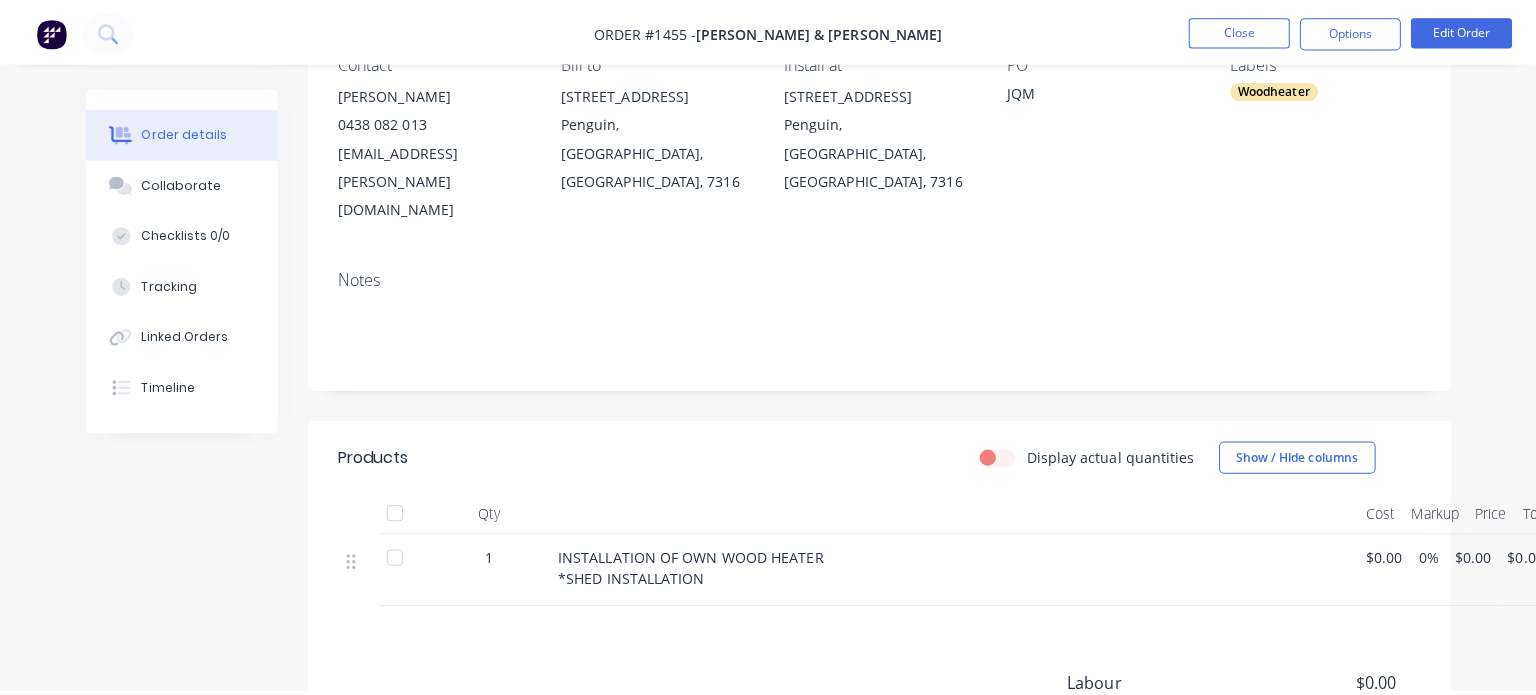 scroll, scrollTop: 0, scrollLeft: 0, axis: both 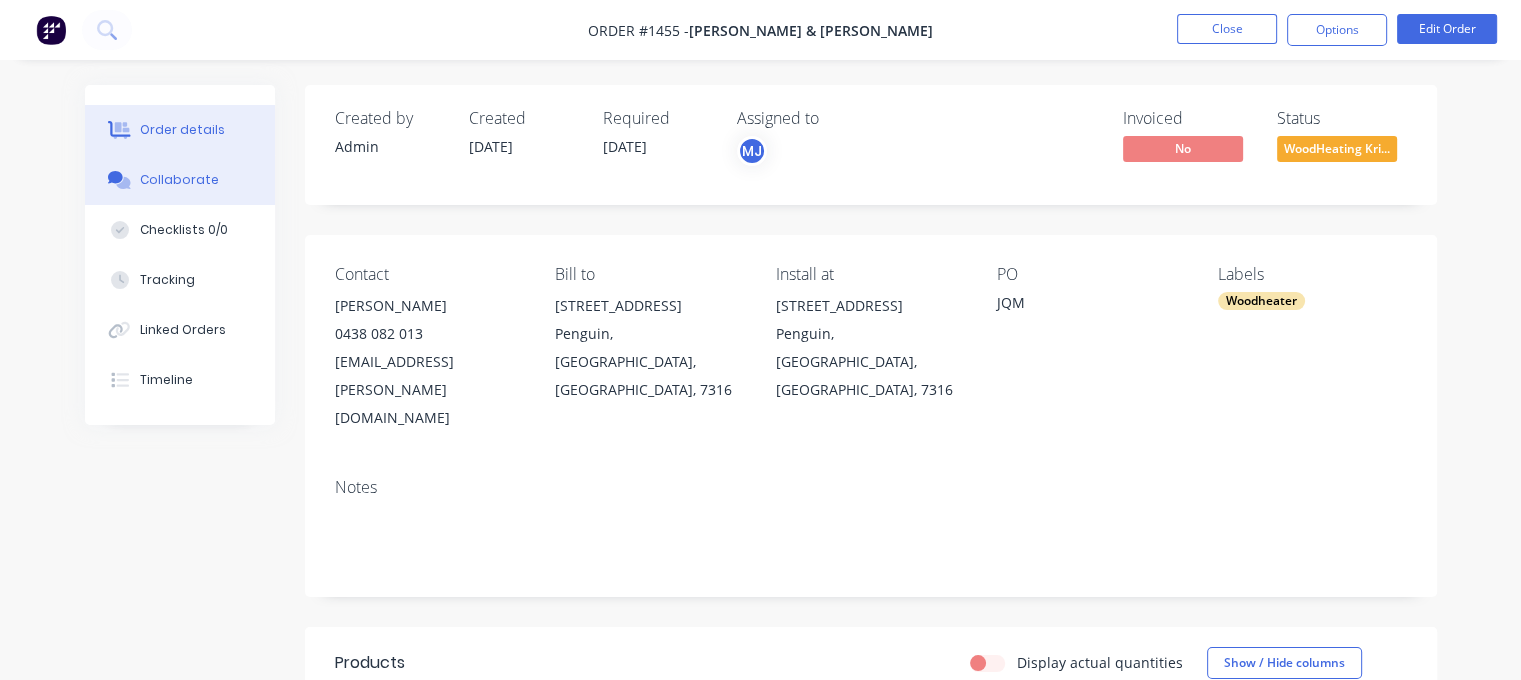 click on "Collaborate" at bounding box center [179, 180] 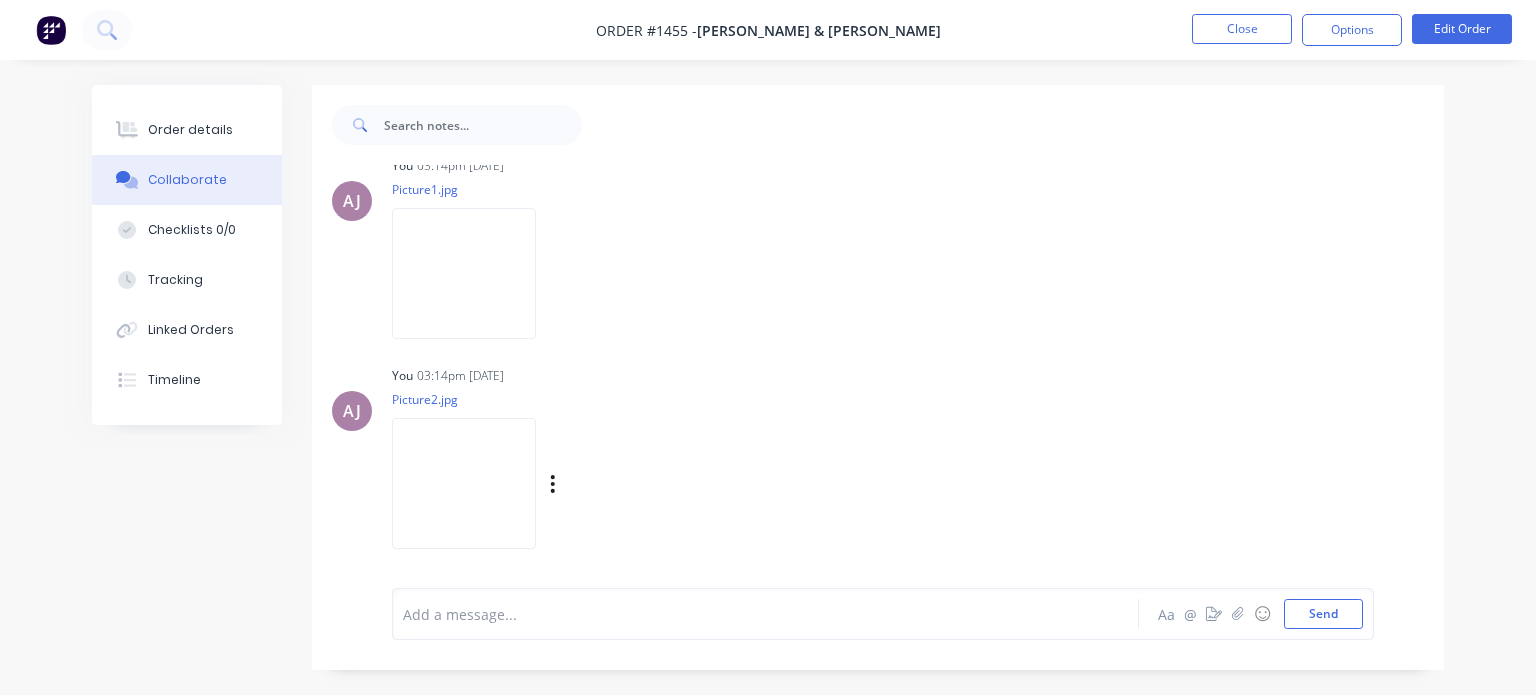 scroll, scrollTop: 0, scrollLeft: 0, axis: both 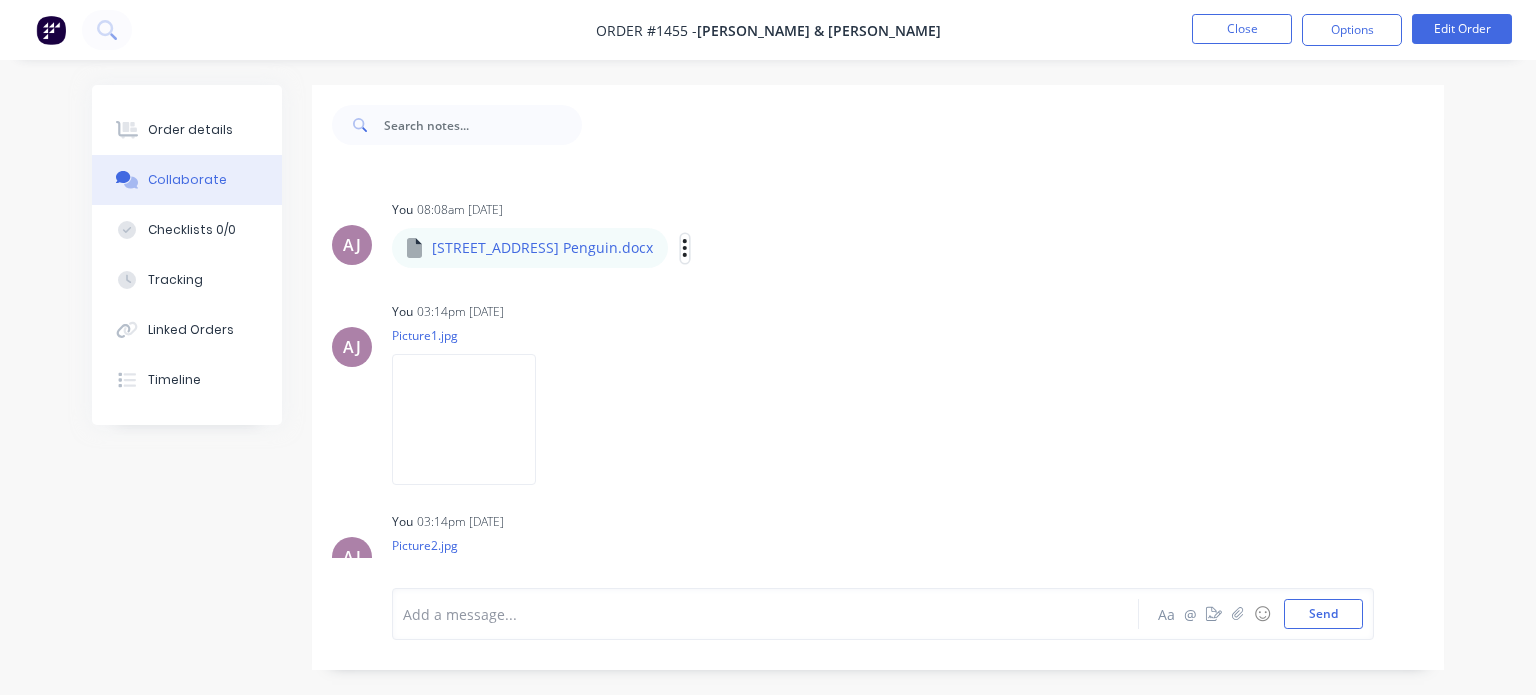 click 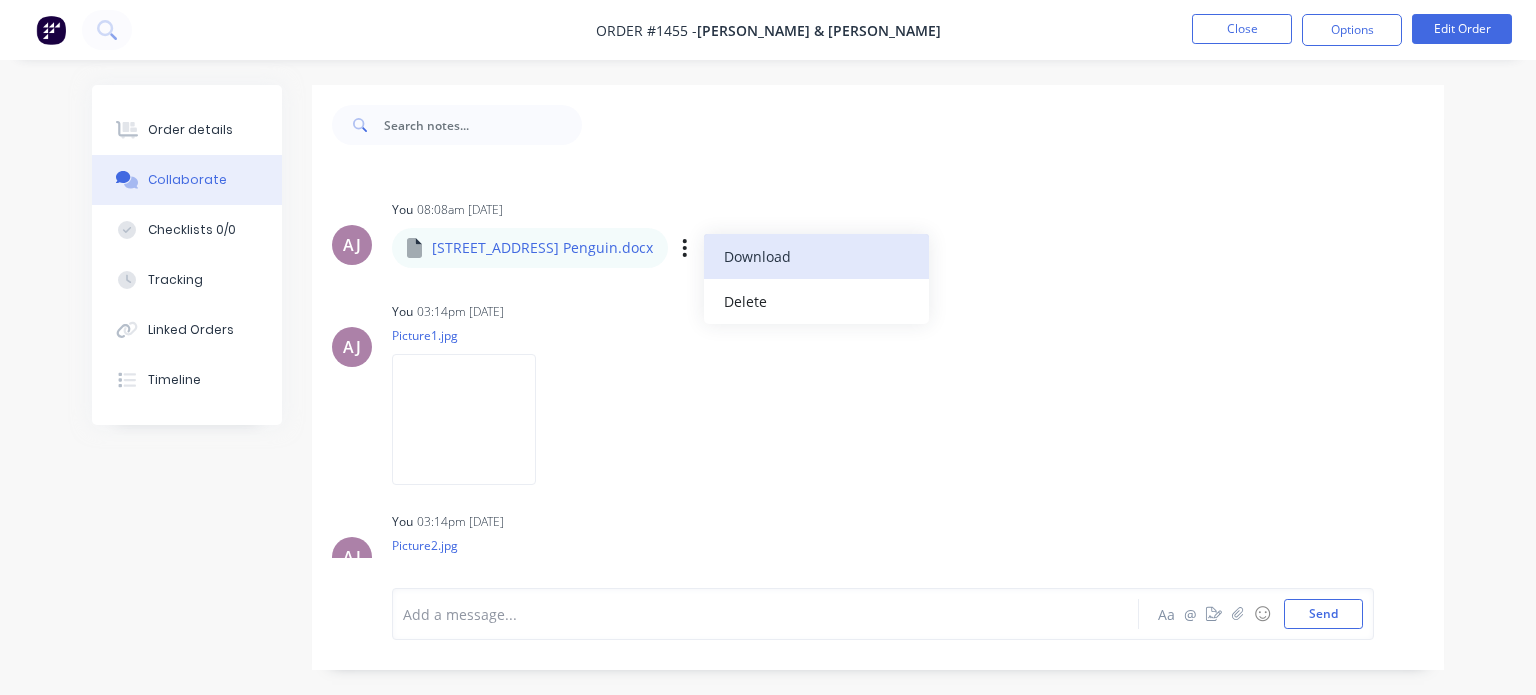 click on "Download" at bounding box center (816, 256) 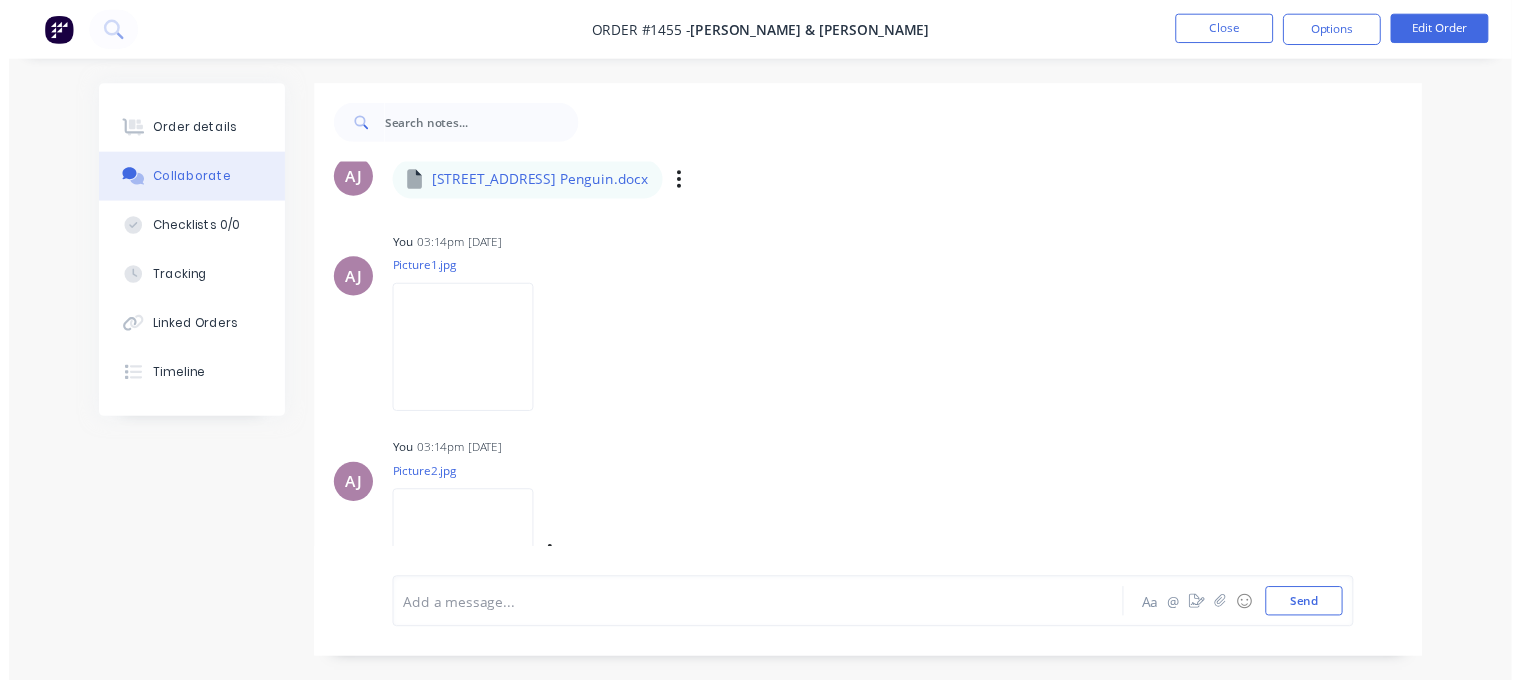 scroll, scrollTop: 146, scrollLeft: 0, axis: vertical 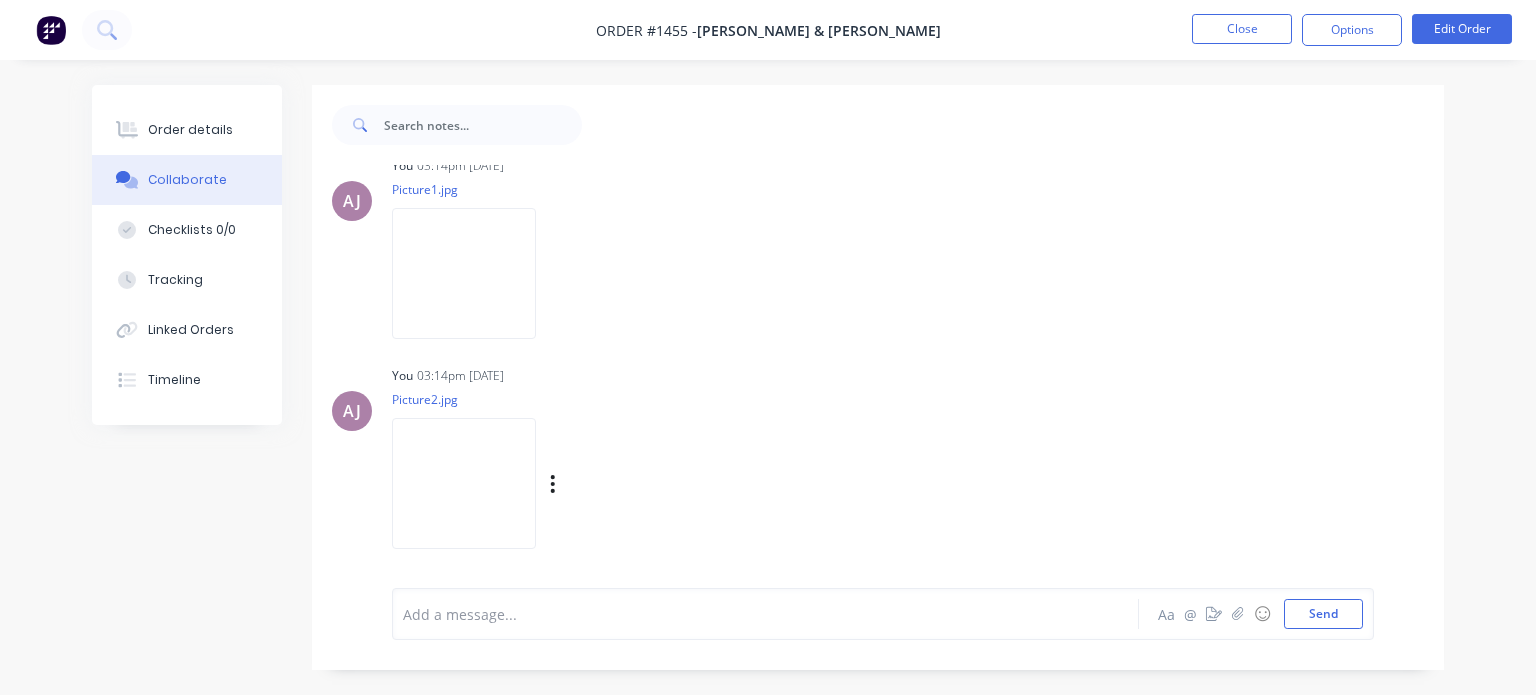 click at bounding box center (464, 483) 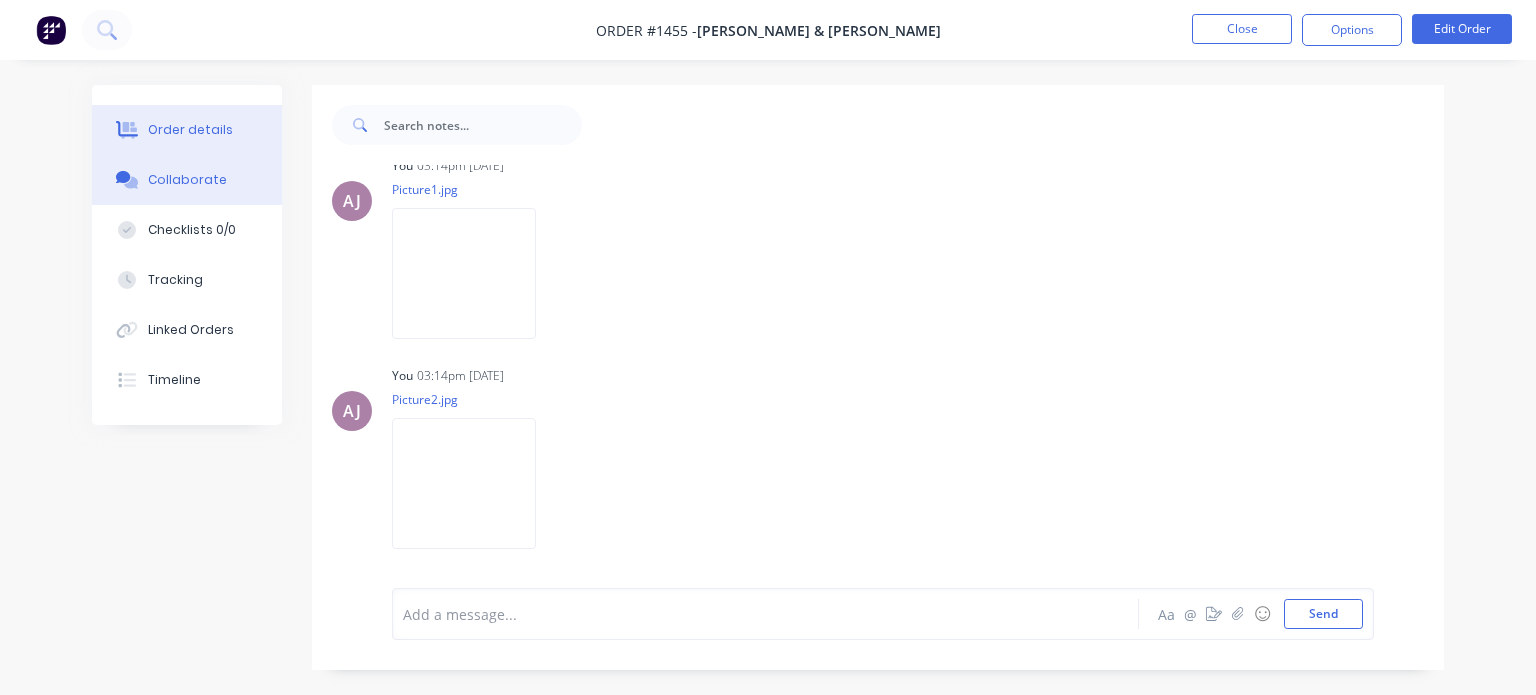 click on "Order details" at bounding box center (190, 130) 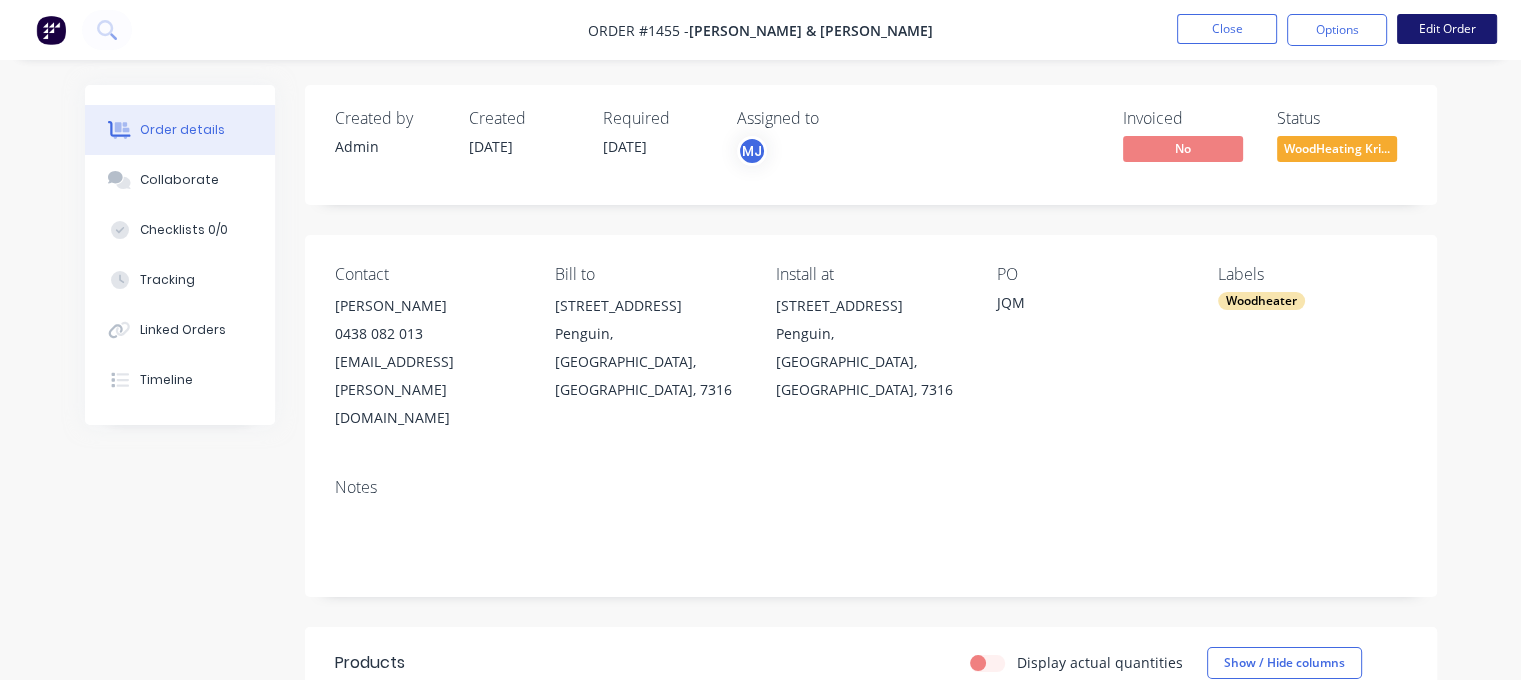 click on "Edit Order" at bounding box center [1447, 29] 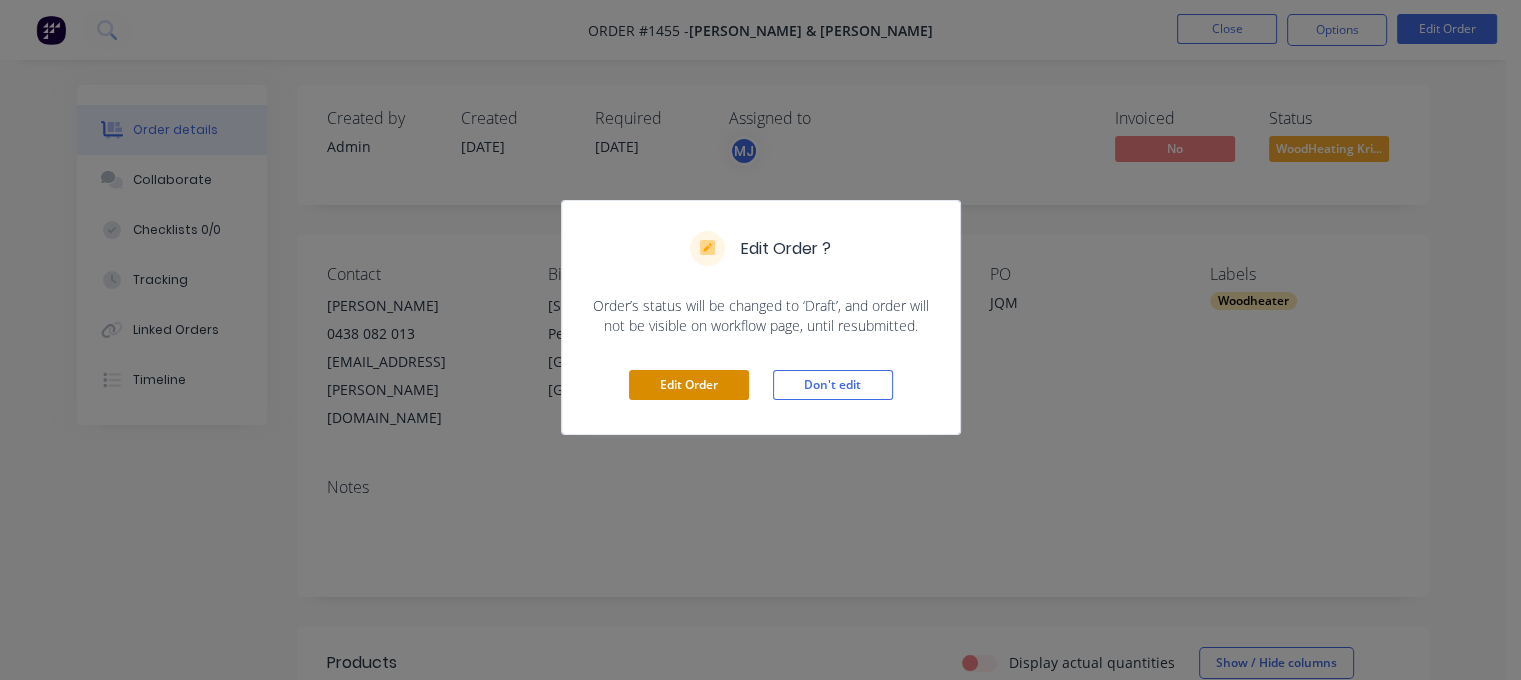 click on "Edit Order" at bounding box center (689, 385) 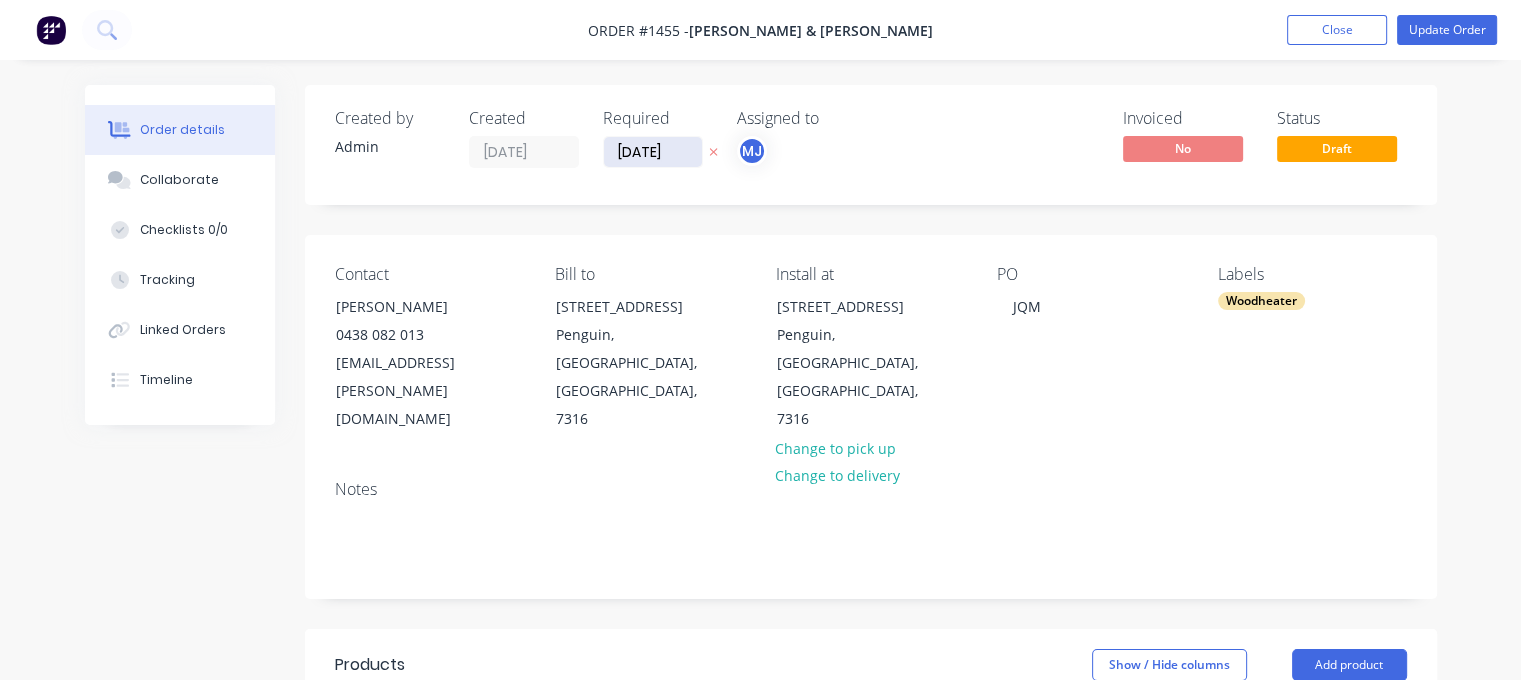 click on "[DATE]" at bounding box center [653, 152] 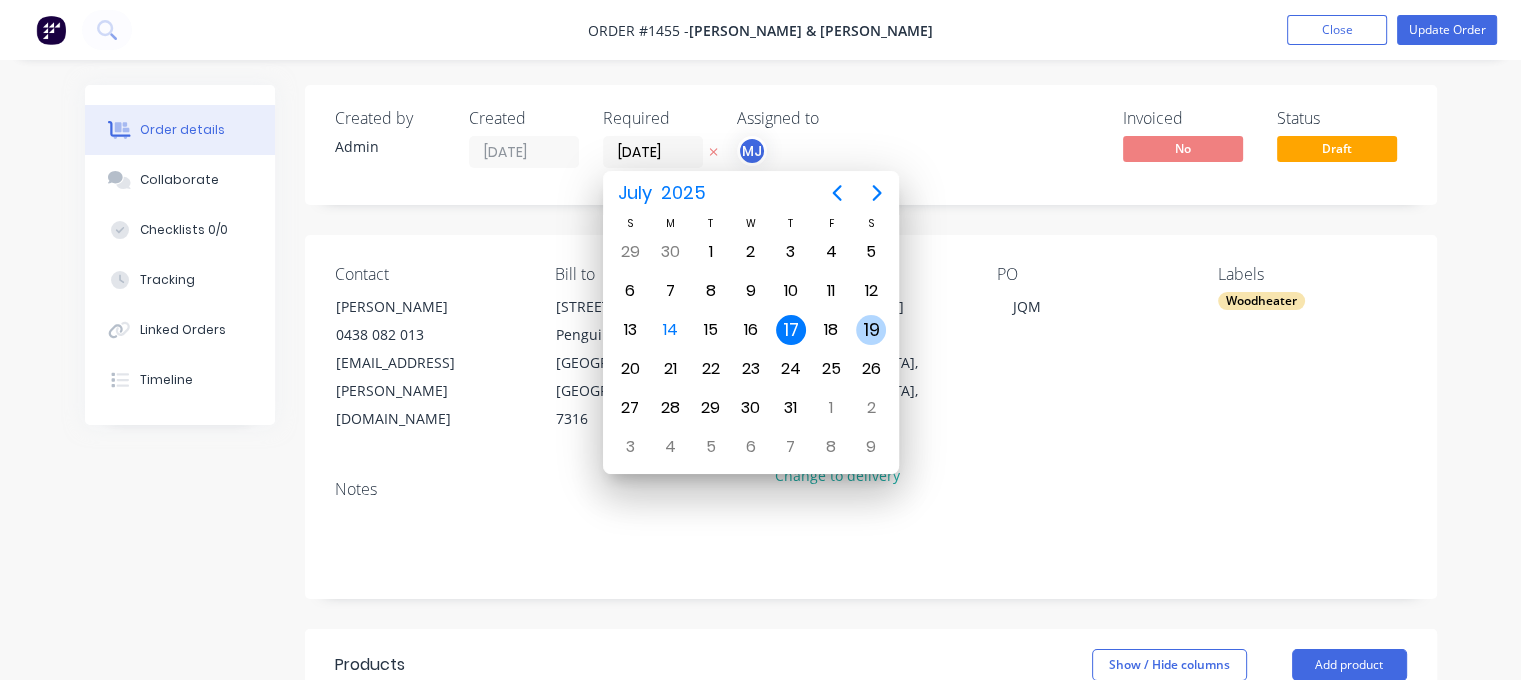 click on "19" at bounding box center (871, 330) 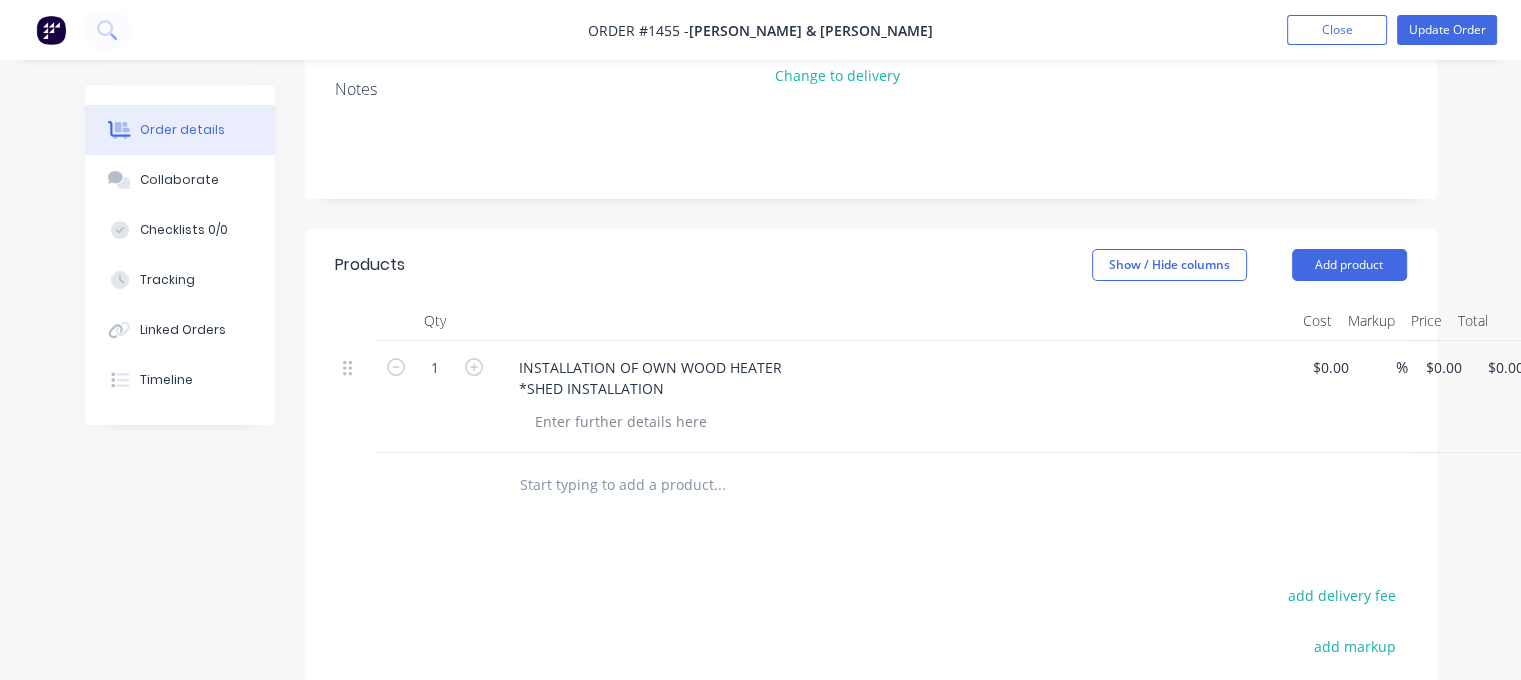 scroll, scrollTop: 0, scrollLeft: 0, axis: both 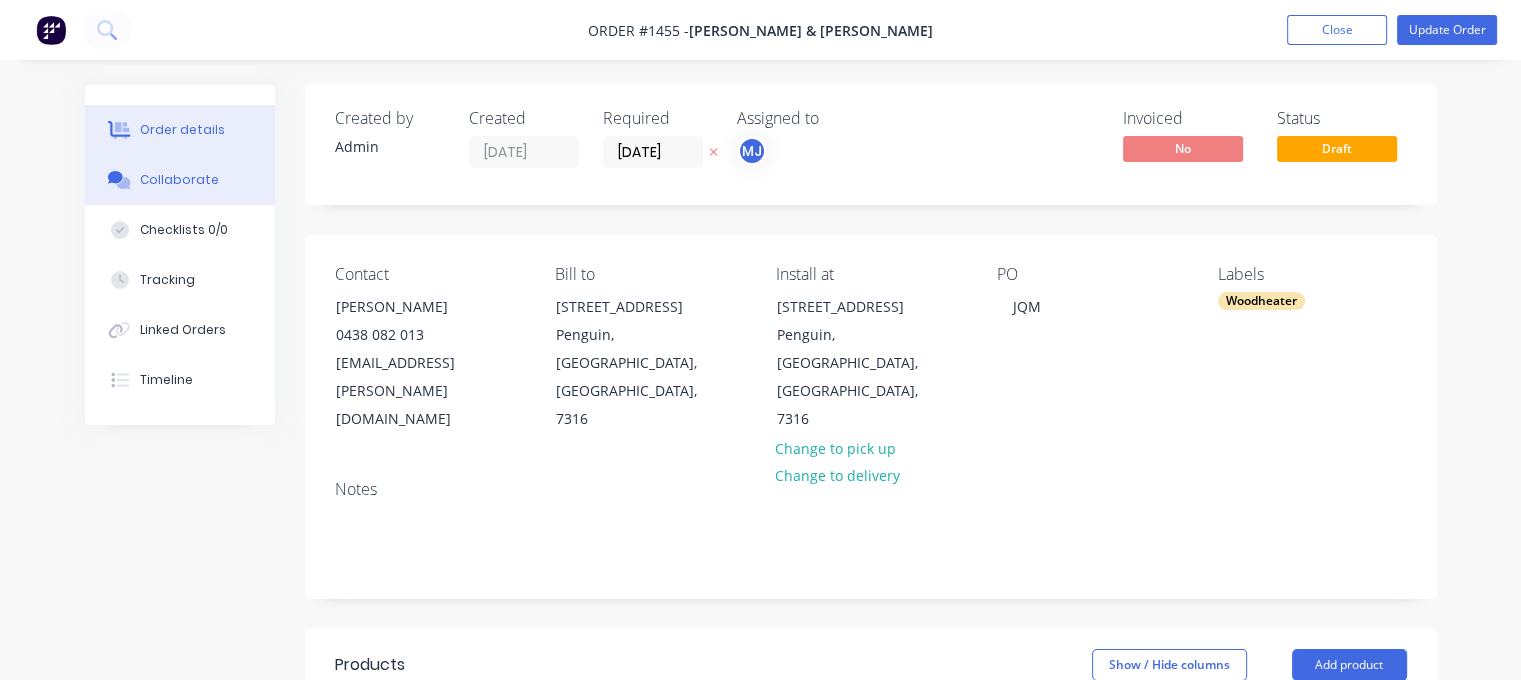 click on "Collaborate" at bounding box center [179, 180] 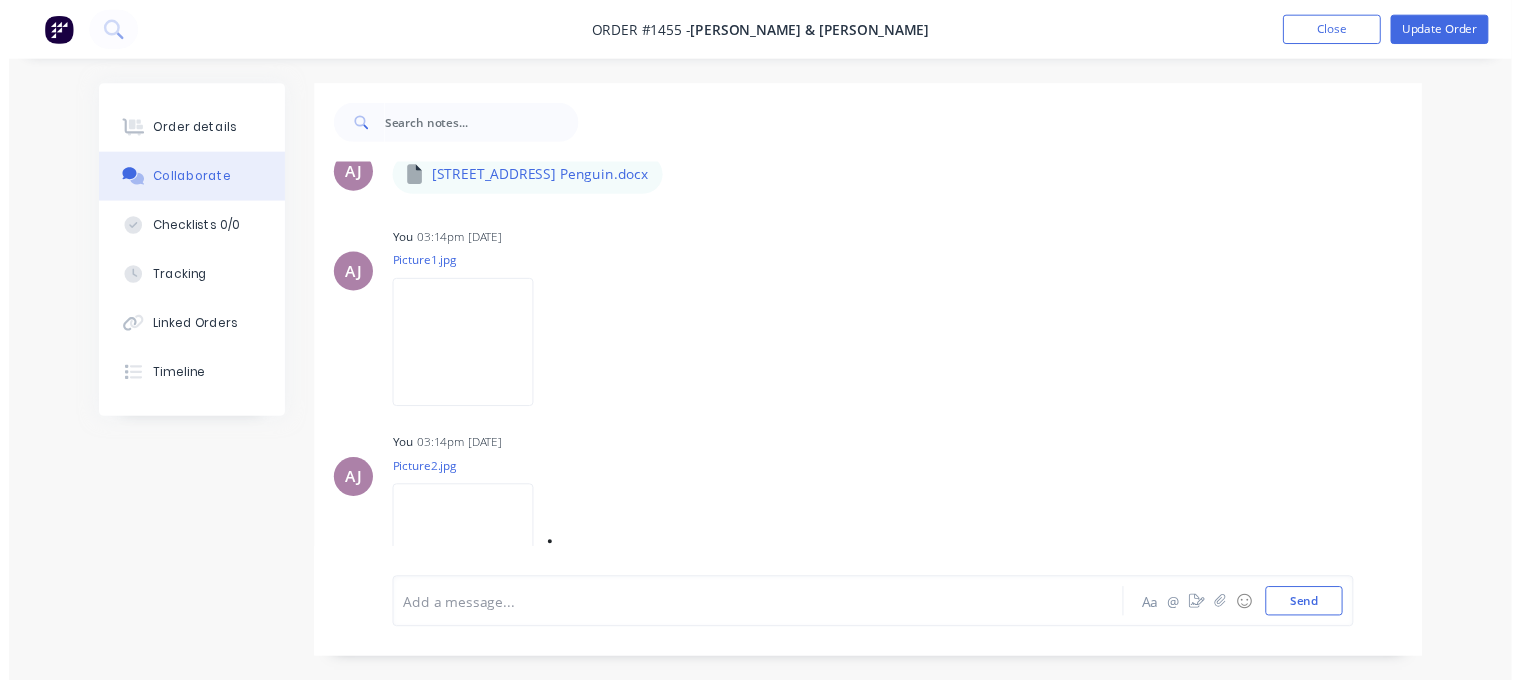 scroll, scrollTop: 146, scrollLeft: 0, axis: vertical 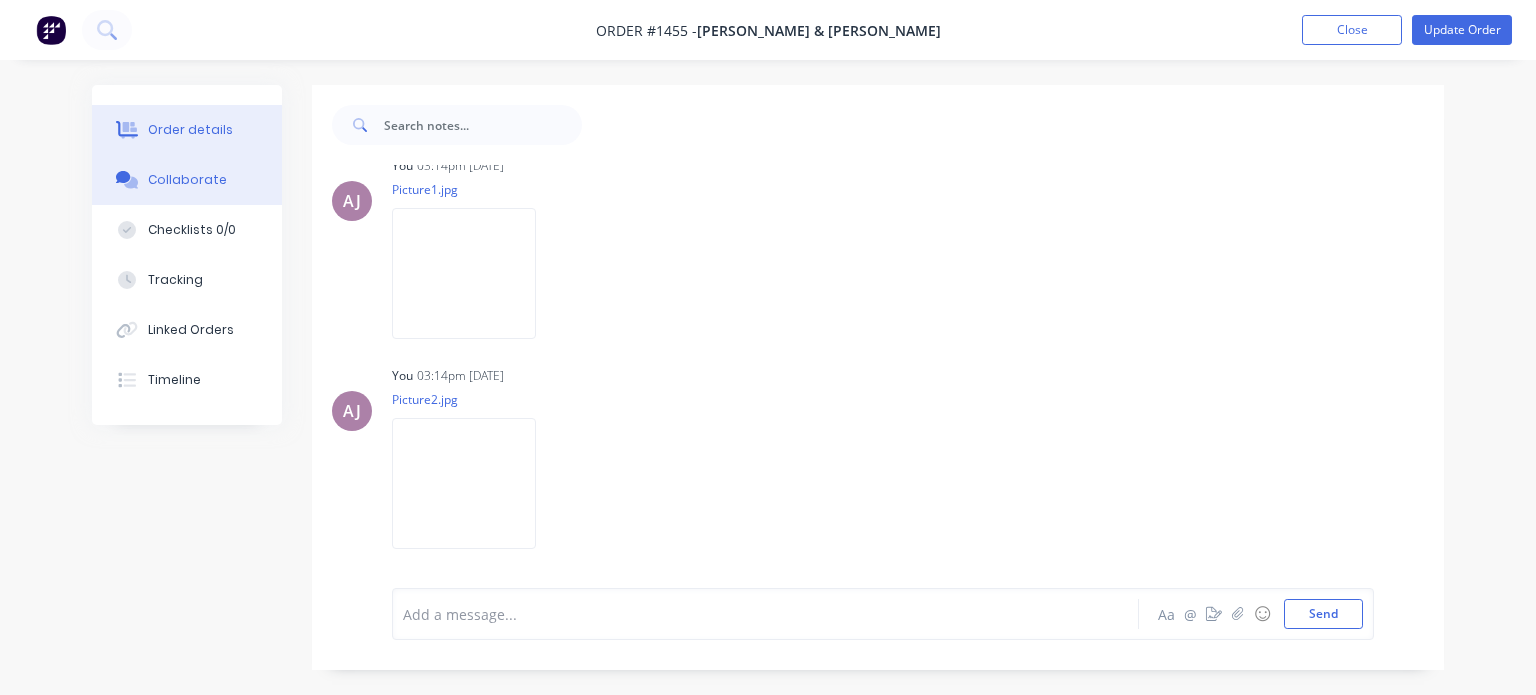 click on "Order details" at bounding box center [187, 130] 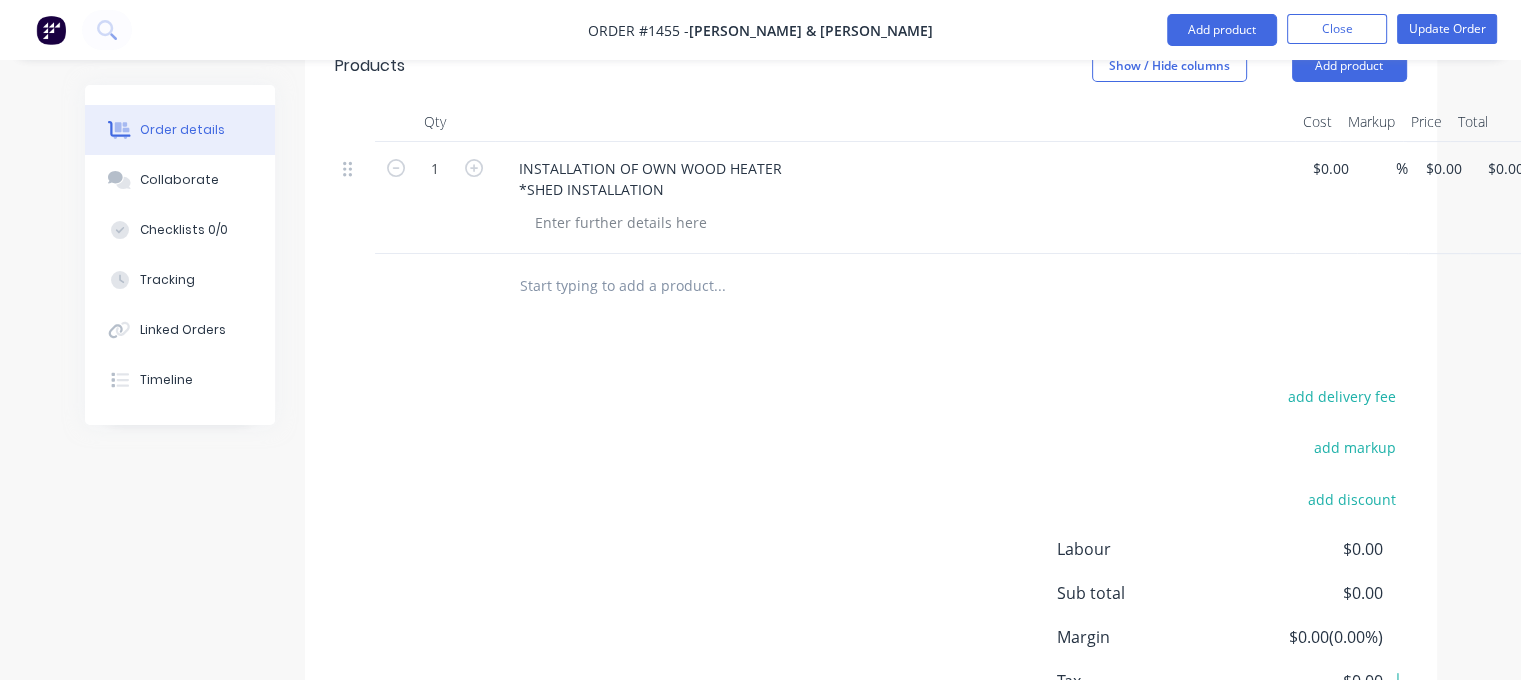 scroll, scrollTop: 600, scrollLeft: 0, axis: vertical 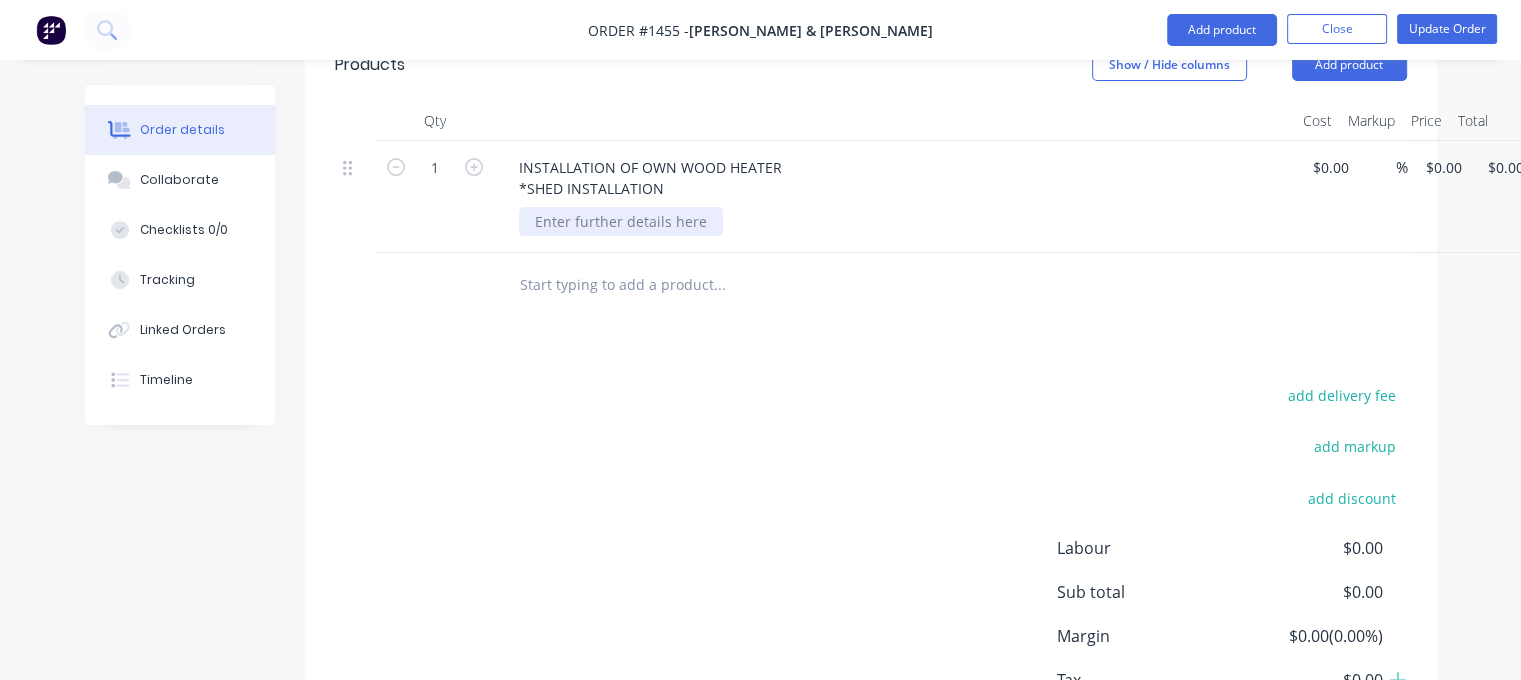 click at bounding box center [621, 221] 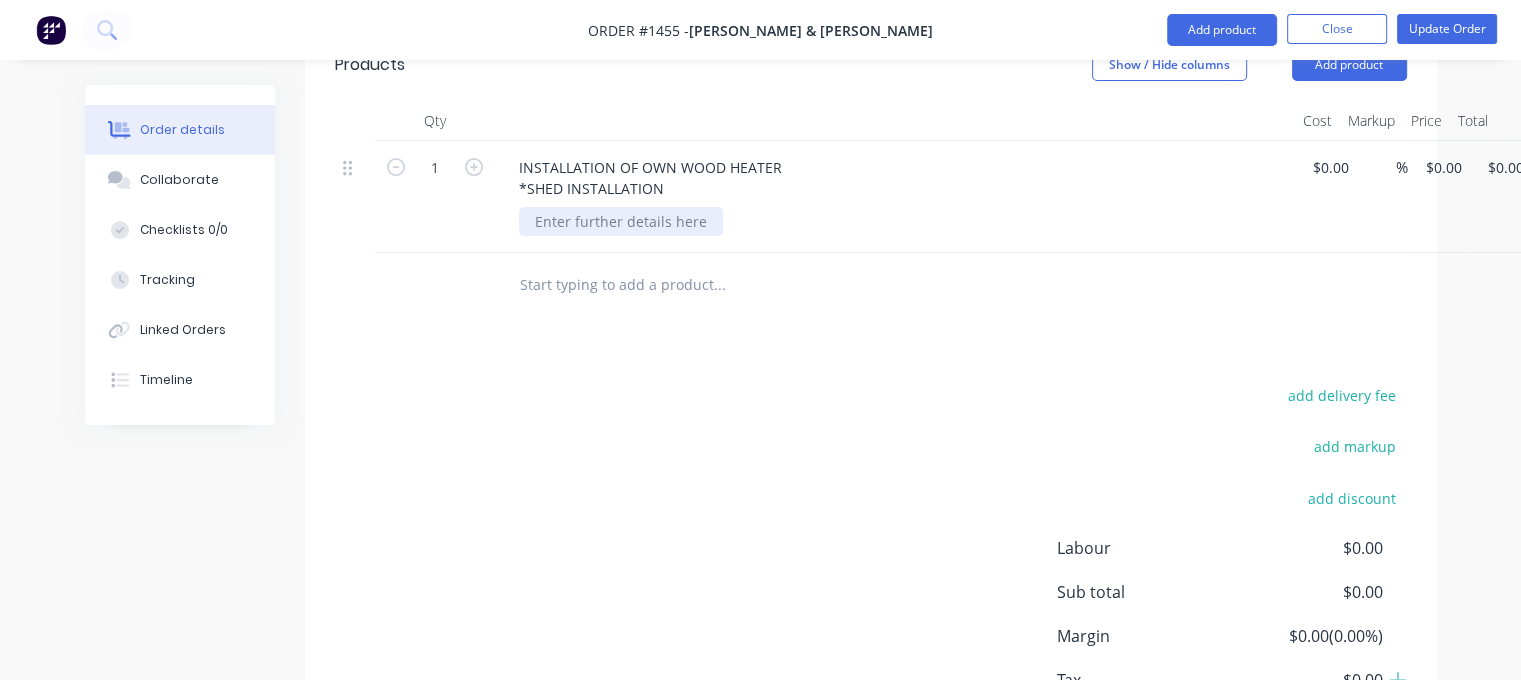 type 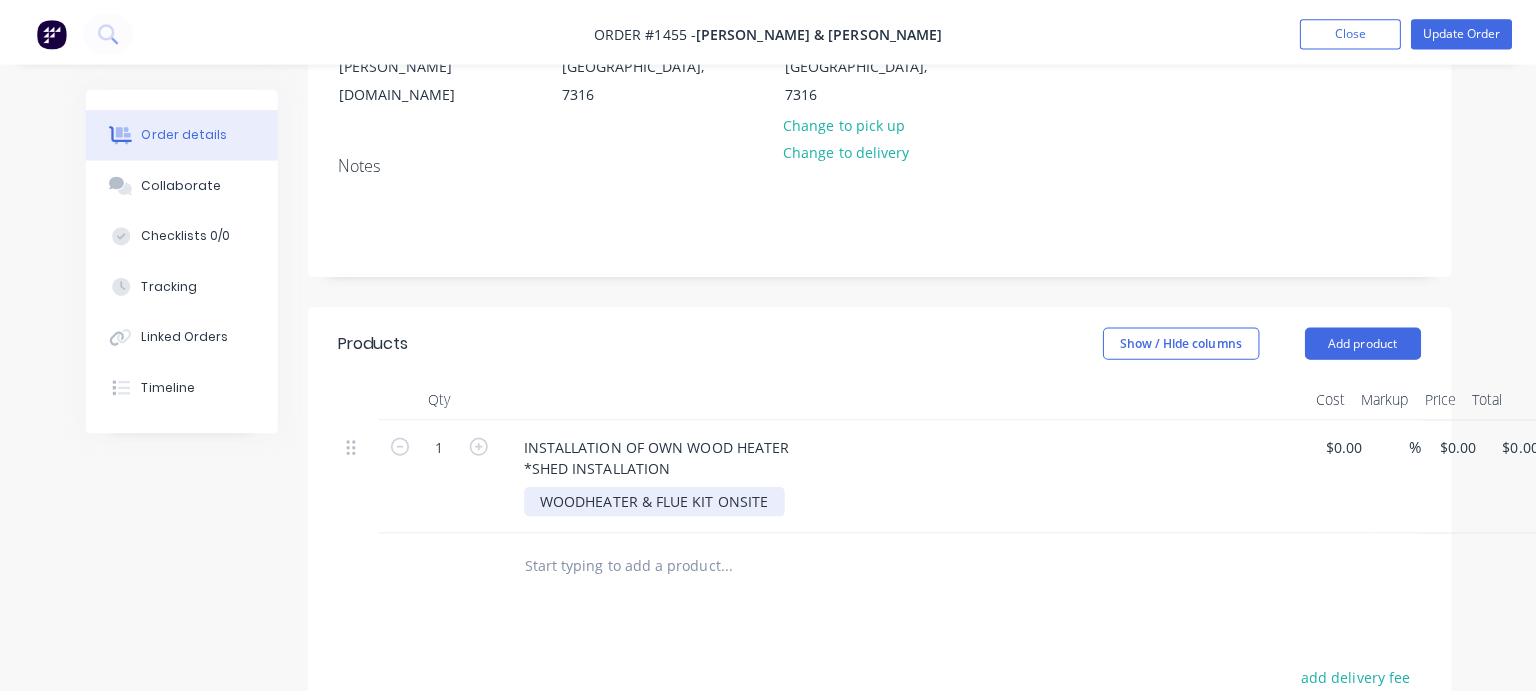 scroll, scrollTop: 0, scrollLeft: 0, axis: both 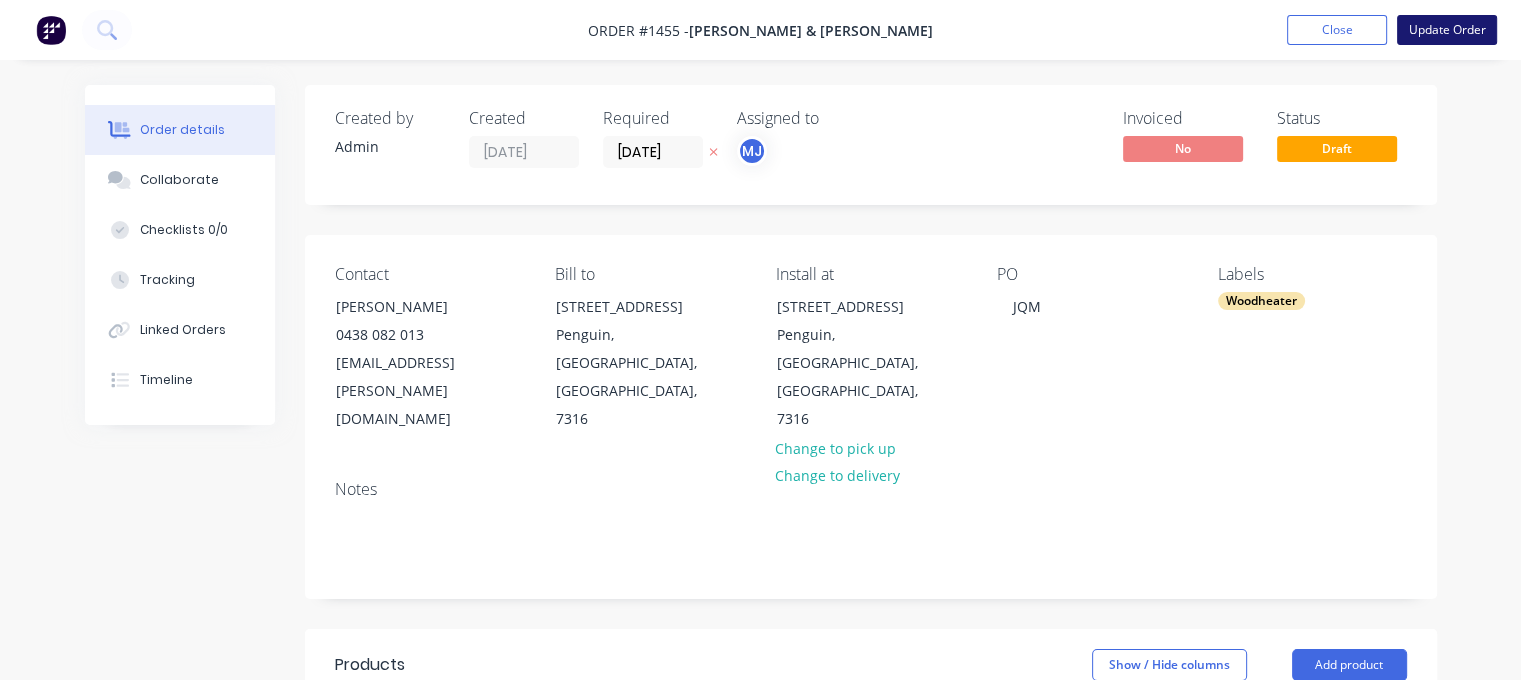 click on "Update Order" at bounding box center [1447, 30] 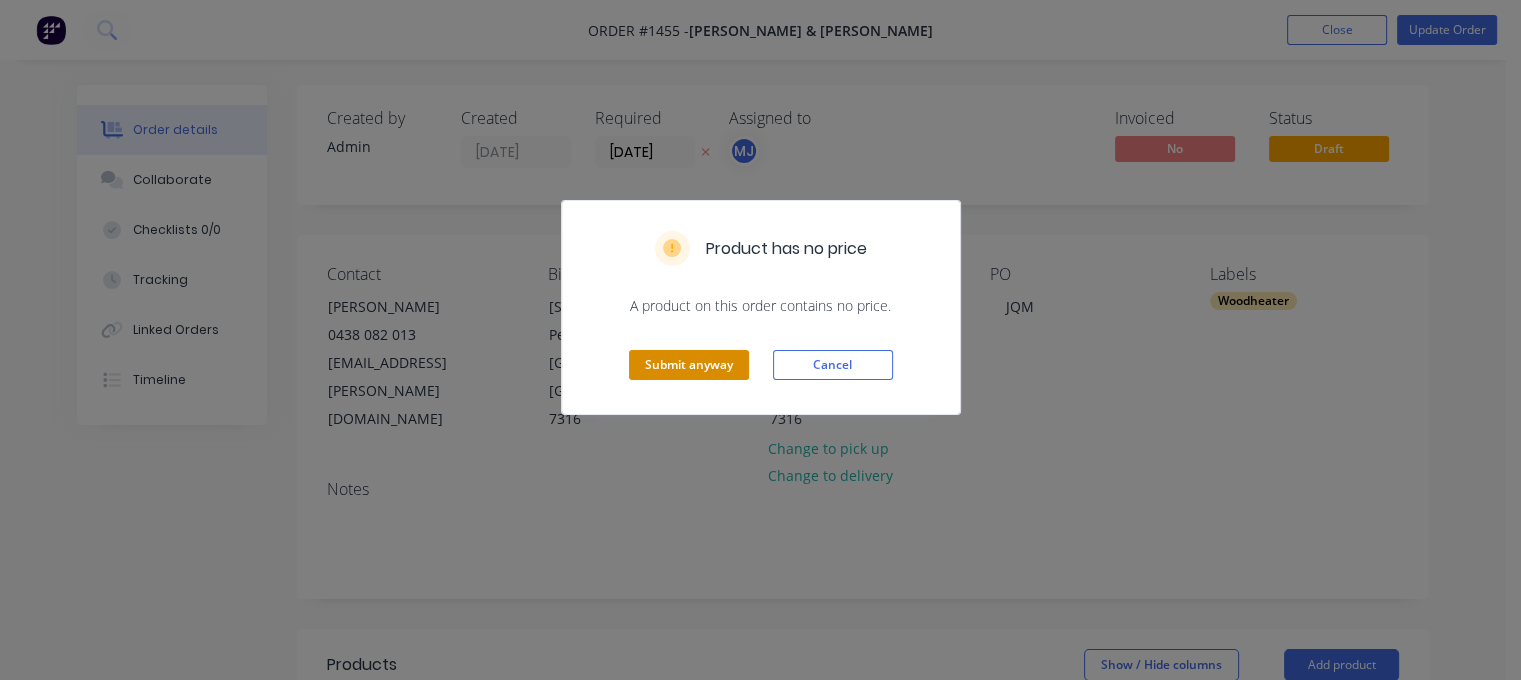 click on "Submit anyway" at bounding box center (689, 365) 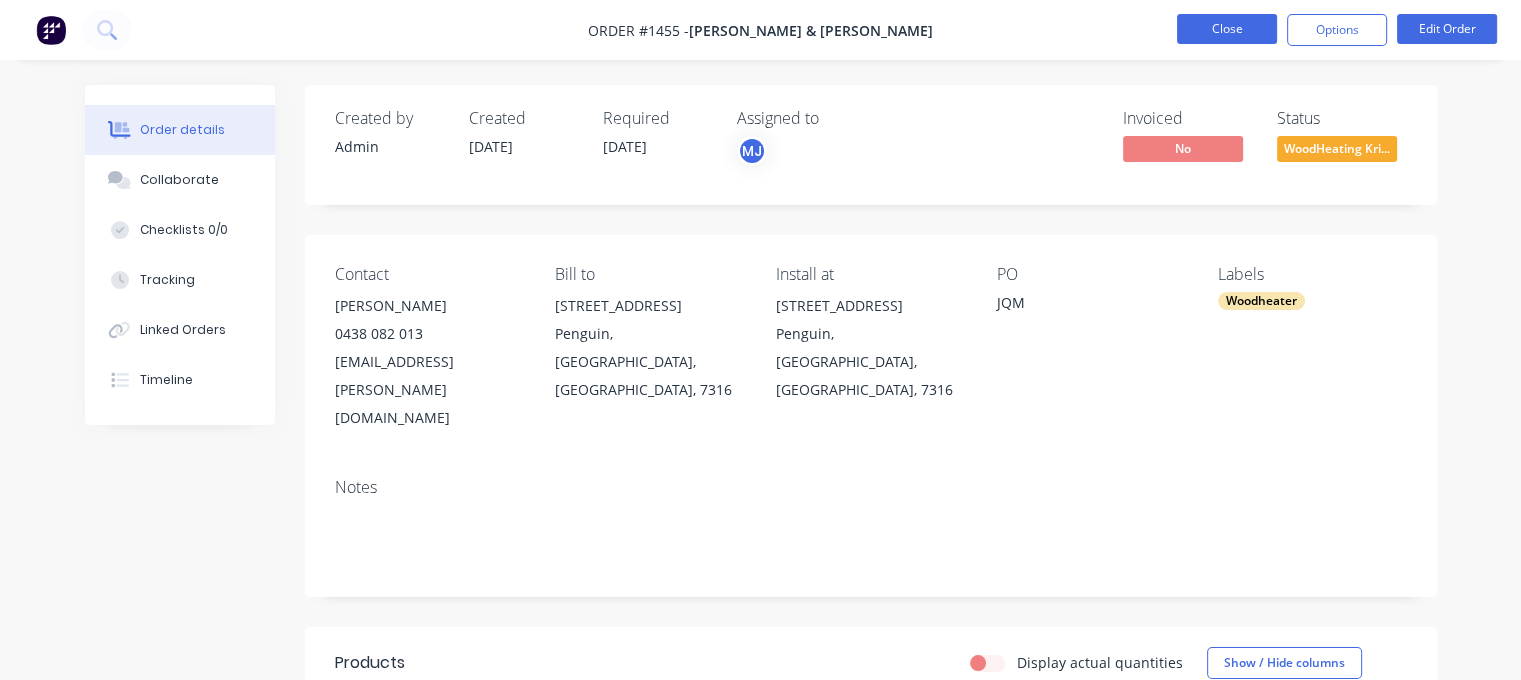 click on "Close" at bounding box center [1227, 29] 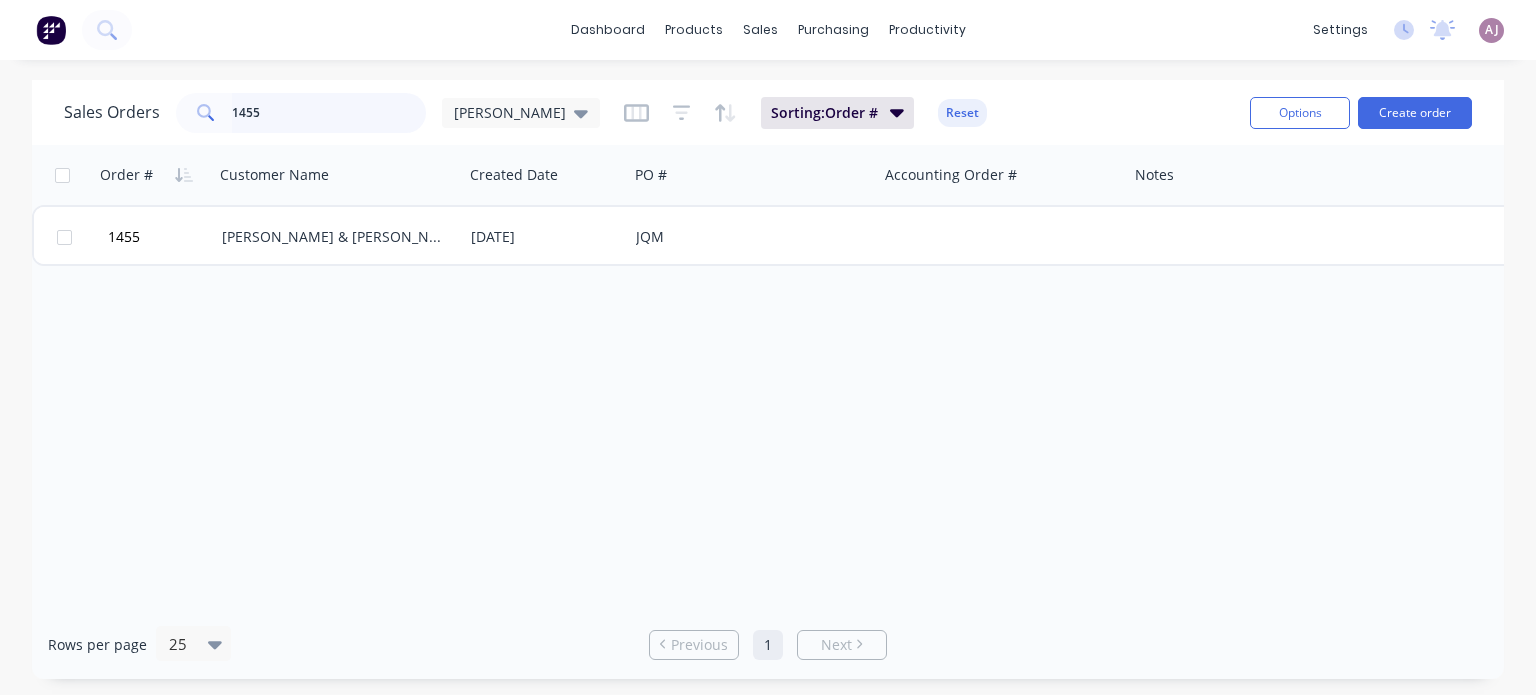 click on "1455" at bounding box center [329, 113] 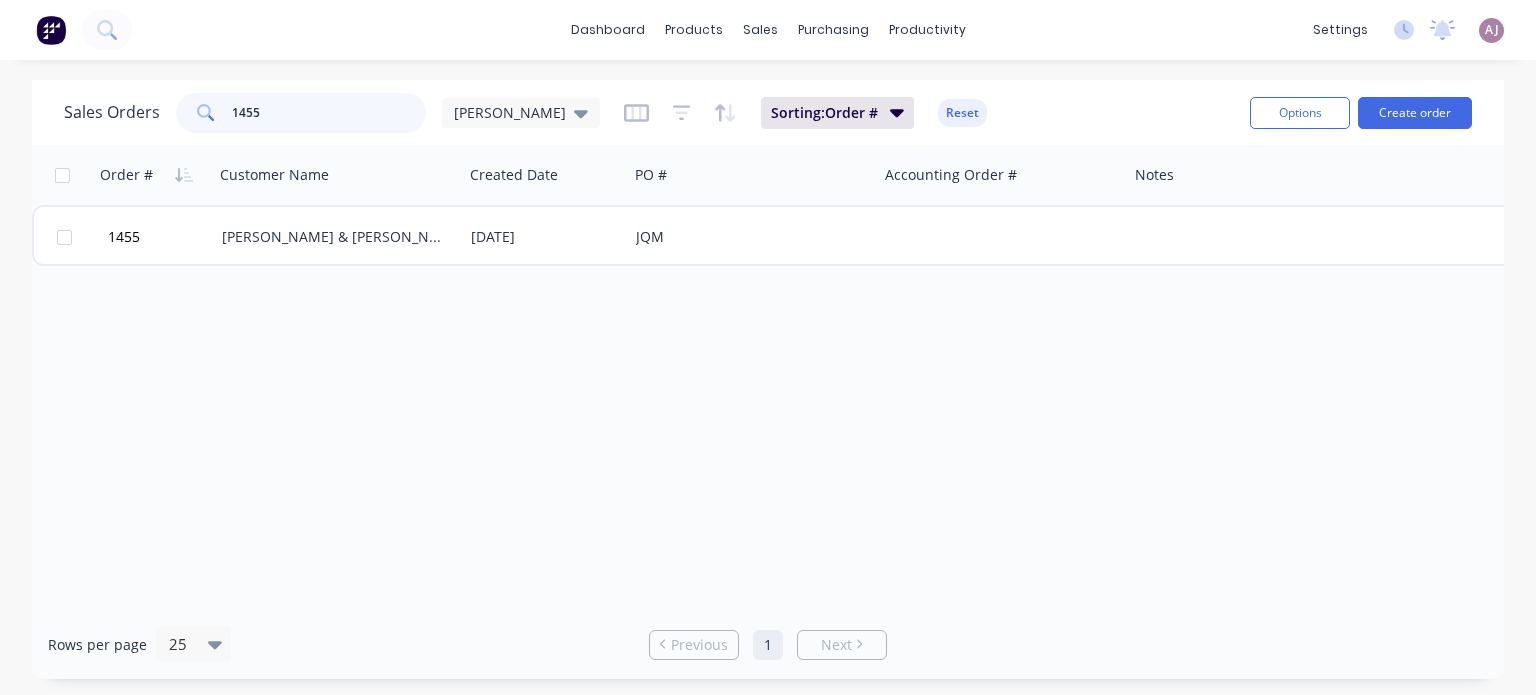click on "1455" at bounding box center [329, 113] 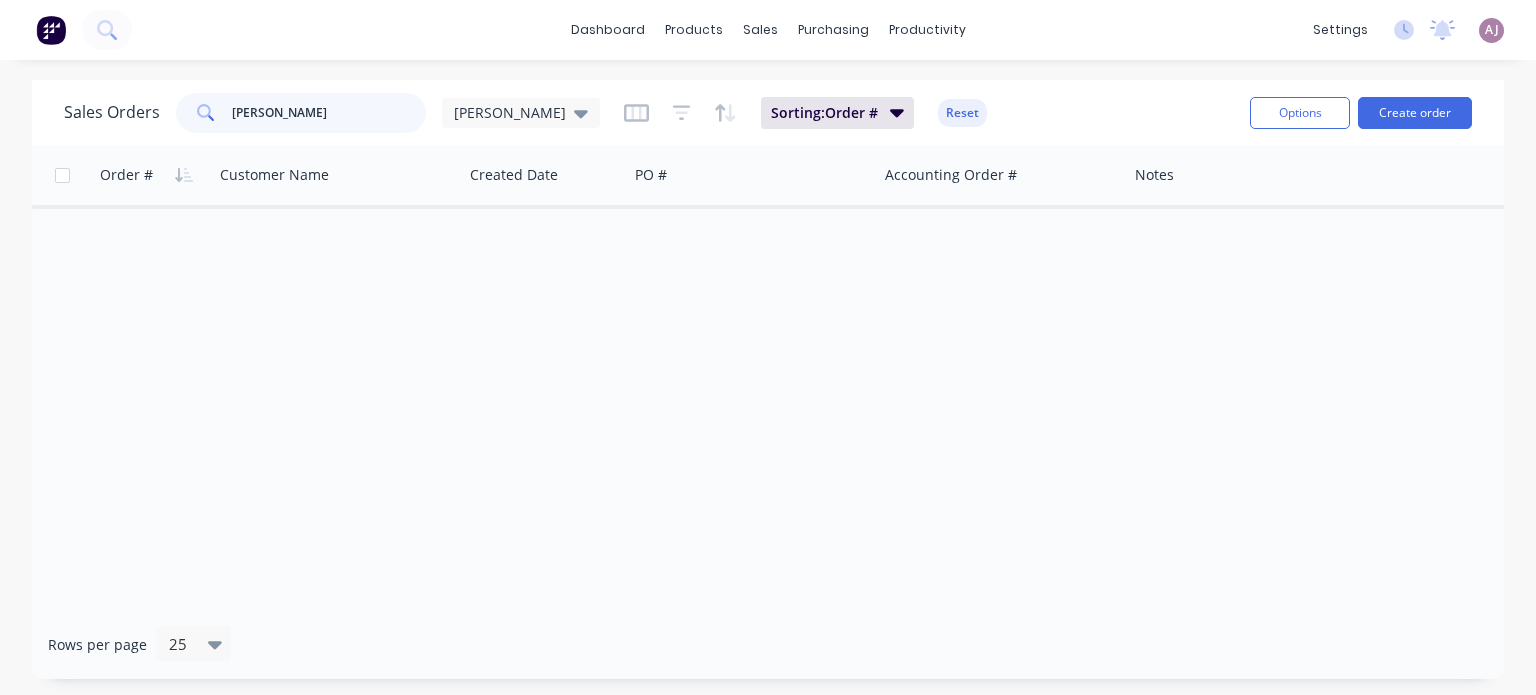 type on "[PERSON_NAME]" 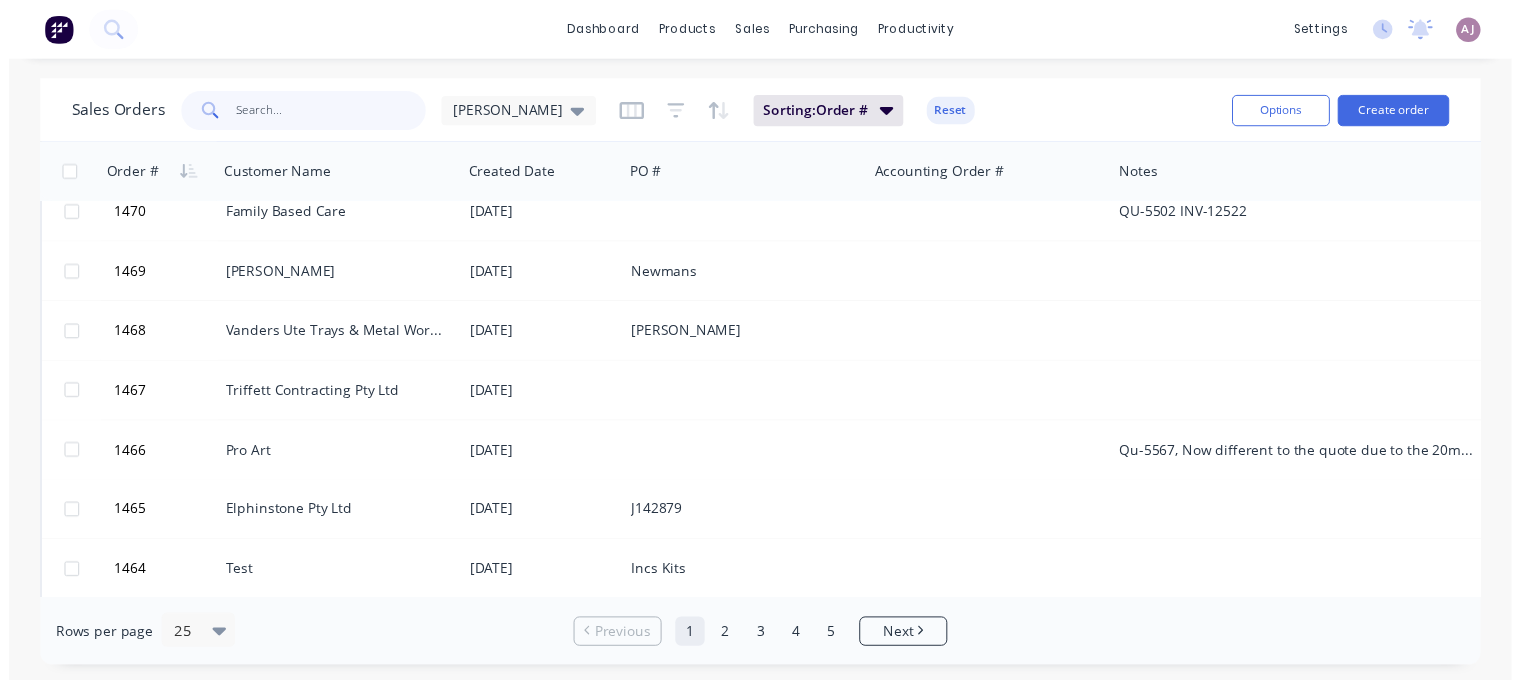 scroll, scrollTop: 200, scrollLeft: 0, axis: vertical 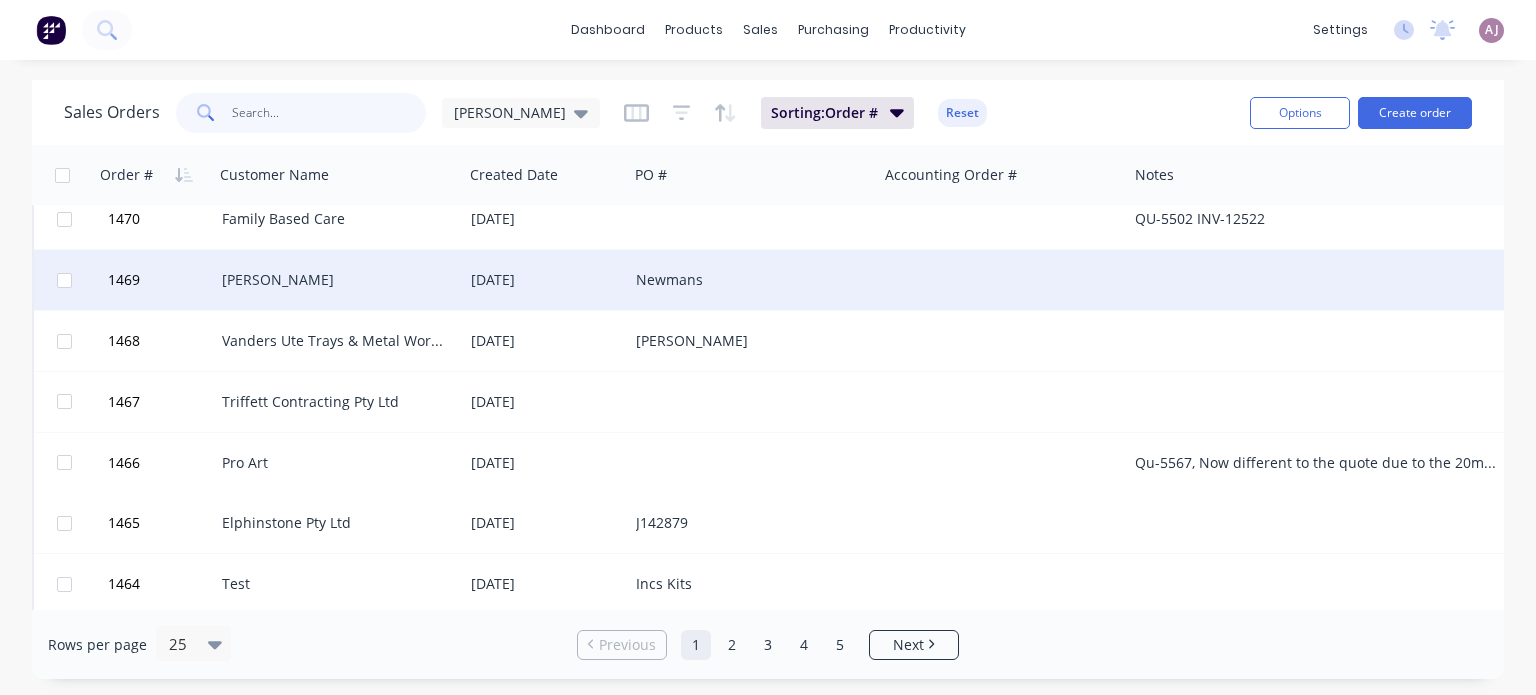 type 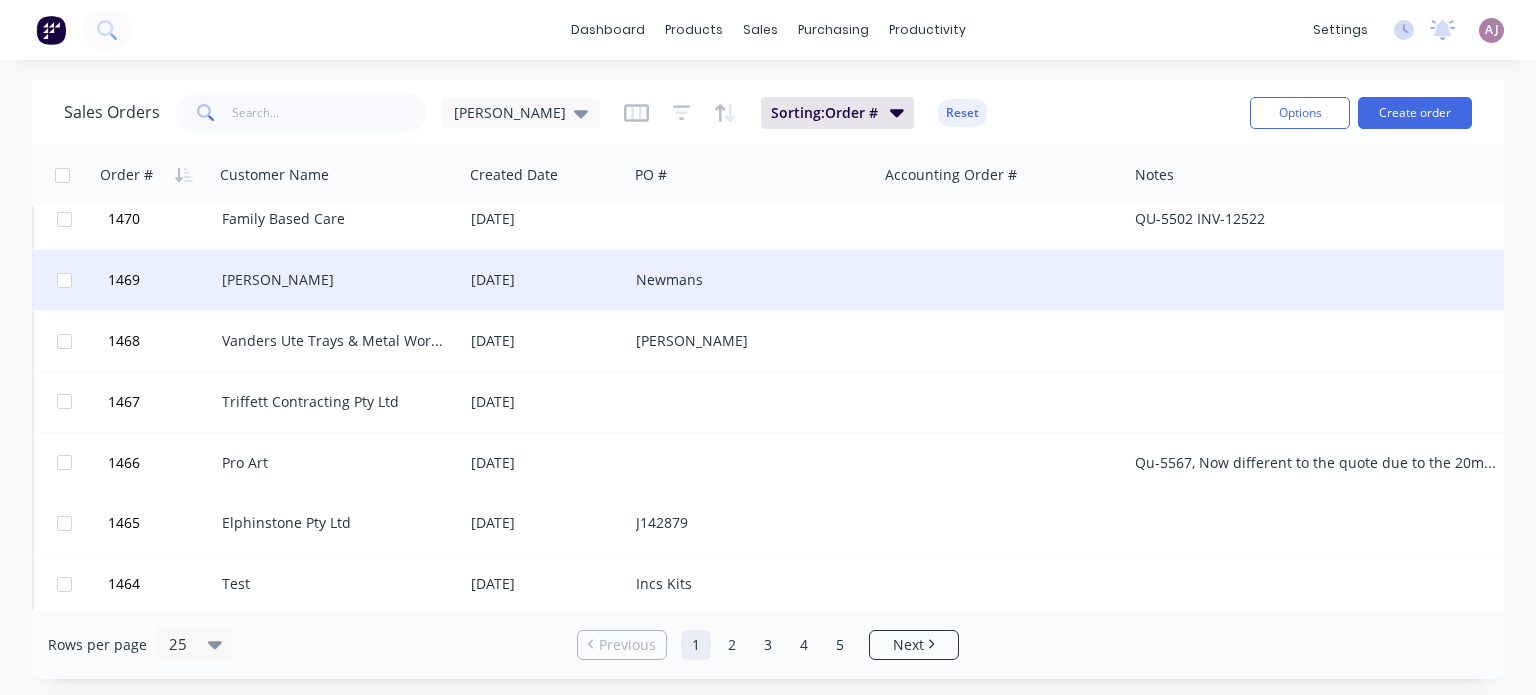 click on "[PERSON_NAME]" at bounding box center (338, 280) 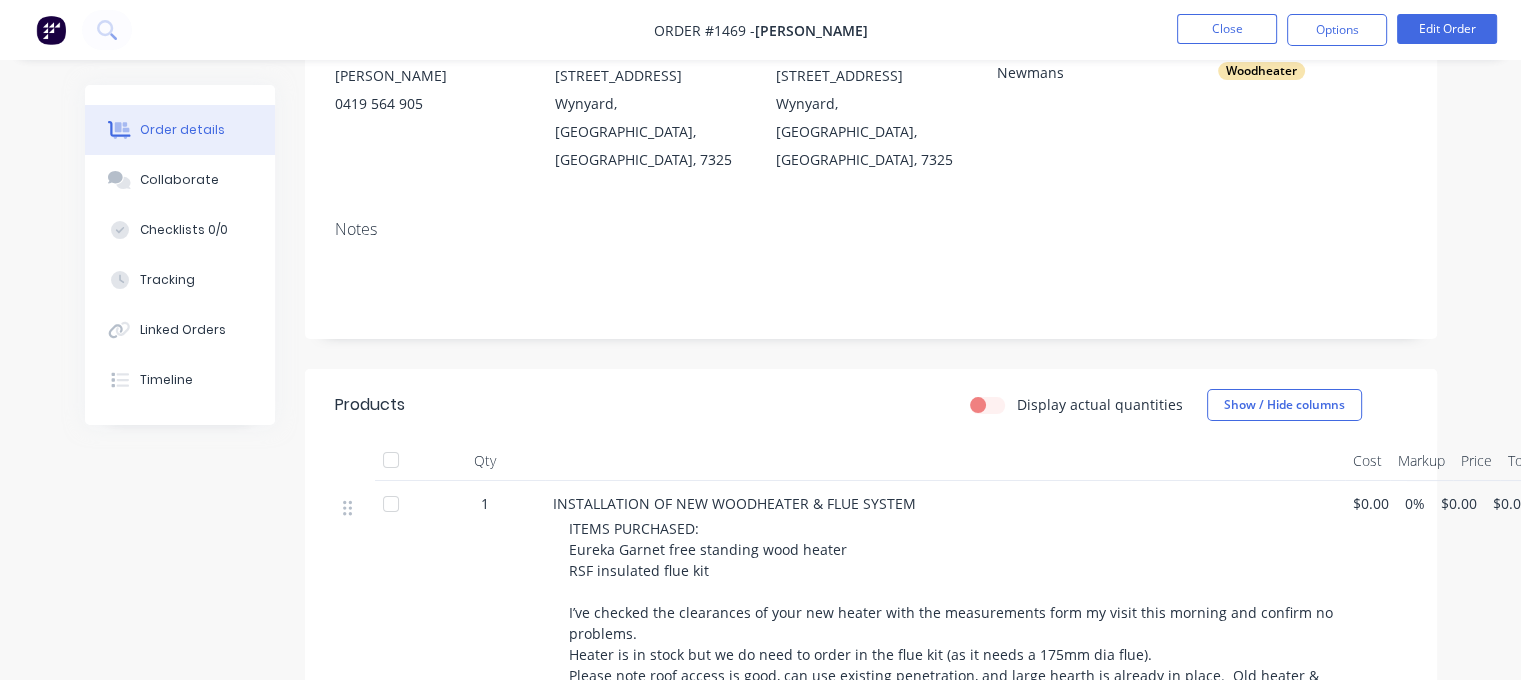 scroll, scrollTop: 0, scrollLeft: 0, axis: both 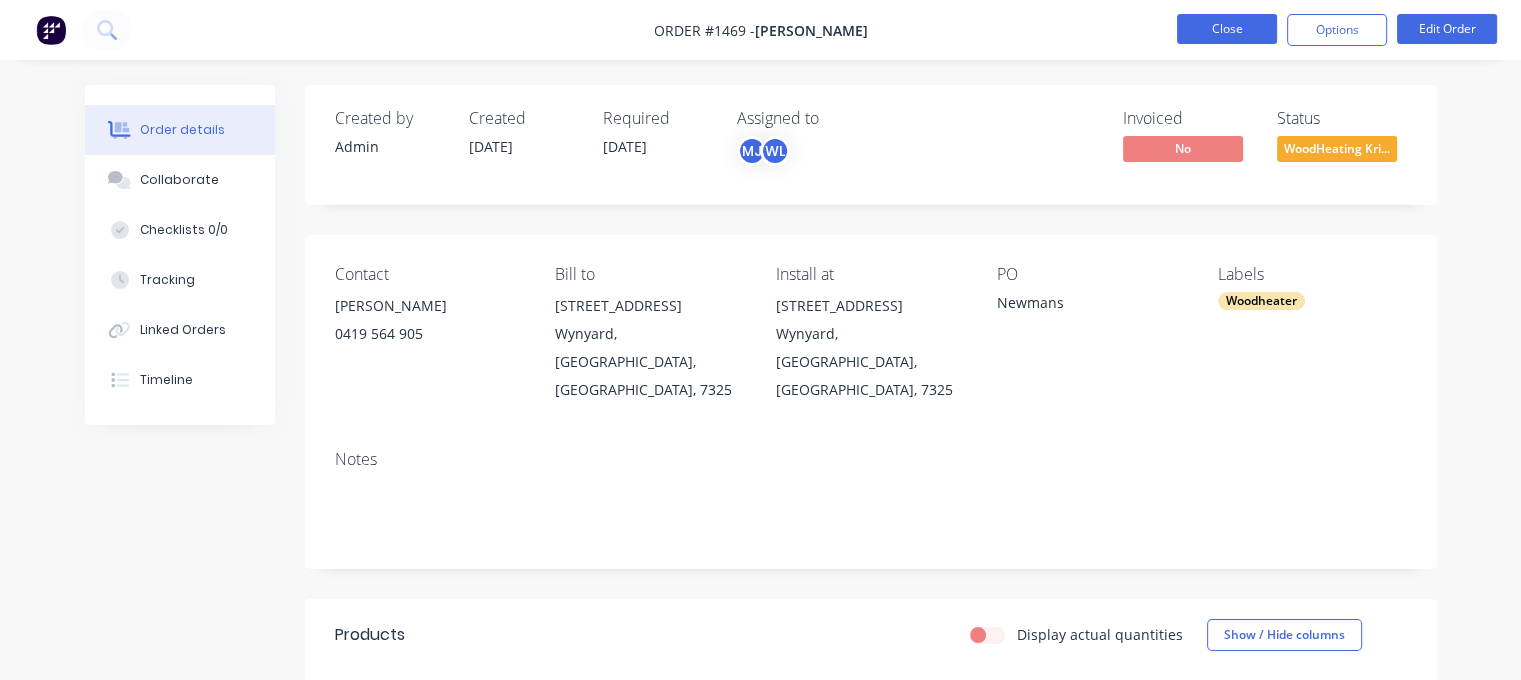 click on "Close" at bounding box center [1227, 29] 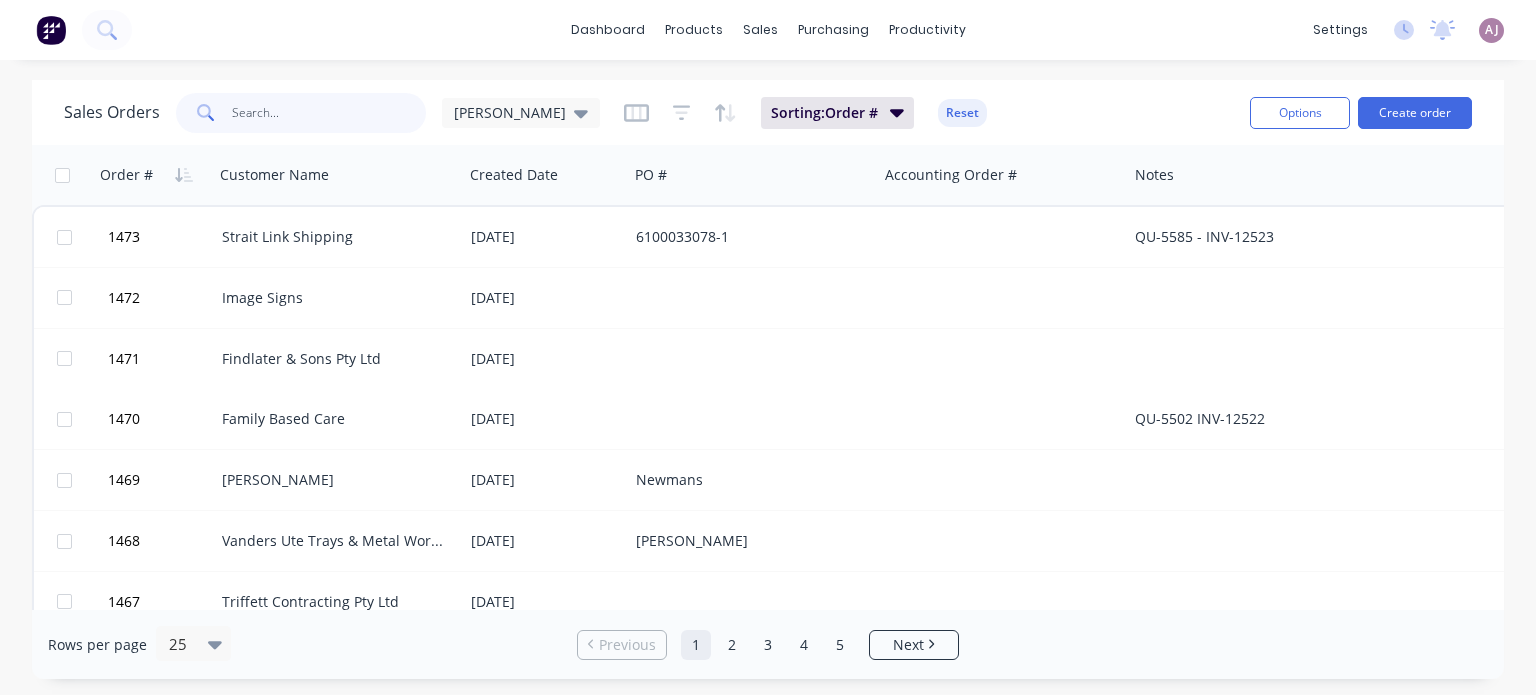 click at bounding box center (329, 113) 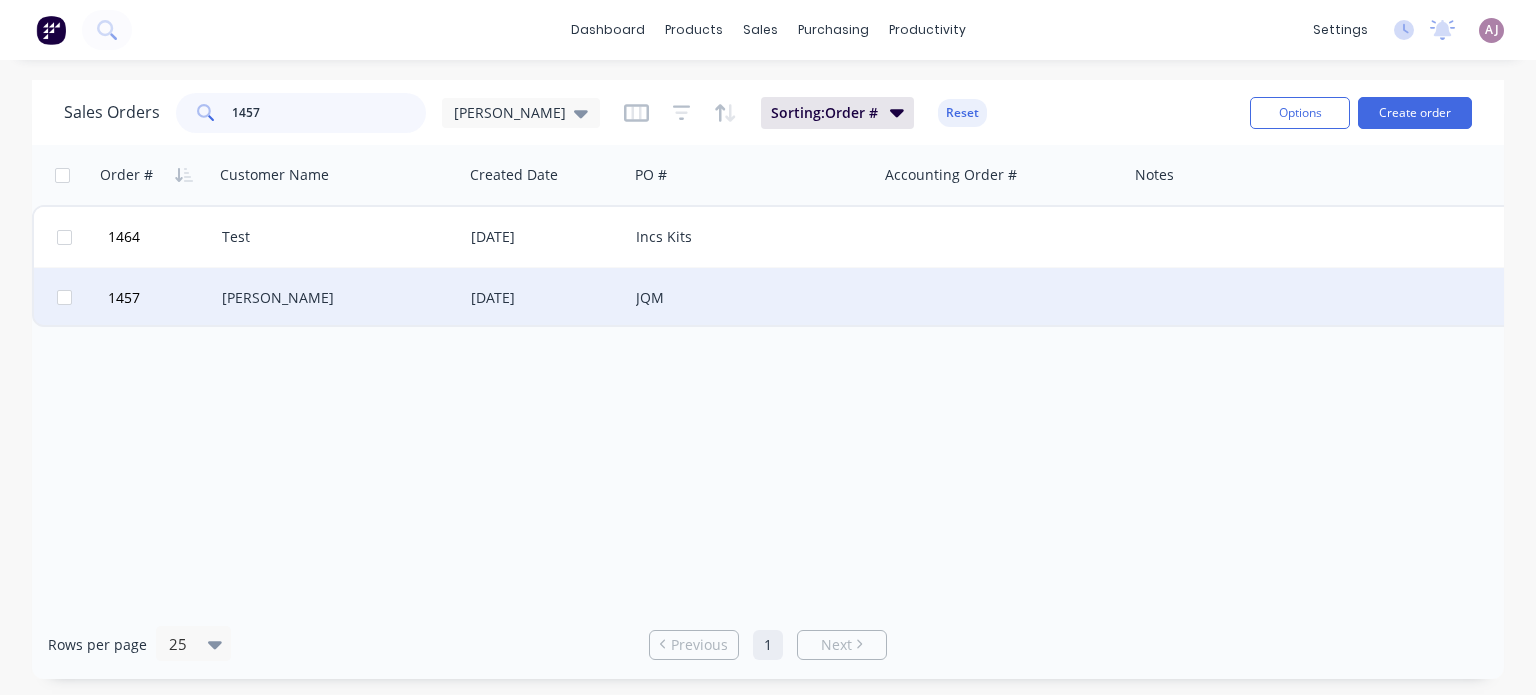 type on "1457" 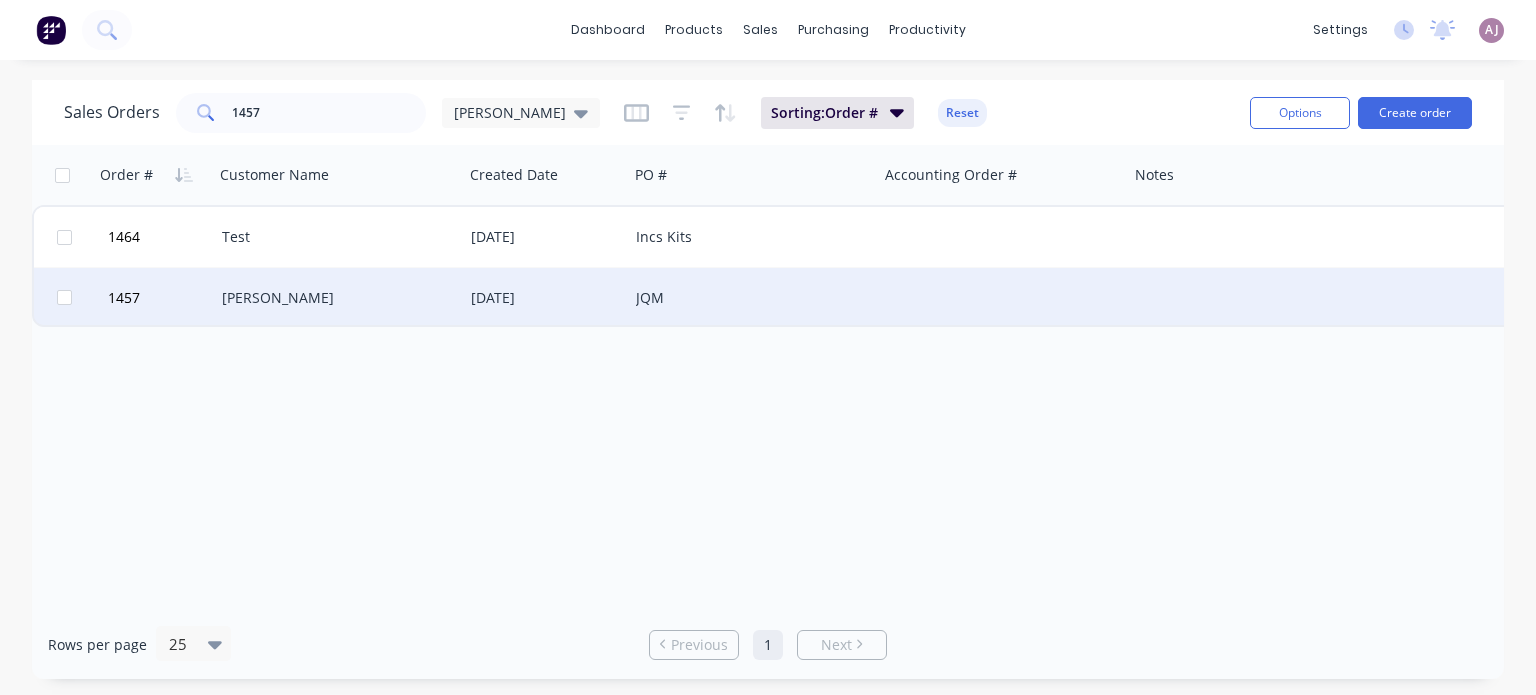 click on "[PERSON_NAME]" at bounding box center (338, 298) 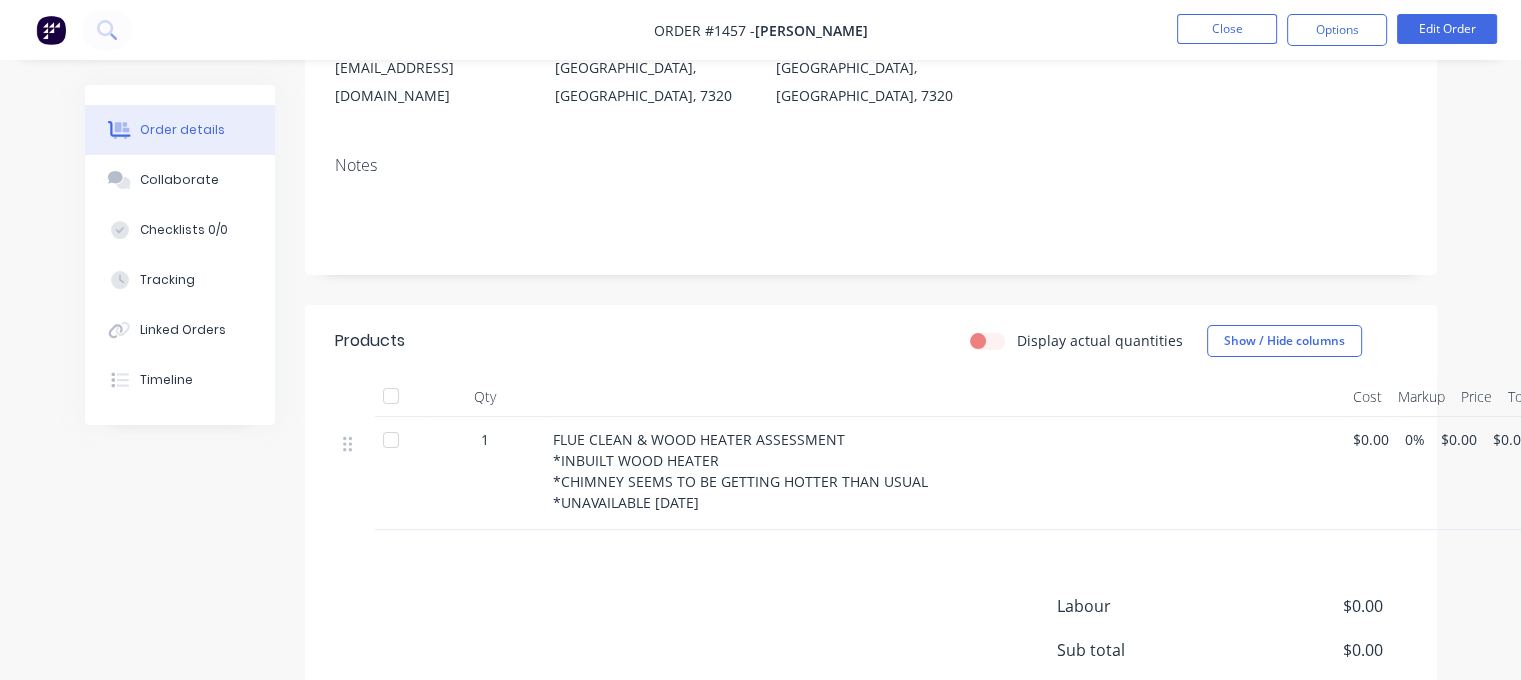 scroll, scrollTop: 400, scrollLeft: 0, axis: vertical 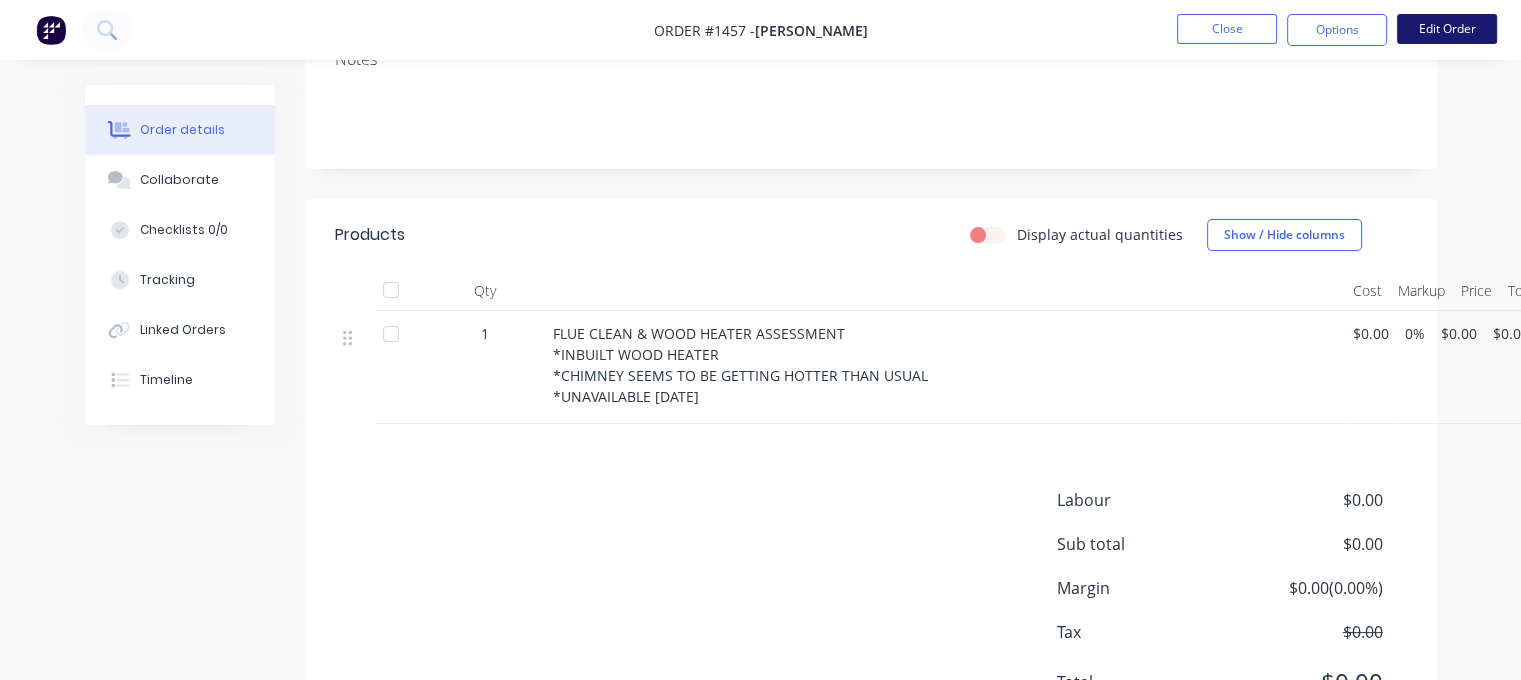 click on "Edit Order" at bounding box center (1447, 29) 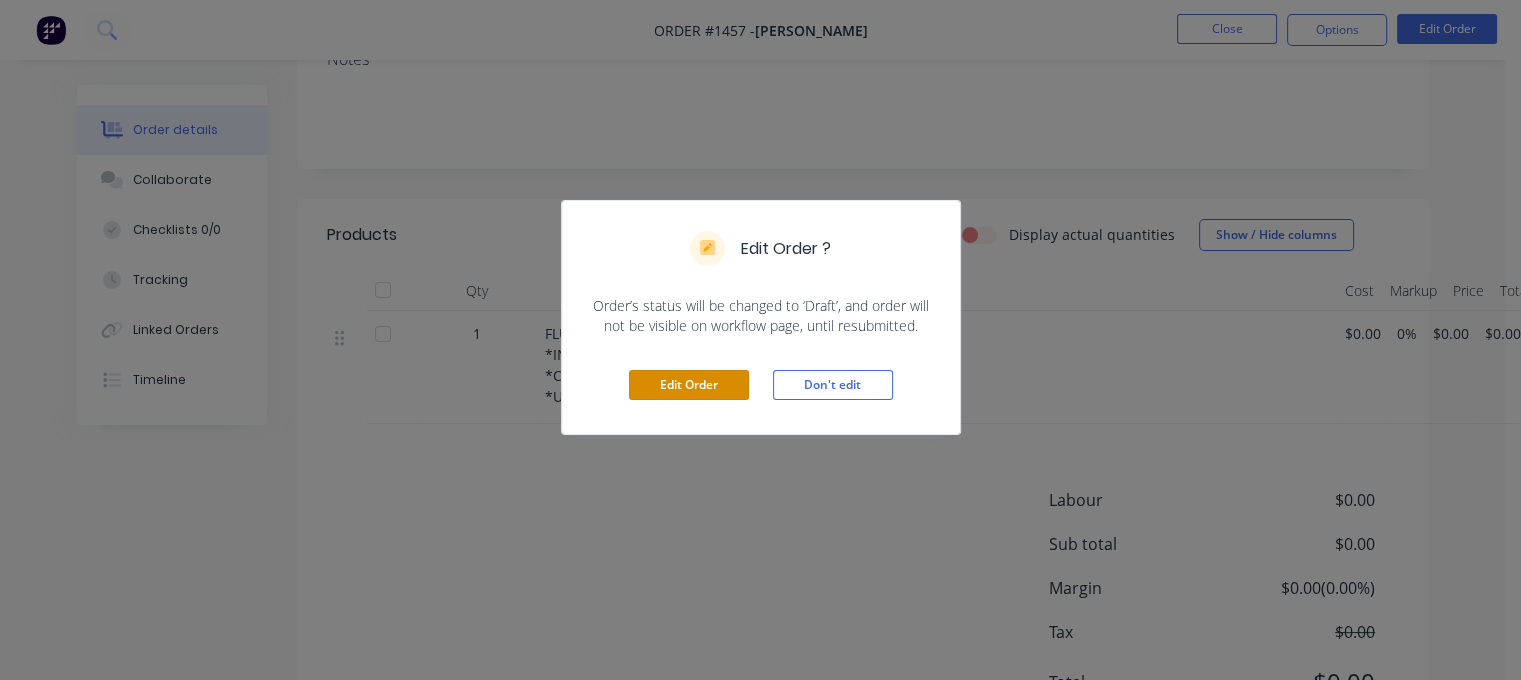 drag, startPoint x: 680, startPoint y: 385, endPoint x: 670, endPoint y: 398, distance: 16.40122 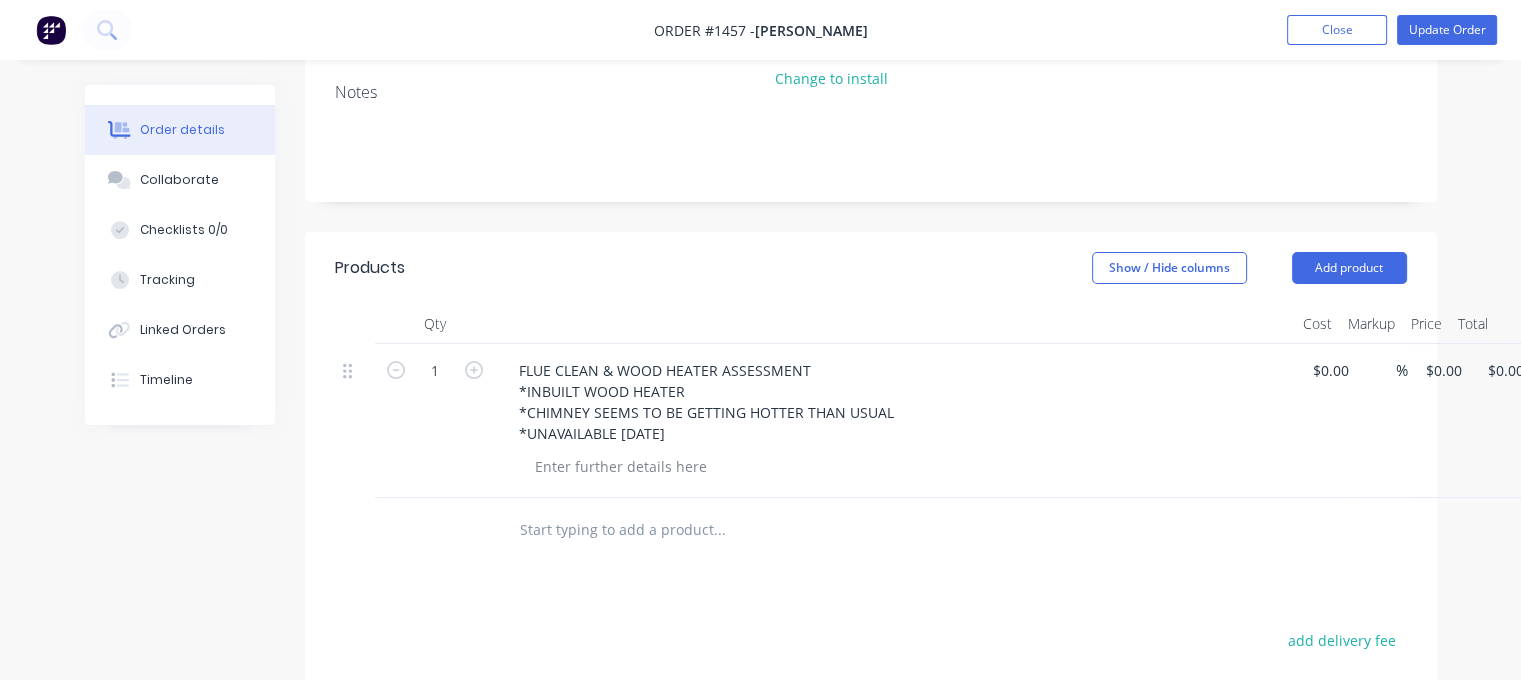scroll, scrollTop: 400, scrollLeft: 0, axis: vertical 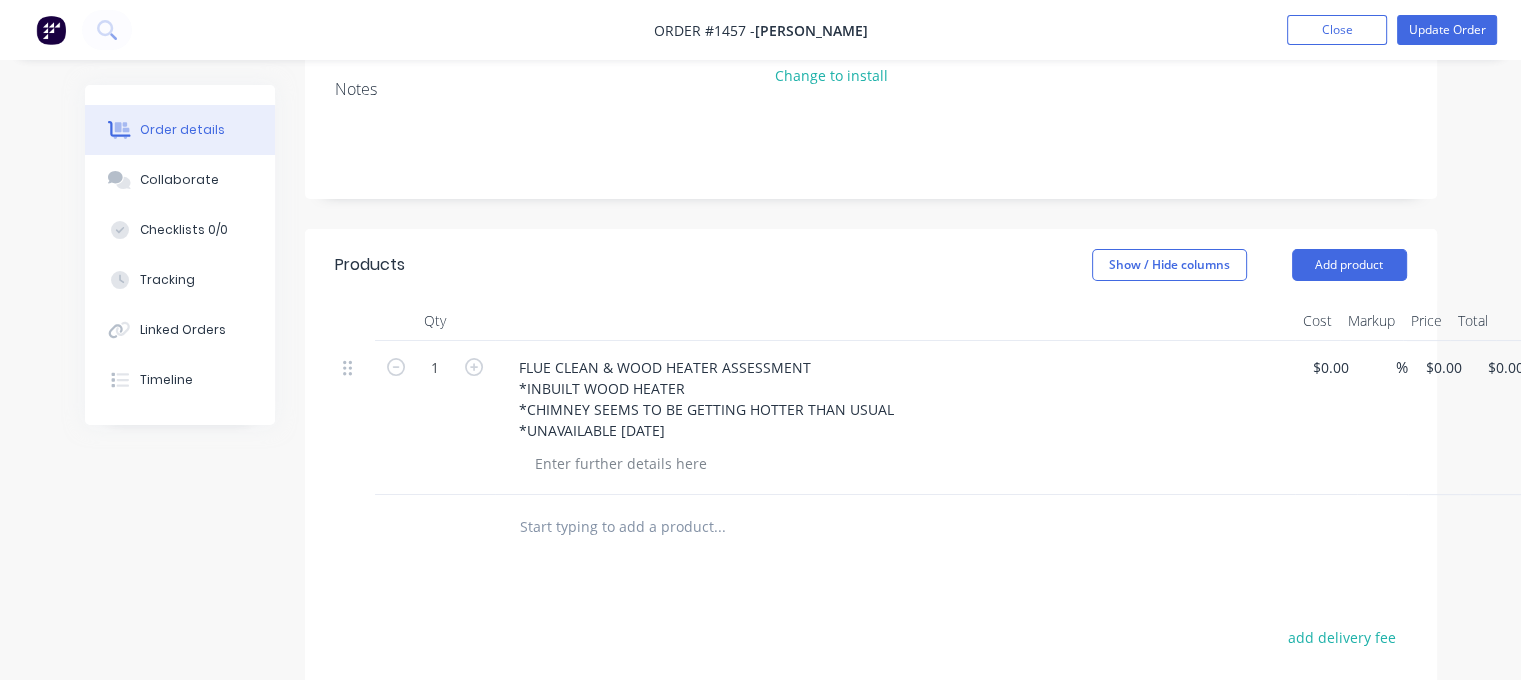 drag, startPoint x: 597, startPoint y: 476, endPoint x: 599, endPoint y: 466, distance: 10.198039 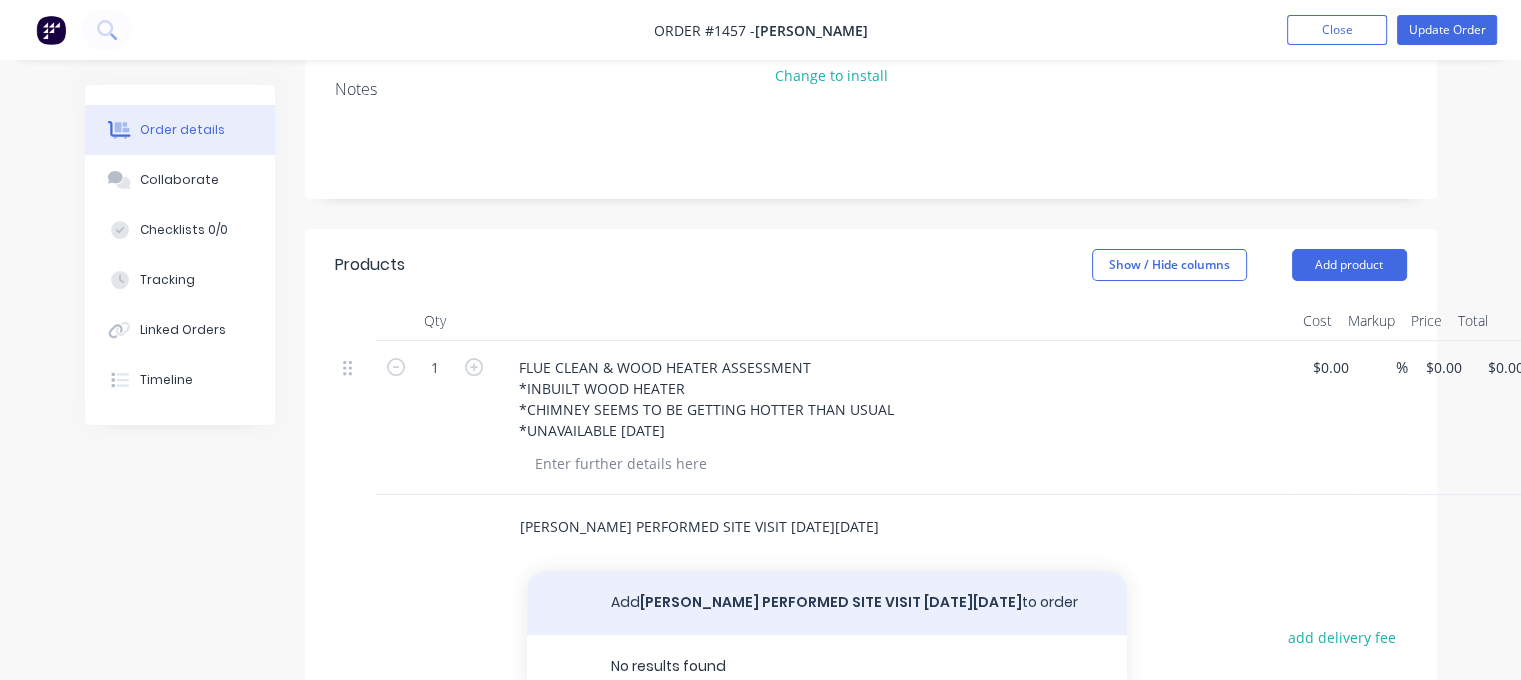 type on "[PERSON_NAME] PERFORMED SITE VISIT [DATE][DATE]" 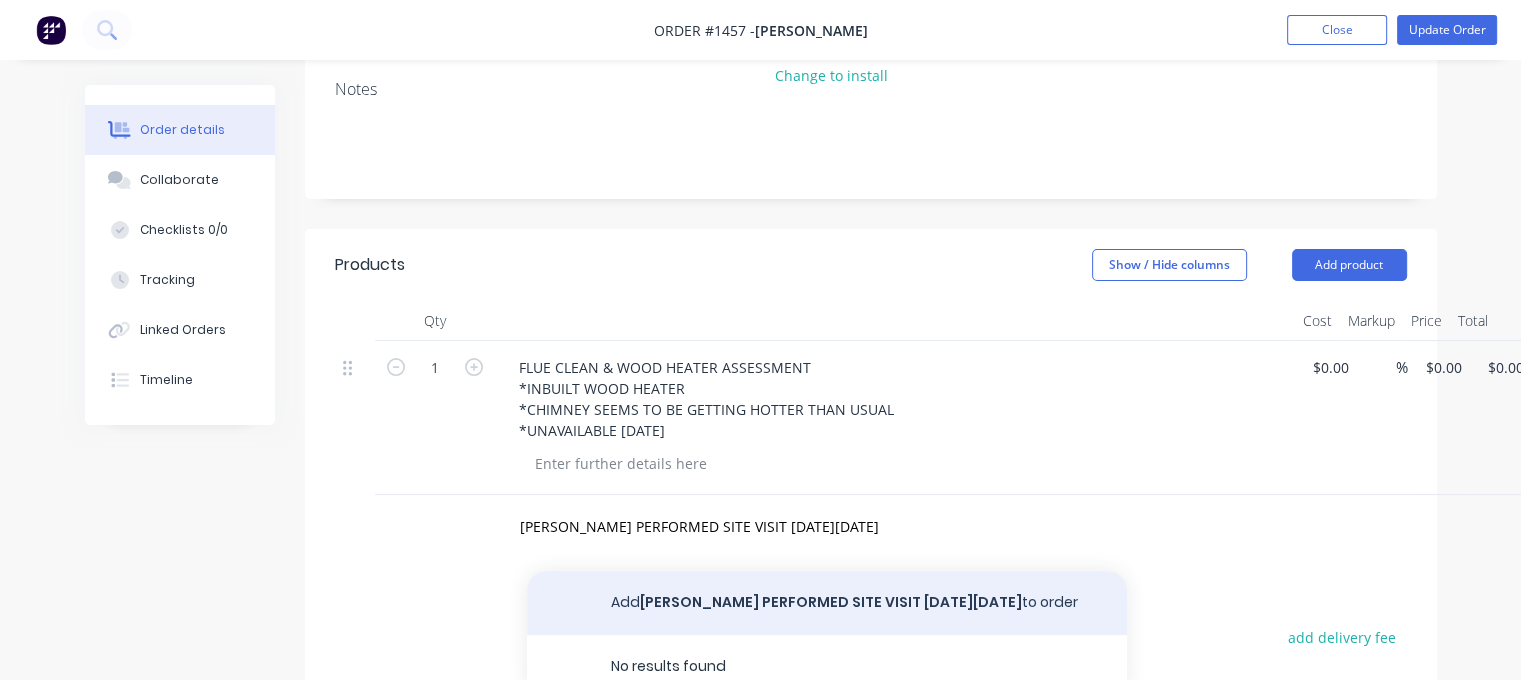 click on "Add  [PERSON_NAME] PERFORMED SITE VISIT [DATE][DATE]  to order" at bounding box center [827, 603] 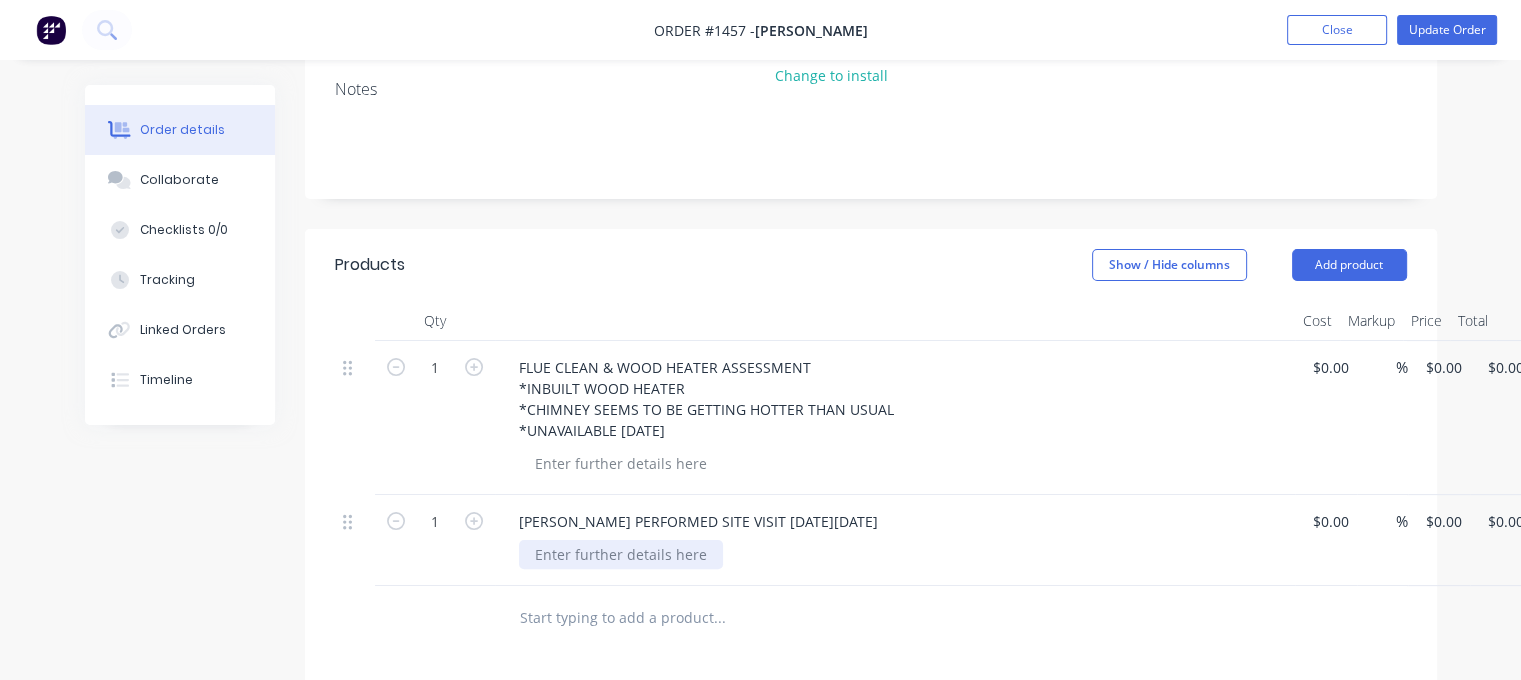 click at bounding box center (621, 554) 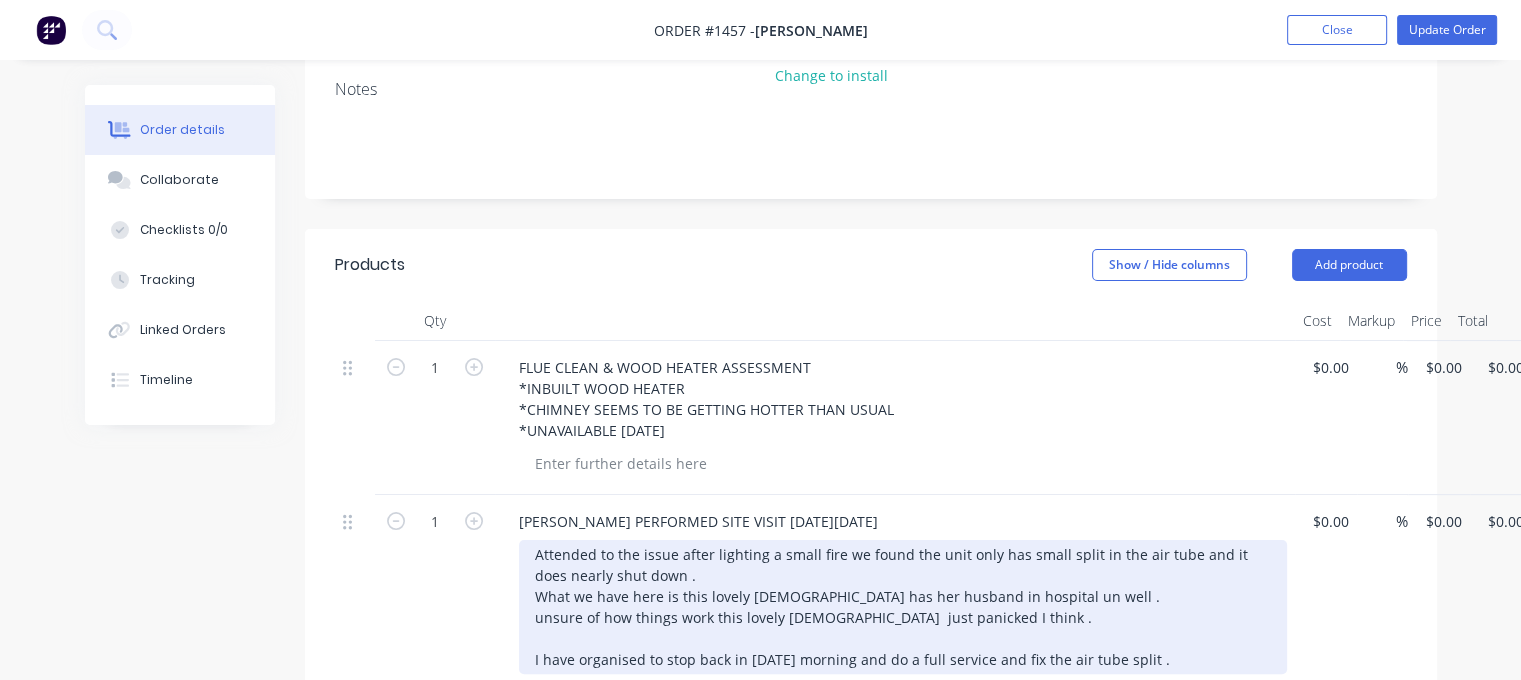 click on "Attended to the issue after lighting a small fire we found the unit only has small split in the air tube and it does nearly shut down .
What we have here is this lovely [DEMOGRAPHIC_DATA] has her husband in hospital un well .
unsure of how things work this lovely [DEMOGRAPHIC_DATA]  just panicked I think .
I have organised to stop back in [DATE] morning and do a full service and fix the air tube split ." at bounding box center (903, 607) 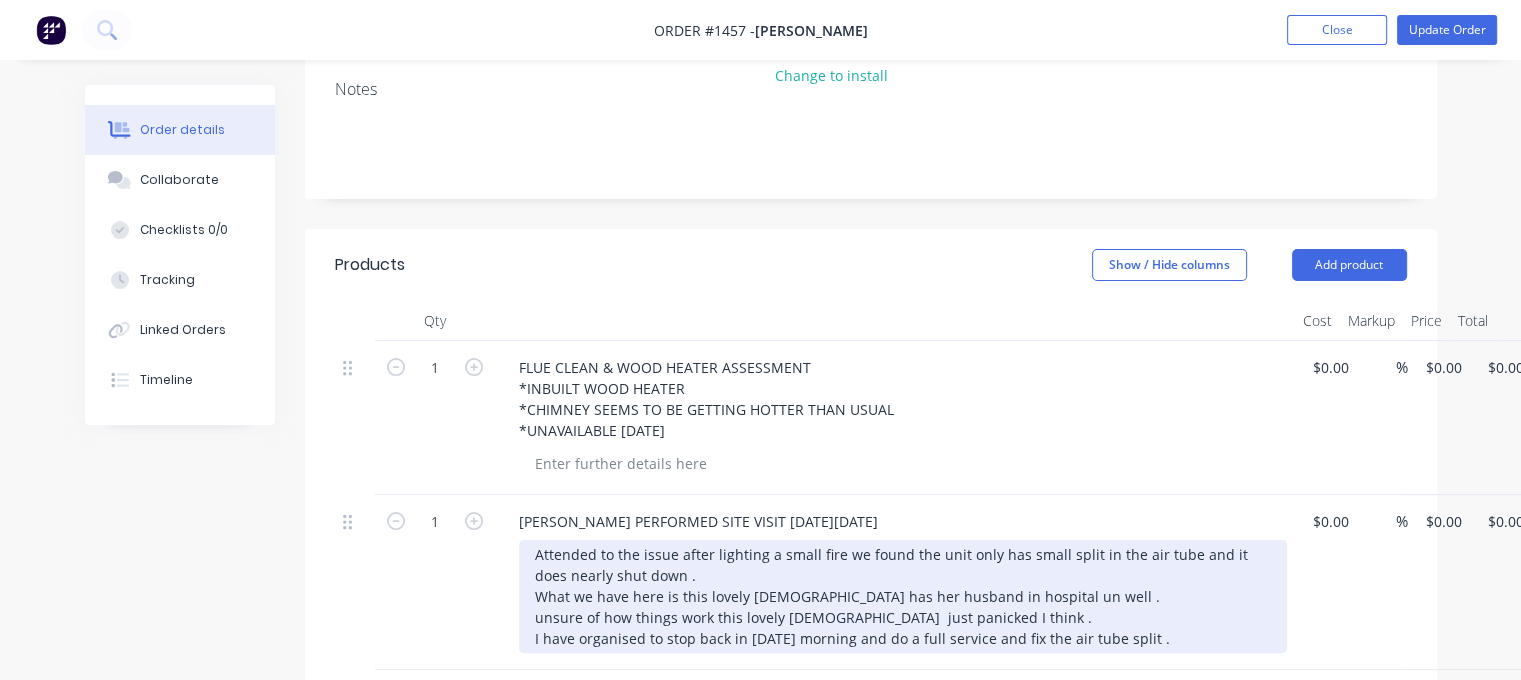 click on "Attended to the issue after lighting a small fire we found the unit only has small split in the air tube and it does nearly shut down .
What we have here is this lovely [DEMOGRAPHIC_DATA] has her husband in hospital un well .
unsure of how things work this lovely [DEMOGRAPHIC_DATA]  just panicked I think .
I have organised to stop back in [DATE] morning and do a full service and fix the air tube split ." at bounding box center [903, 596] 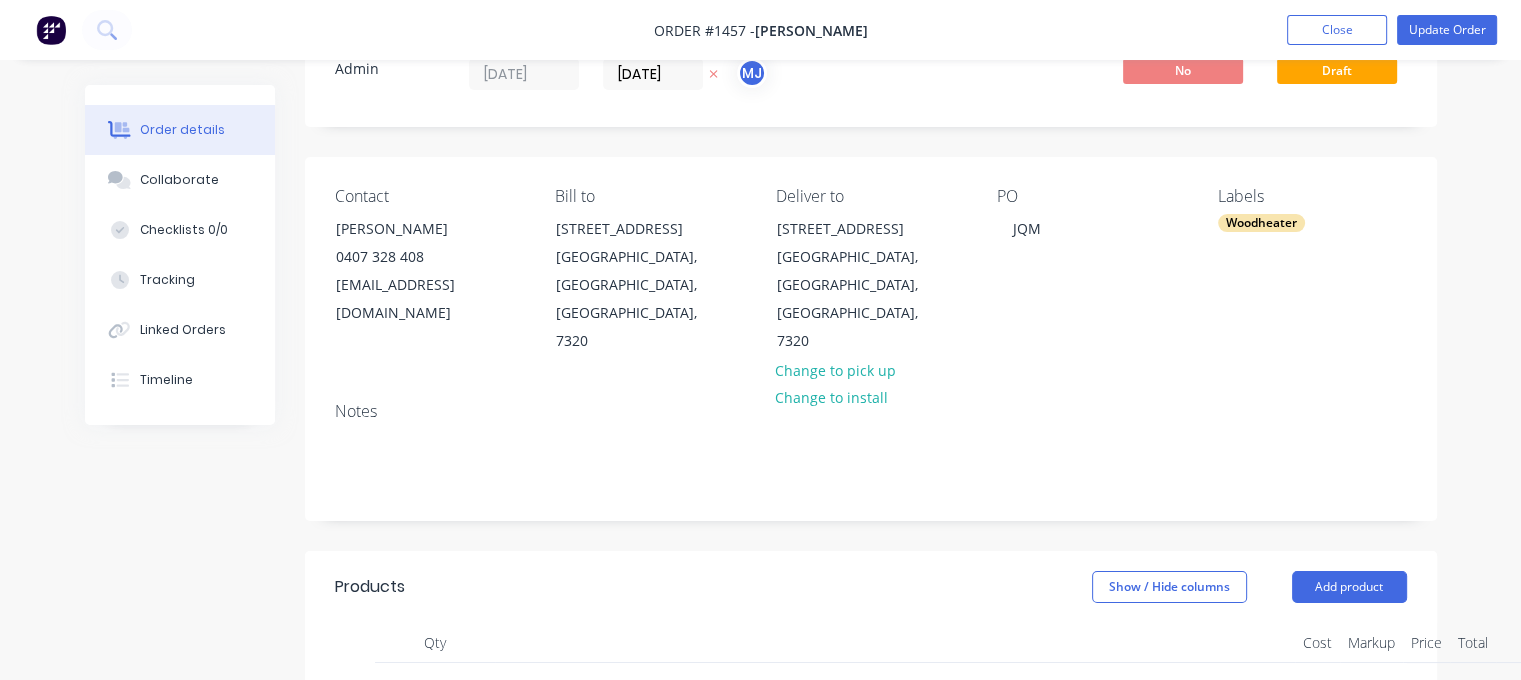 scroll, scrollTop: 0, scrollLeft: 0, axis: both 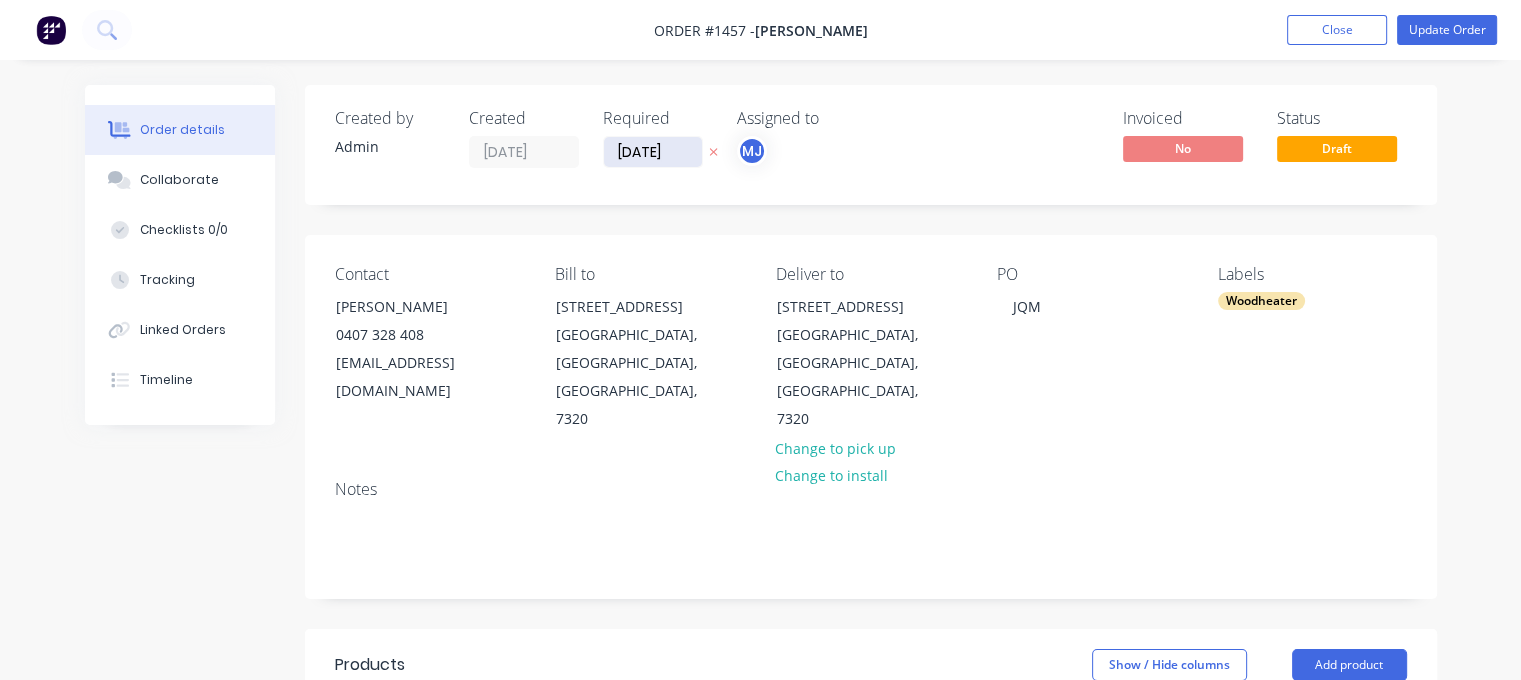 click on "[DATE]" at bounding box center (653, 152) 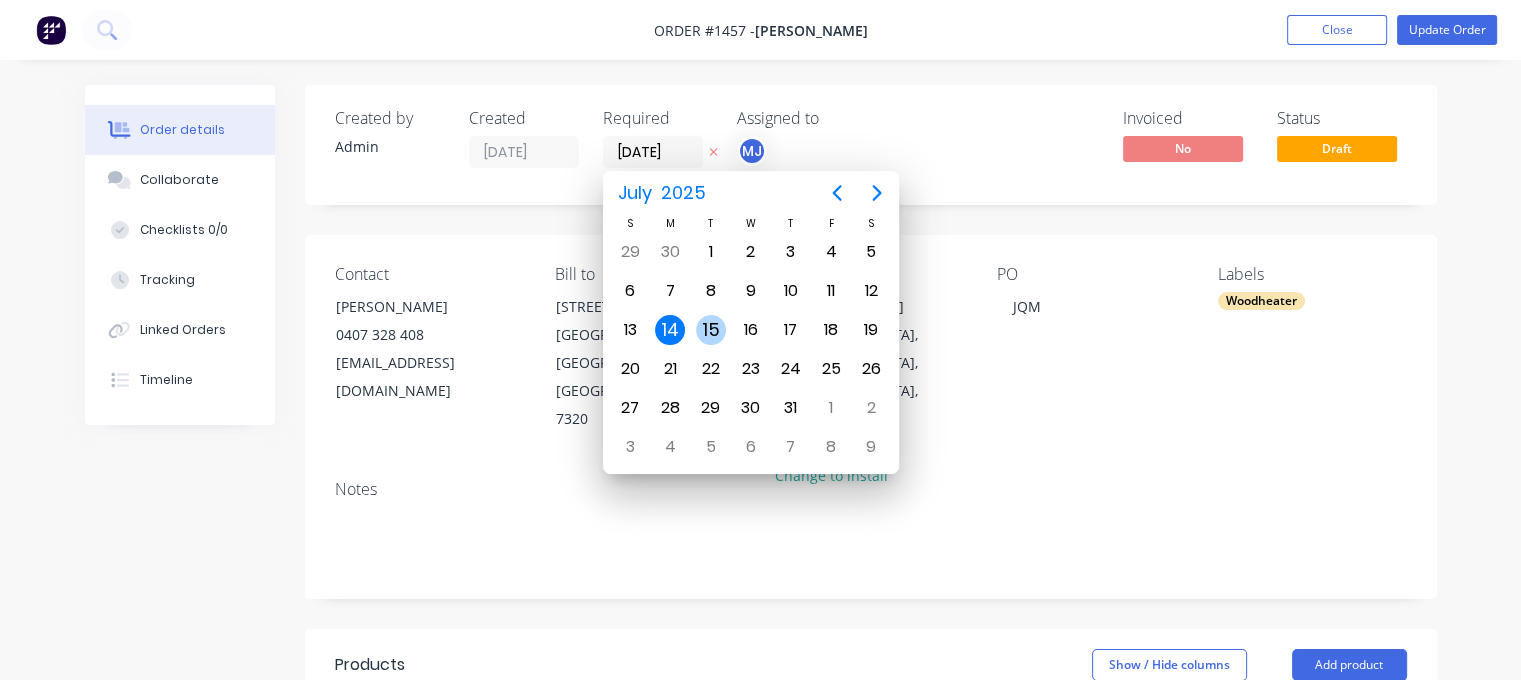 click on "15" at bounding box center (711, 330) 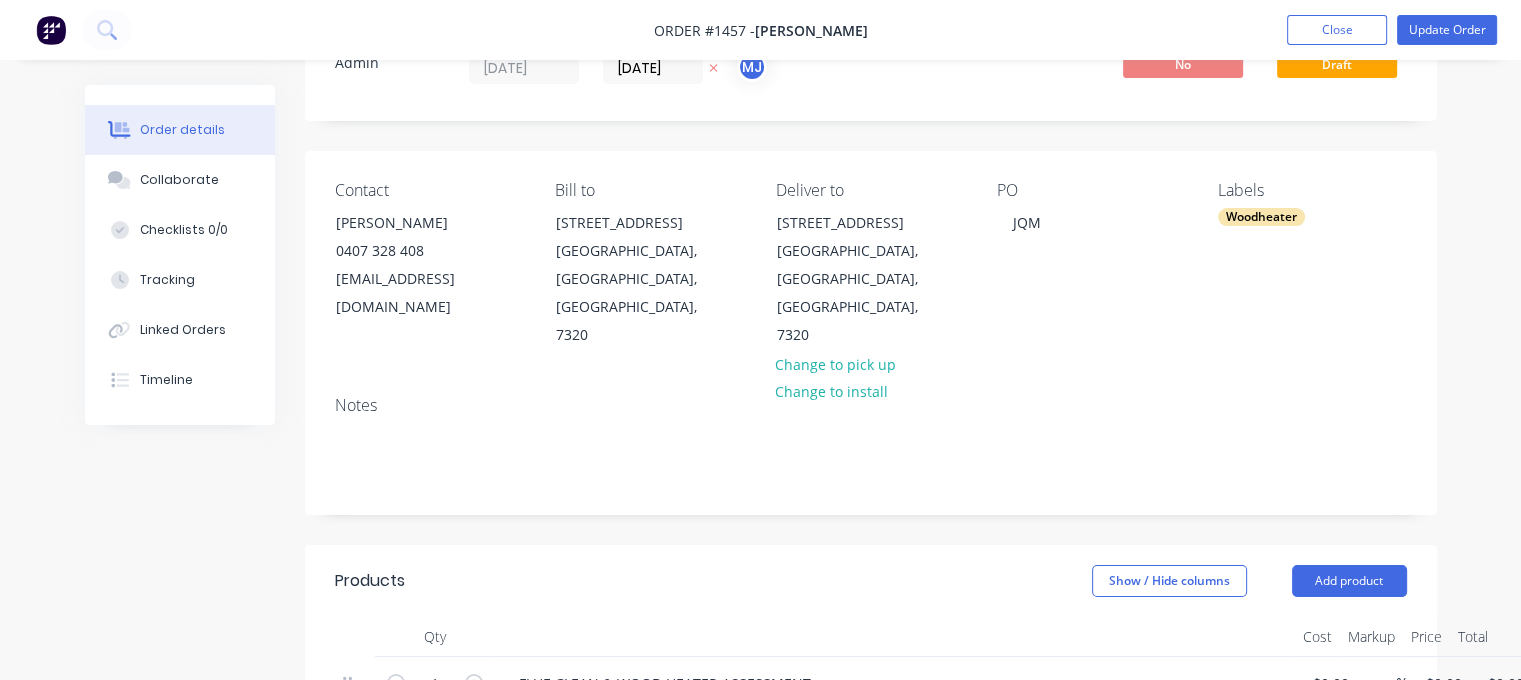 scroll, scrollTop: 0, scrollLeft: 0, axis: both 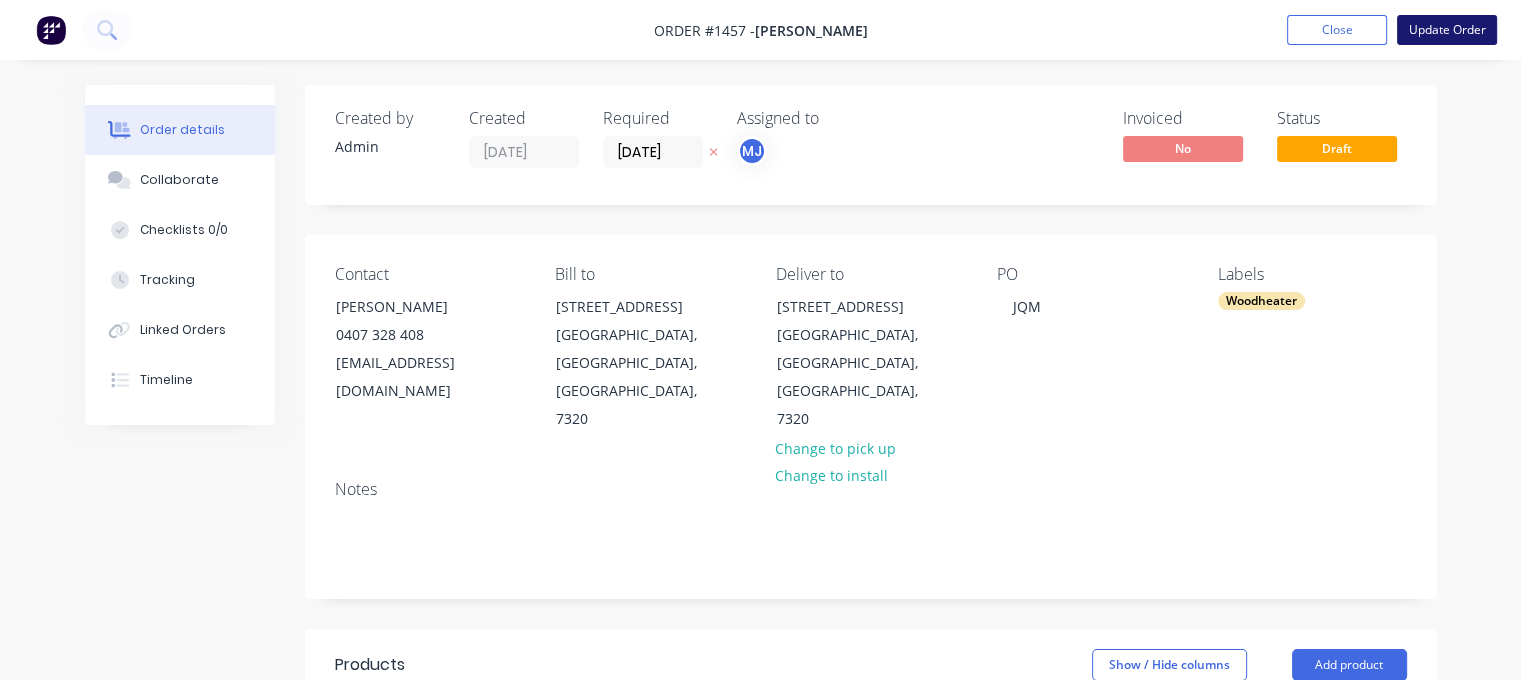 click on "Update Order" at bounding box center [1447, 30] 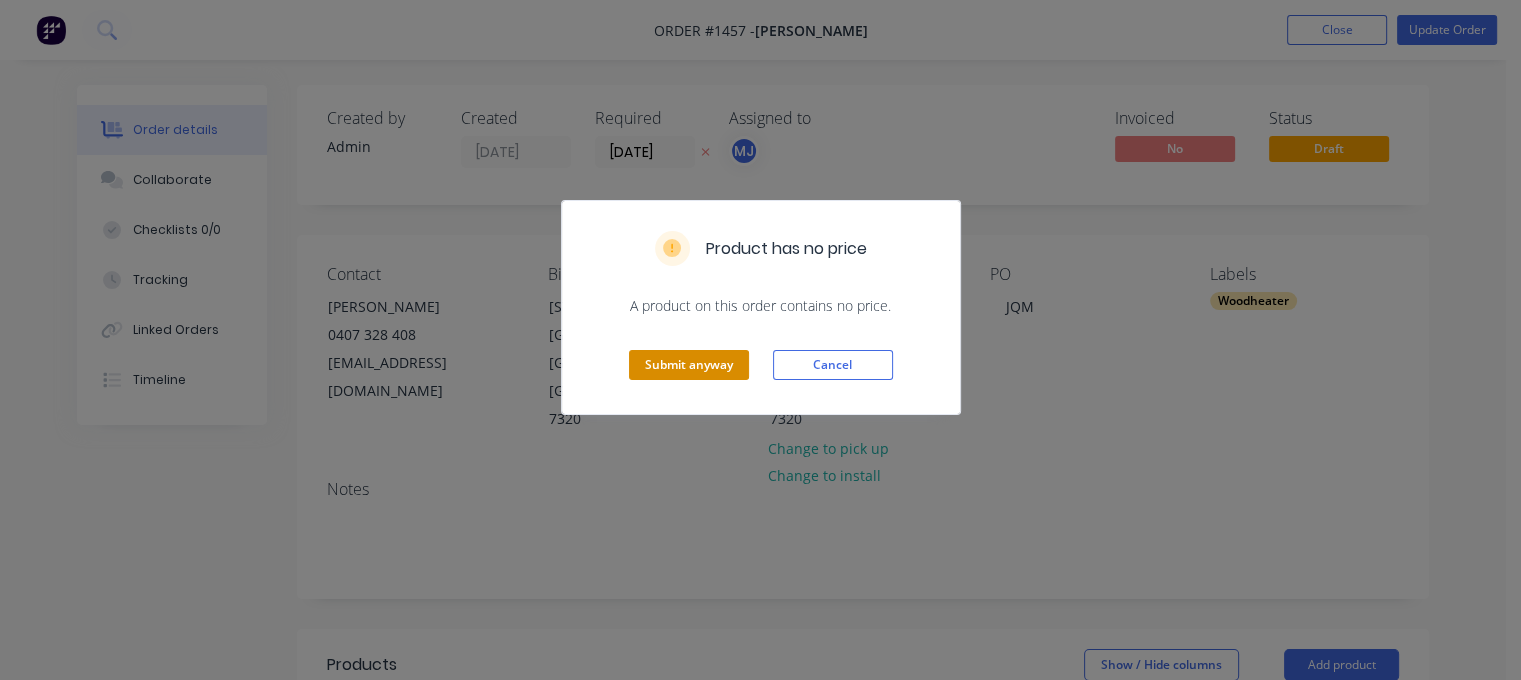 click on "Submit anyway" at bounding box center (689, 365) 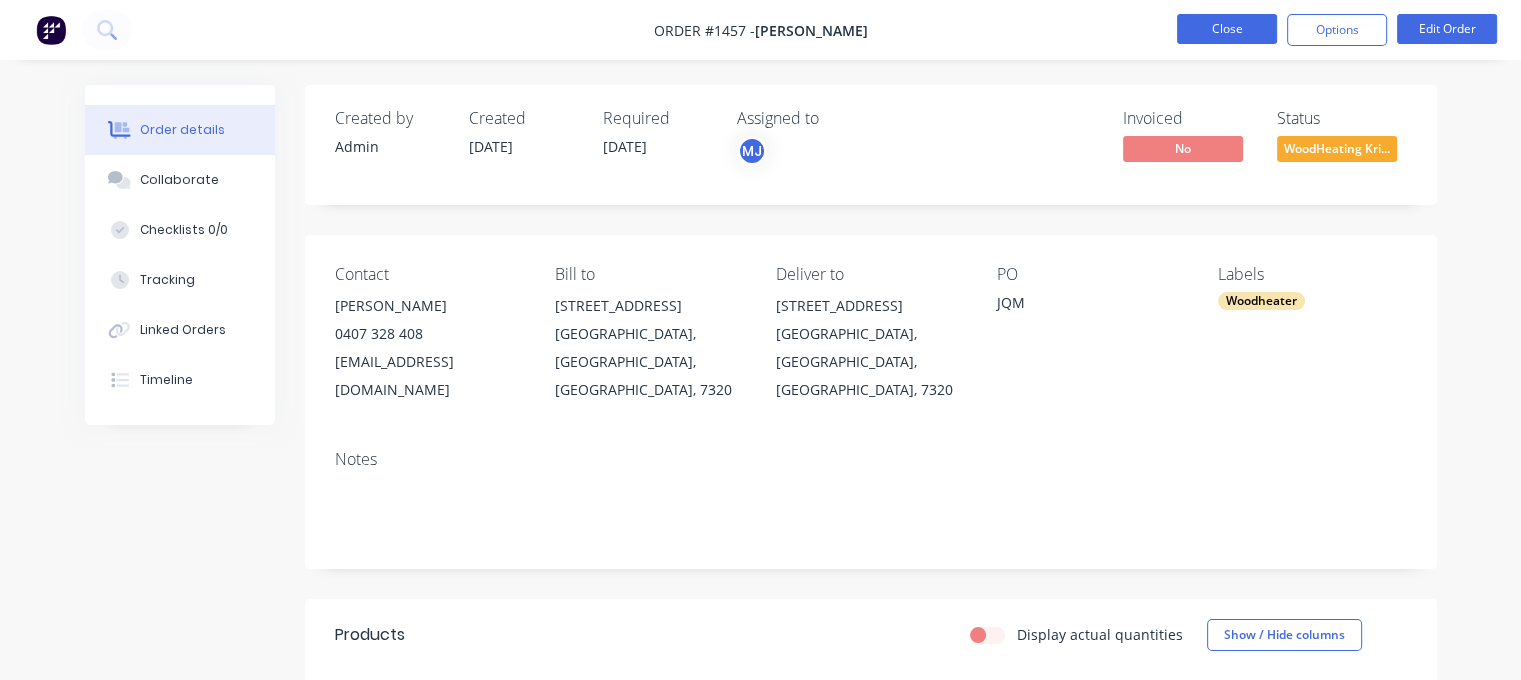 click on "Close" at bounding box center [1227, 29] 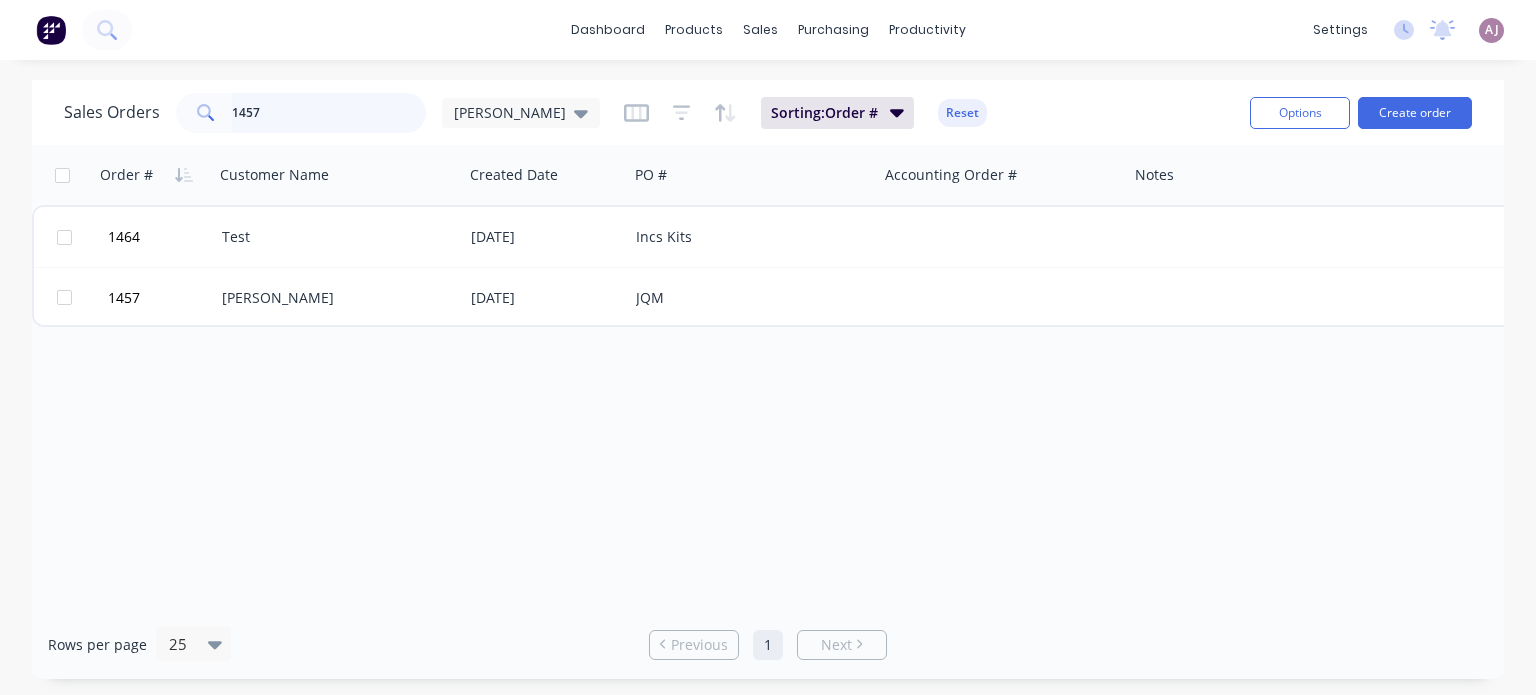 click on "1457" at bounding box center (329, 113) 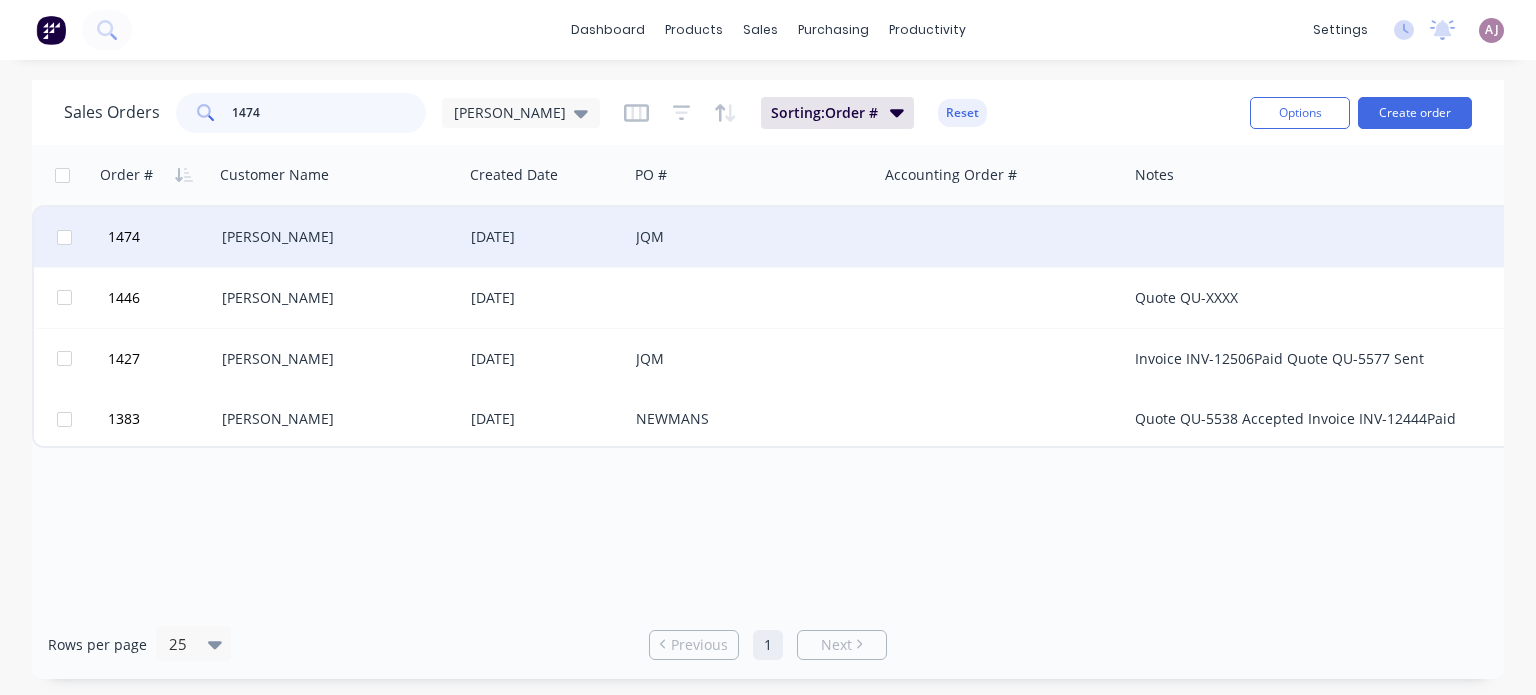 type on "1474" 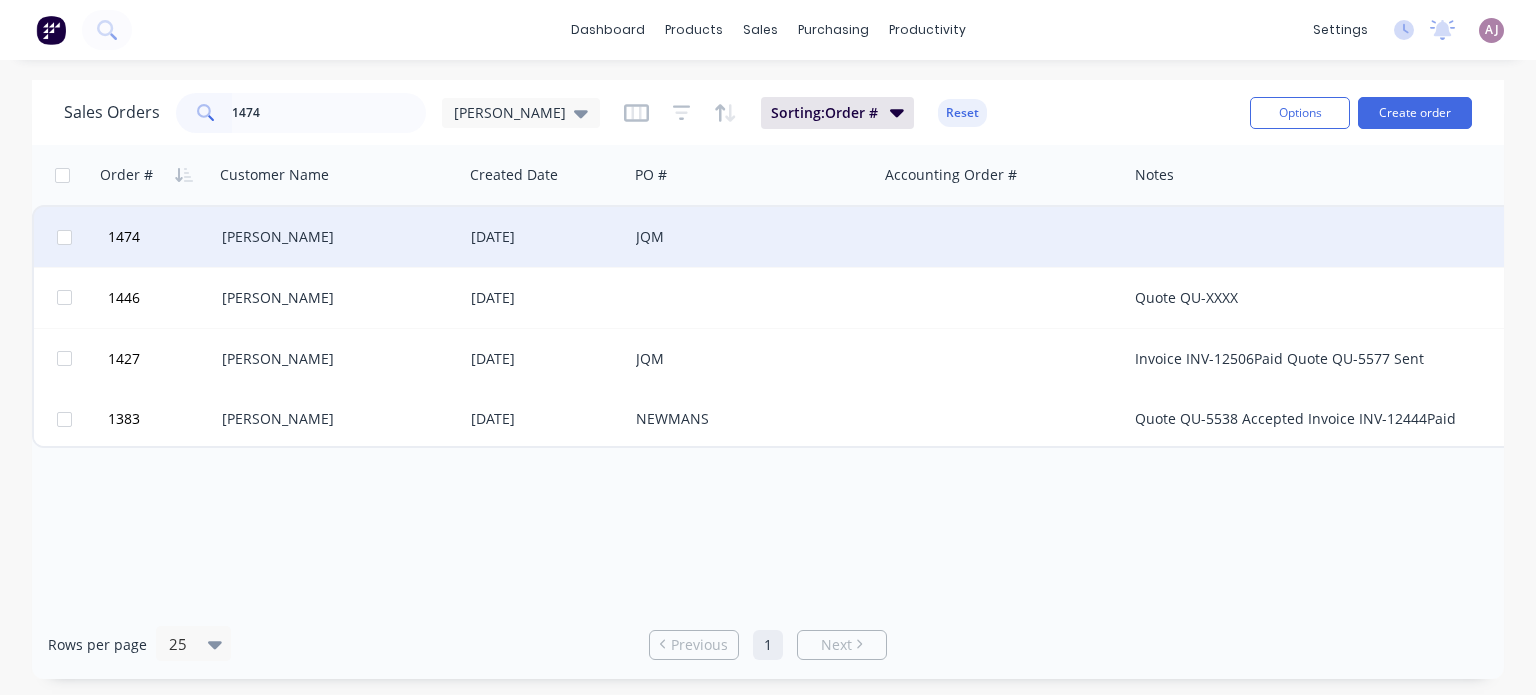 click on "[PERSON_NAME]" at bounding box center (338, 237) 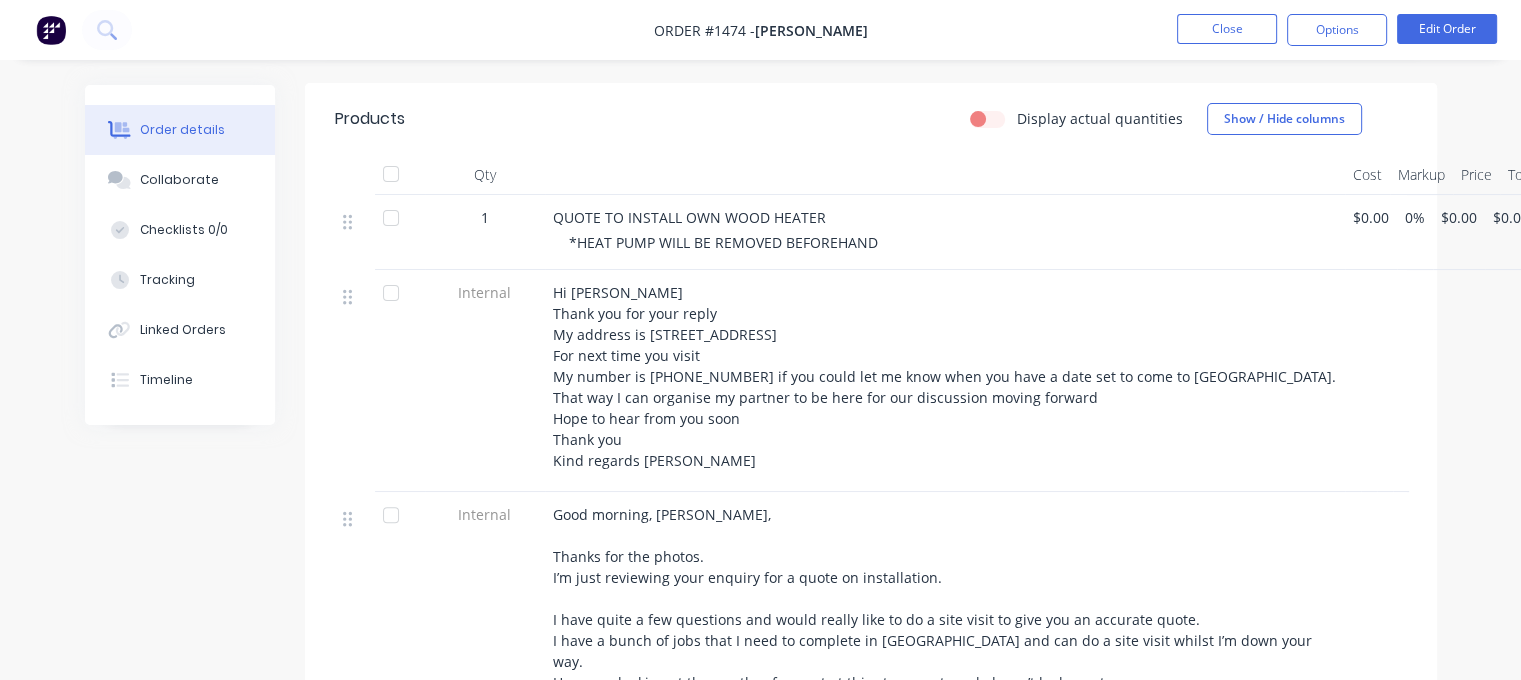 scroll, scrollTop: 560, scrollLeft: 0, axis: vertical 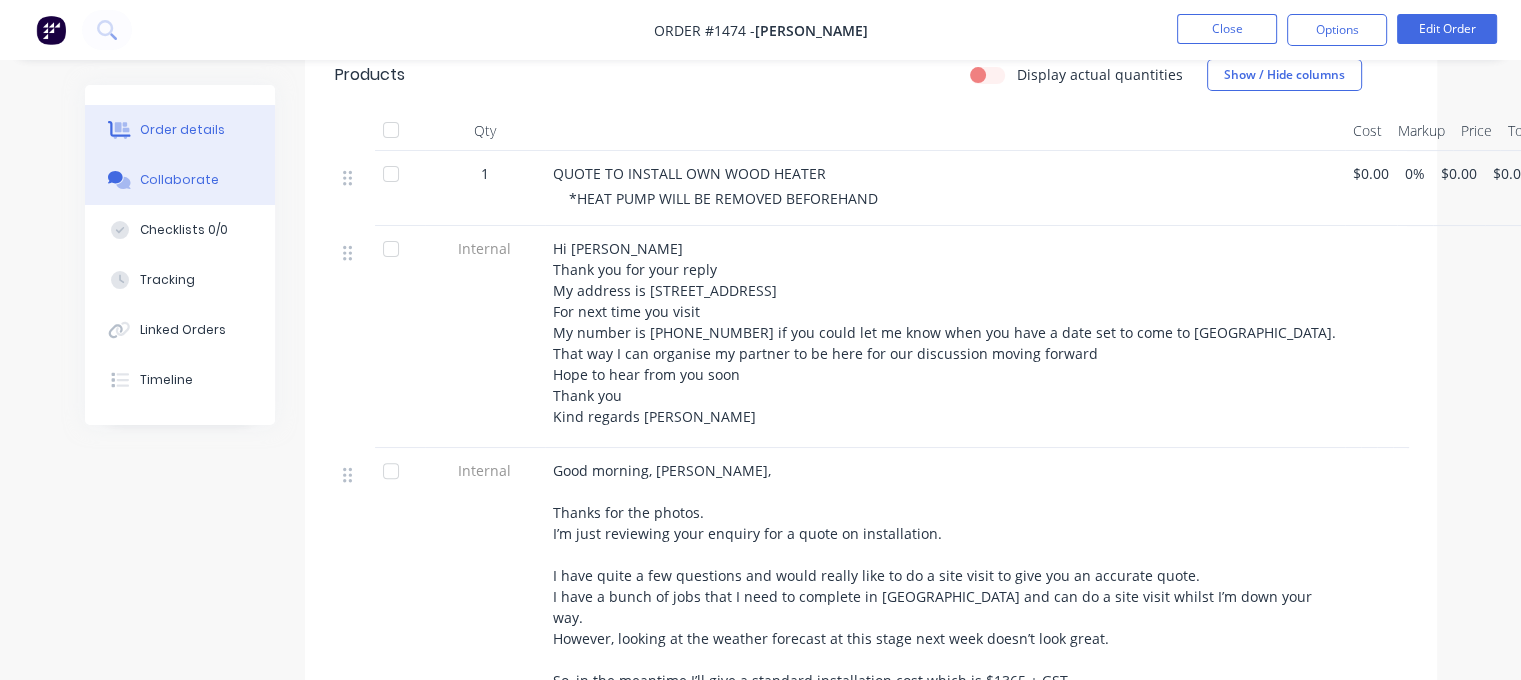 click on "Collaborate" at bounding box center (180, 180) 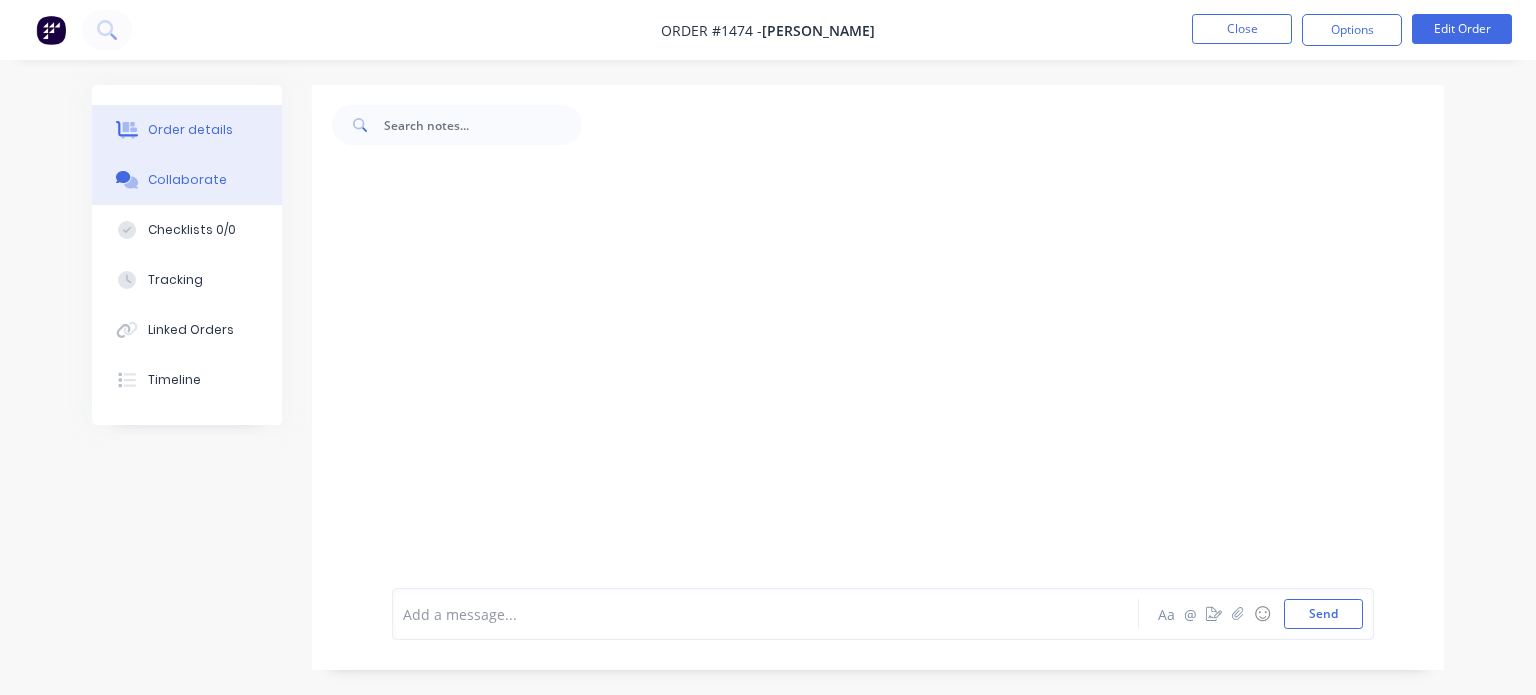 click on "Order details" at bounding box center (190, 130) 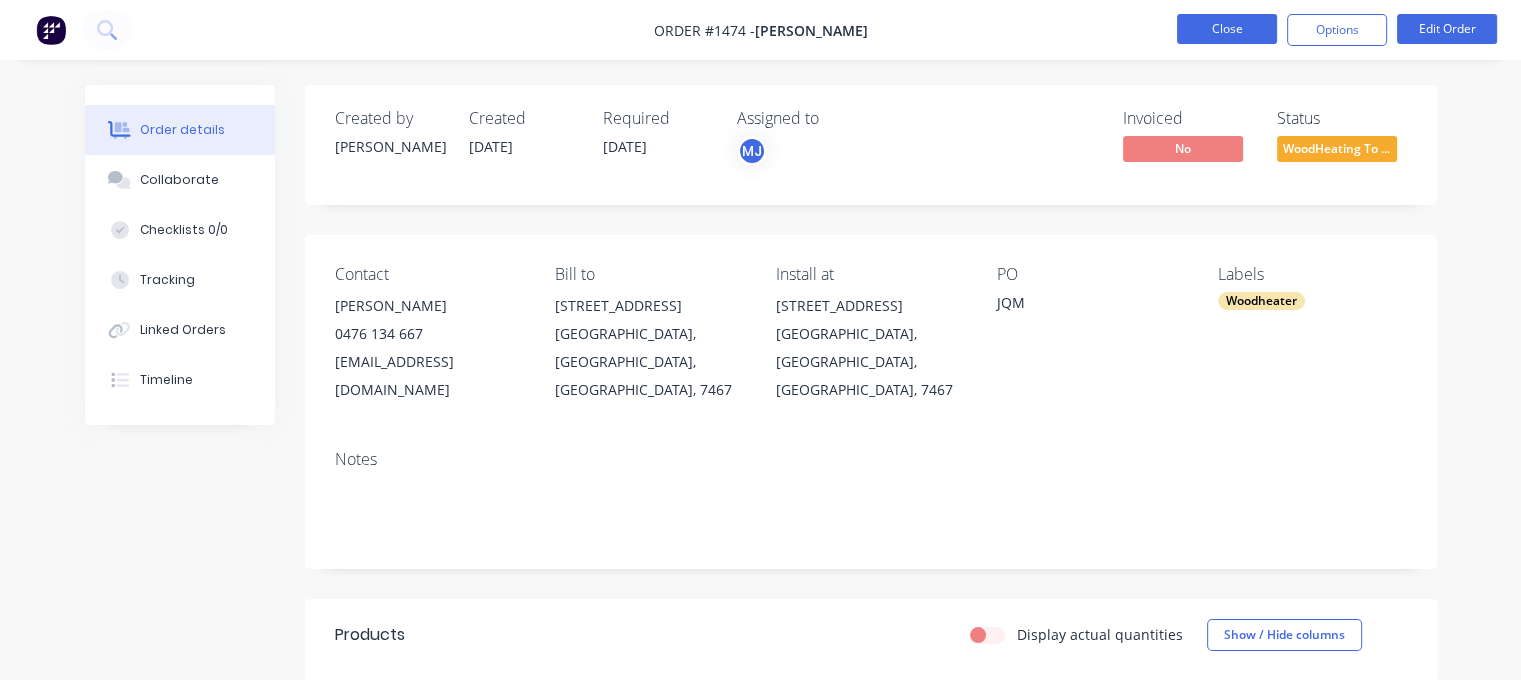 click on "Close" at bounding box center [1227, 29] 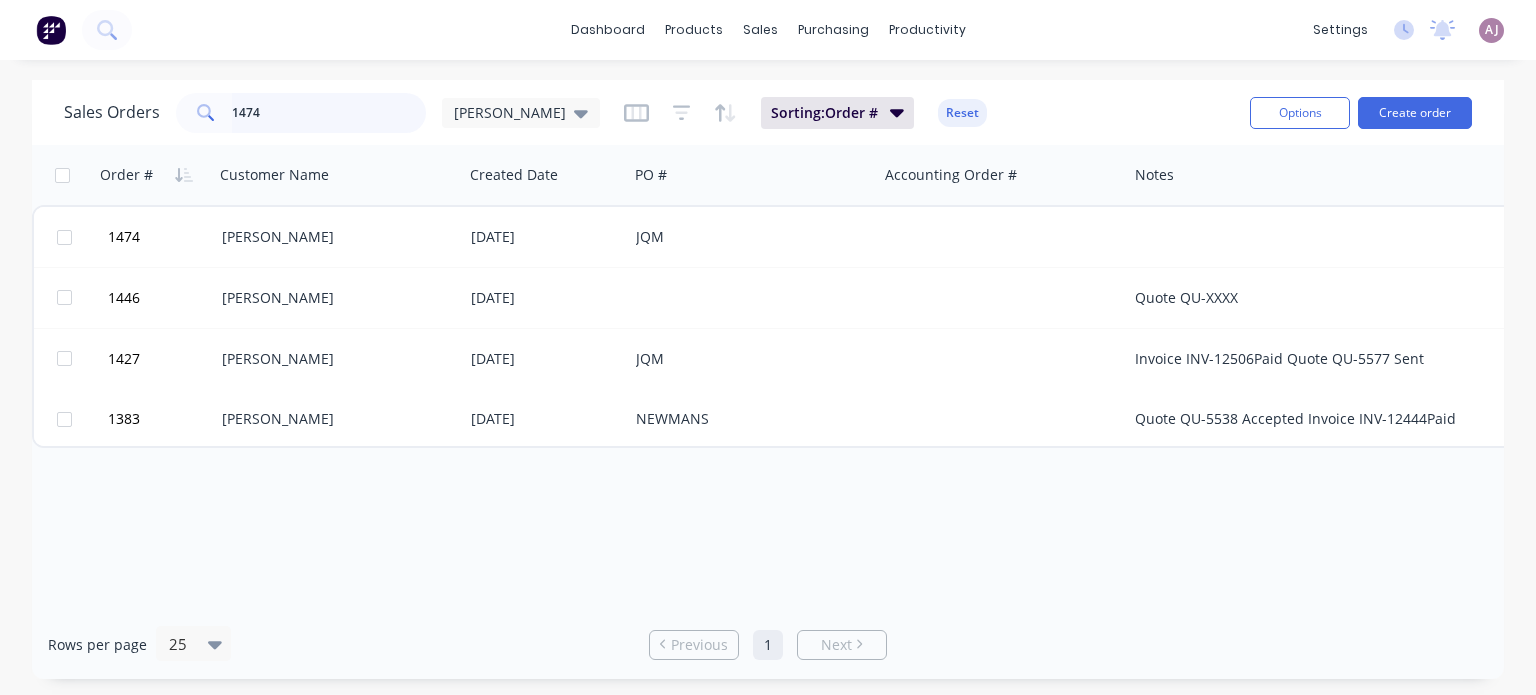 click on "1474" at bounding box center (329, 113) 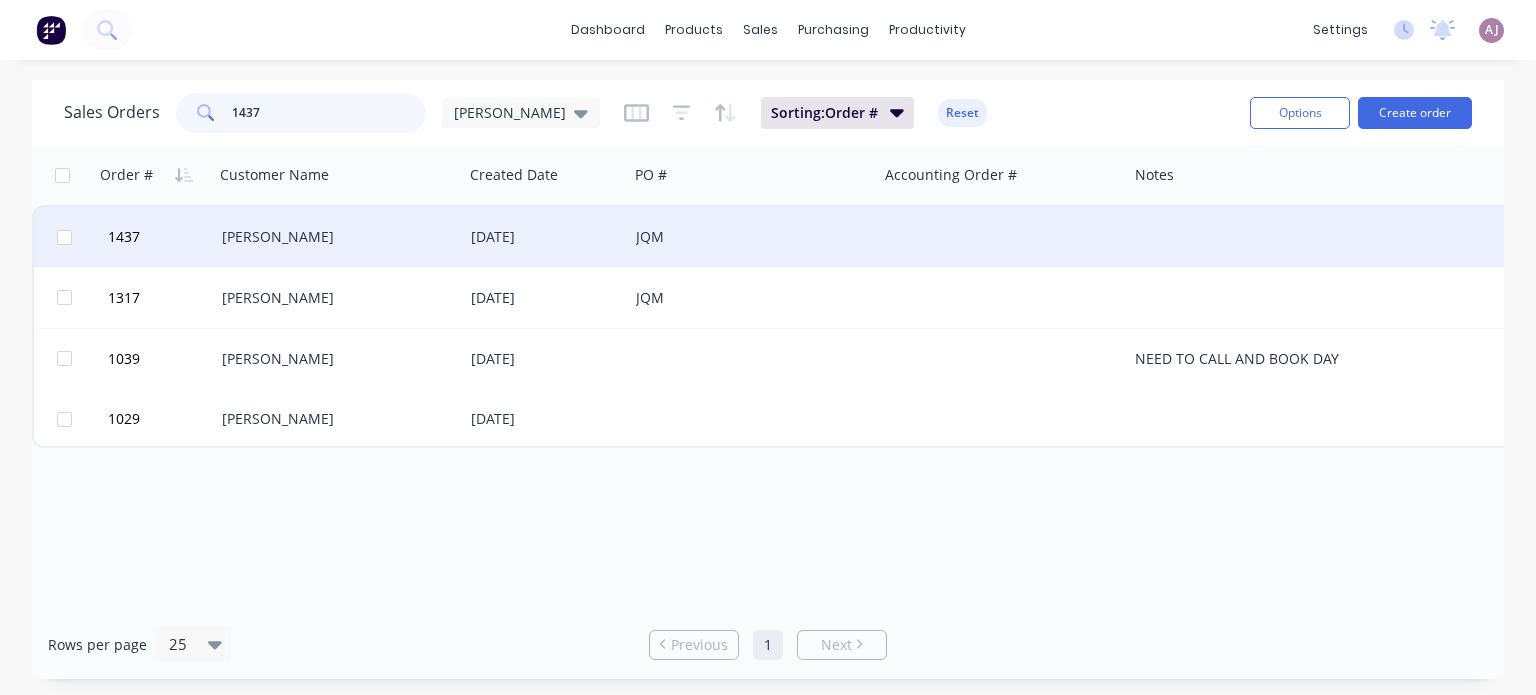 type on "1437" 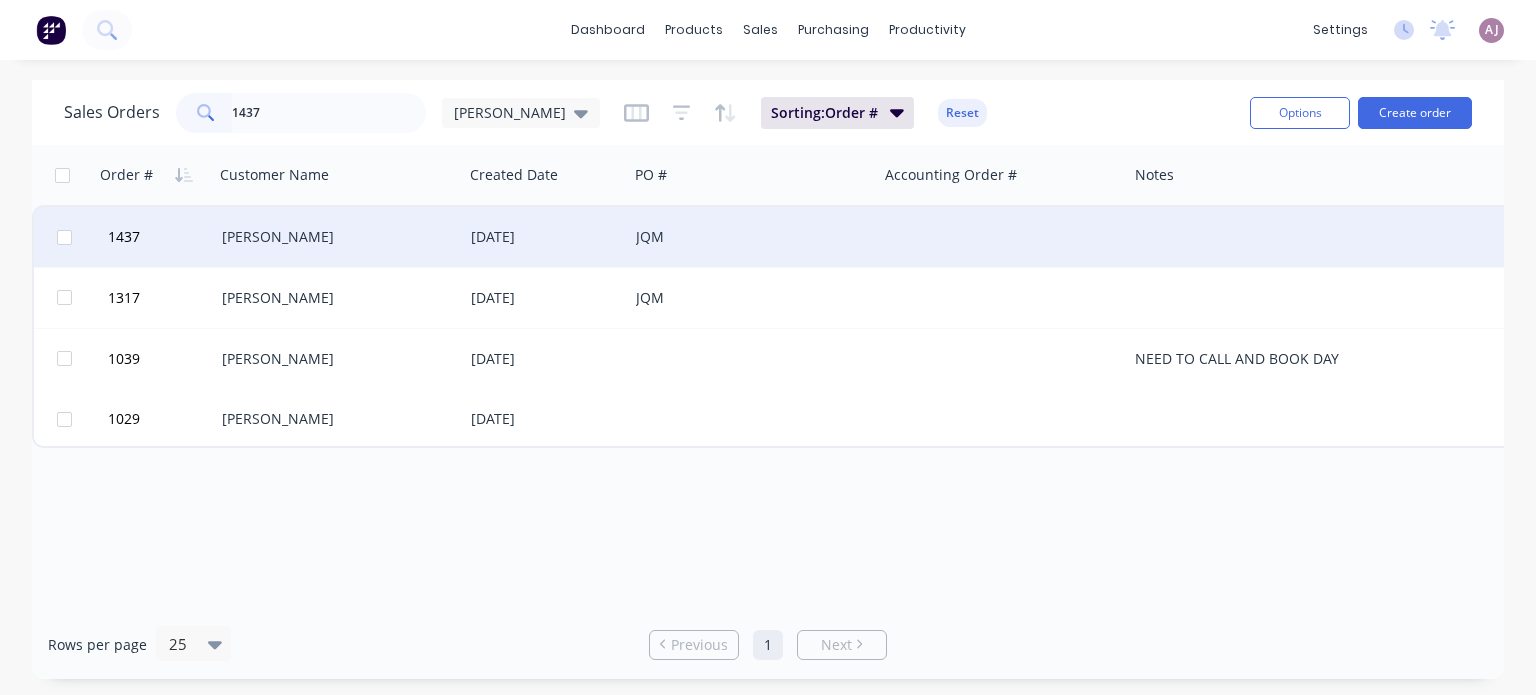click on "[PERSON_NAME]" at bounding box center [333, 237] 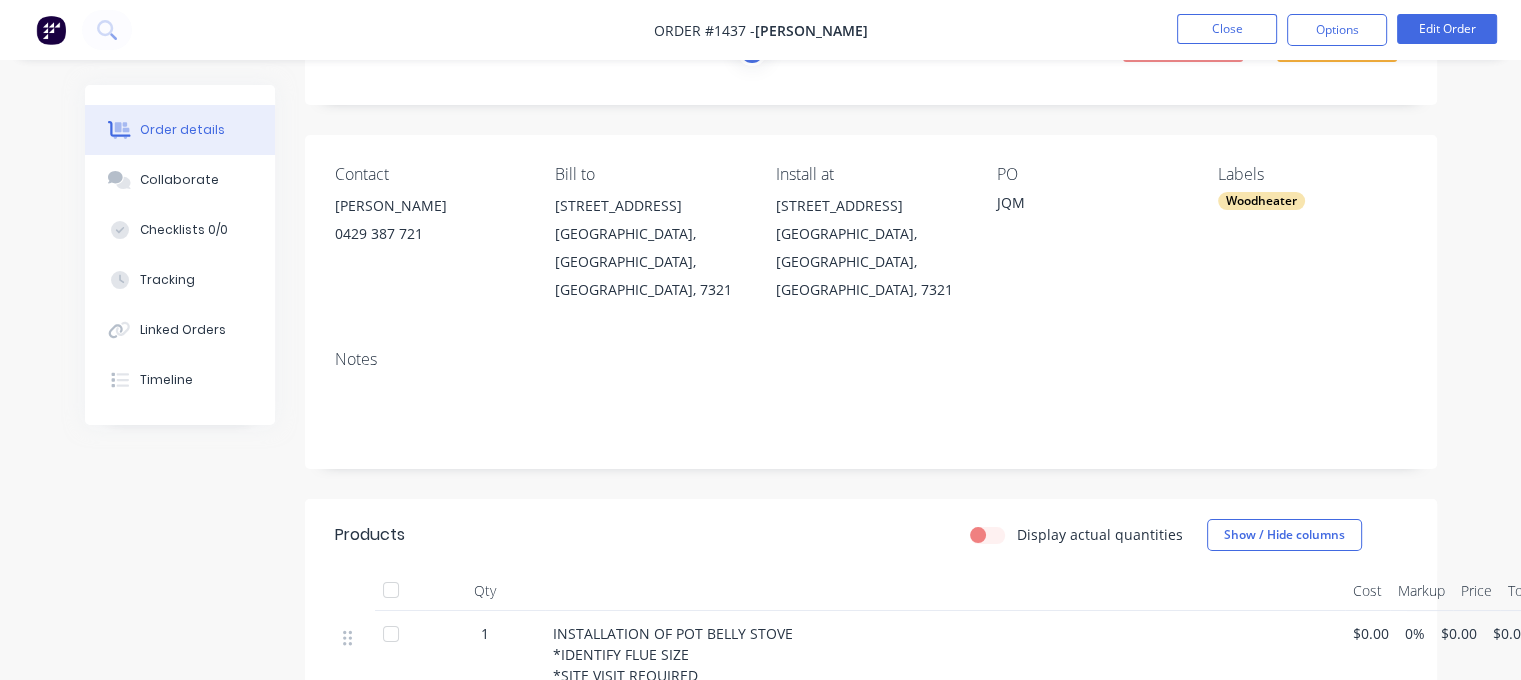 scroll, scrollTop: 0, scrollLeft: 0, axis: both 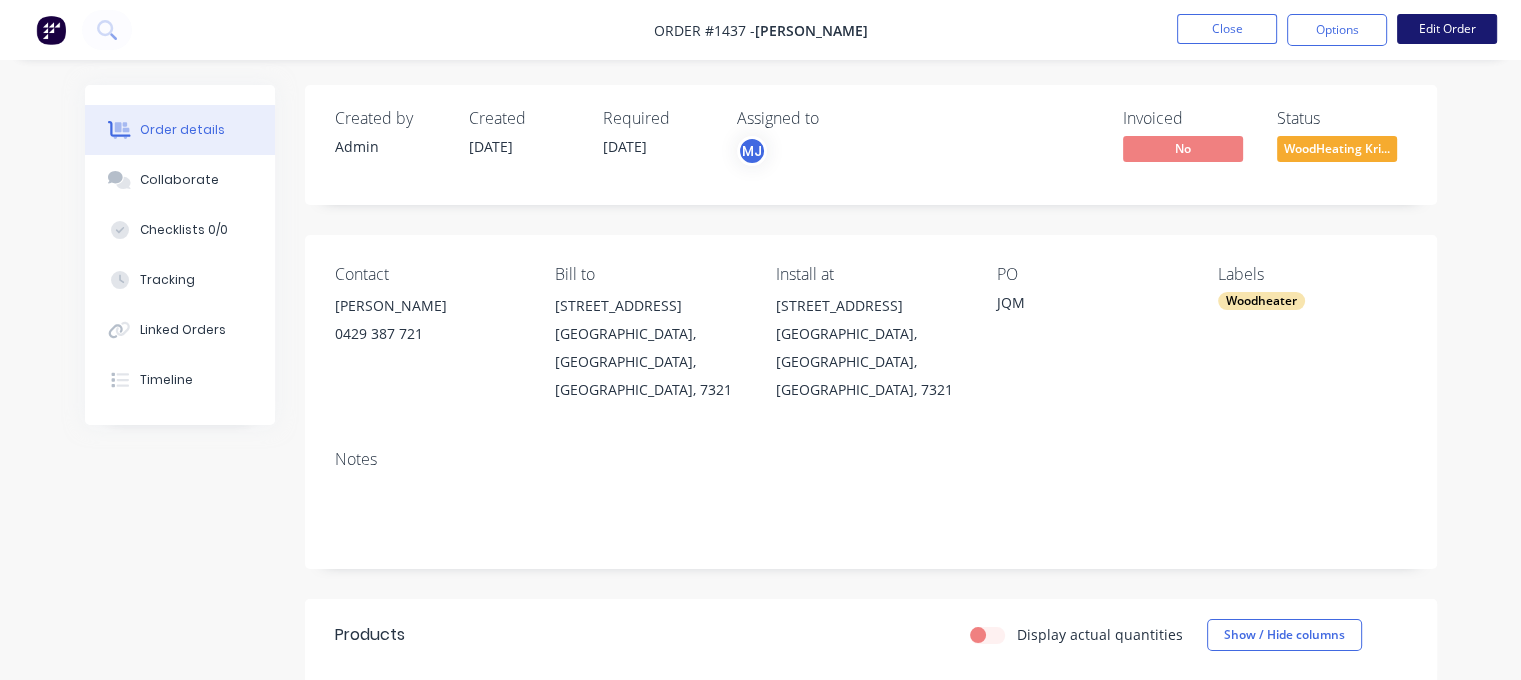 click on "Edit Order" at bounding box center (1447, 29) 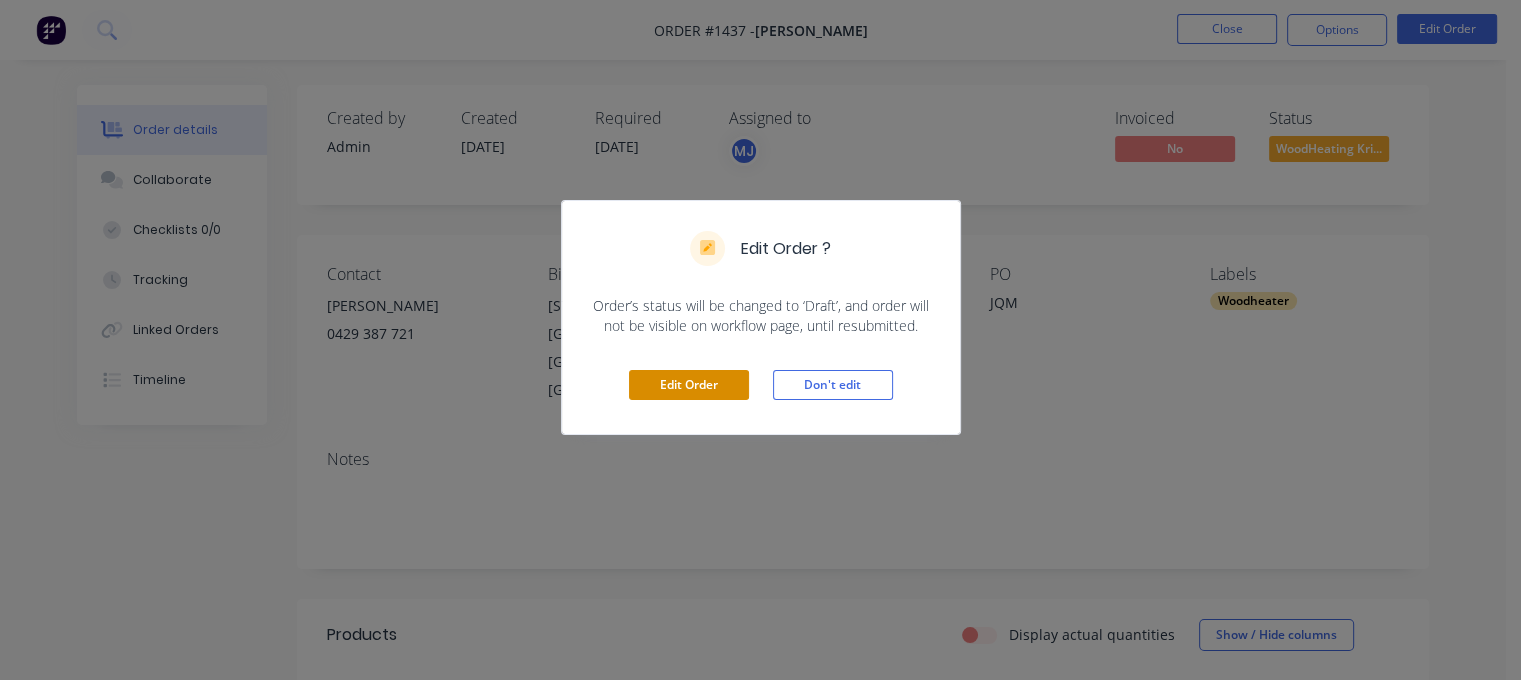 click on "Edit Order" at bounding box center [689, 385] 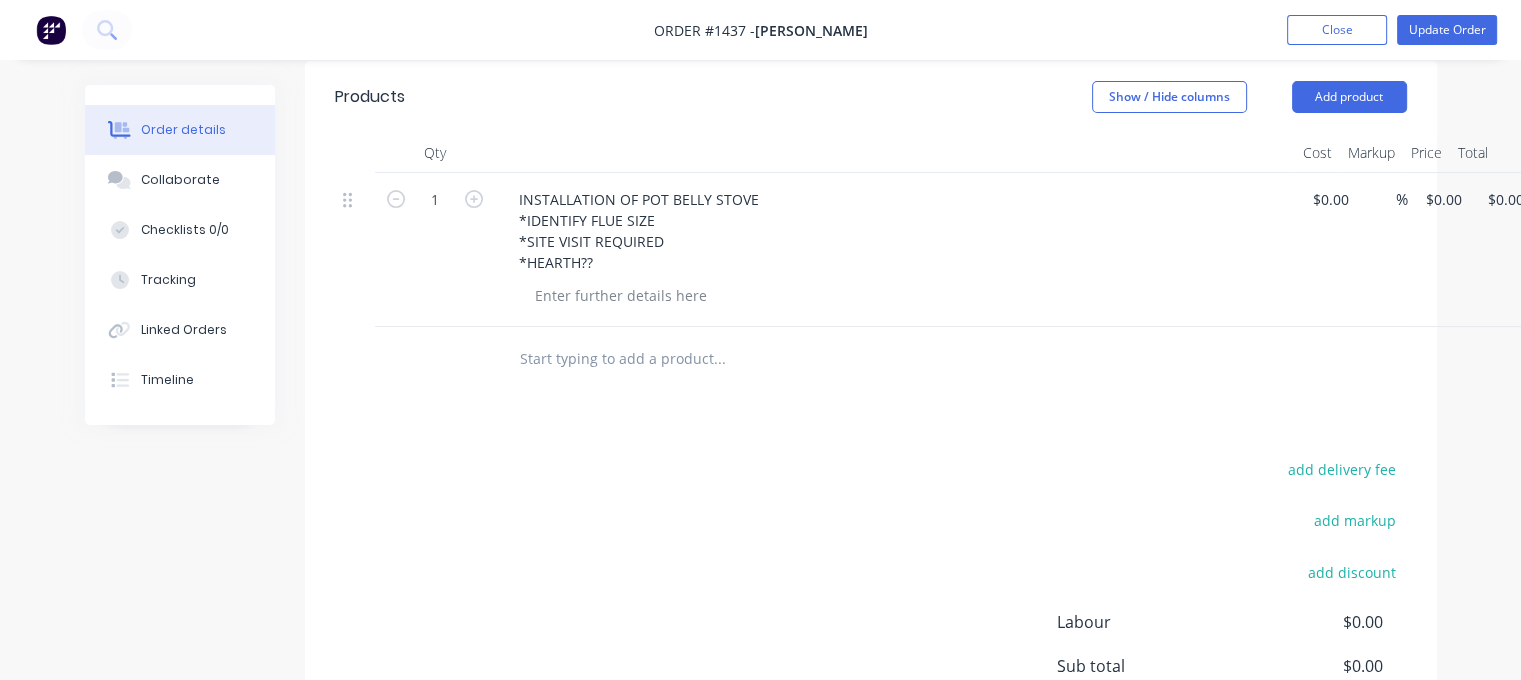 scroll, scrollTop: 600, scrollLeft: 0, axis: vertical 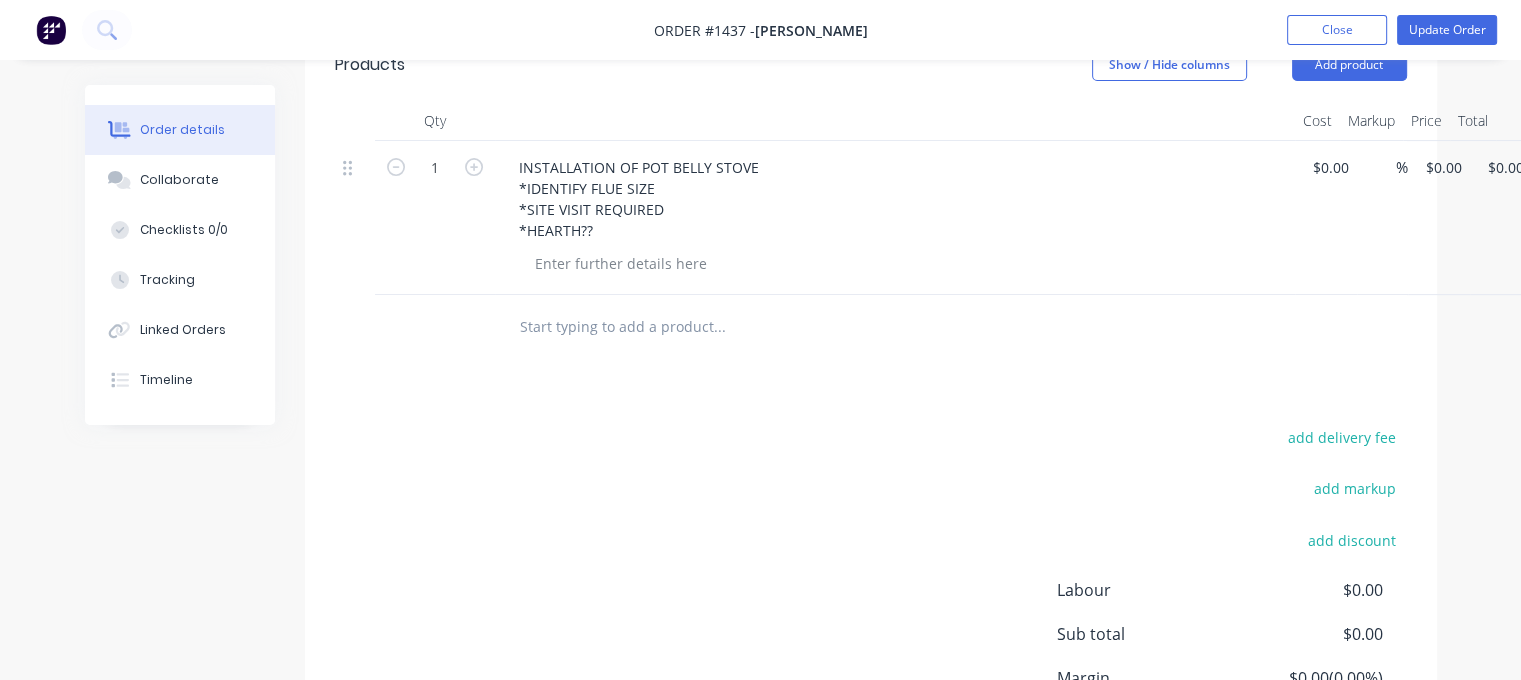 click at bounding box center [719, 327] 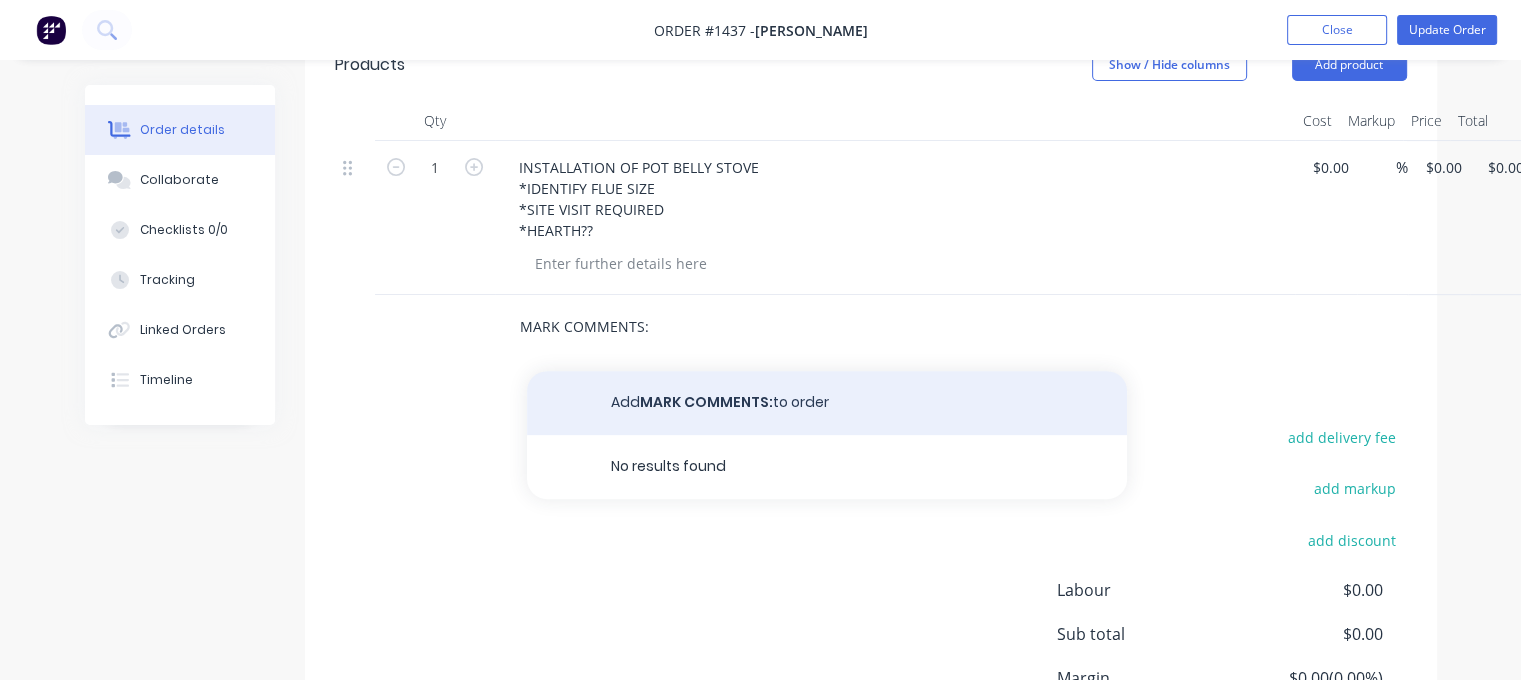 type on "MARK COMMENTS:" 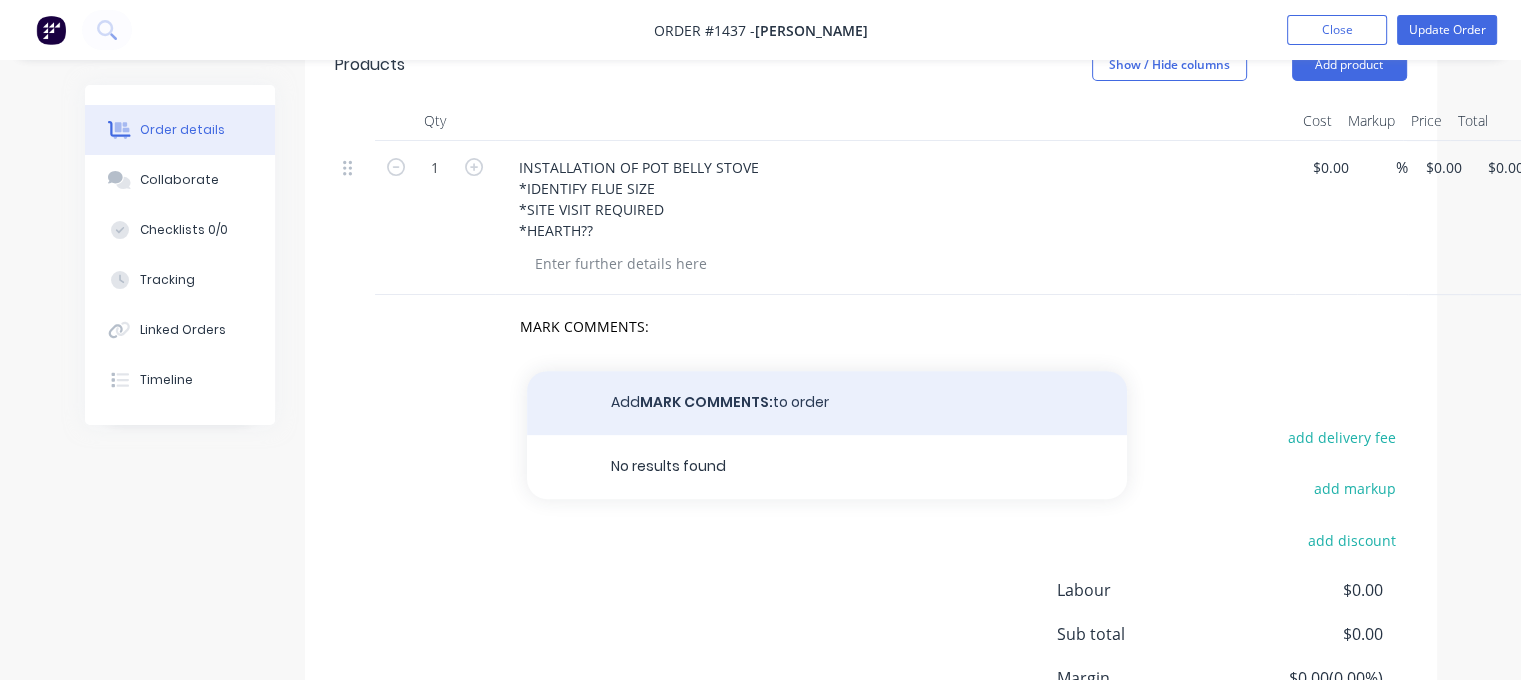 click on "Add  MARK COMMENTS:  to order" at bounding box center [827, 403] 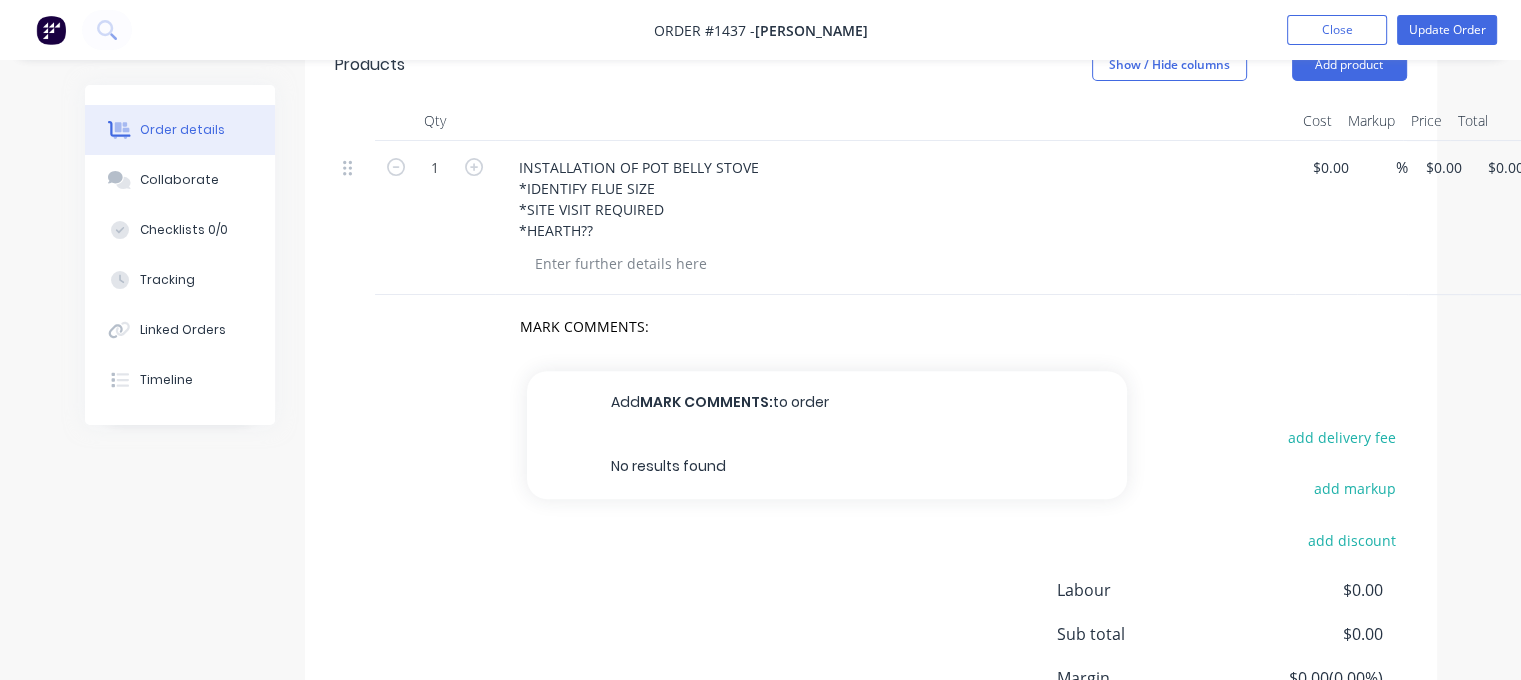 type 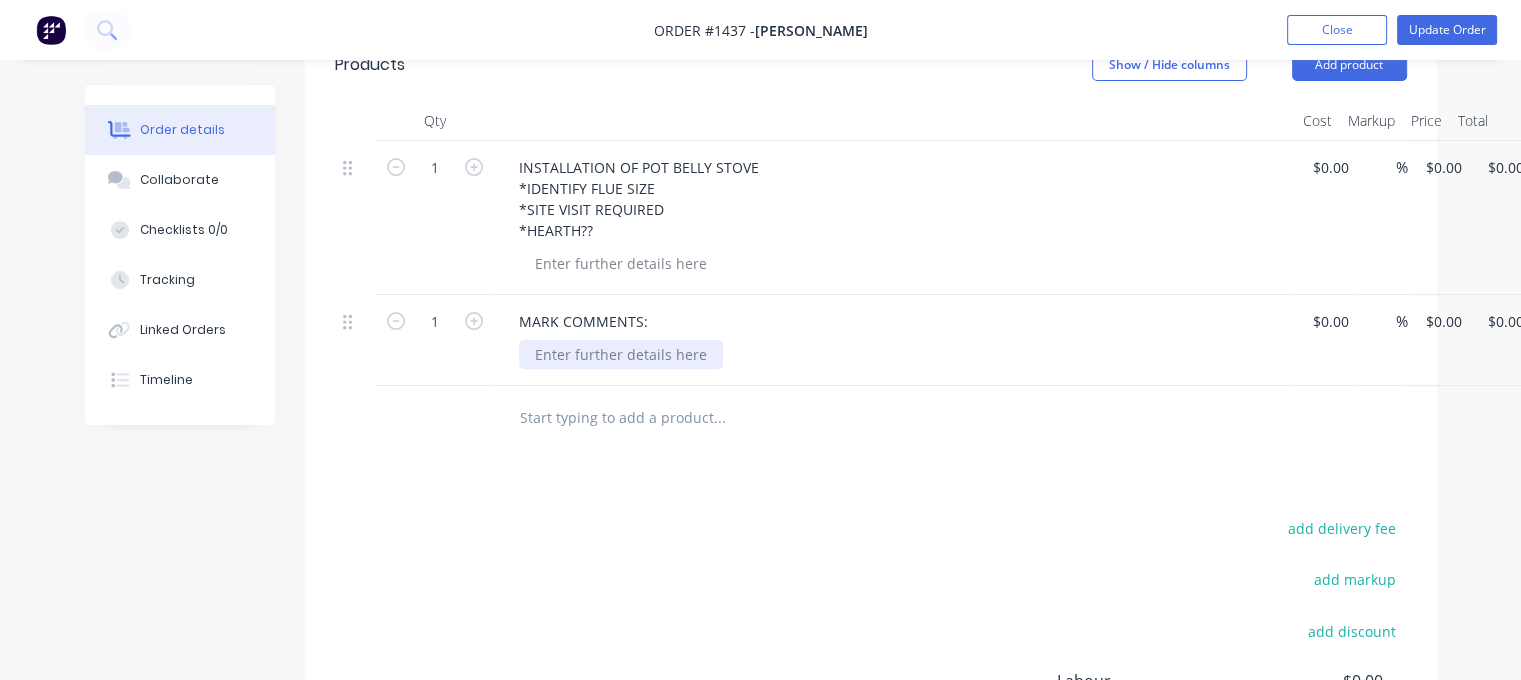 click at bounding box center [621, 354] 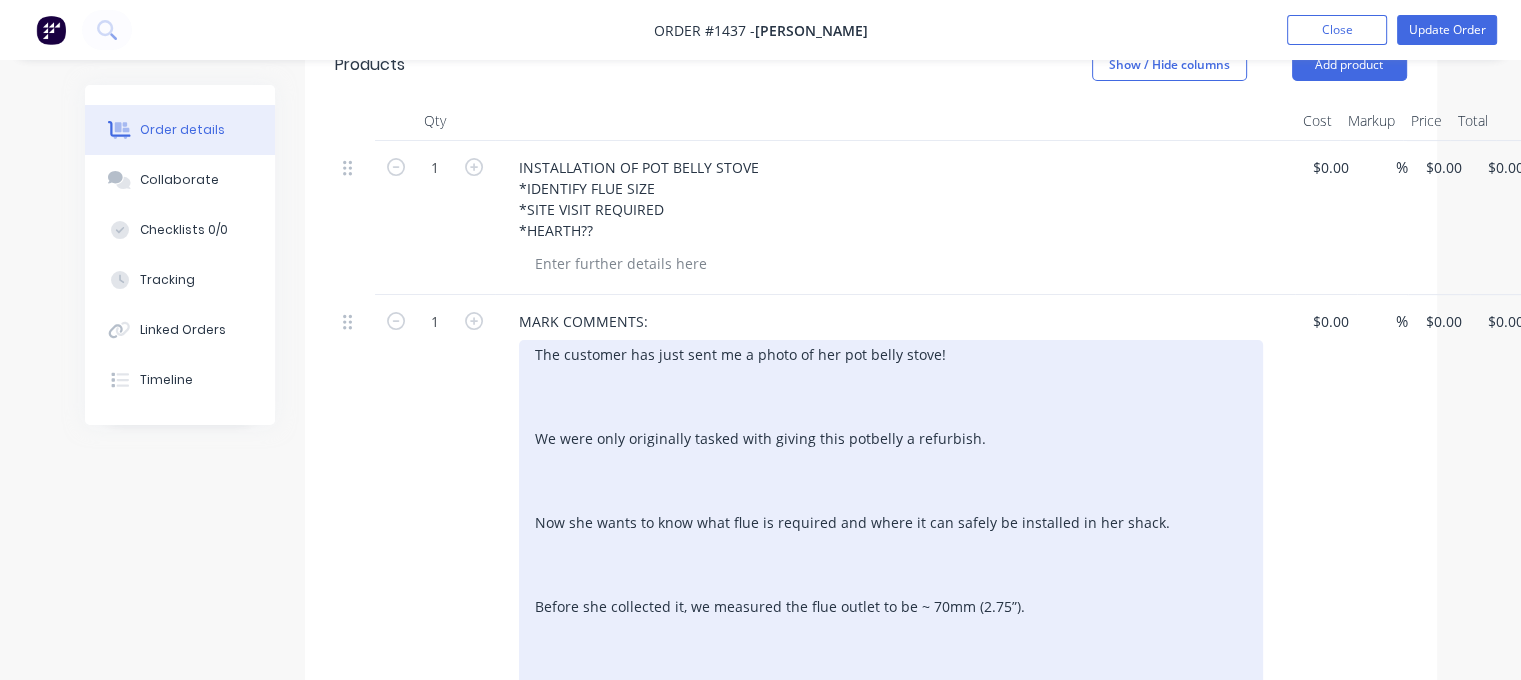 click on "The customer has just sent me a photo of her pot belly stove!
We were only originally tasked with giving this potbelly a refurbish.
Now she wants to know what flue is required and where it can safely be installed in her shack.
Before she collected it, we measured the flue outlet to be ~ 70mm (2.75”).
If CEB can’t manufacture flue this small, then we may be able to get an adaptor made and use bigger flue?" at bounding box center (891, 522) 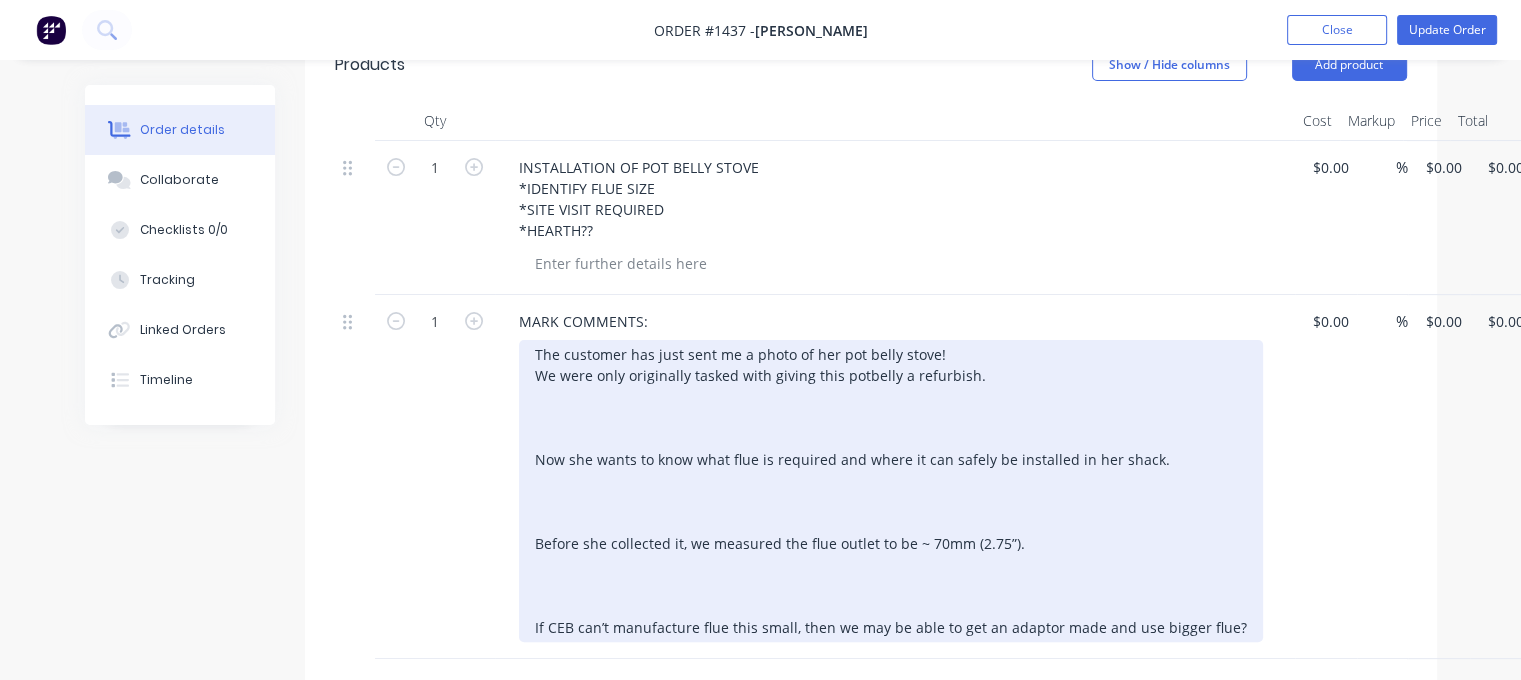 click on "The customer has just sent me a photo of her pot belly stove!
We were only originally tasked with giving this potbelly a refurbish.
Now she wants to know what flue is required and where it can safely be installed in her shack.
Before she collected it, we measured the flue outlet to be ~ 70mm (2.75”).
If CEB can’t manufacture flue this small, then we may be able to get an adaptor made and use bigger flue?" at bounding box center [891, 491] 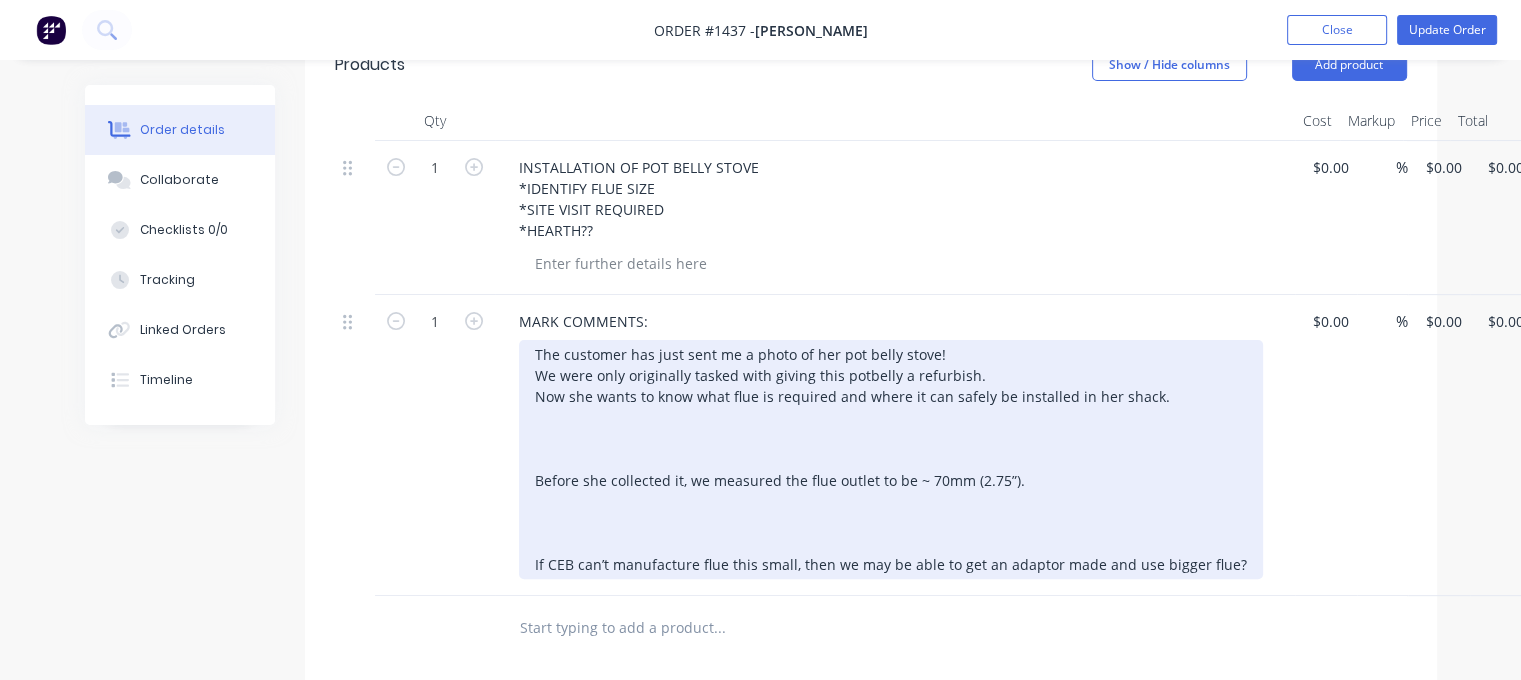 click on "The customer has just sent me a photo of her pot belly stove!
We were only originally tasked with giving this potbelly a refurbish.
Now she wants to know what flue is required and where it can safely be installed in her shack.
Before she collected it, we measured the flue outlet to be ~ 70mm (2.75”).
If CEB can’t manufacture flue this small, then we may be able to get an adaptor made and use bigger flue?" at bounding box center [891, 459] 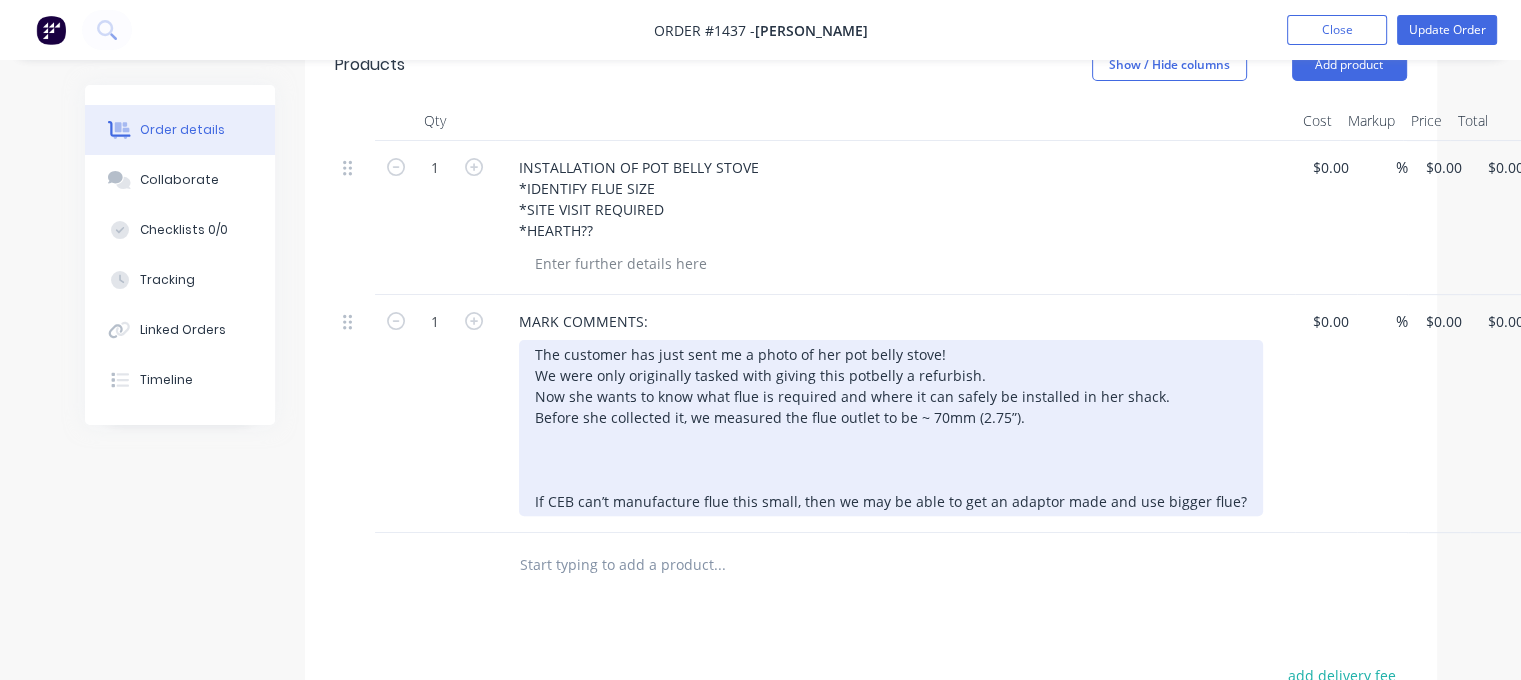 click on "The customer has just sent me a photo of her pot belly stove!
We were only originally tasked with giving this potbelly a refurbish.
Now she wants to know what flue is required and where it can safely be installed in her shack.
Before she collected it, we measured the flue outlet to be ~ 70mm (2.75”).
If CEB can’t manufacture flue this small, then we may be able to get an adaptor made and use bigger flue?" at bounding box center (891, 428) 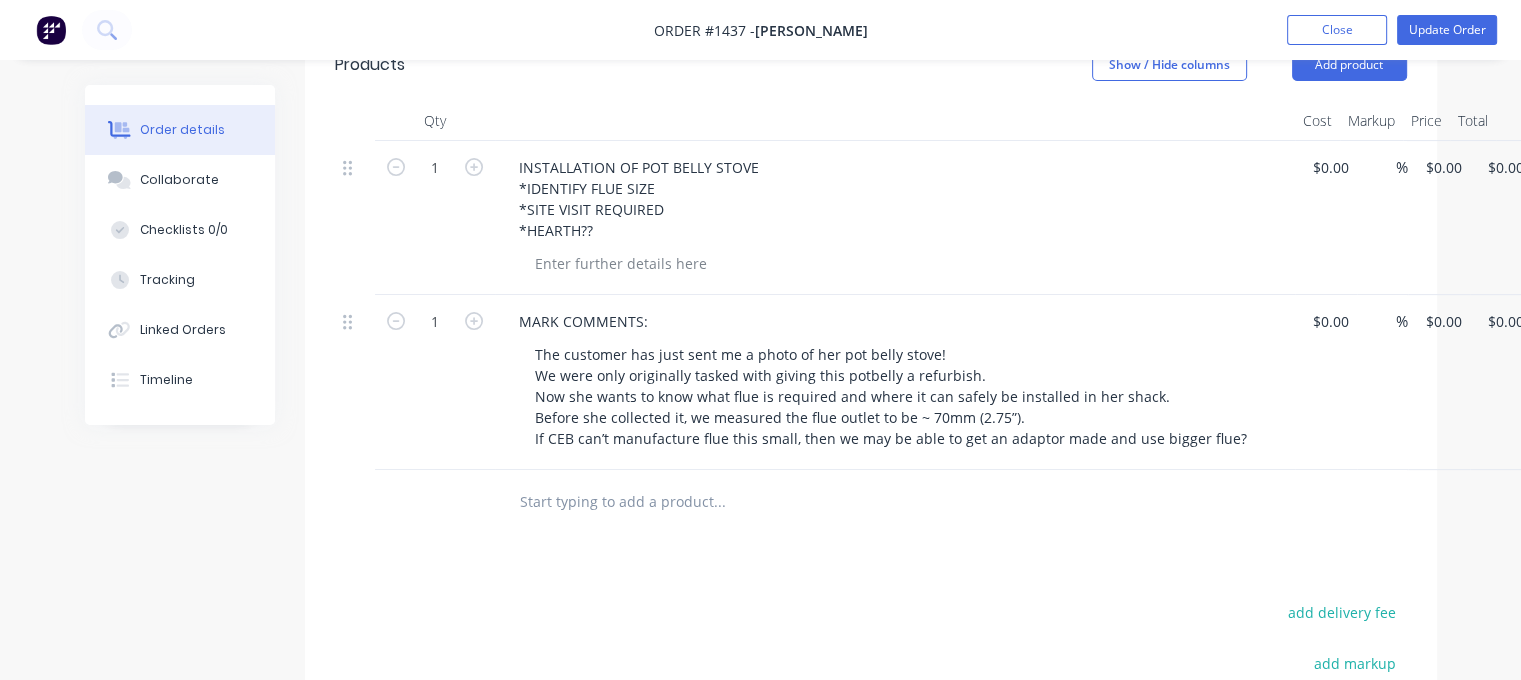 click at bounding box center (719, 502) 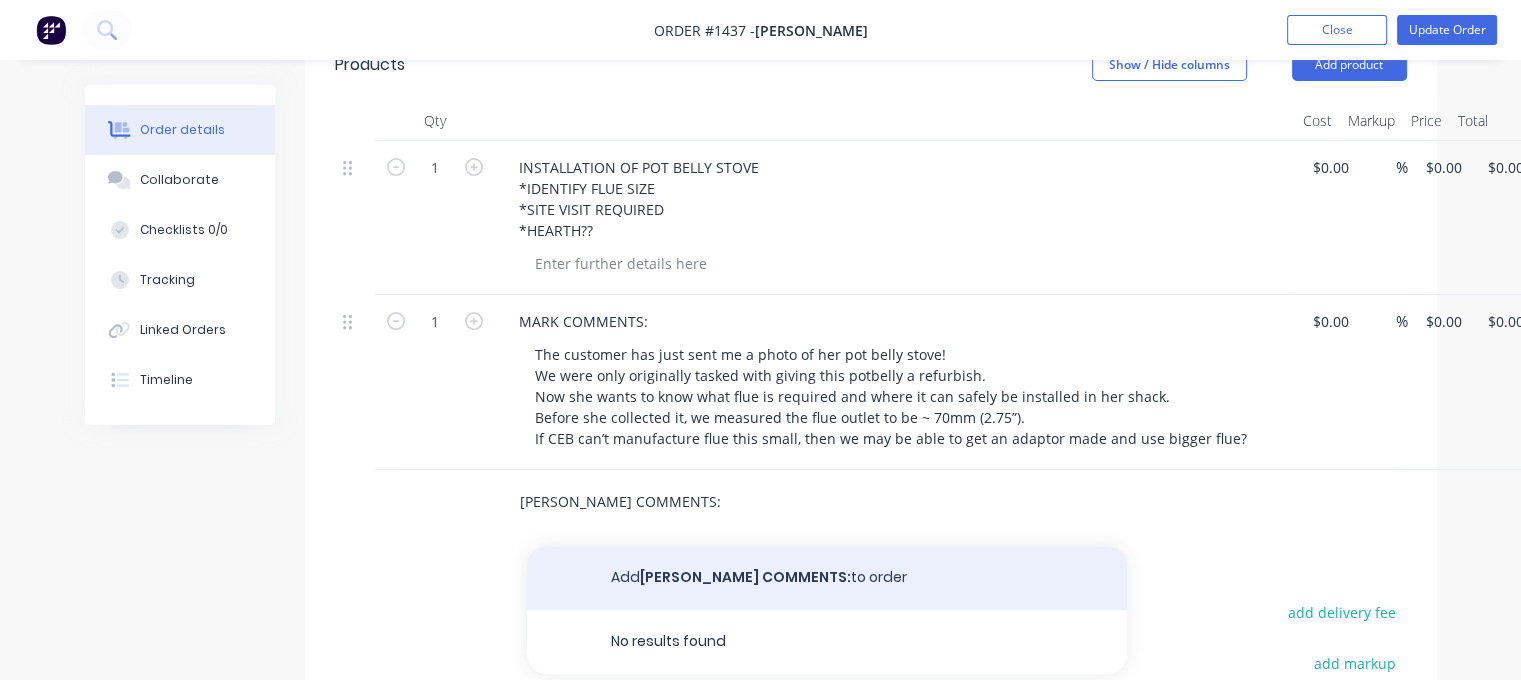 type on "[PERSON_NAME] COMMENTS:" 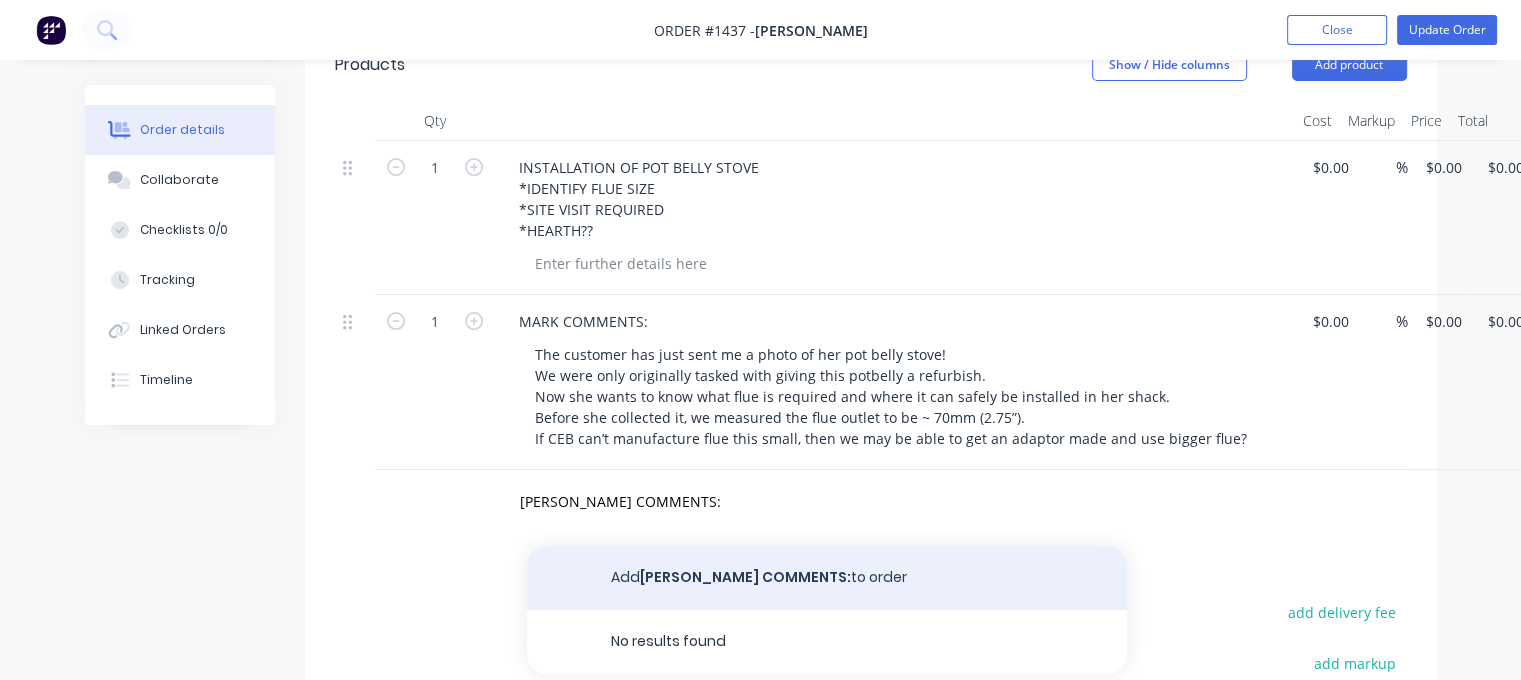 click on "Add  [PERSON_NAME] COMMENTS:  to order" at bounding box center (827, 578) 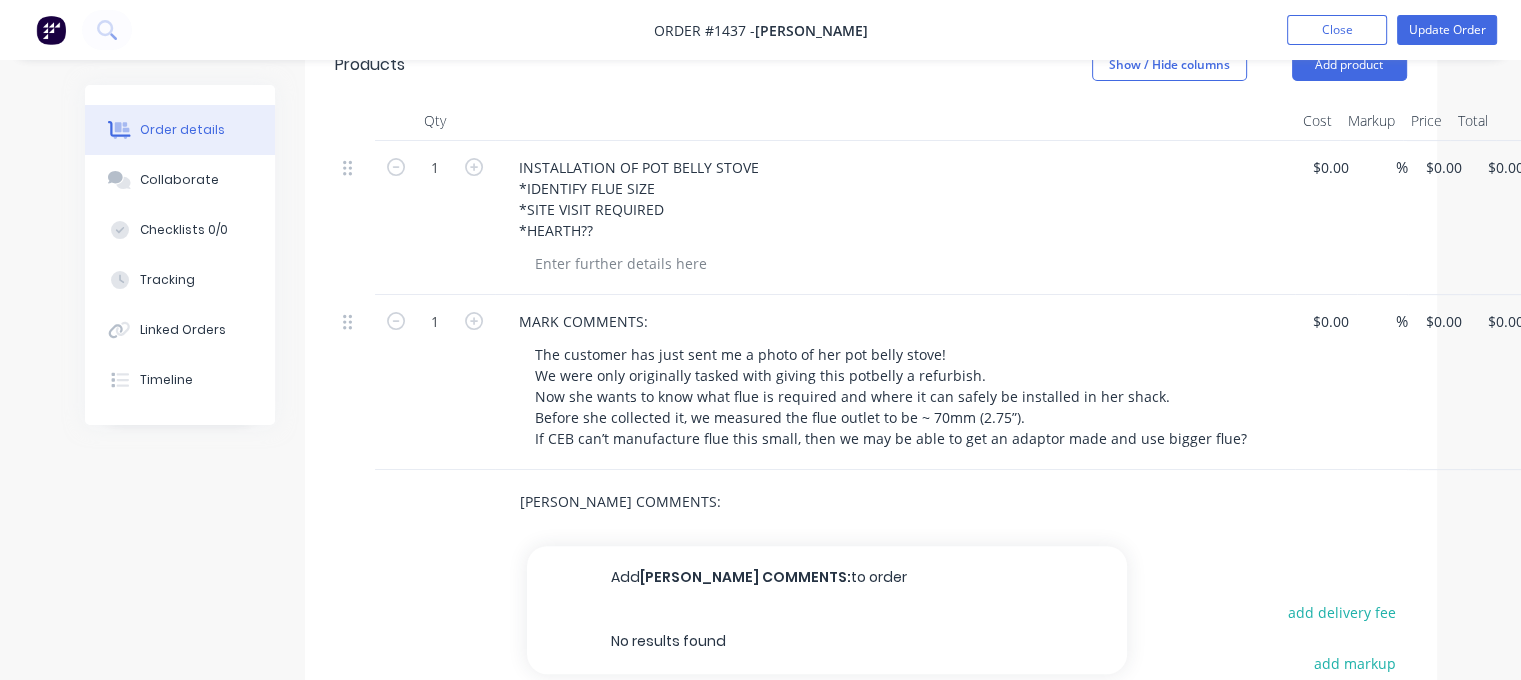 type 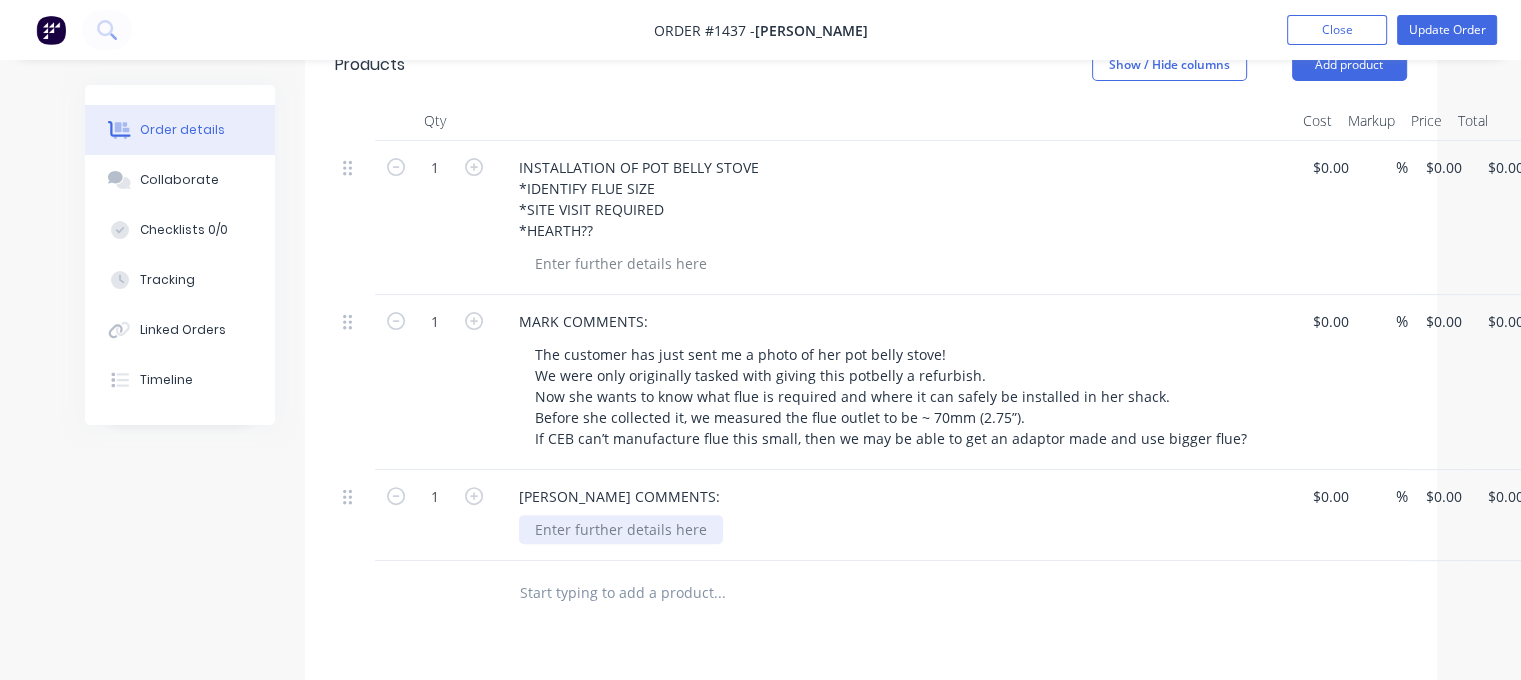 click at bounding box center (621, 529) 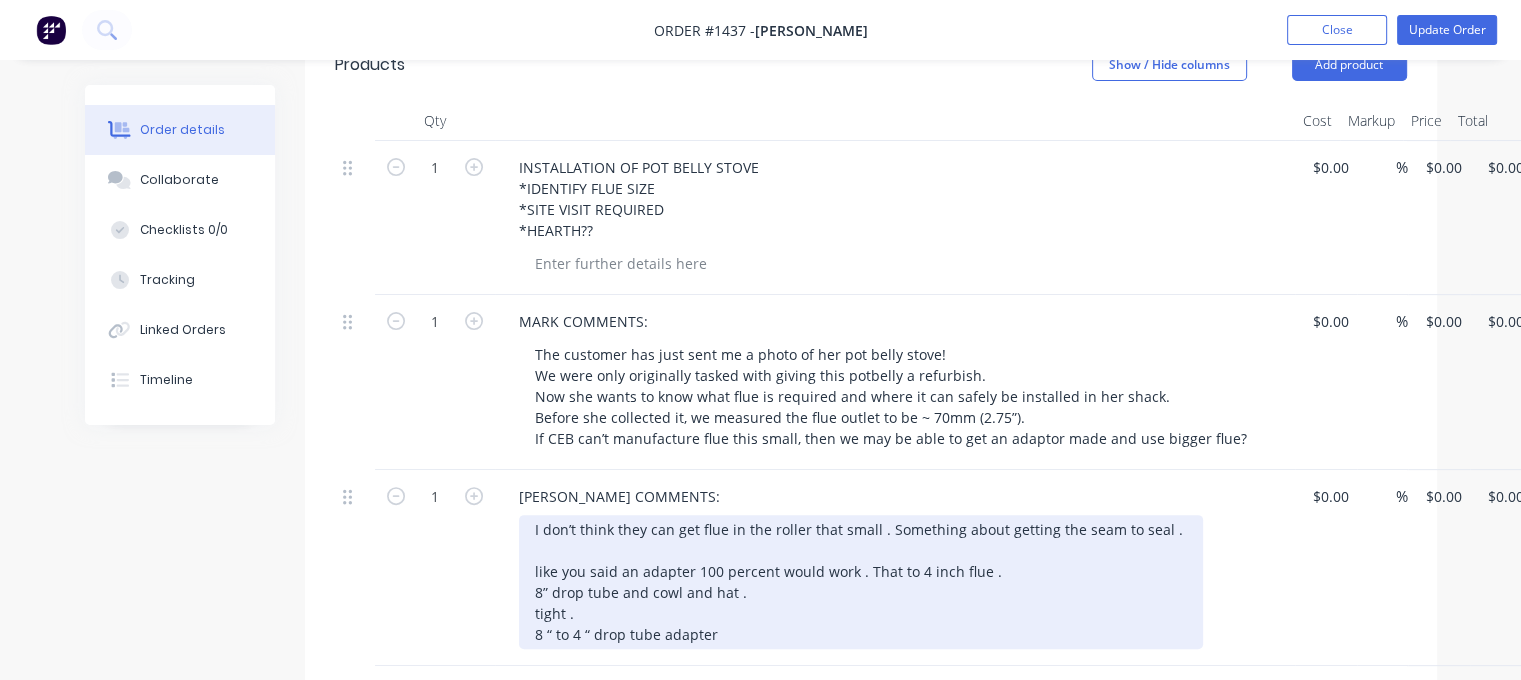 click on "I don’t think they can get flue in the roller that small . Something about getting the seam to seal .
like you said an adapter 100 percent would work . That to 4 inch flue .
8” drop tube and cowl and hat .
tight .
8 “ to 4 “ drop tube adapter" at bounding box center [861, 582] 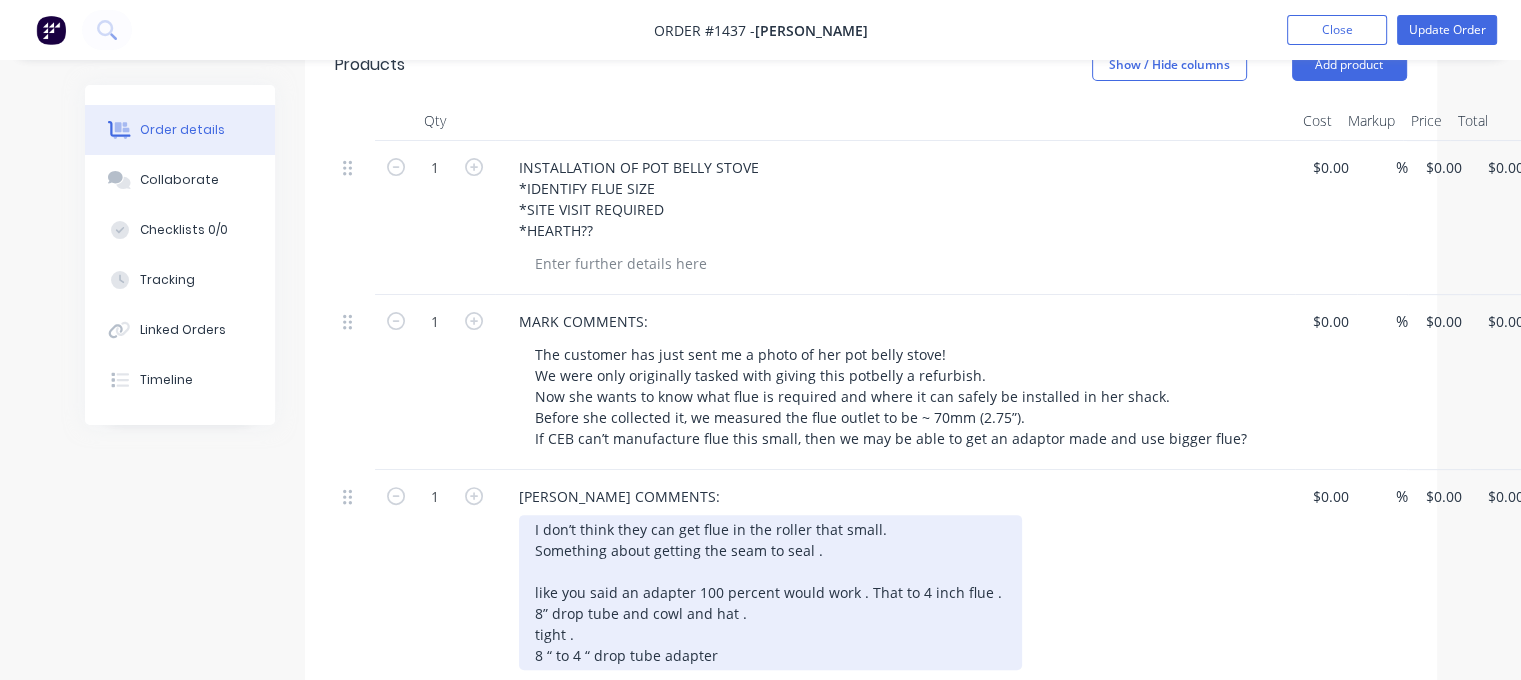 click on "I don’t think they can get flue in the roller that small.
Something about getting the seam to seal .
like you said an adapter 100 percent would work . That to 4 inch flue .
8” drop tube and cowl and hat .
tight .
8 “ to 4 “ drop tube adapter" at bounding box center [770, 592] 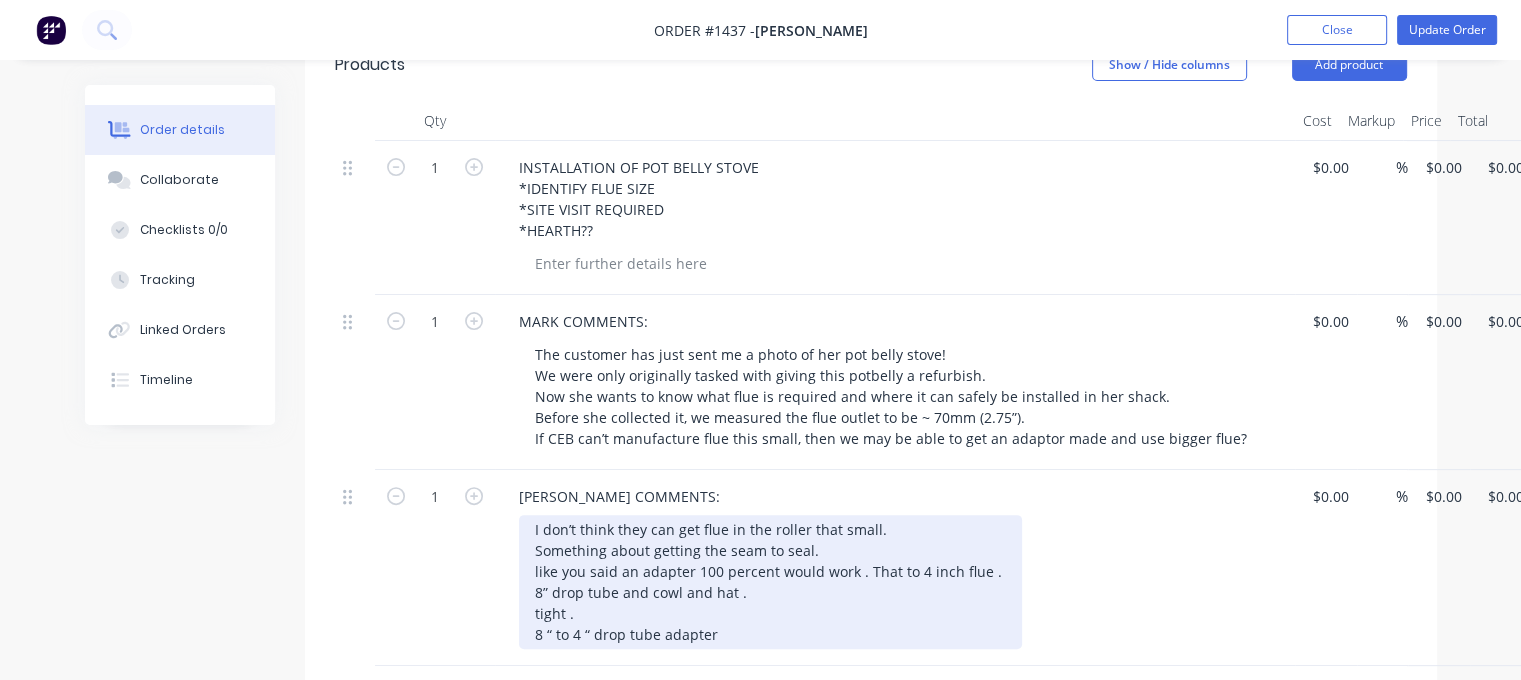 click on "I don’t think they can get flue in the roller that small.
Something about getting the seam to seal.
like you said an adapter 100 percent would work . That to 4 inch flue .
8” drop tube and cowl and hat .
tight .
8 “ to 4 “ drop tube adapter" at bounding box center (770, 582) 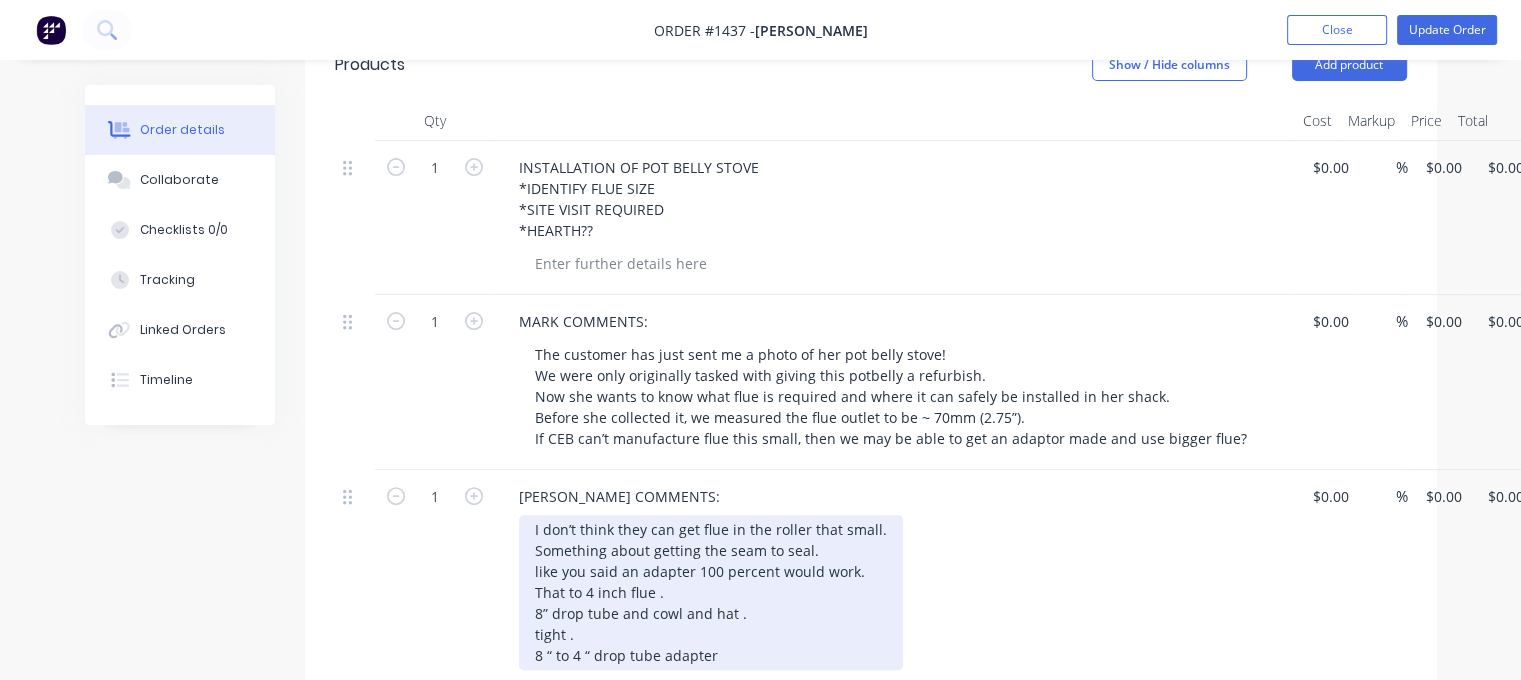 click on "I don’t think they can get flue in the roller that small.
Something about getting the seam to seal.
like you said an adapter 100 percent would work.
That to 4 inch flue .
8” drop tube and cowl and hat .
tight .
8 “ to 4 “ drop tube adapter" at bounding box center (711, 592) 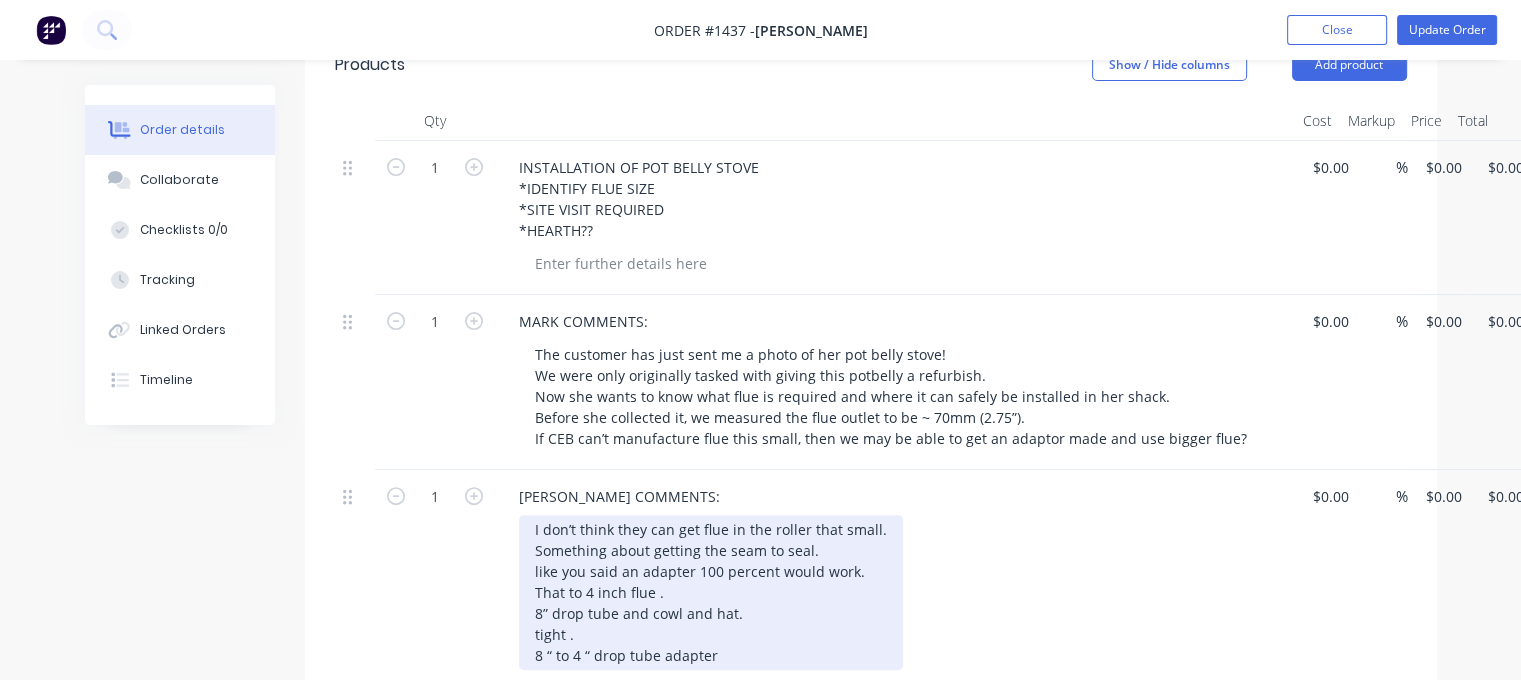 click on "I don’t think they can get flue in the roller that small.
Something about getting the seam to seal.
like you said an adapter 100 percent would work.
That to 4 inch flue .
8” drop tube and cowl and hat.
tight .
8 “ to 4 “ drop tube adapter" at bounding box center (711, 592) 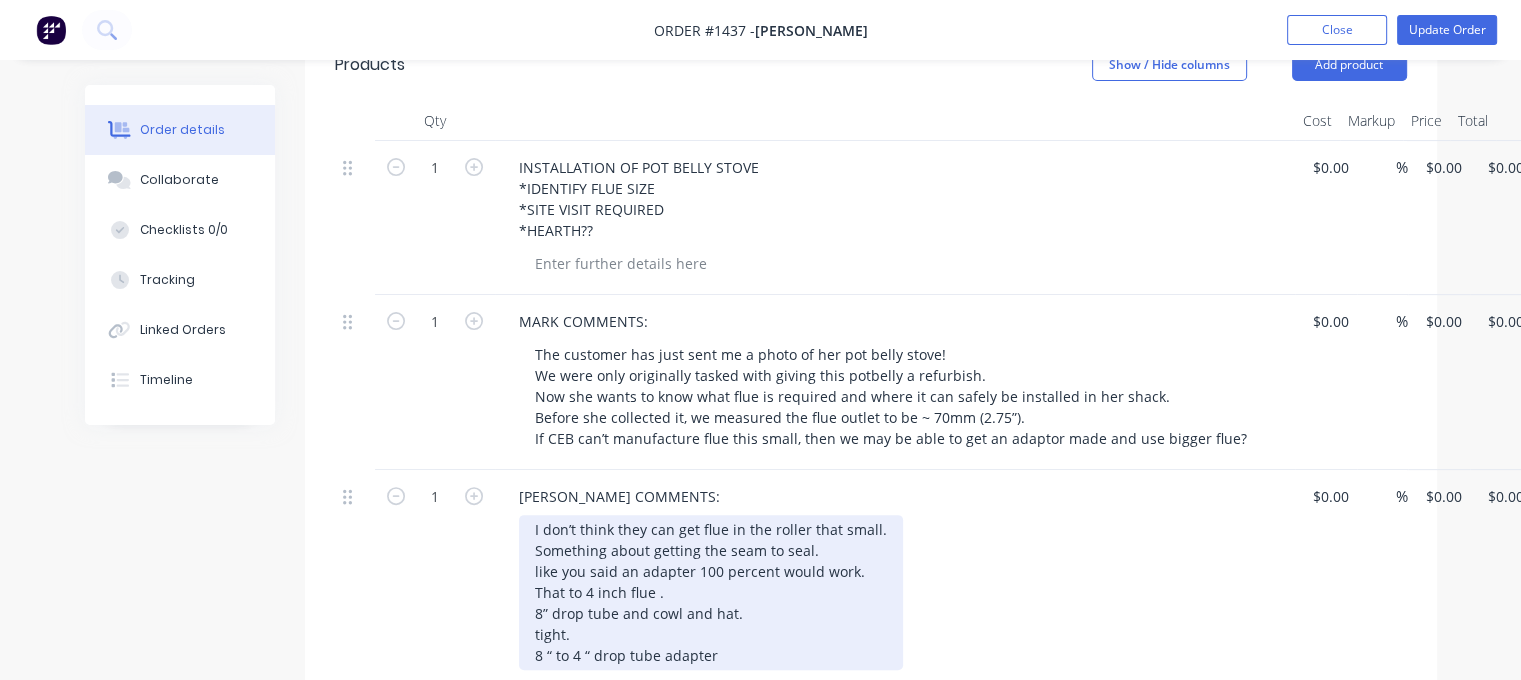 click on "I don’t think they can get flue in the roller that small.
Something about getting the seam to seal.
like you said an adapter 100 percent would work.
That to 4 inch flue .
8” drop tube and cowl and hat.
tight.
8 “ to 4 “ drop tube adapter" at bounding box center [711, 592] 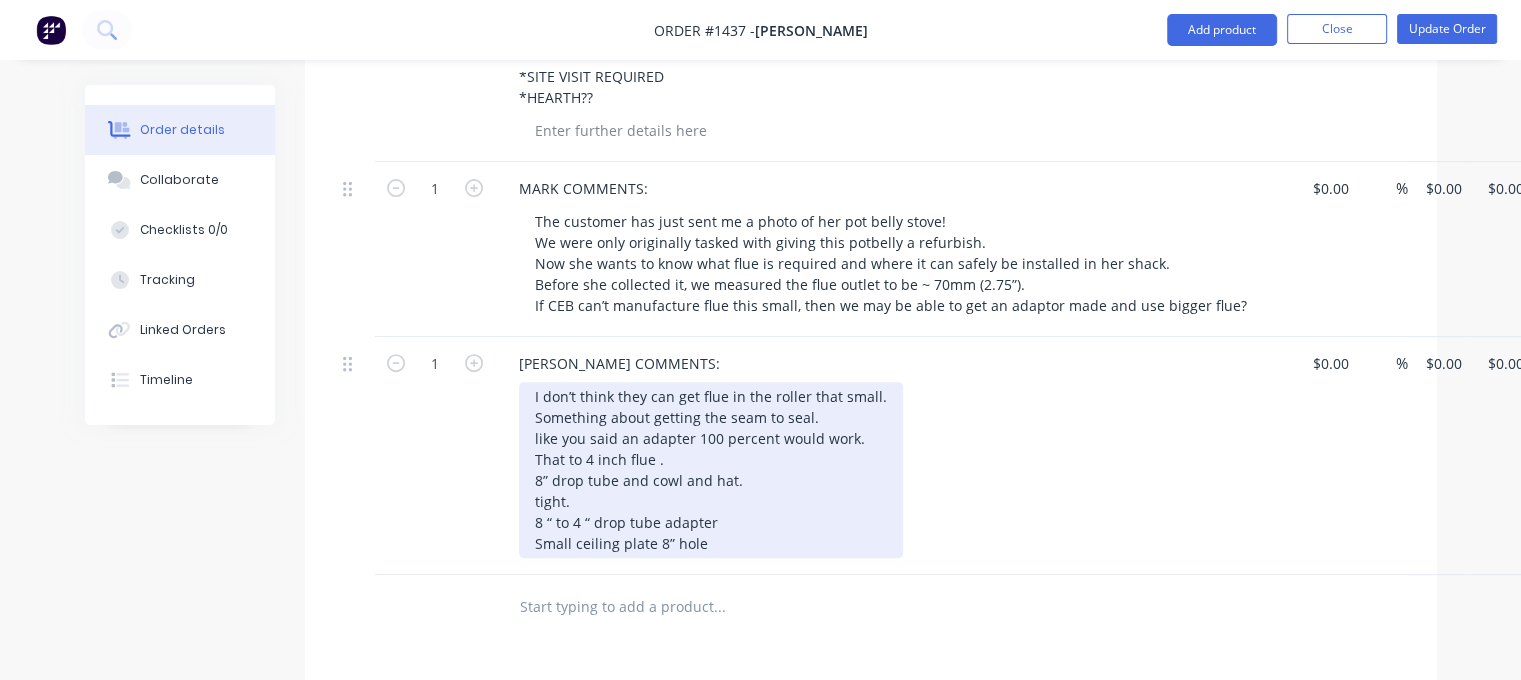 scroll, scrollTop: 700, scrollLeft: 0, axis: vertical 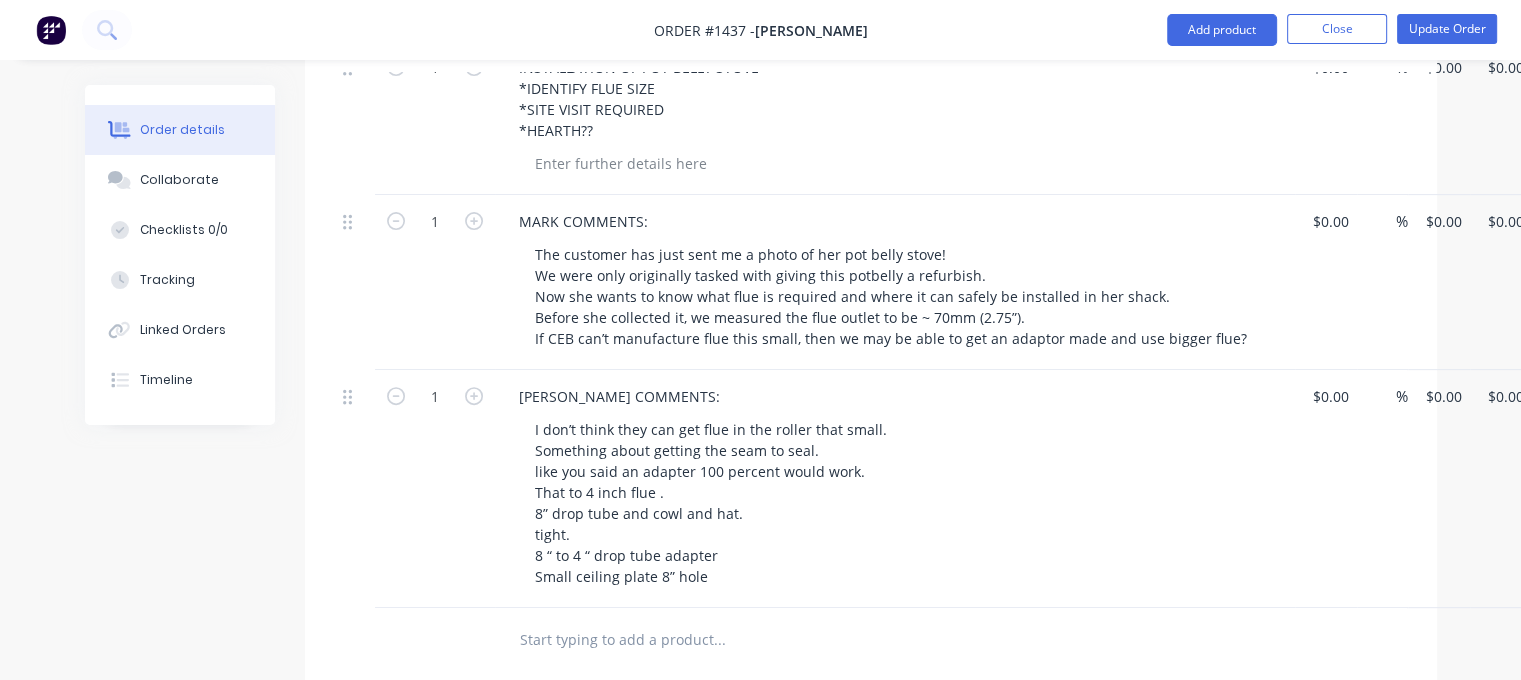 click at bounding box center (719, 640) 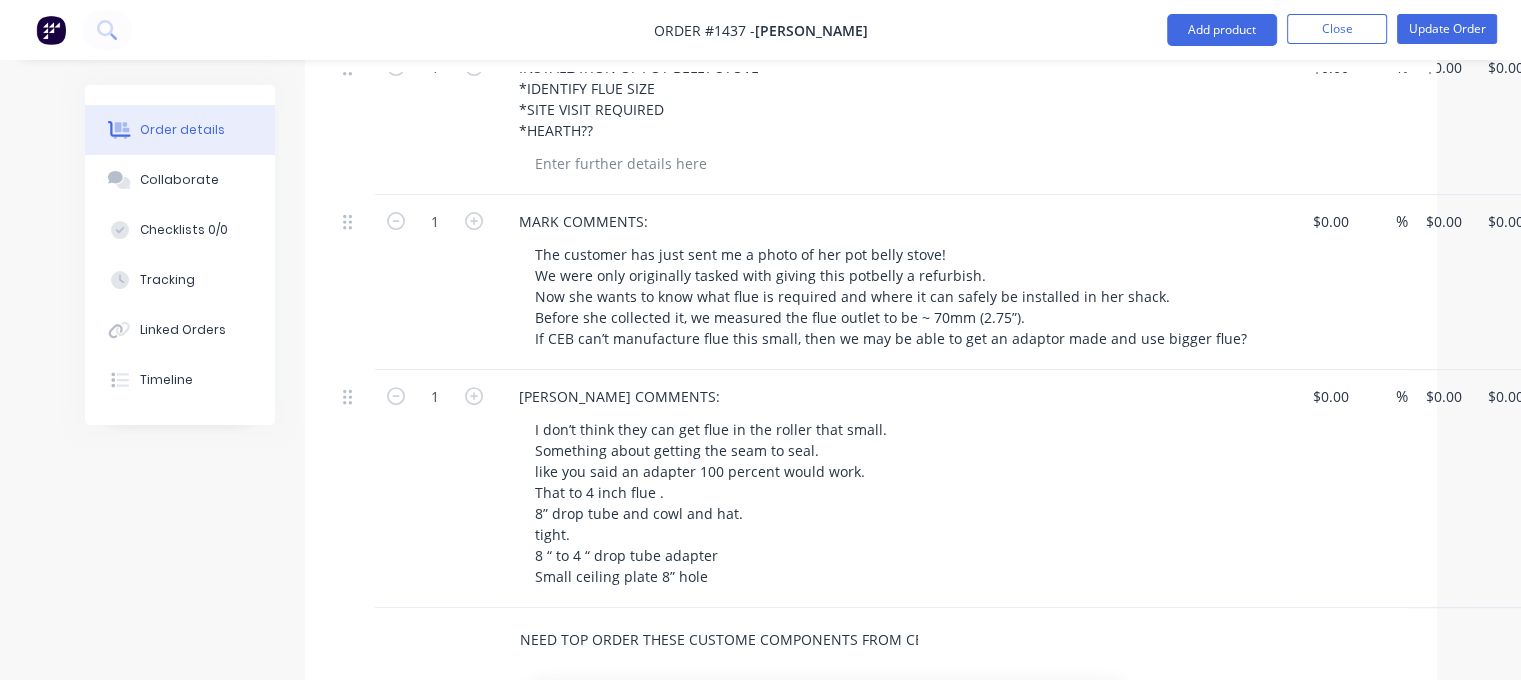 scroll, scrollTop: 0, scrollLeft: 4, axis: horizontal 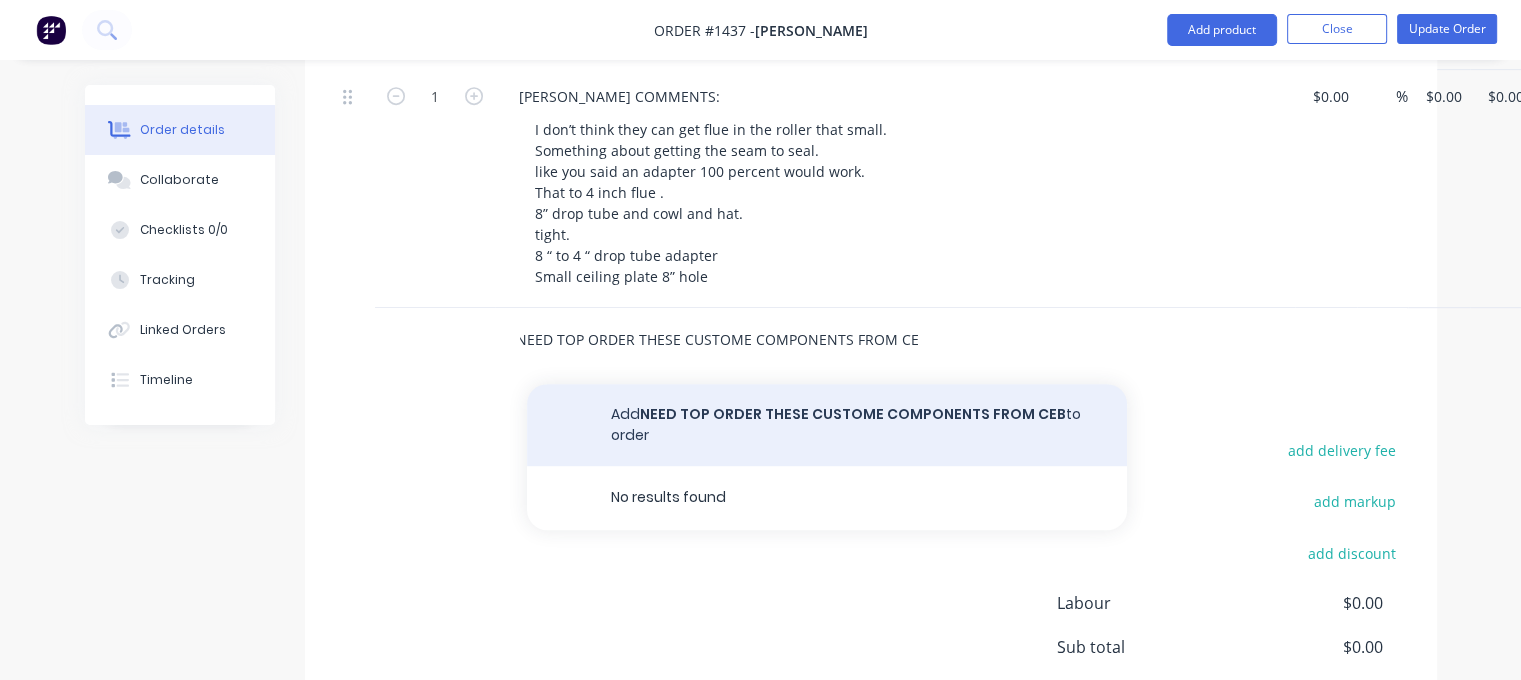 type on "NEED TOP ORDER THESE CUSTOME COMPONENTS FROM CEB" 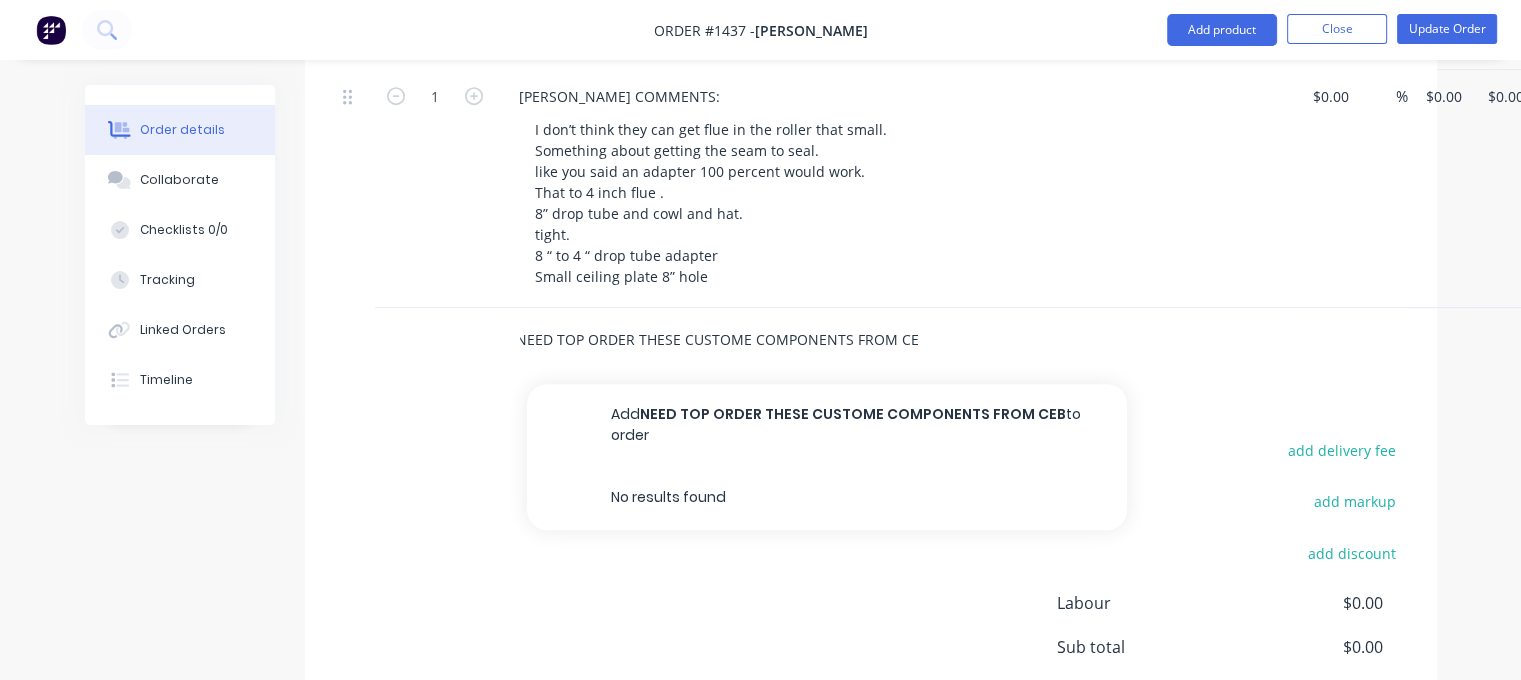 click on "Add  NEED TOP ORDER THESE CUSTOME COMPONENTS FROM CEB  to order" at bounding box center (827, 425) 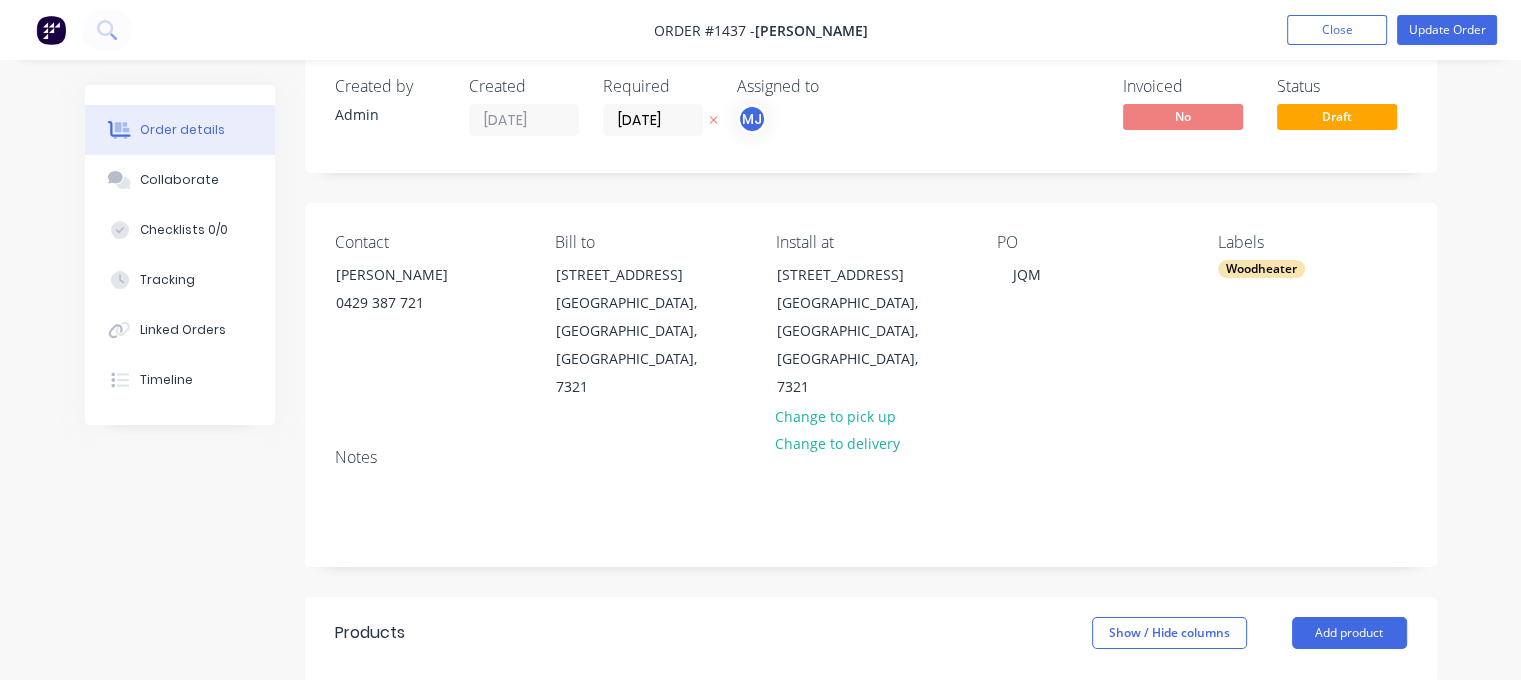 scroll, scrollTop: 0, scrollLeft: 0, axis: both 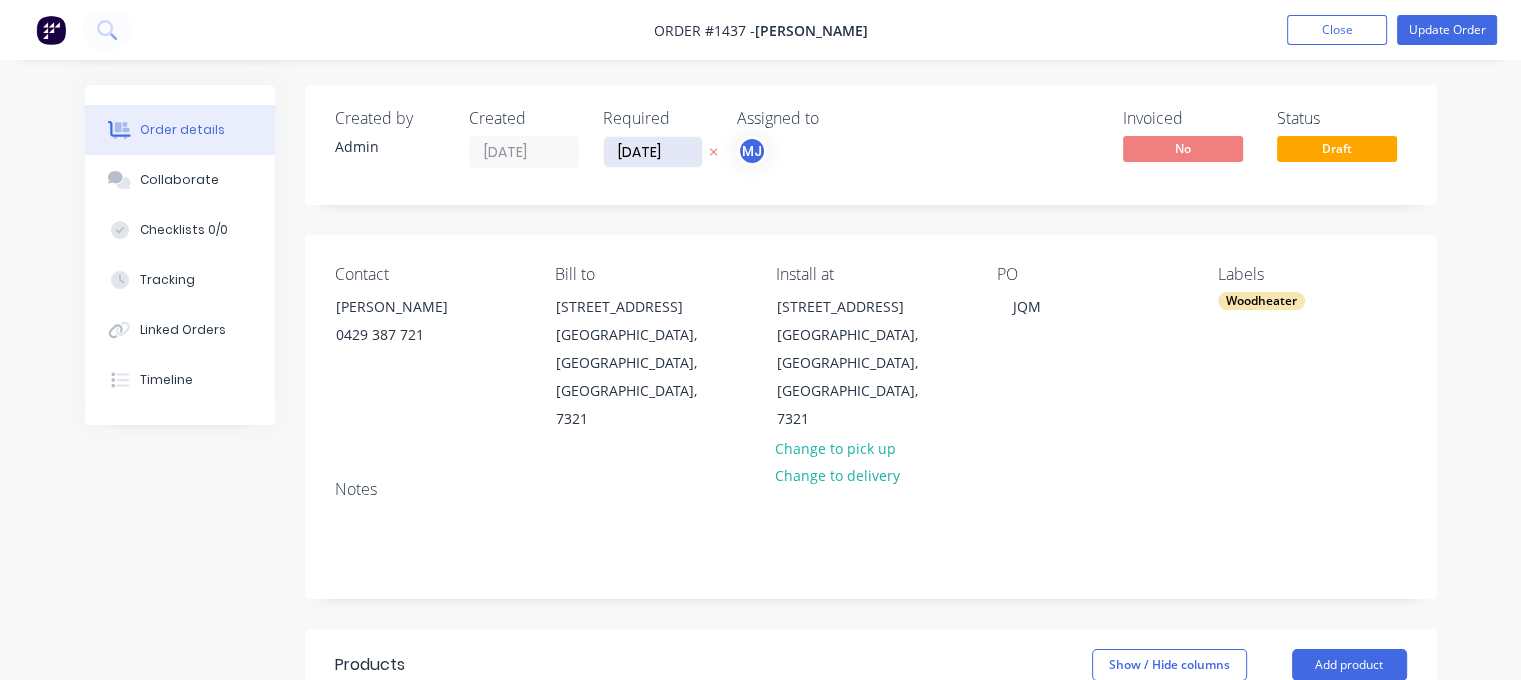 click on "[DATE]" at bounding box center (653, 152) 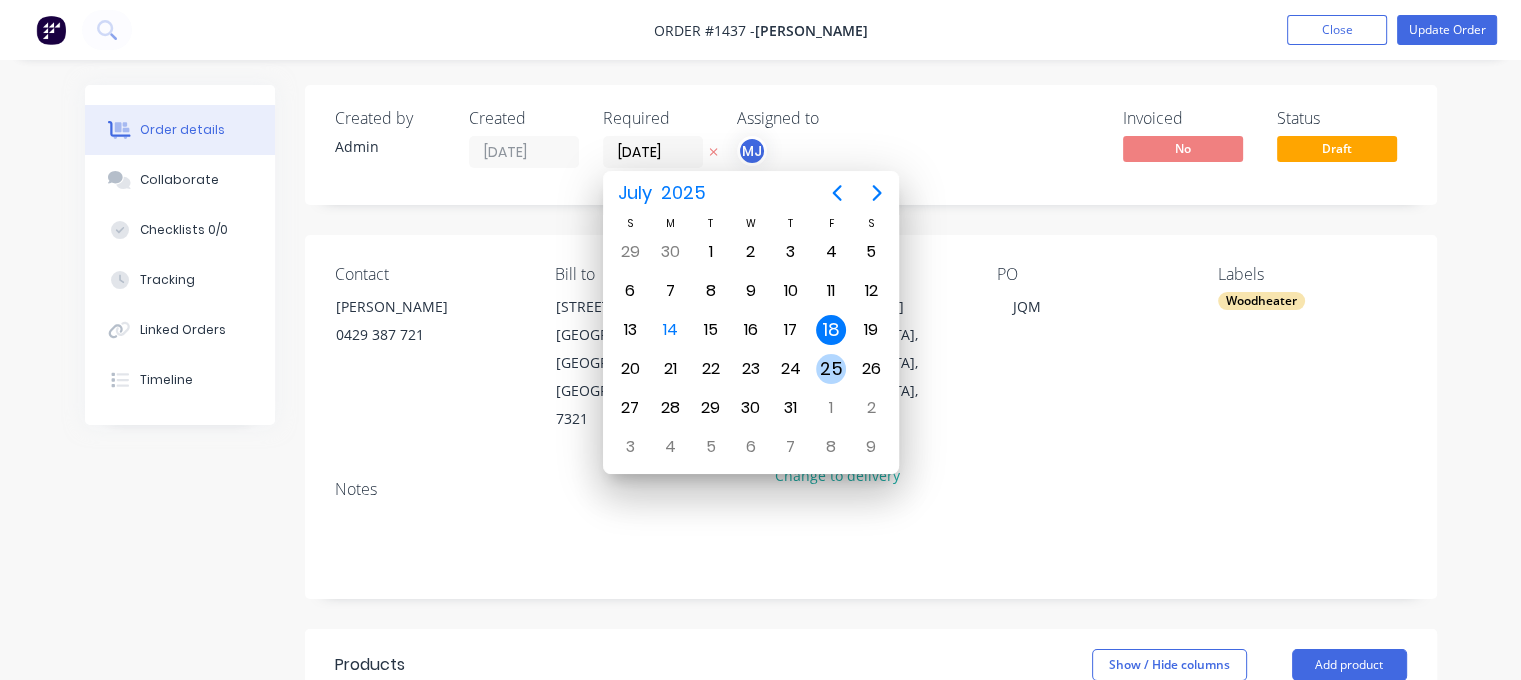 click on "25" at bounding box center [831, 369] 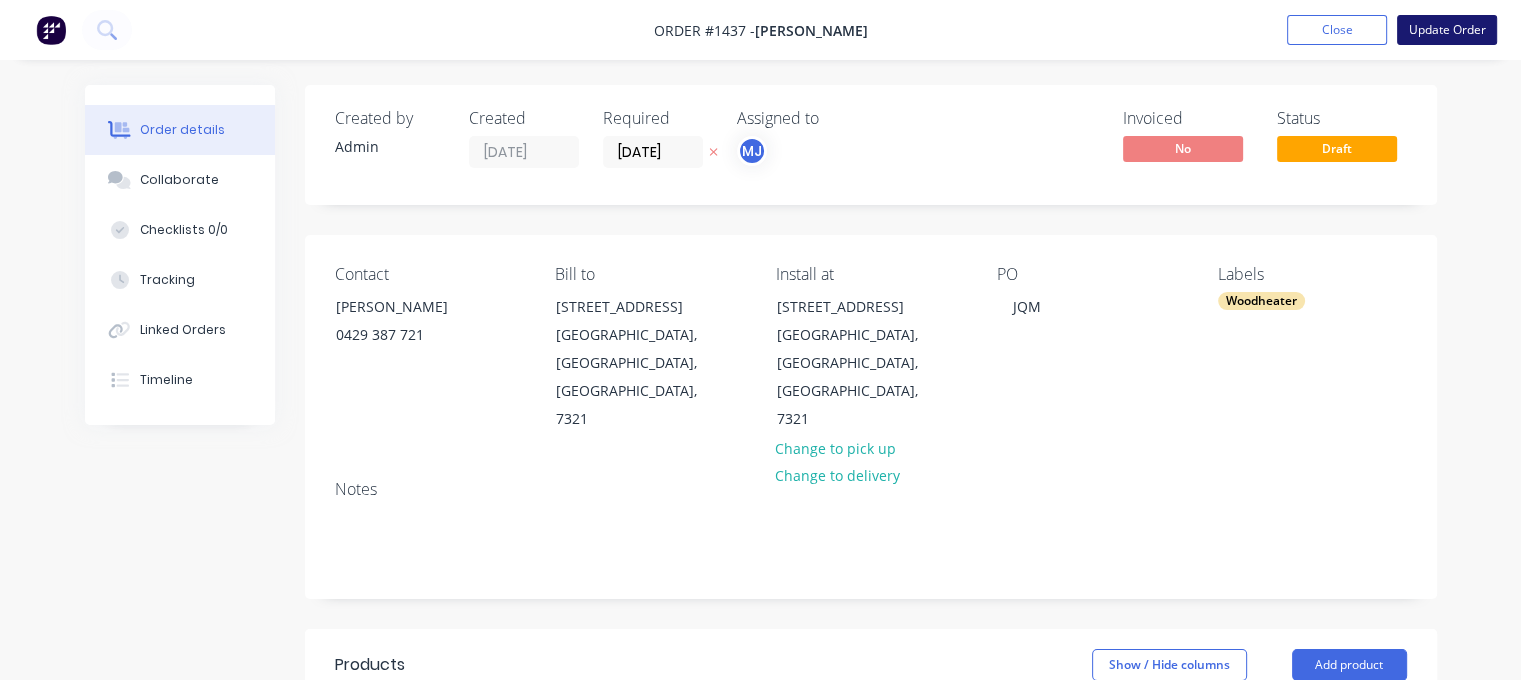 click on "Update Order" at bounding box center (1447, 30) 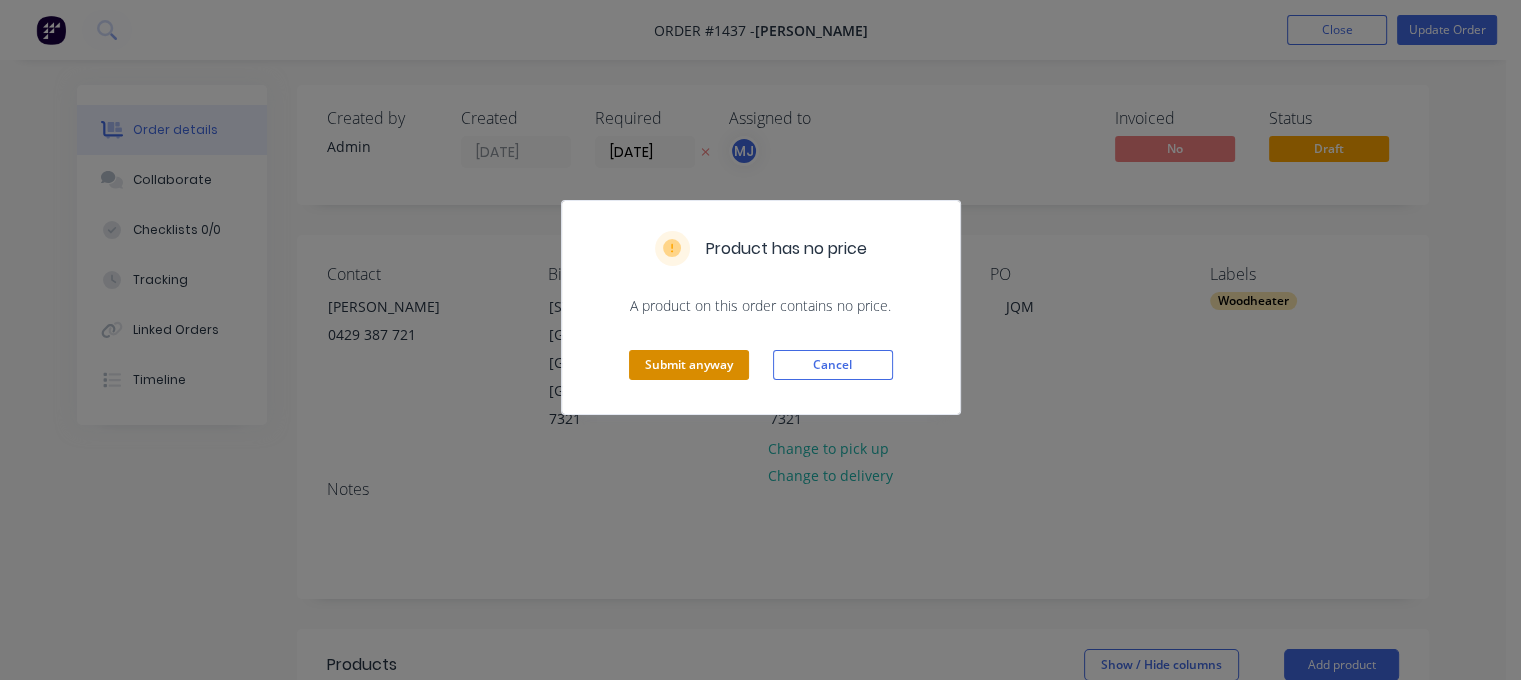 click on "Submit anyway" at bounding box center [689, 365] 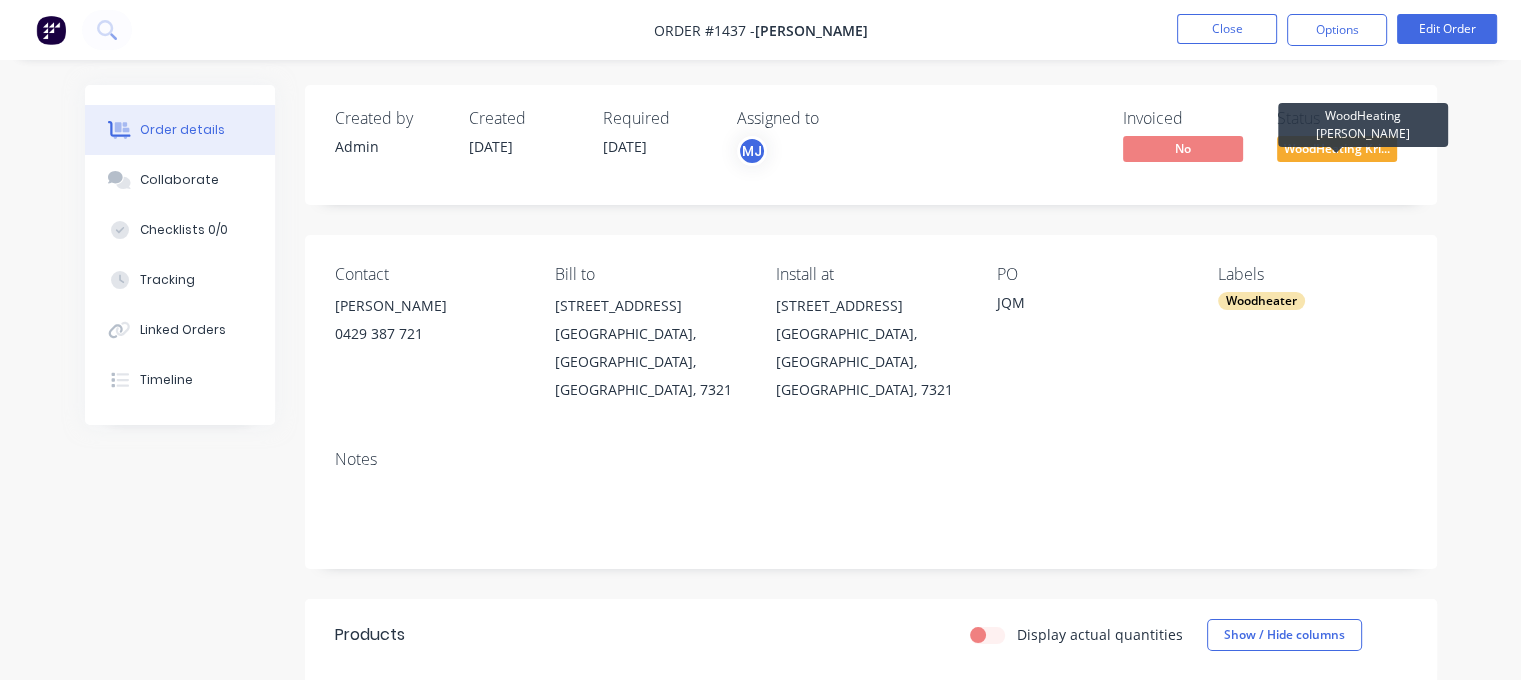 click on "WoodHeating Kri..." at bounding box center (1337, 148) 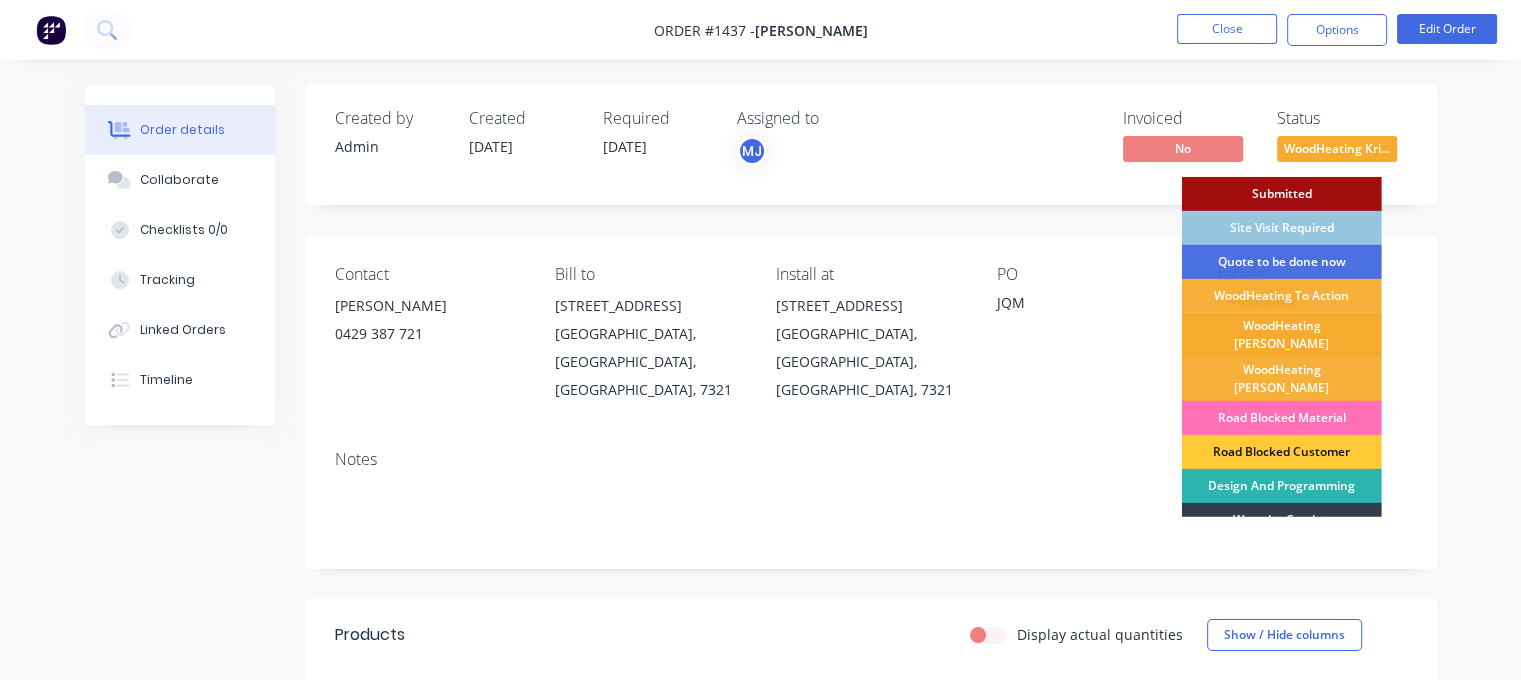 click on "WoodHeating [PERSON_NAME]" at bounding box center (1282, 335) 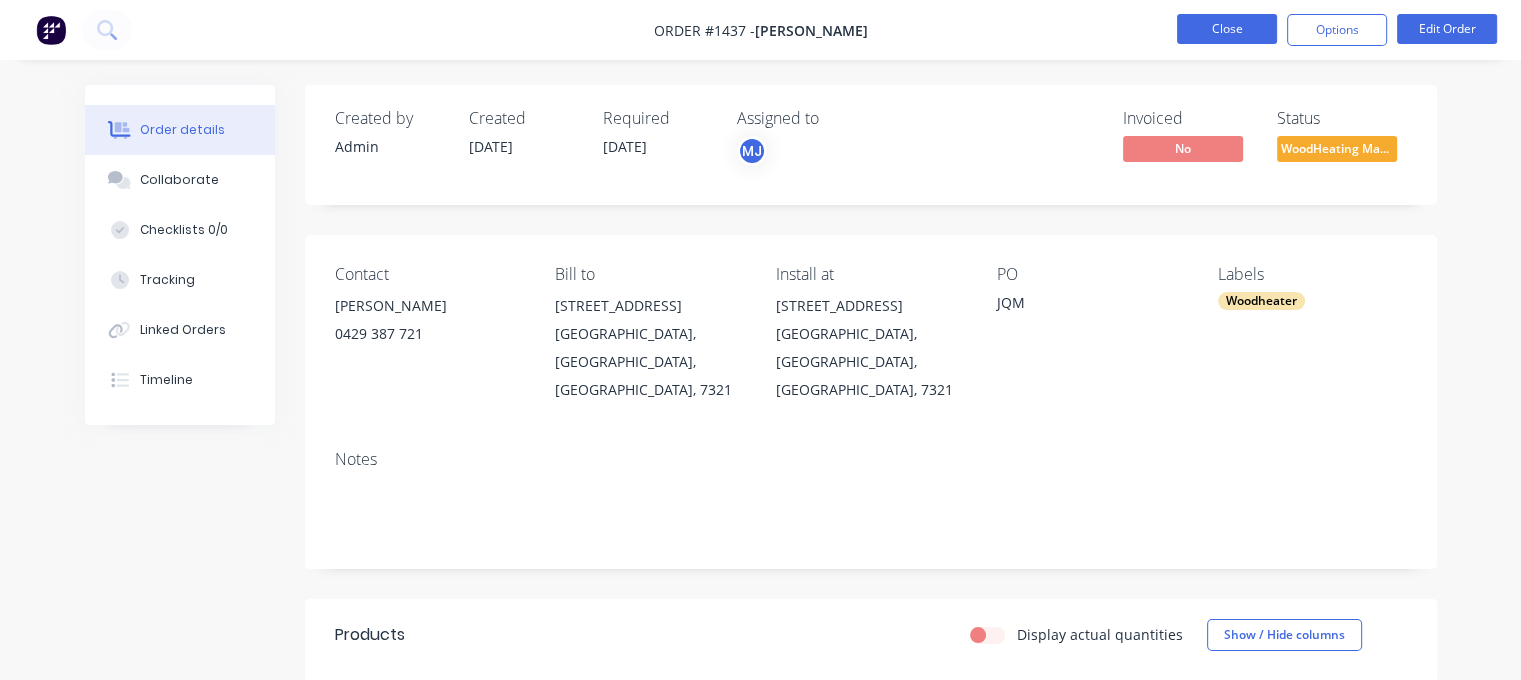 click on "Close" at bounding box center [1227, 29] 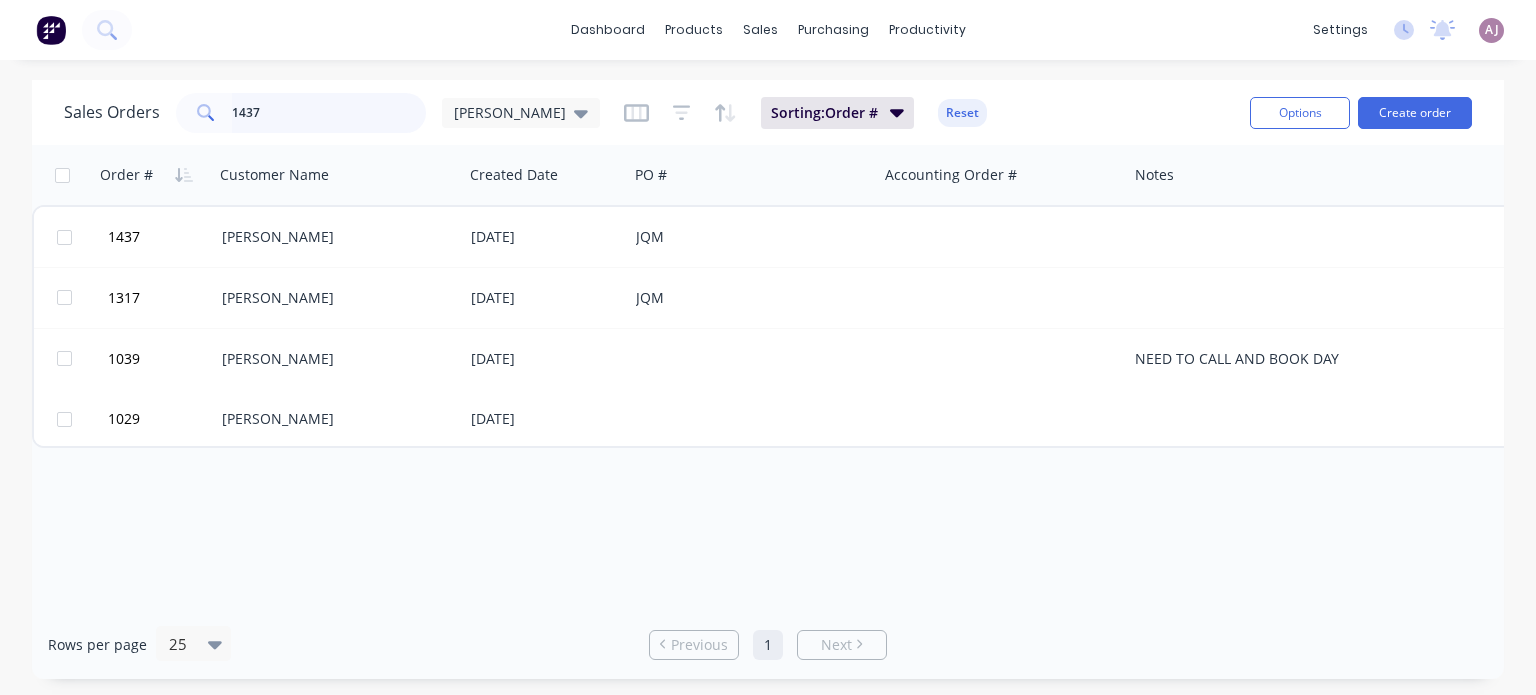 click on "1437" at bounding box center (329, 113) 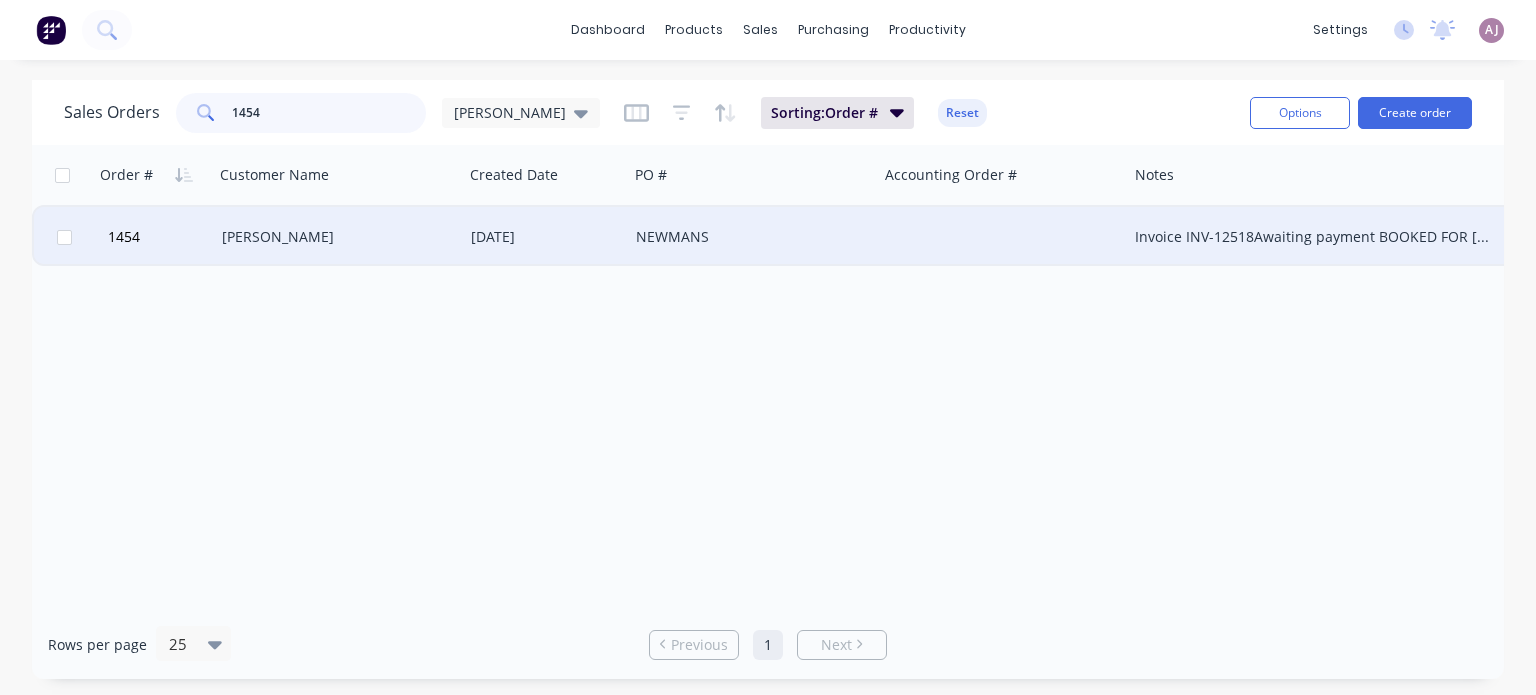 type on "1454" 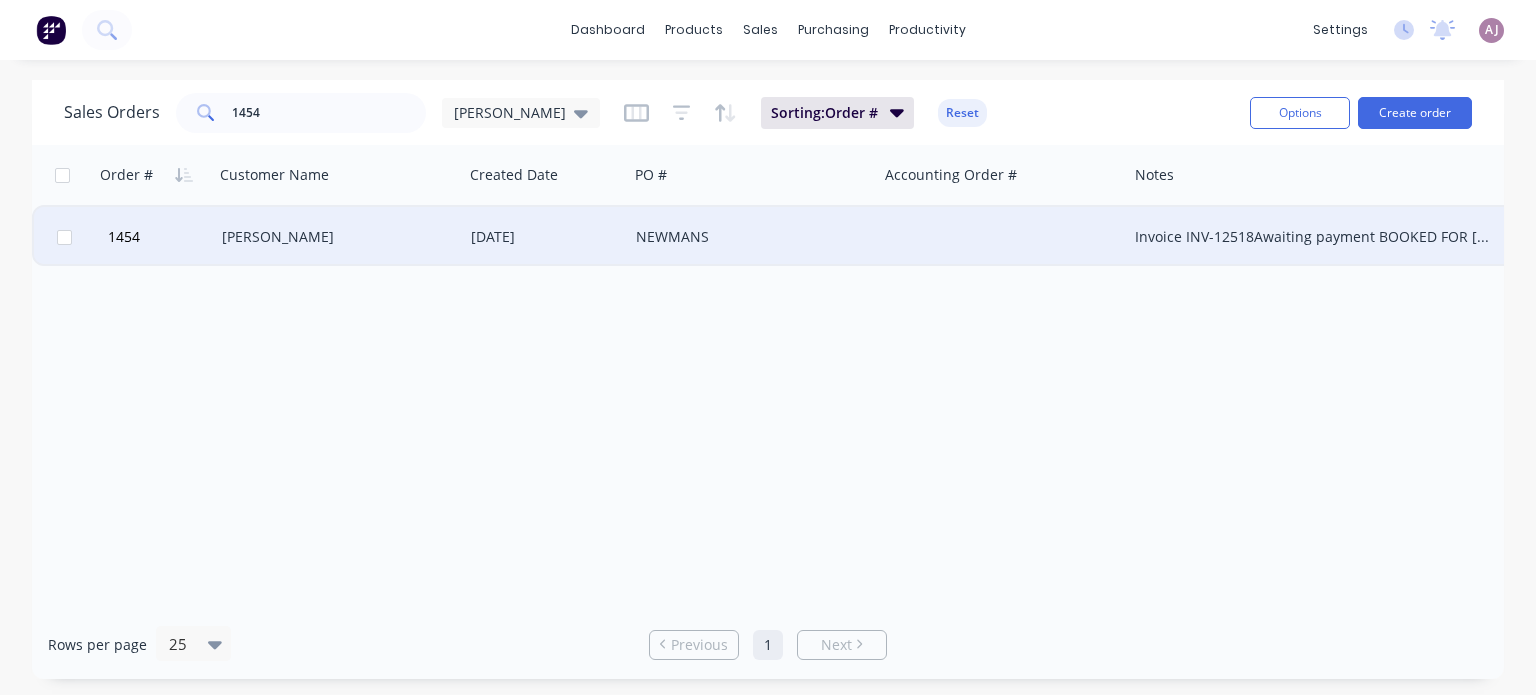 click on "[PERSON_NAME]" at bounding box center [333, 237] 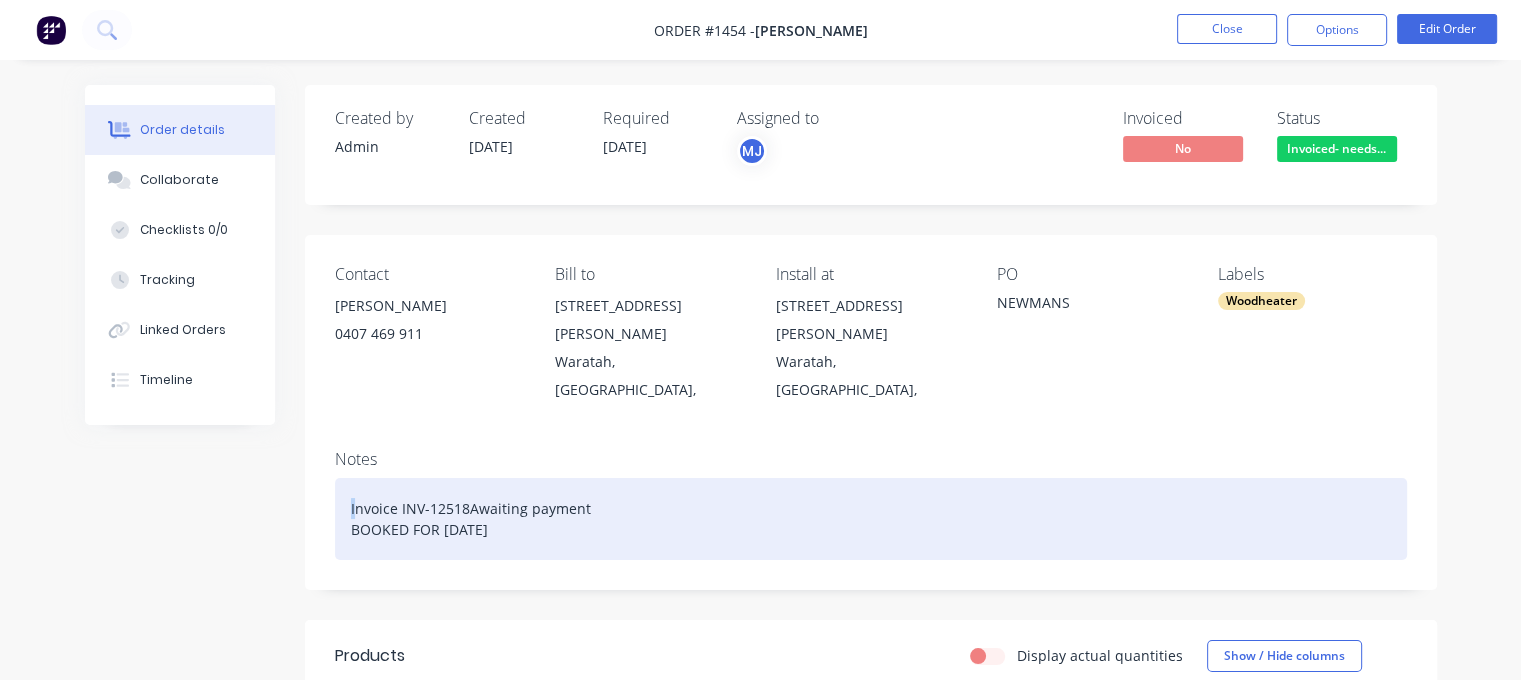 click on "Invoice INV-12518Awaiting payment
BOOKED FOR [DATE]" at bounding box center (871, 519) 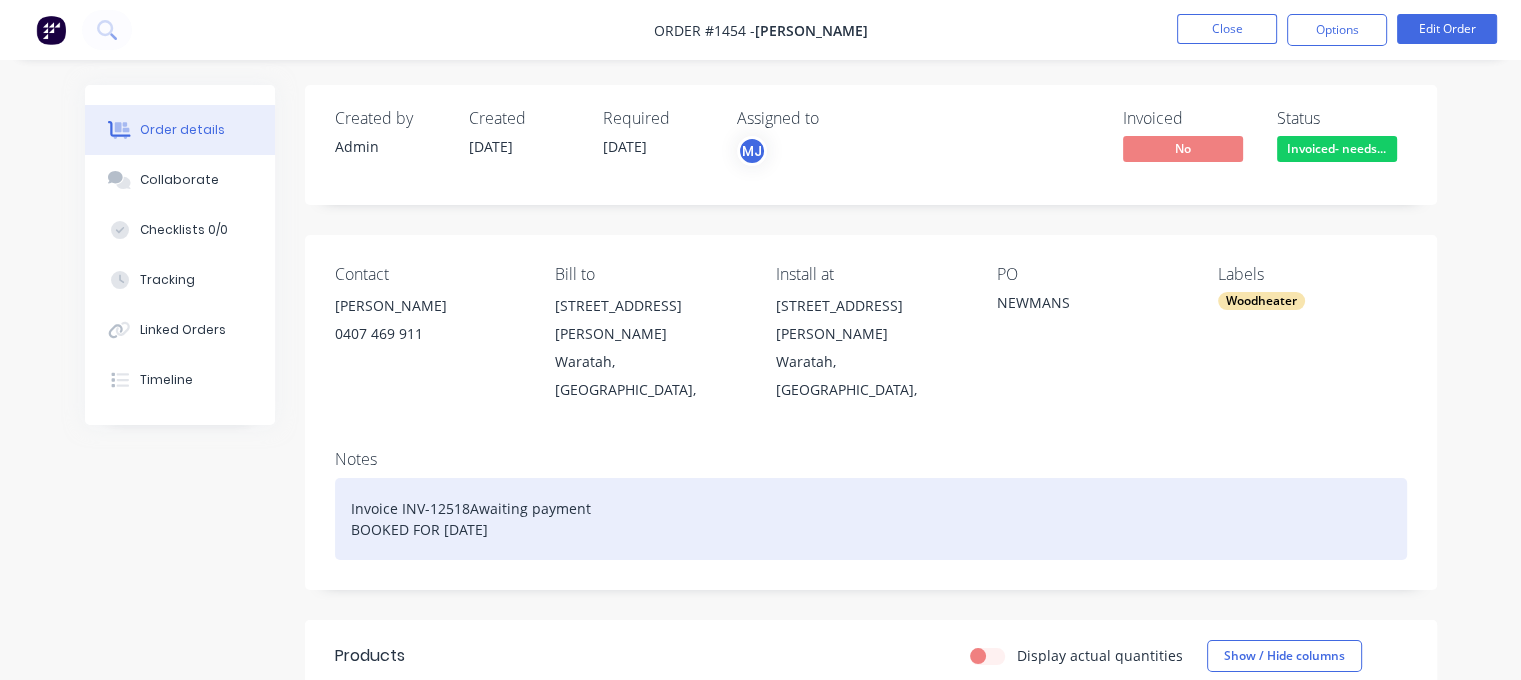 click on "Invoice INV-12518Awaiting payment
BOOKED FOR [DATE]" at bounding box center (871, 519) 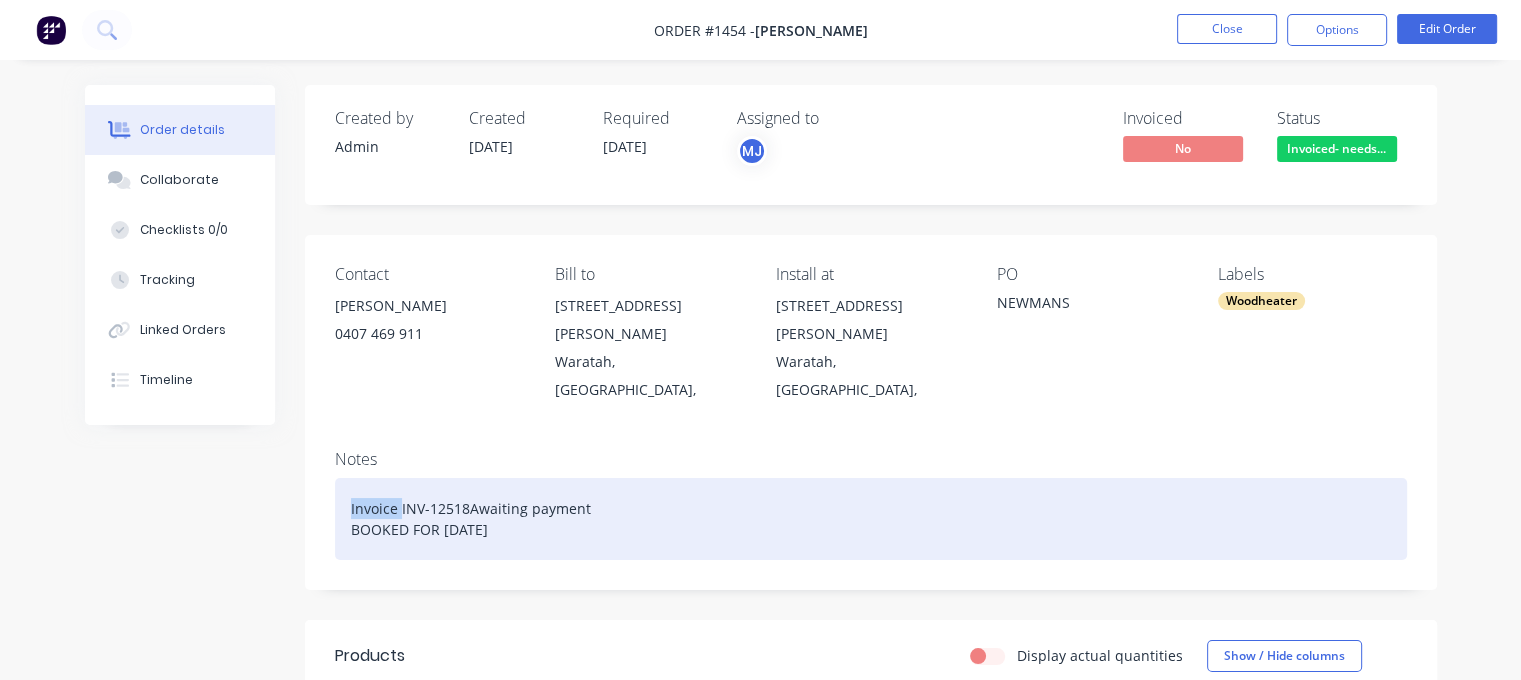 click on "Invoice INV-12518Awaiting payment
BOOKED FOR [DATE]" at bounding box center (871, 519) 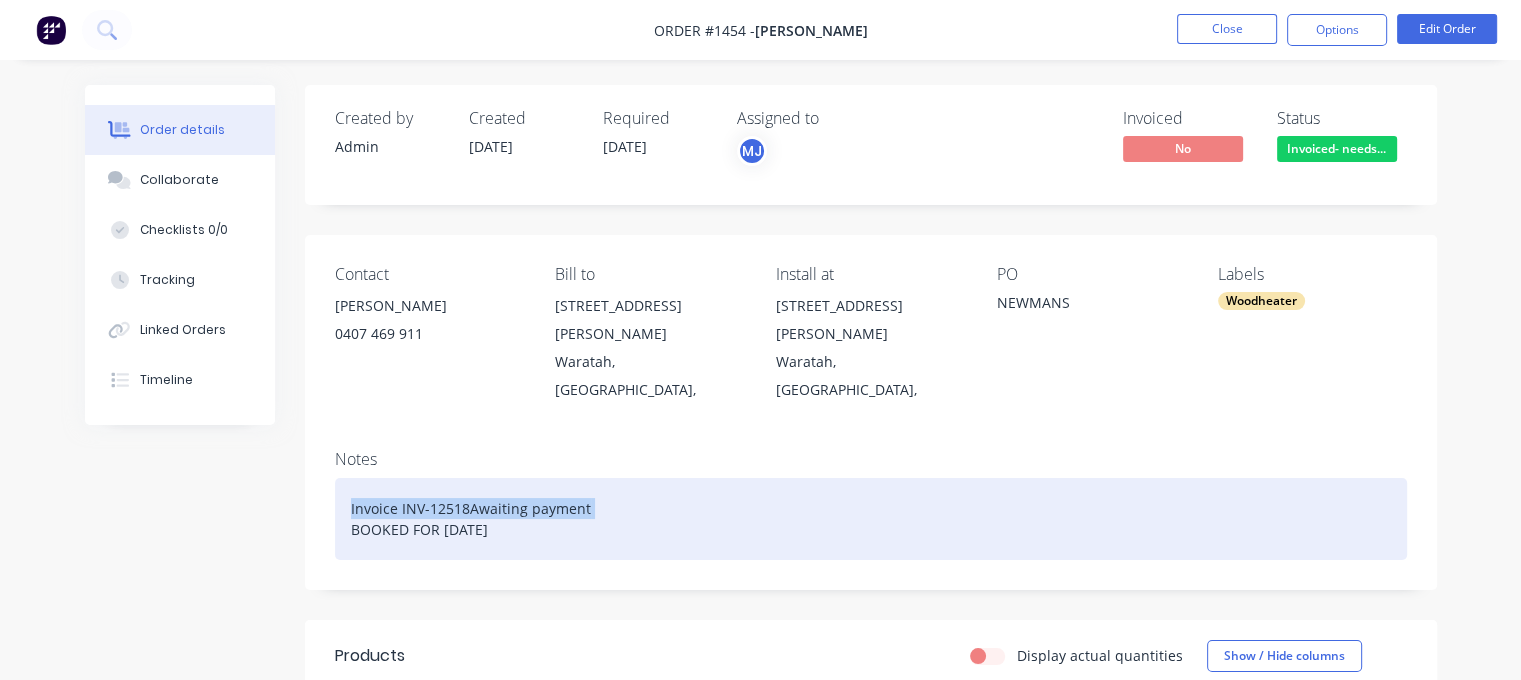 click on "Invoice INV-12518Awaiting payment
BOOKED FOR [DATE]" at bounding box center [871, 519] 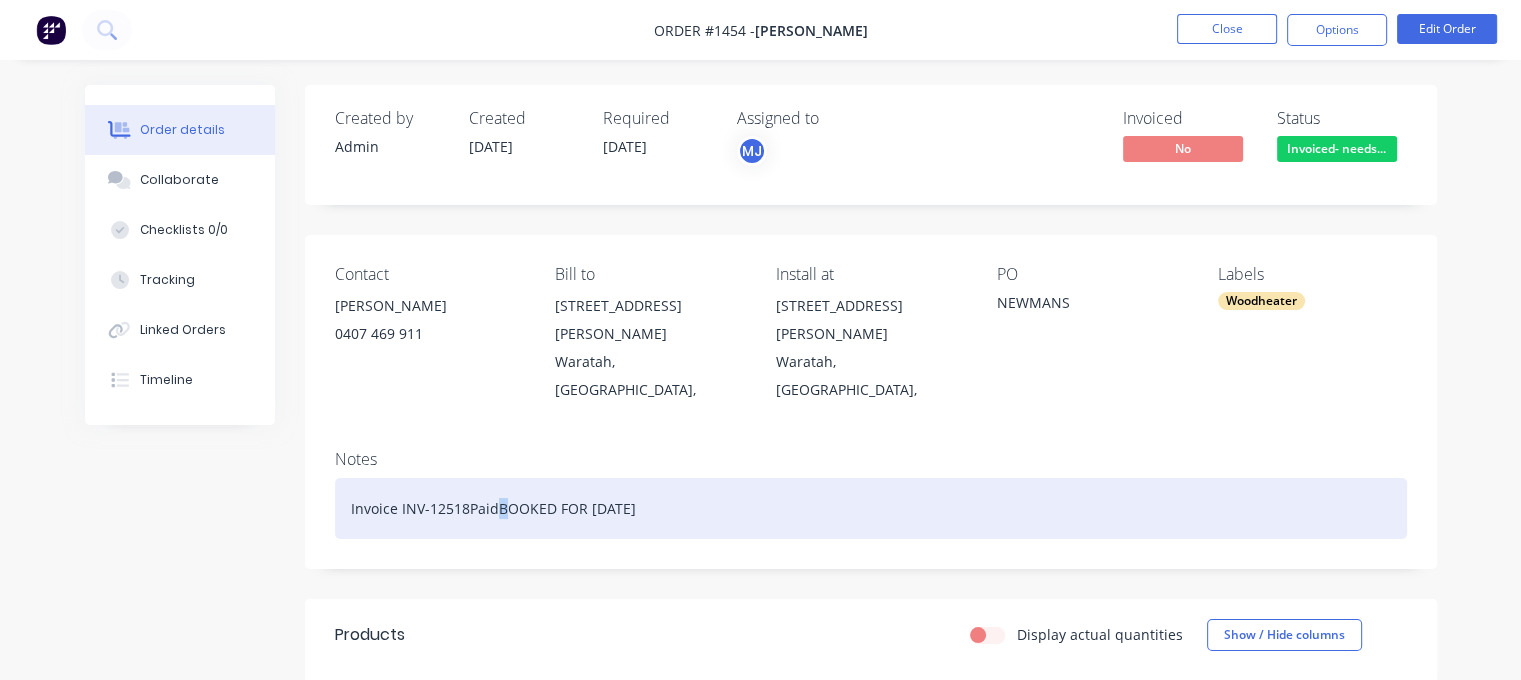 click on "Invoice INV-12518PaidBOOKED FOR [DATE]" at bounding box center (871, 508) 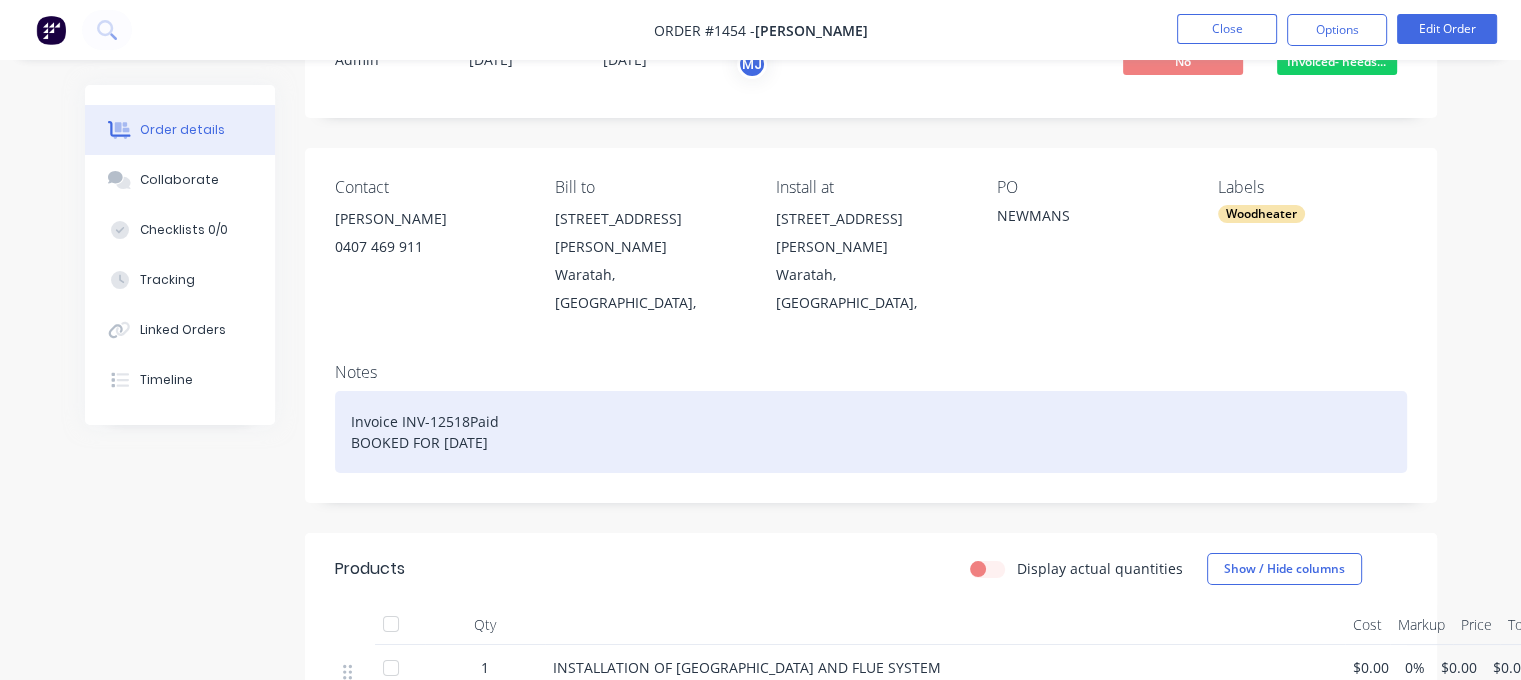 scroll, scrollTop: 0, scrollLeft: 0, axis: both 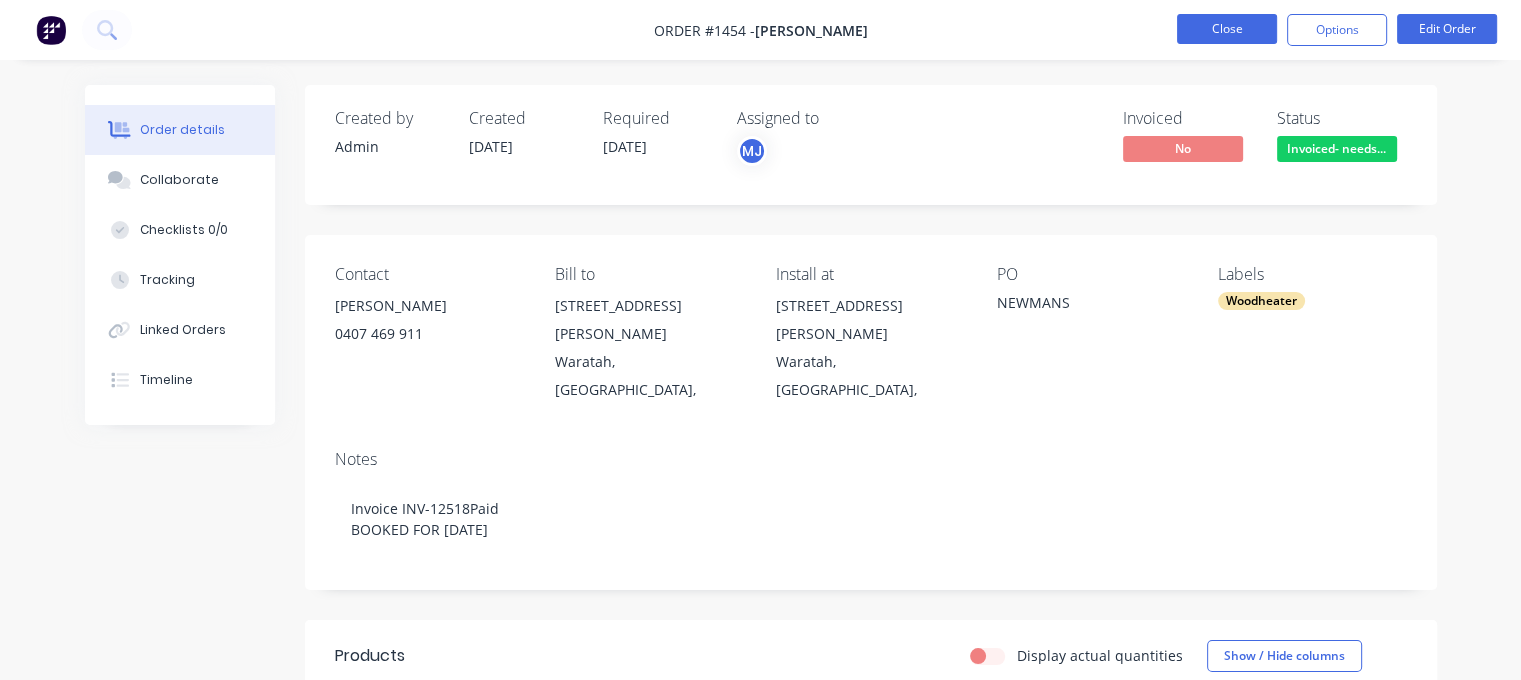 click on "Close" at bounding box center [1227, 29] 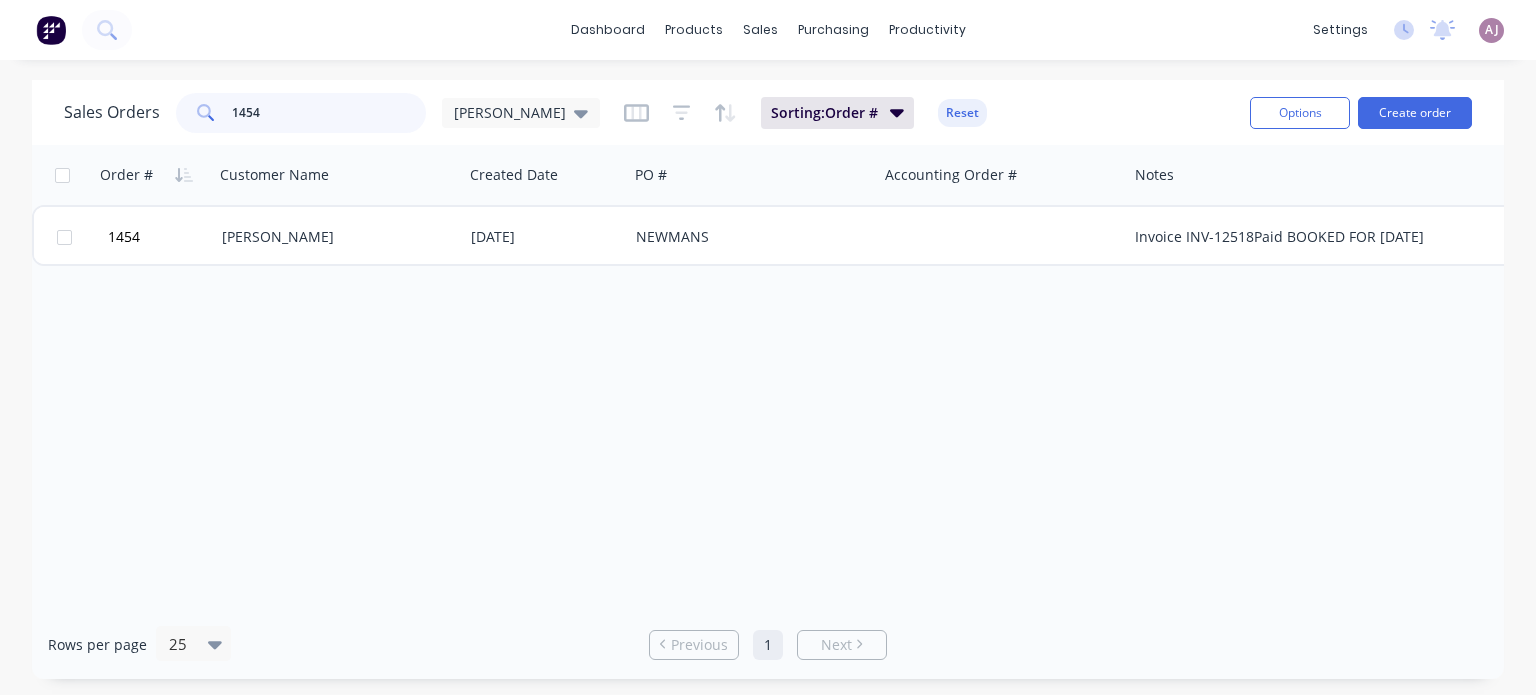click on "1454" at bounding box center (329, 113) 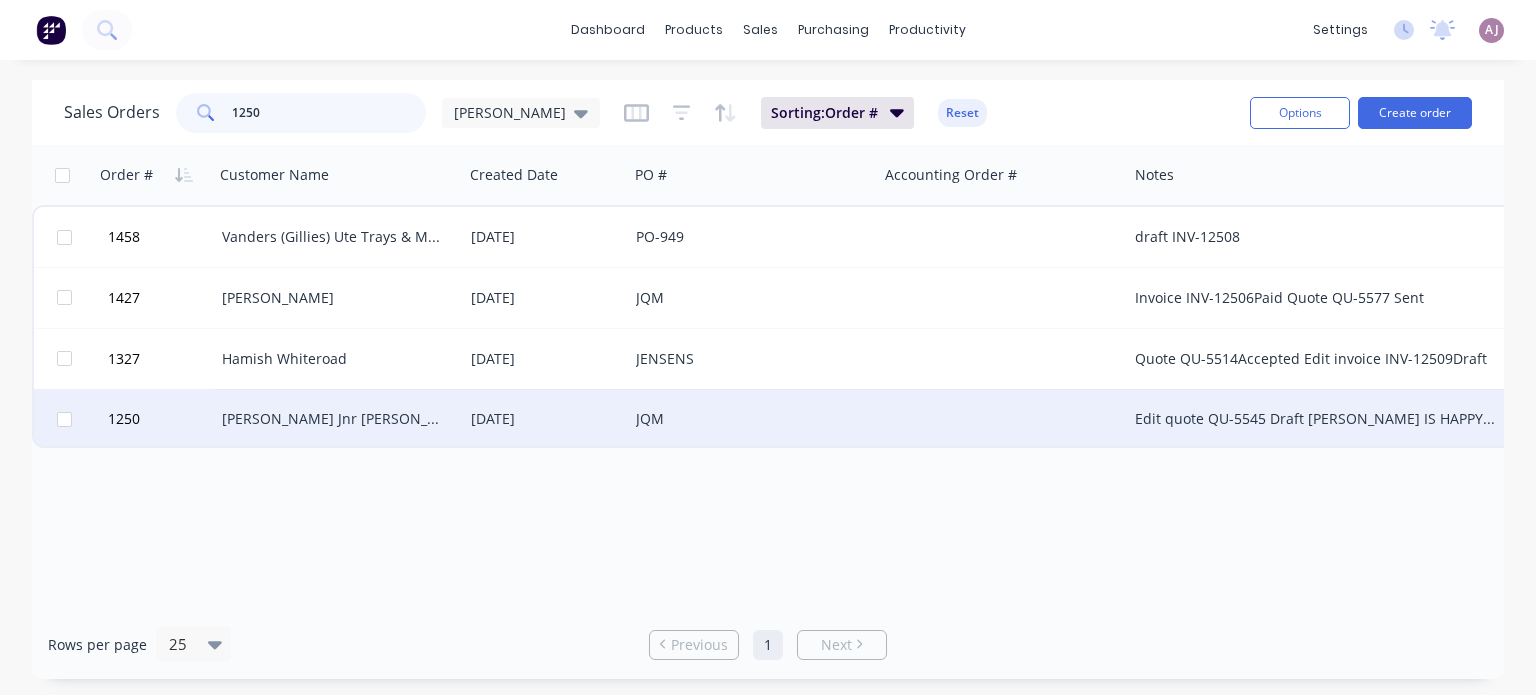 type on "1250" 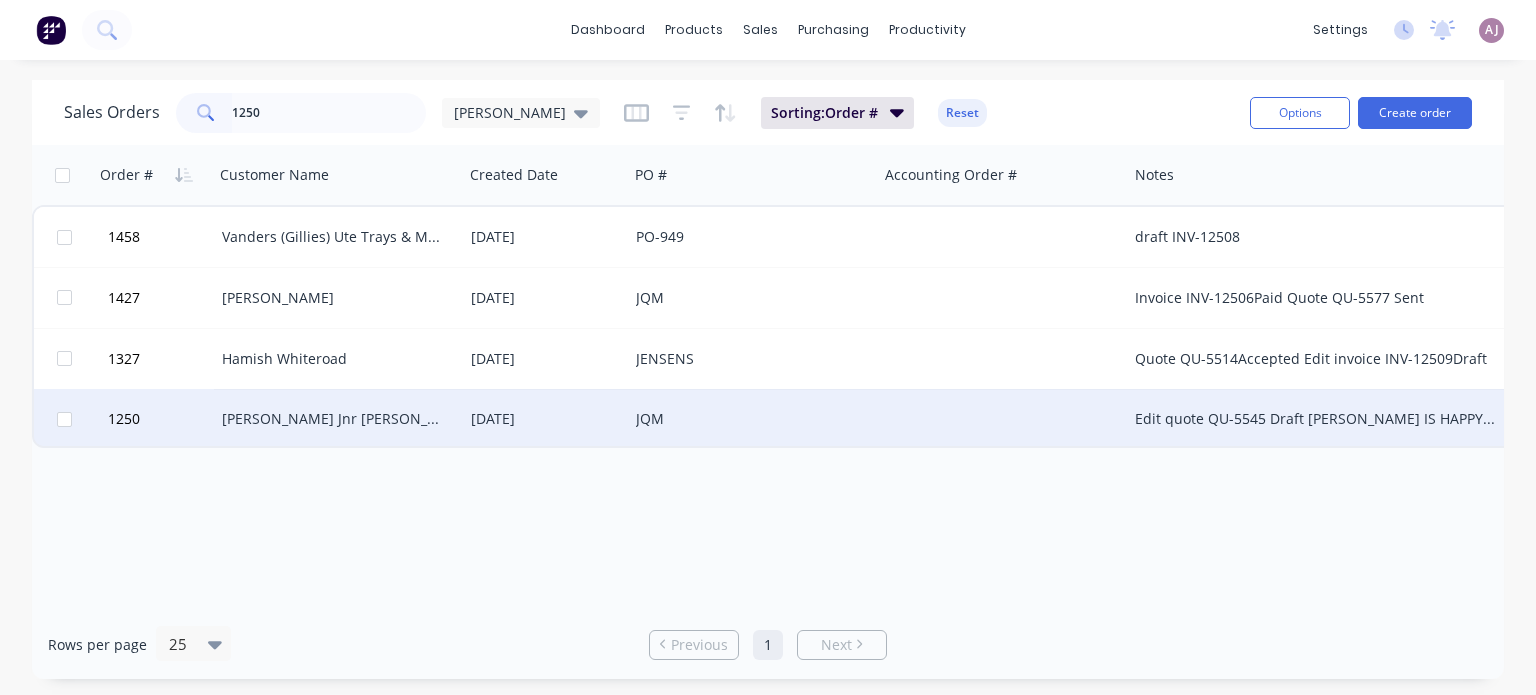click on "[PERSON_NAME] Jnr [PERSON_NAME]" at bounding box center [333, 419] 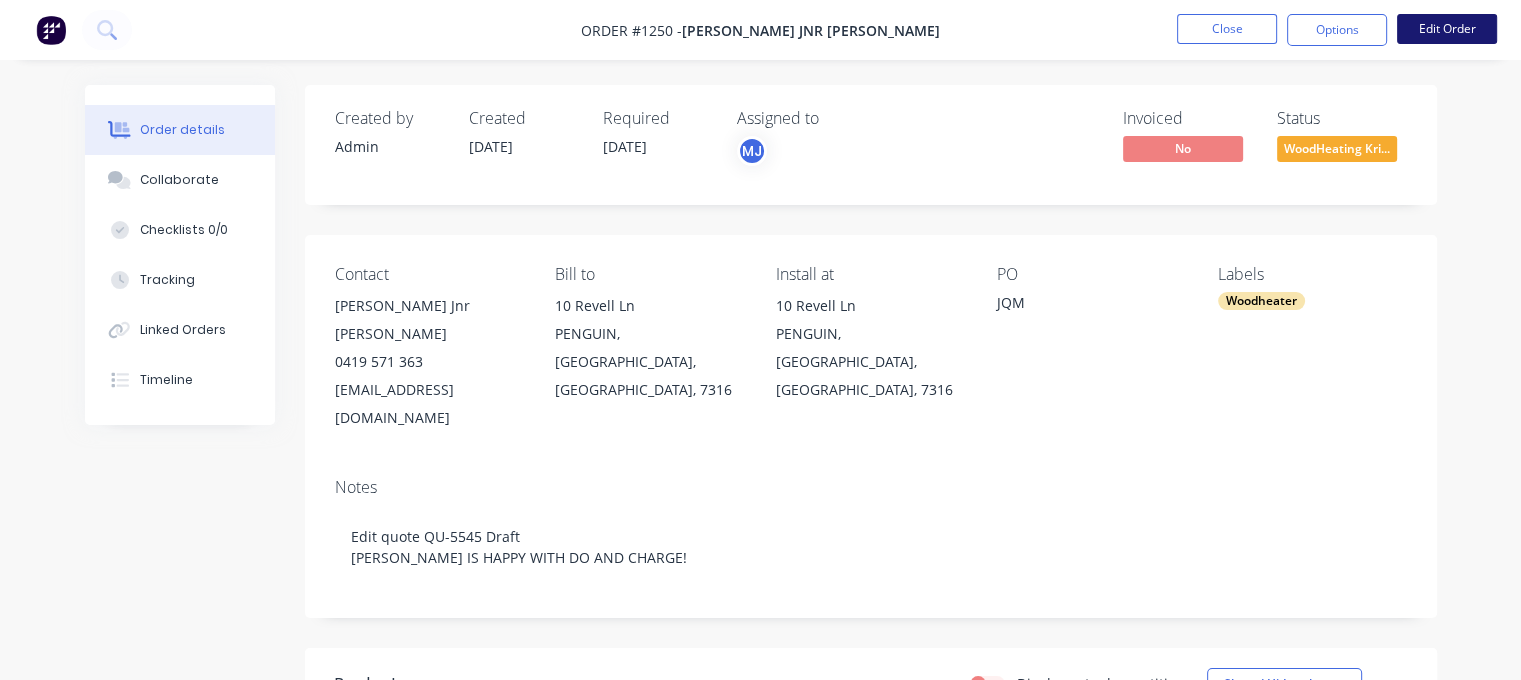 click on "Edit Order" at bounding box center [1447, 29] 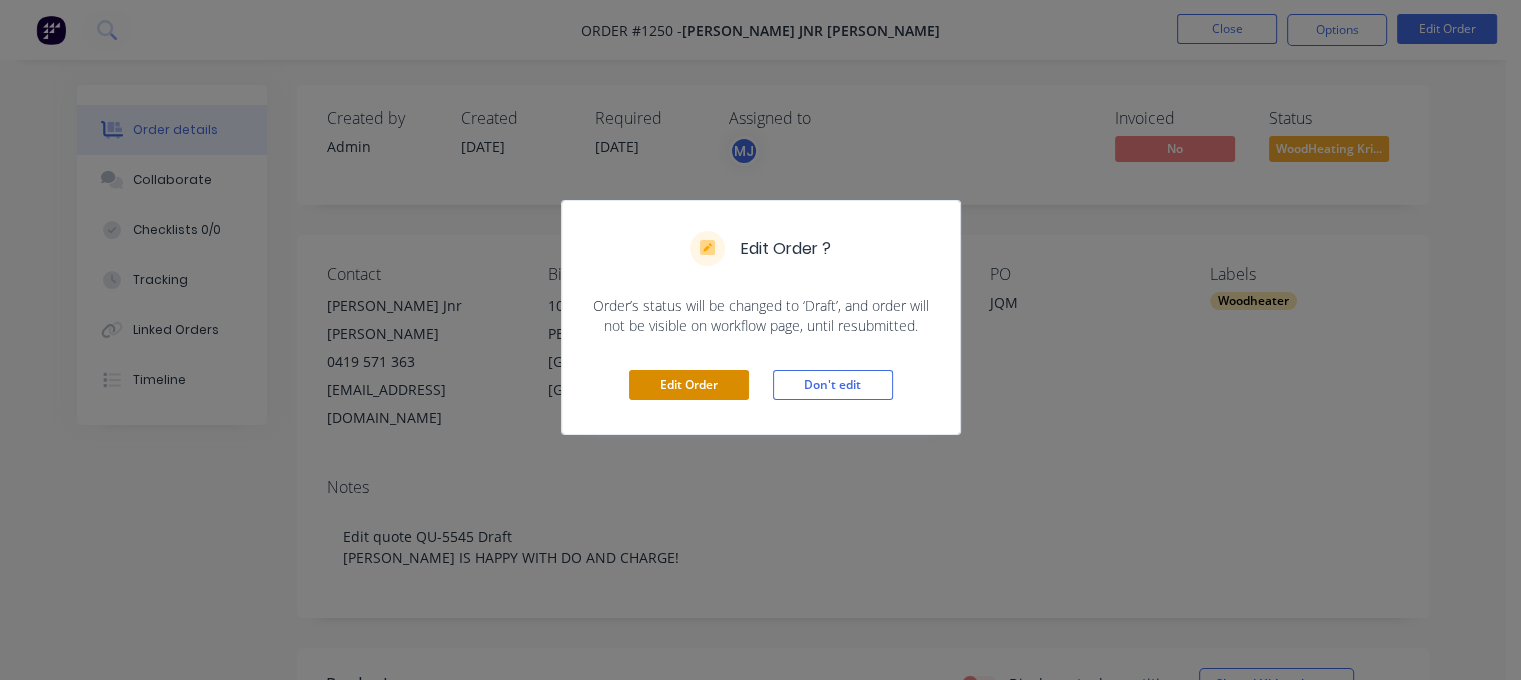 click on "Edit Order" at bounding box center [689, 385] 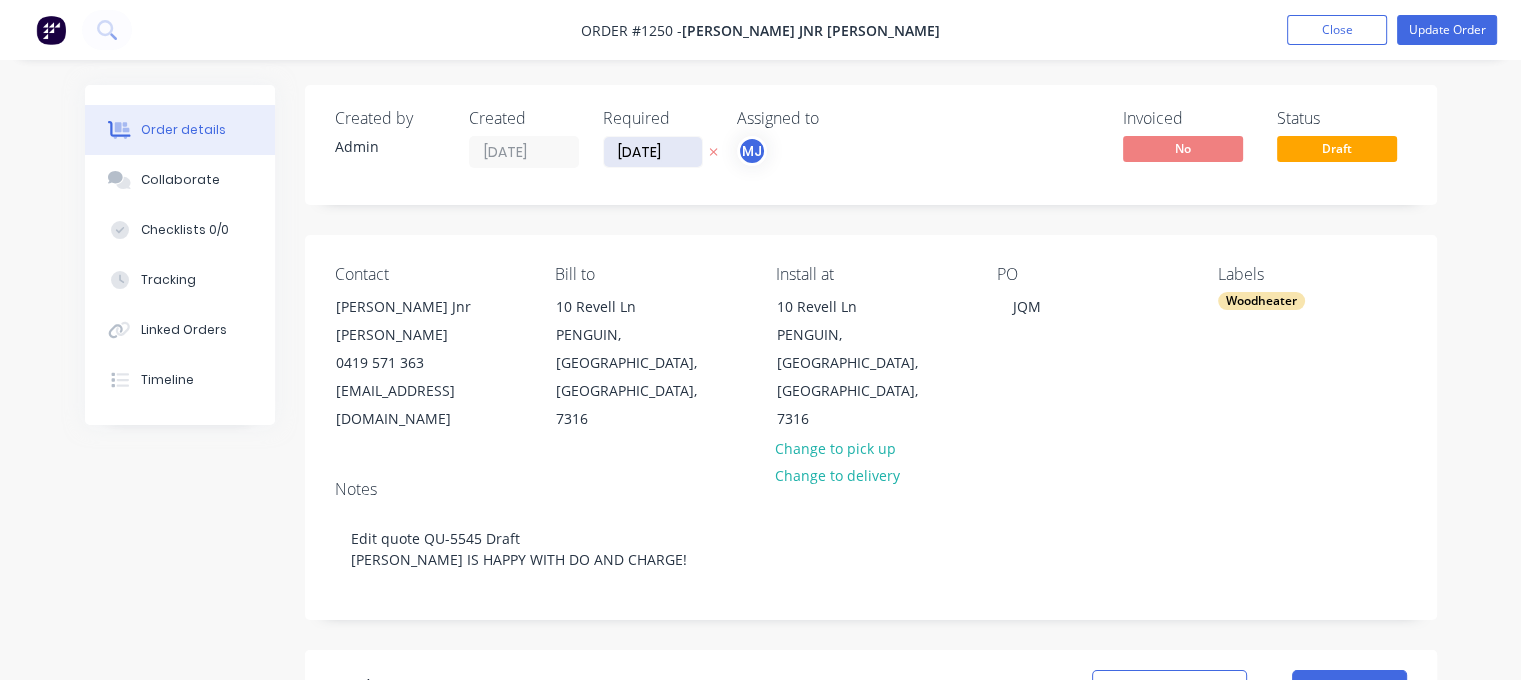 click on "[DATE]" at bounding box center [653, 152] 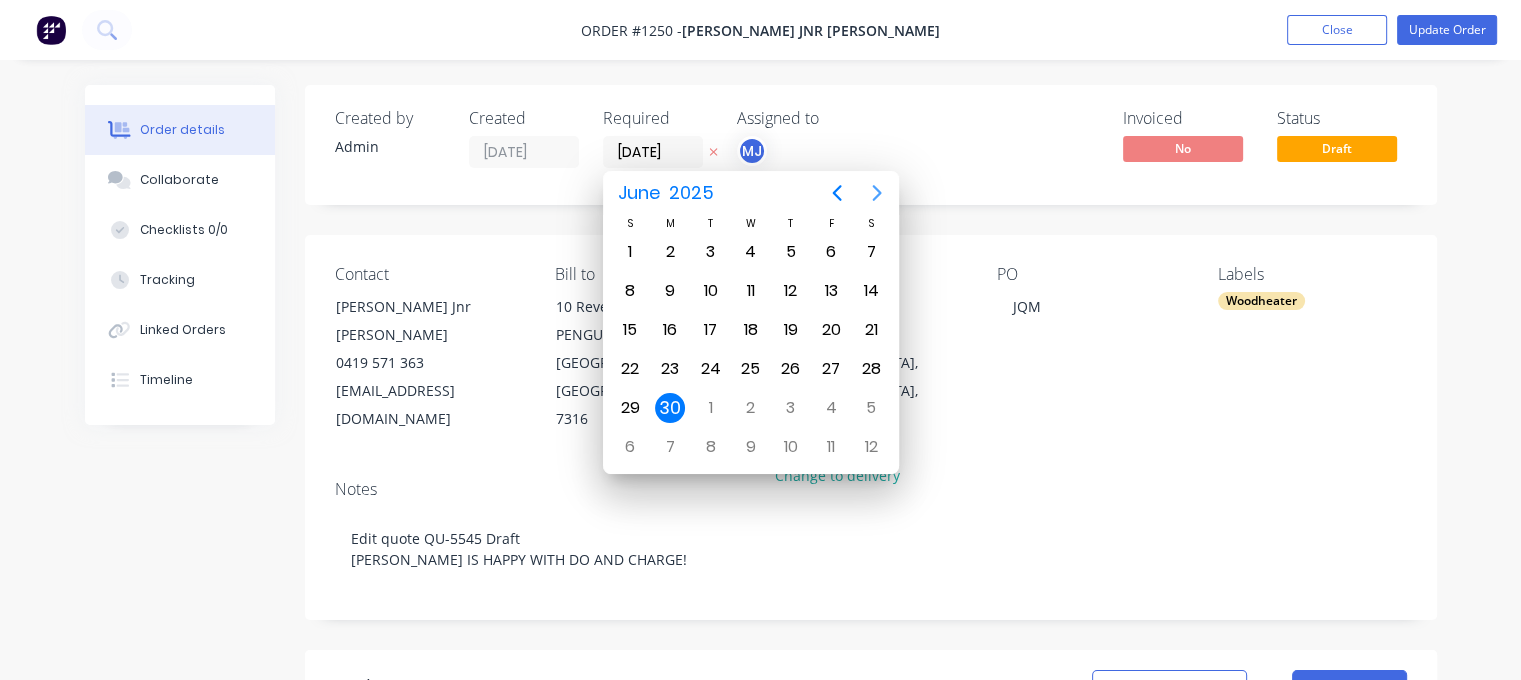 click 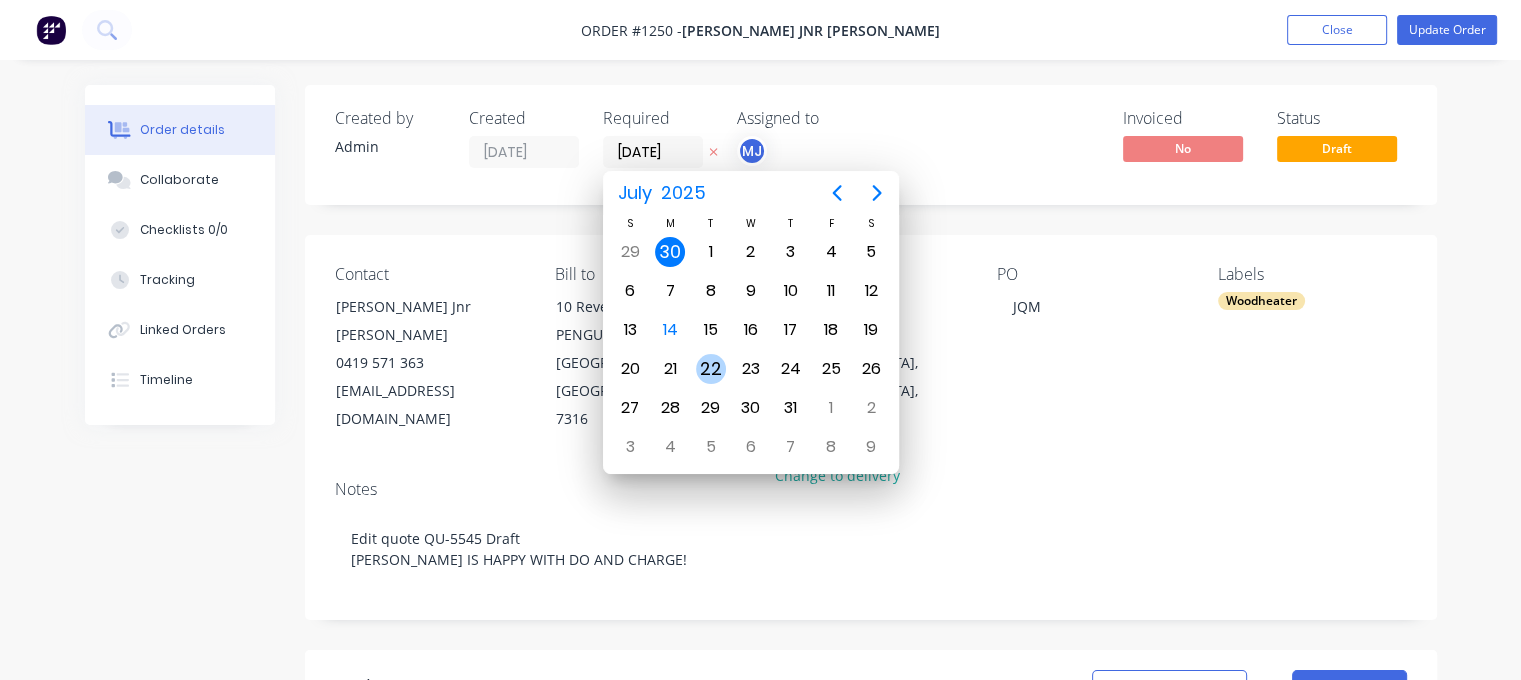 click on "22" at bounding box center [711, 369] 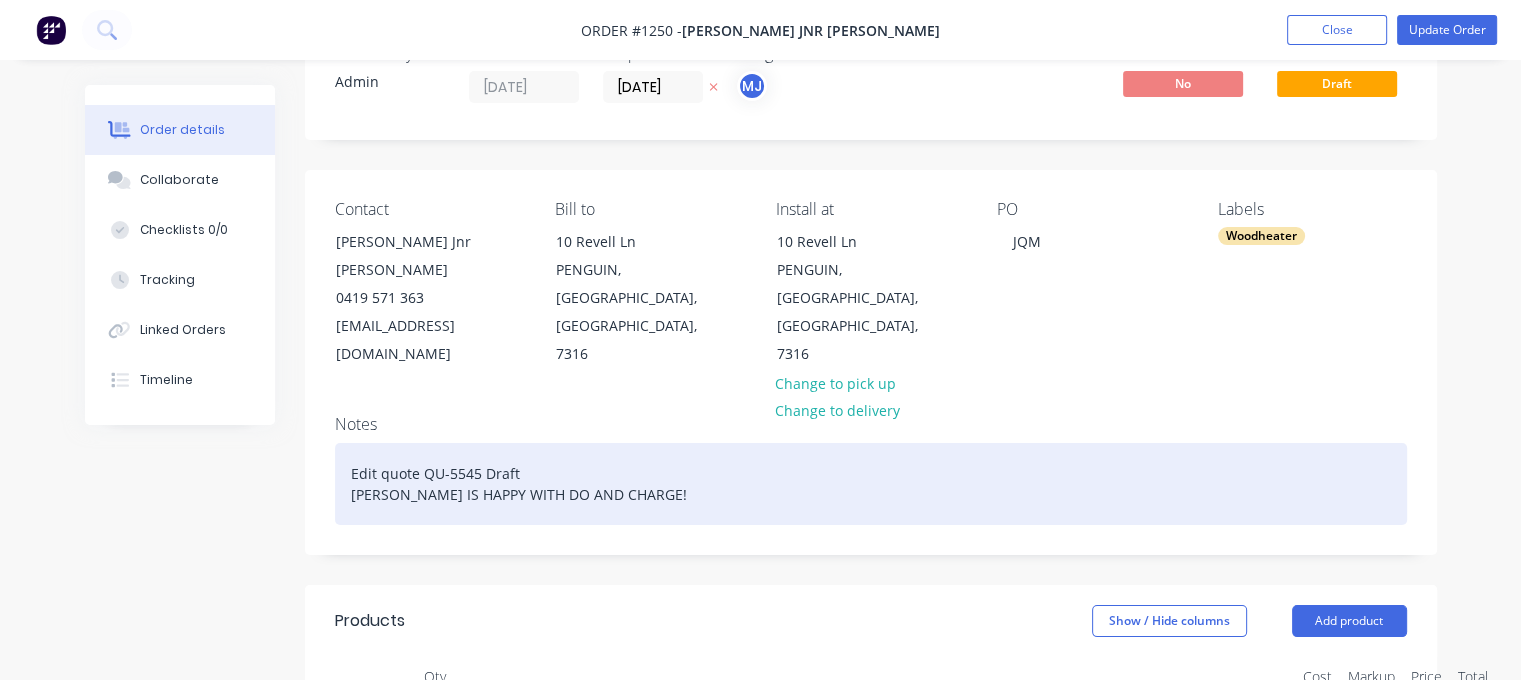 scroll, scrollTop: 100, scrollLeft: 0, axis: vertical 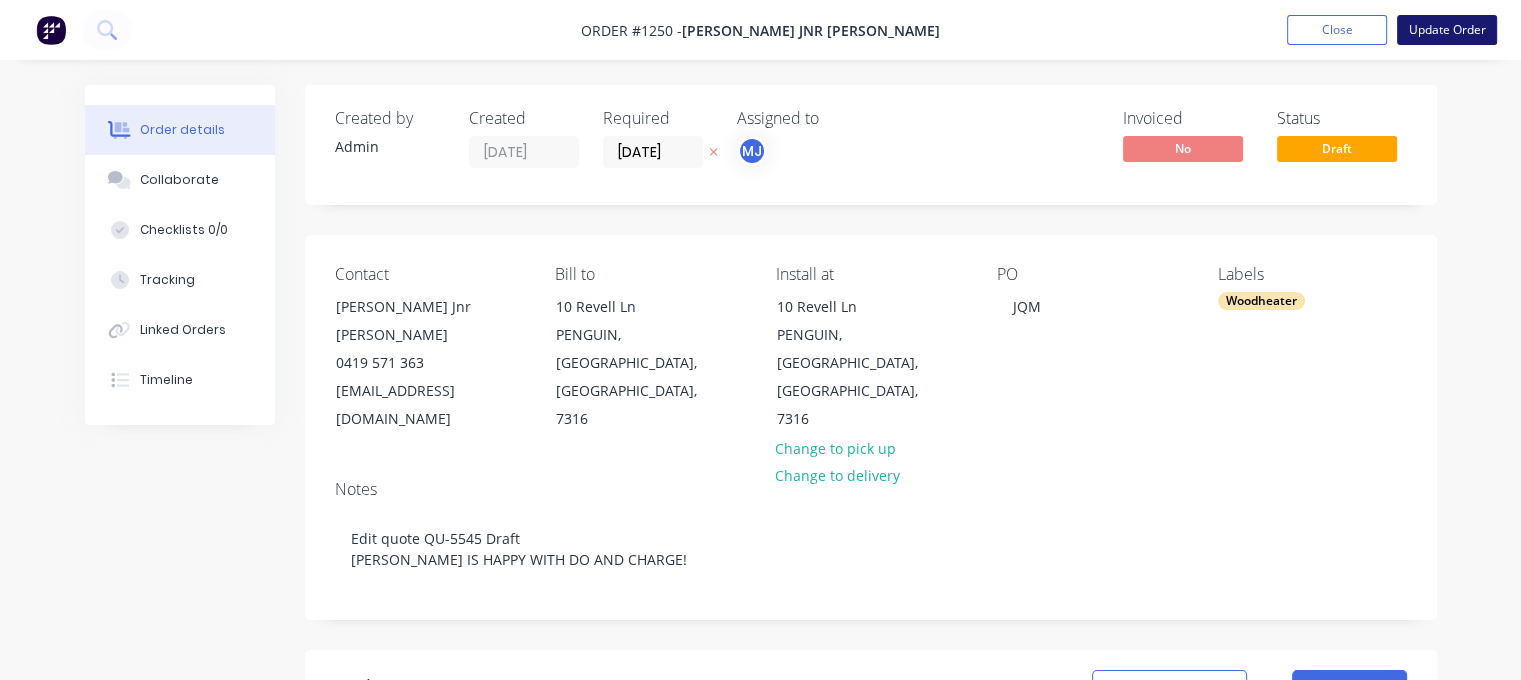 click on "Update Order" at bounding box center (1447, 30) 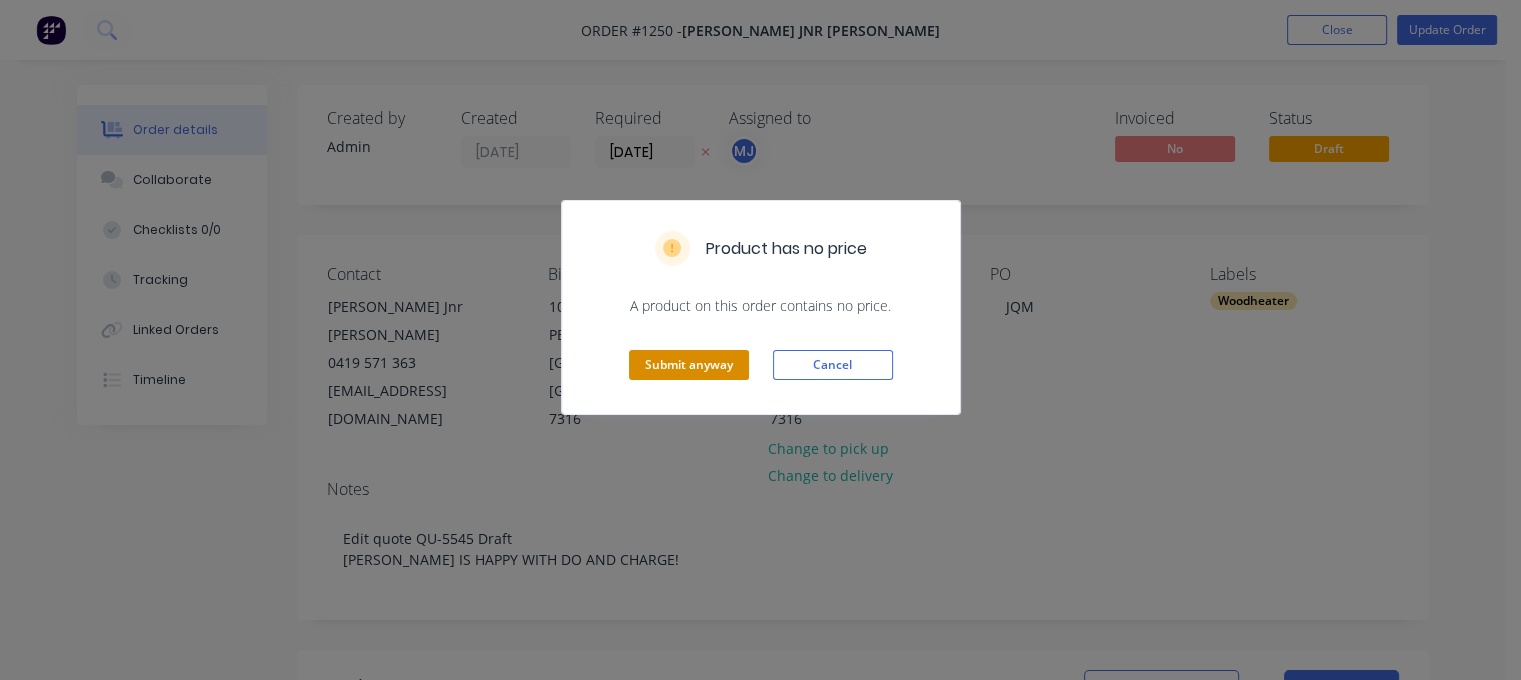click on "Submit anyway" at bounding box center (689, 365) 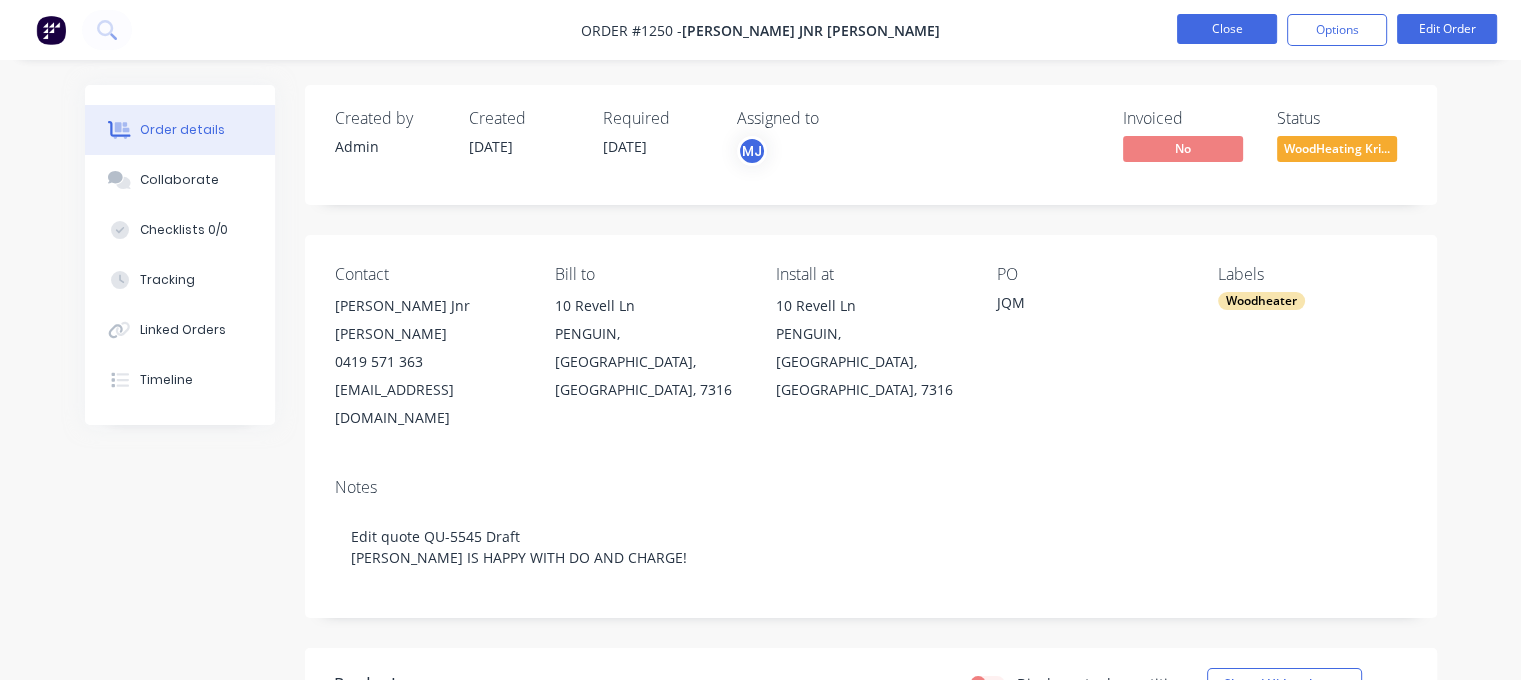 click on "Close" at bounding box center [1227, 29] 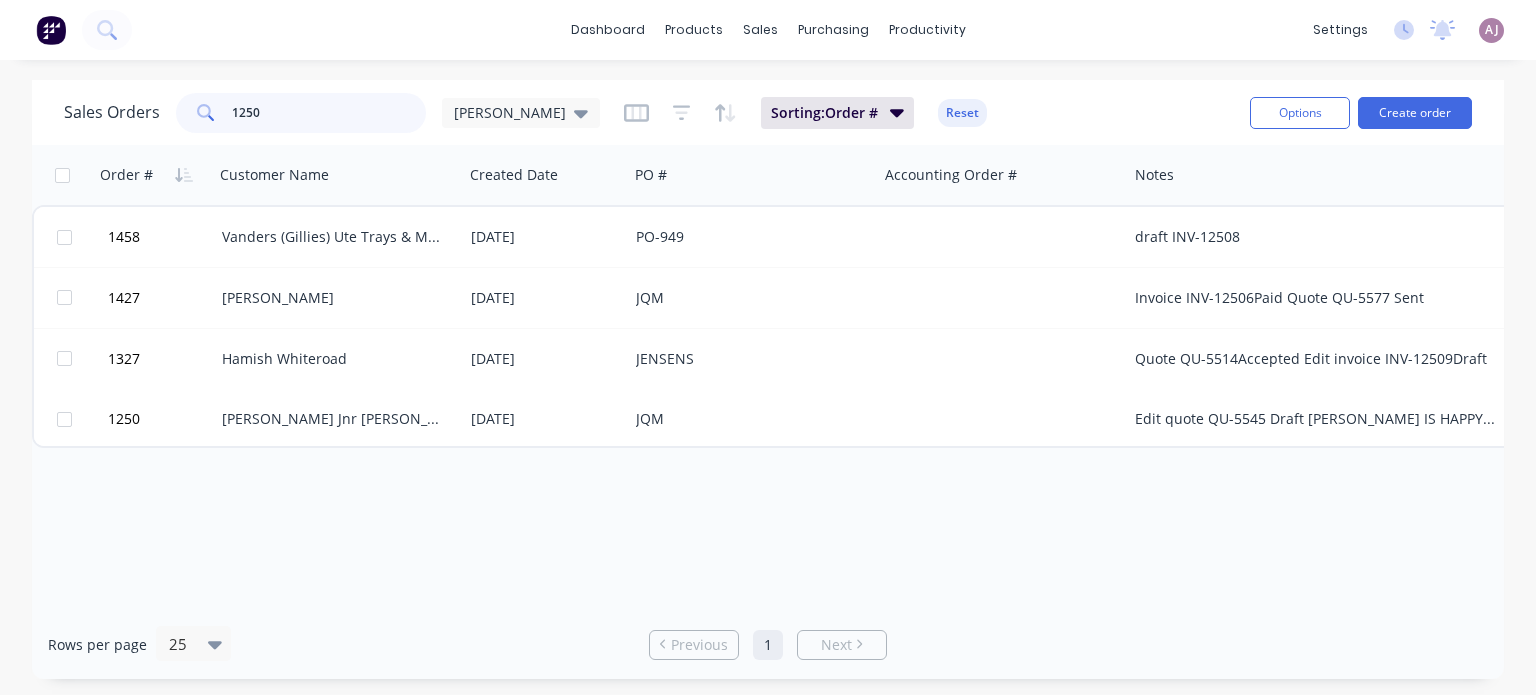 click on "1250" at bounding box center [329, 113] 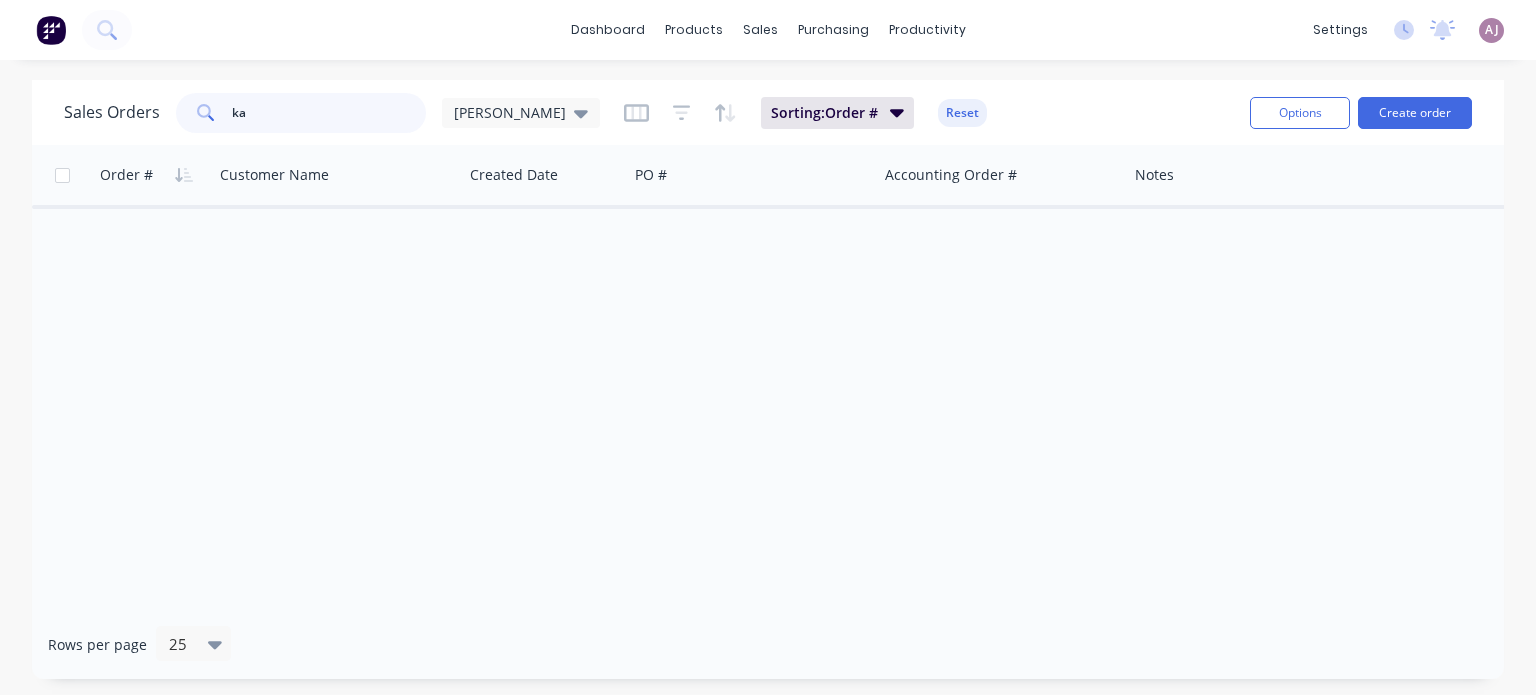 type on "k" 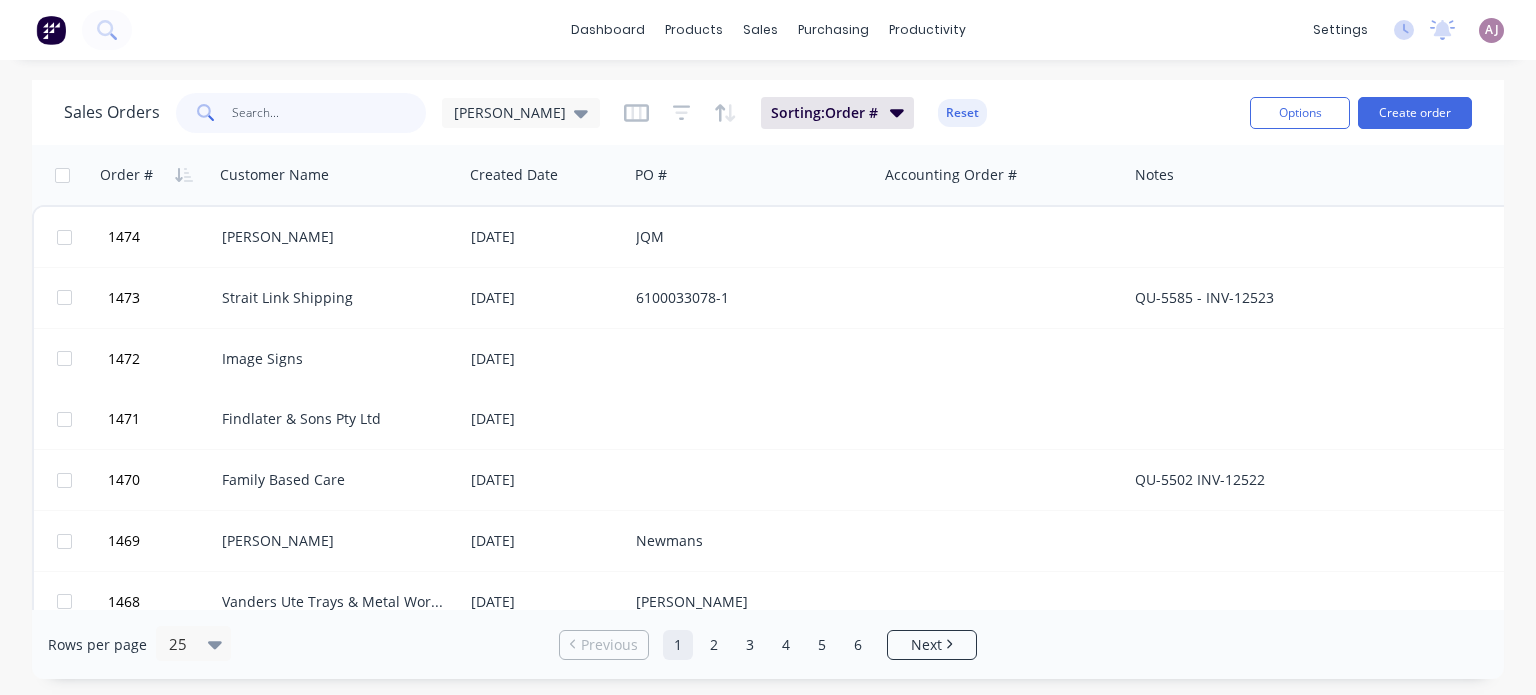 click at bounding box center (329, 113) 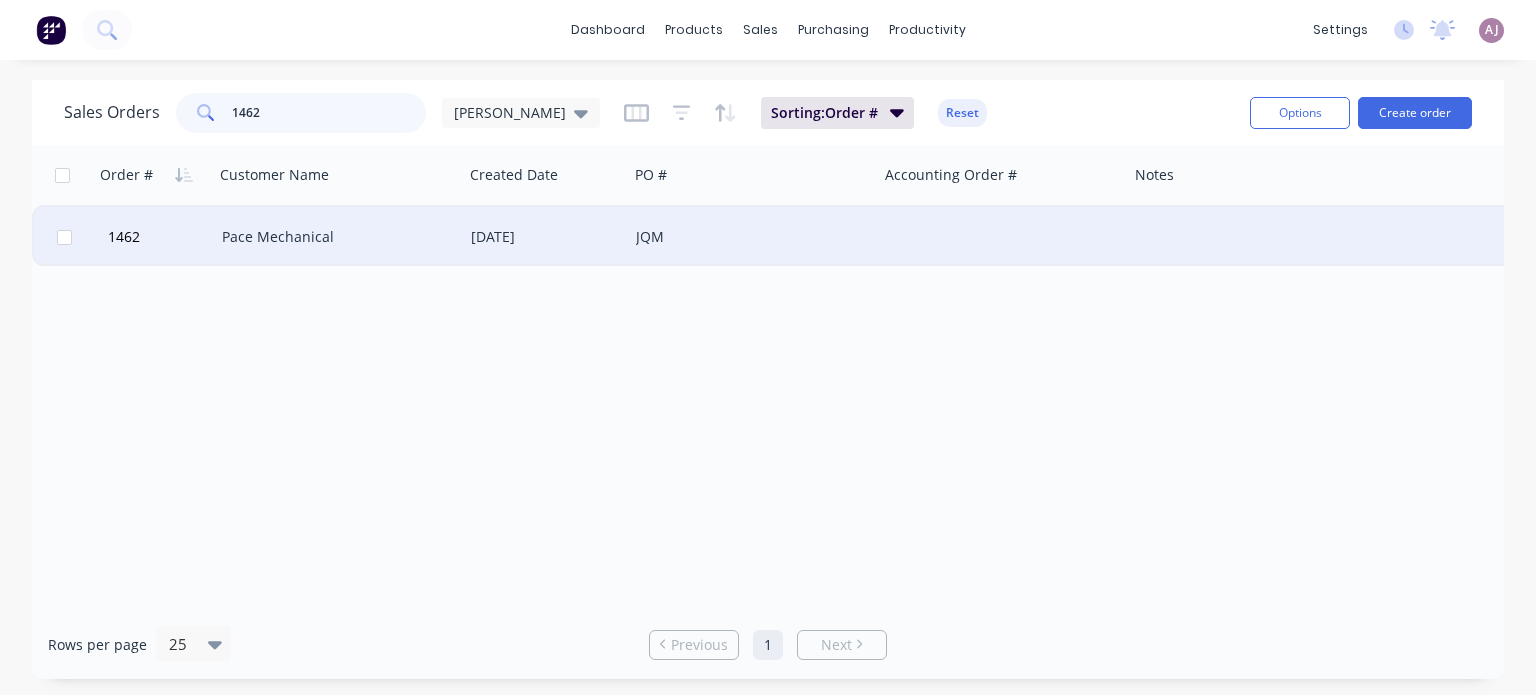 type on "1462" 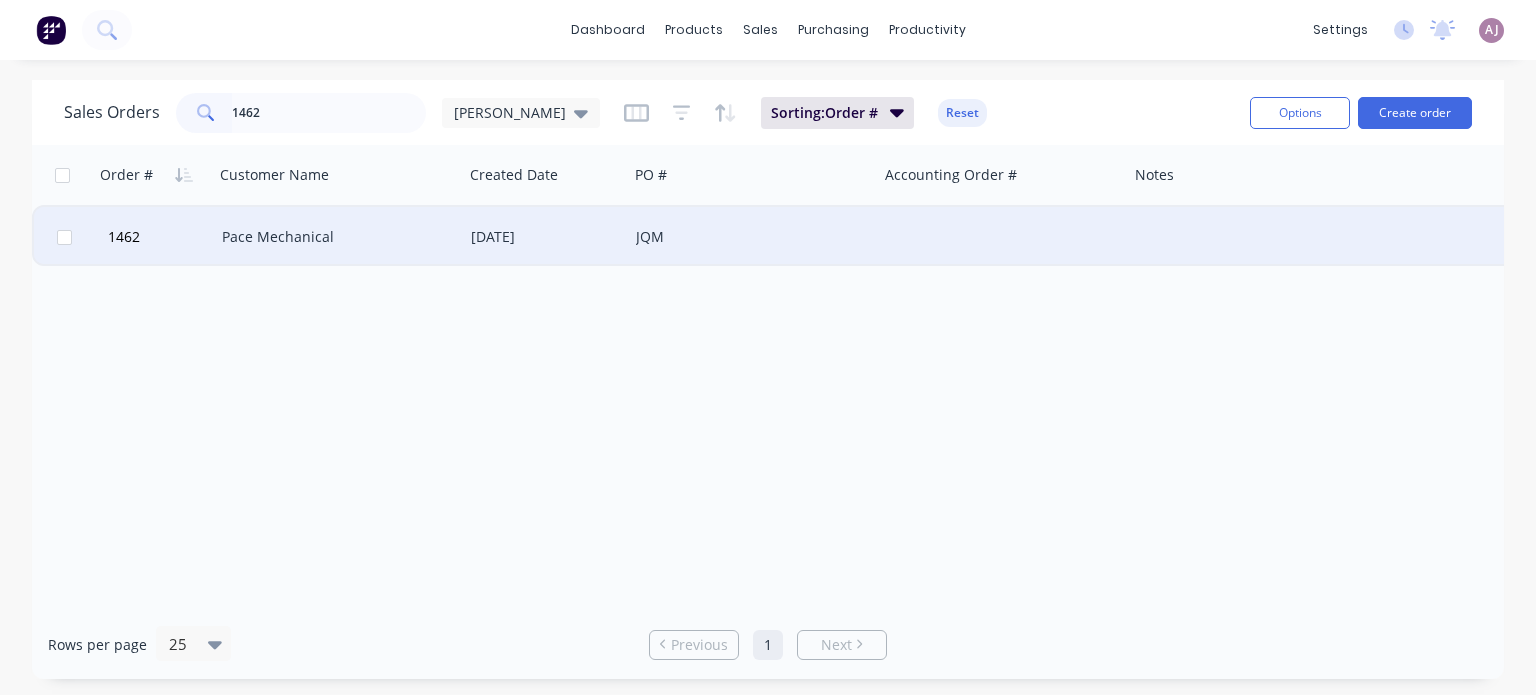 click on "Pace Mechanical" at bounding box center (333, 237) 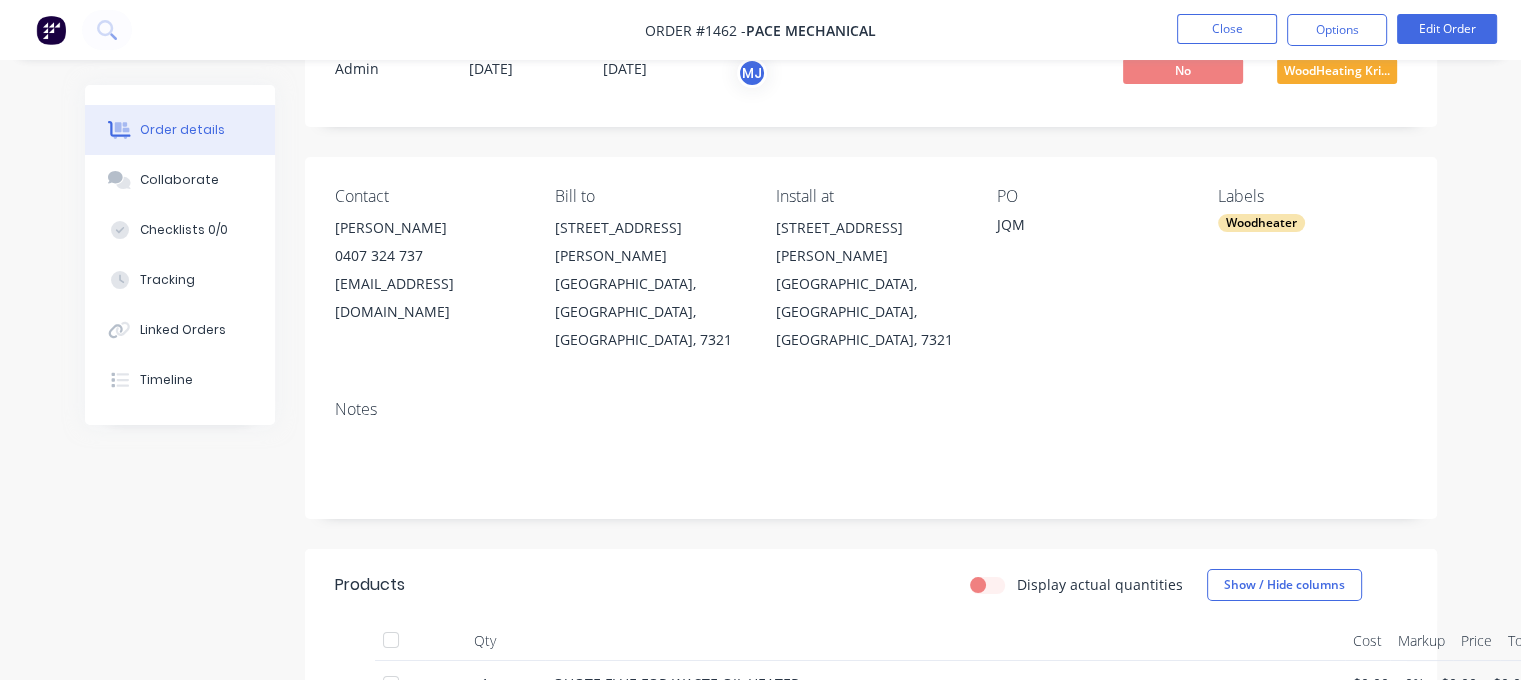 scroll, scrollTop: 400, scrollLeft: 0, axis: vertical 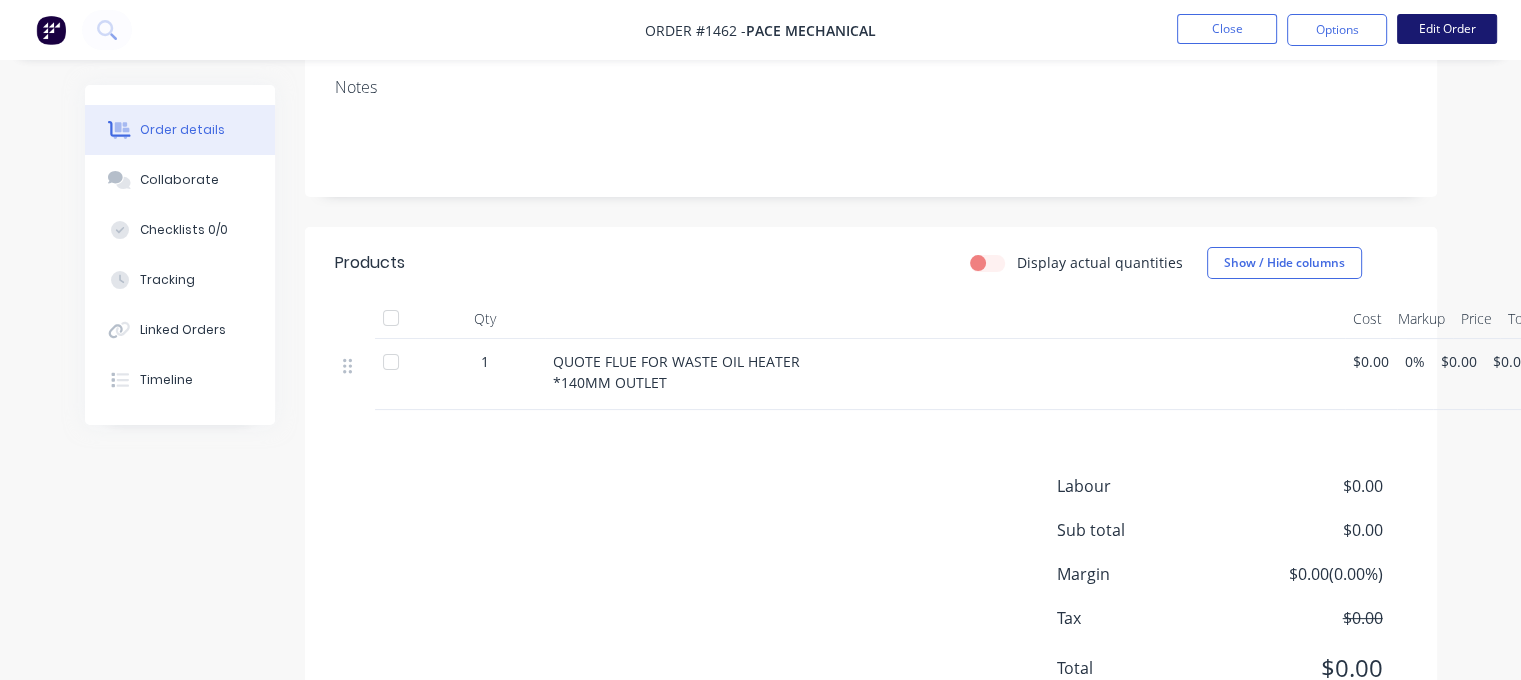 click on "Edit Order" at bounding box center (1447, 29) 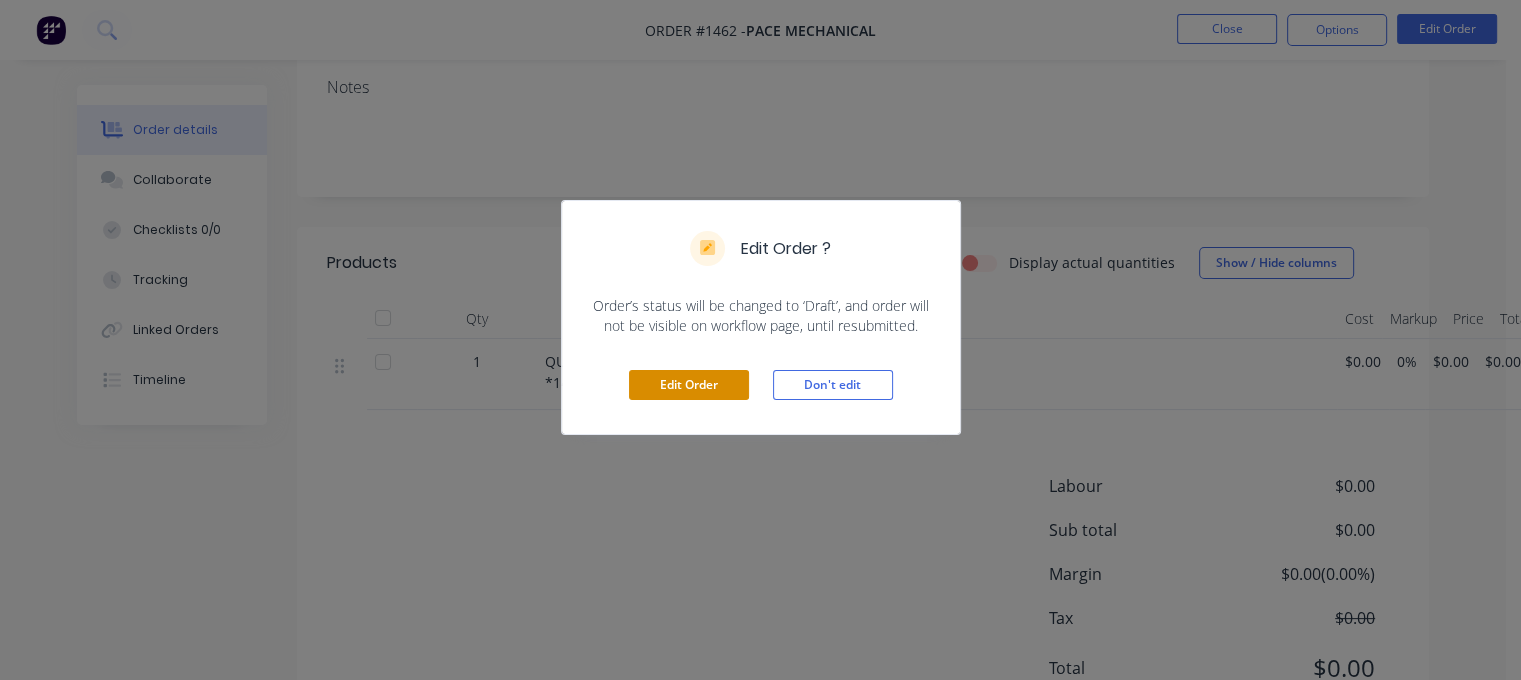 click on "Edit Order" at bounding box center (689, 385) 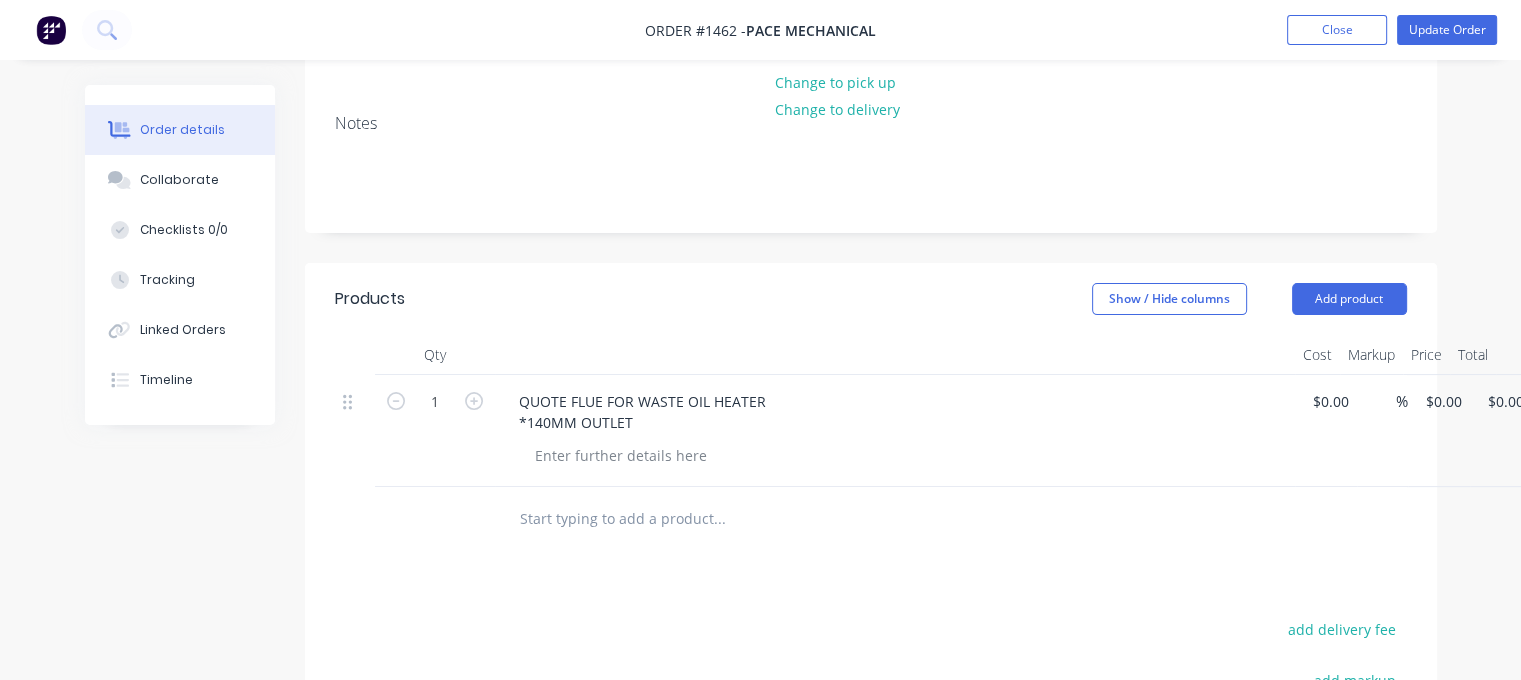 scroll, scrollTop: 400, scrollLeft: 0, axis: vertical 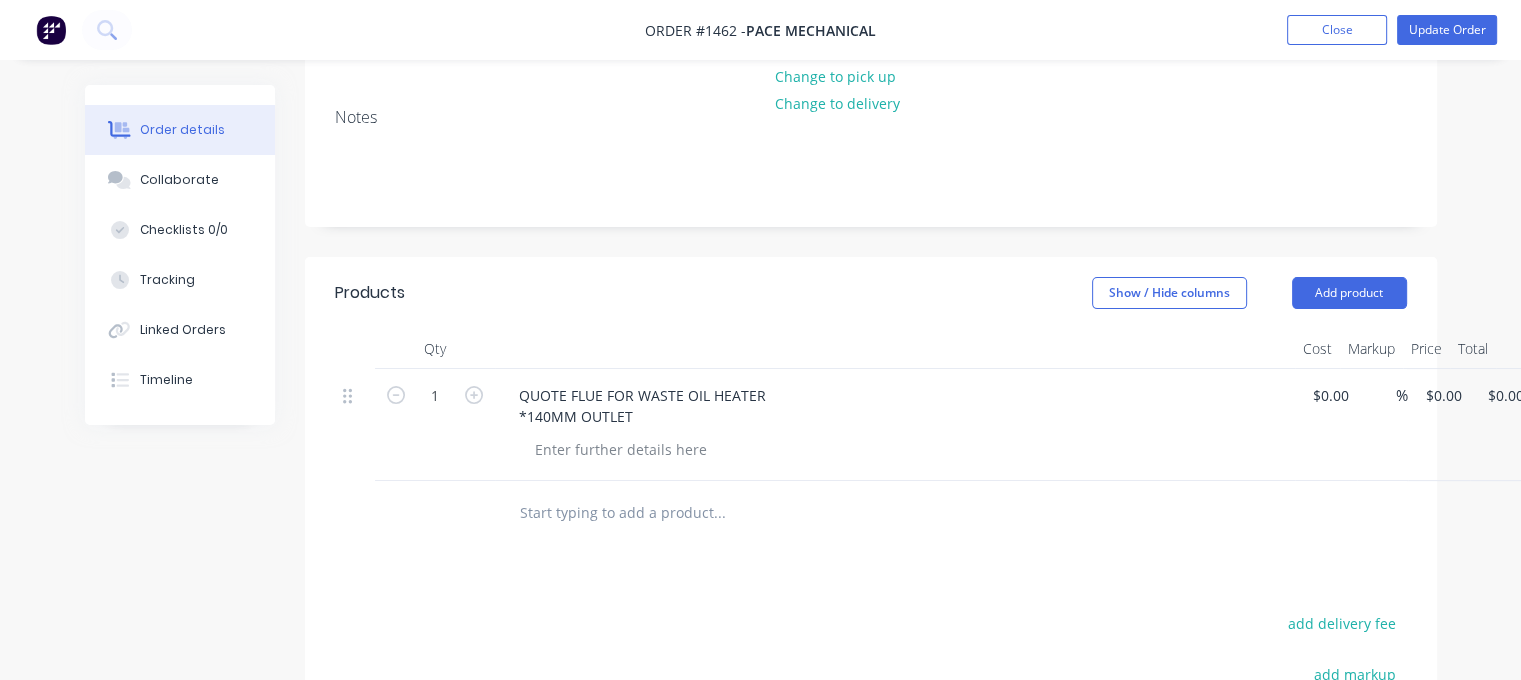 click at bounding box center (719, 513) 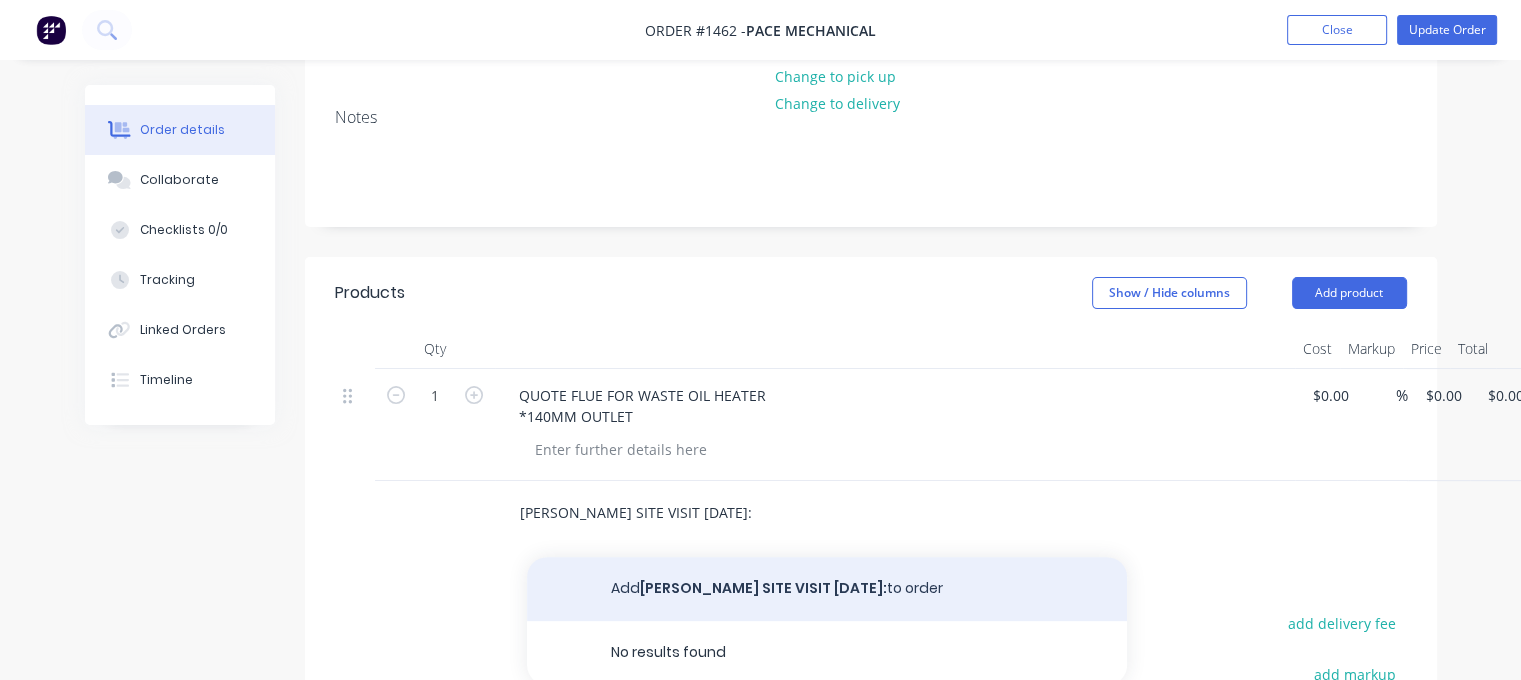 type on "[PERSON_NAME] SITE VISIT [DATE]:" 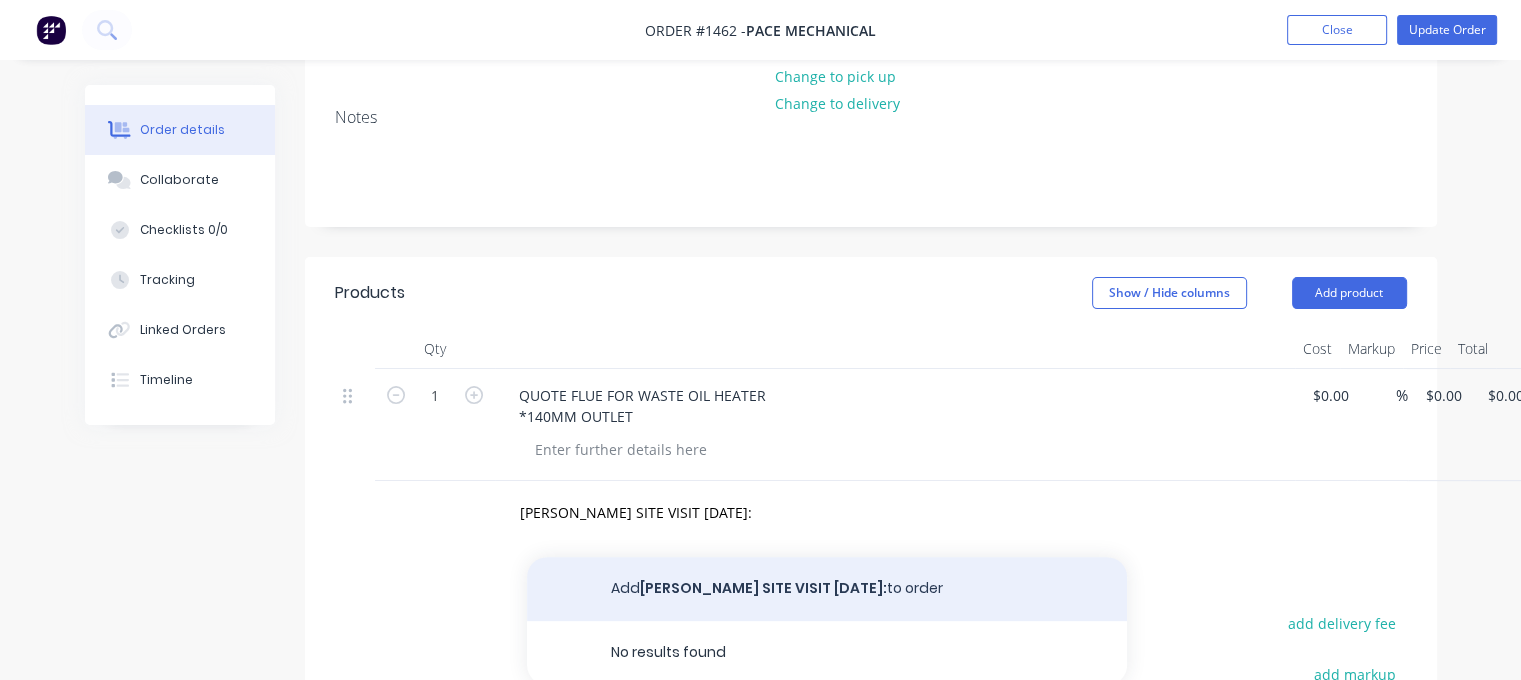 click on "Add  [PERSON_NAME] SITE VISIT [DATE]:  to order" at bounding box center [827, 589] 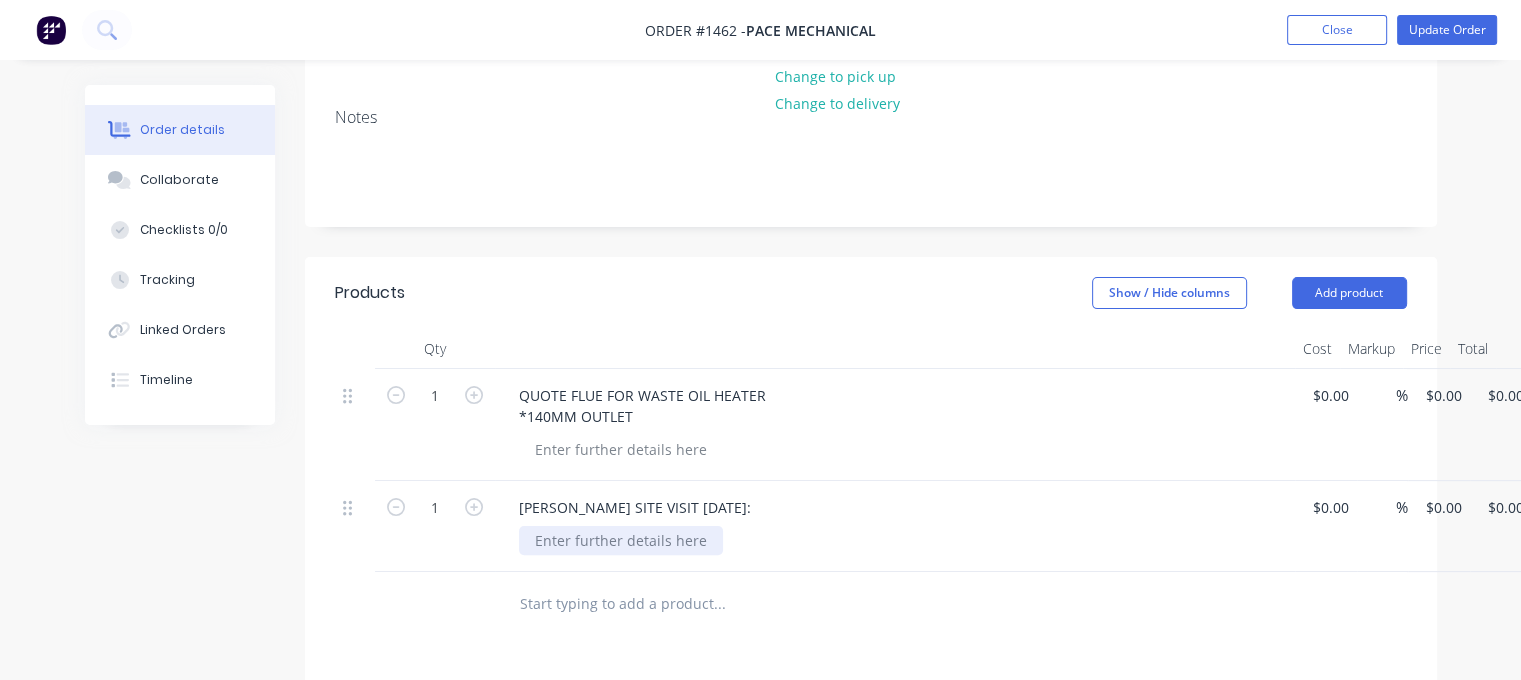 click at bounding box center (621, 540) 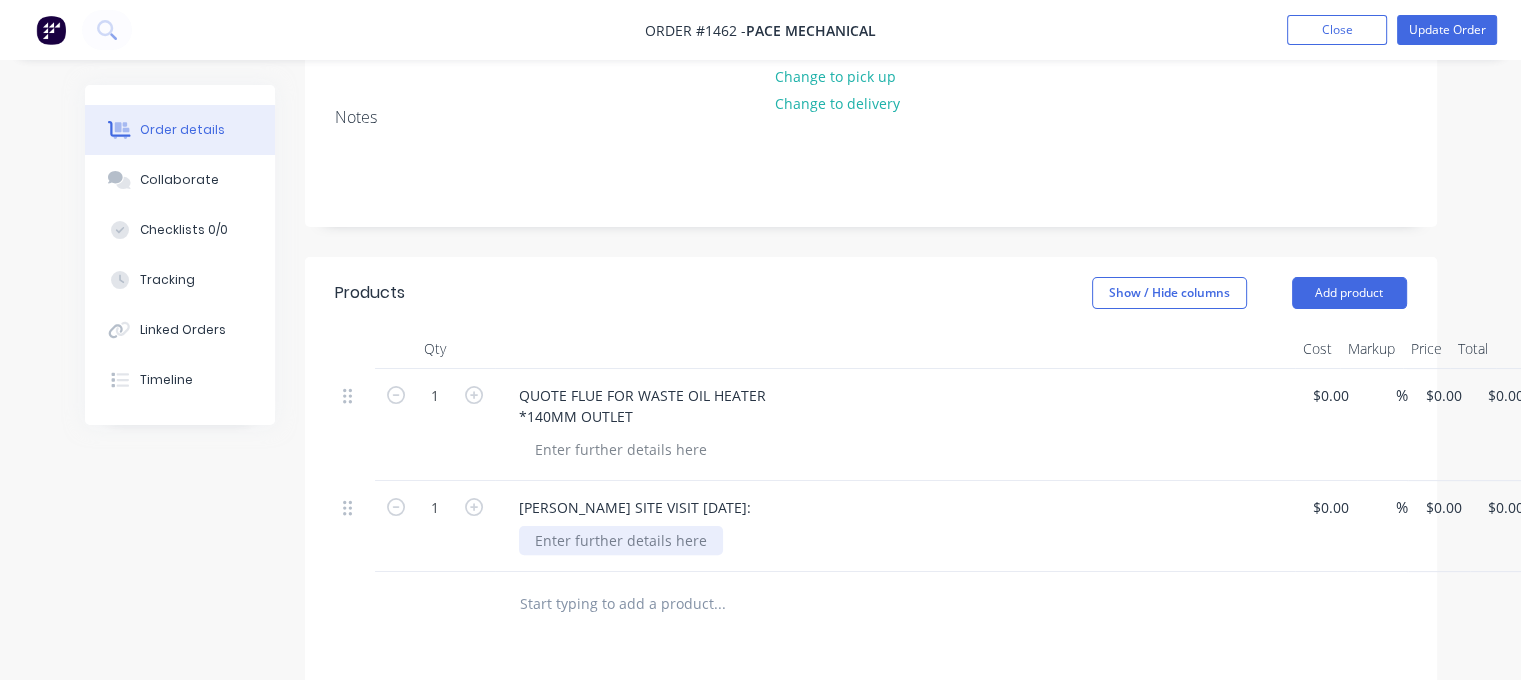 paste 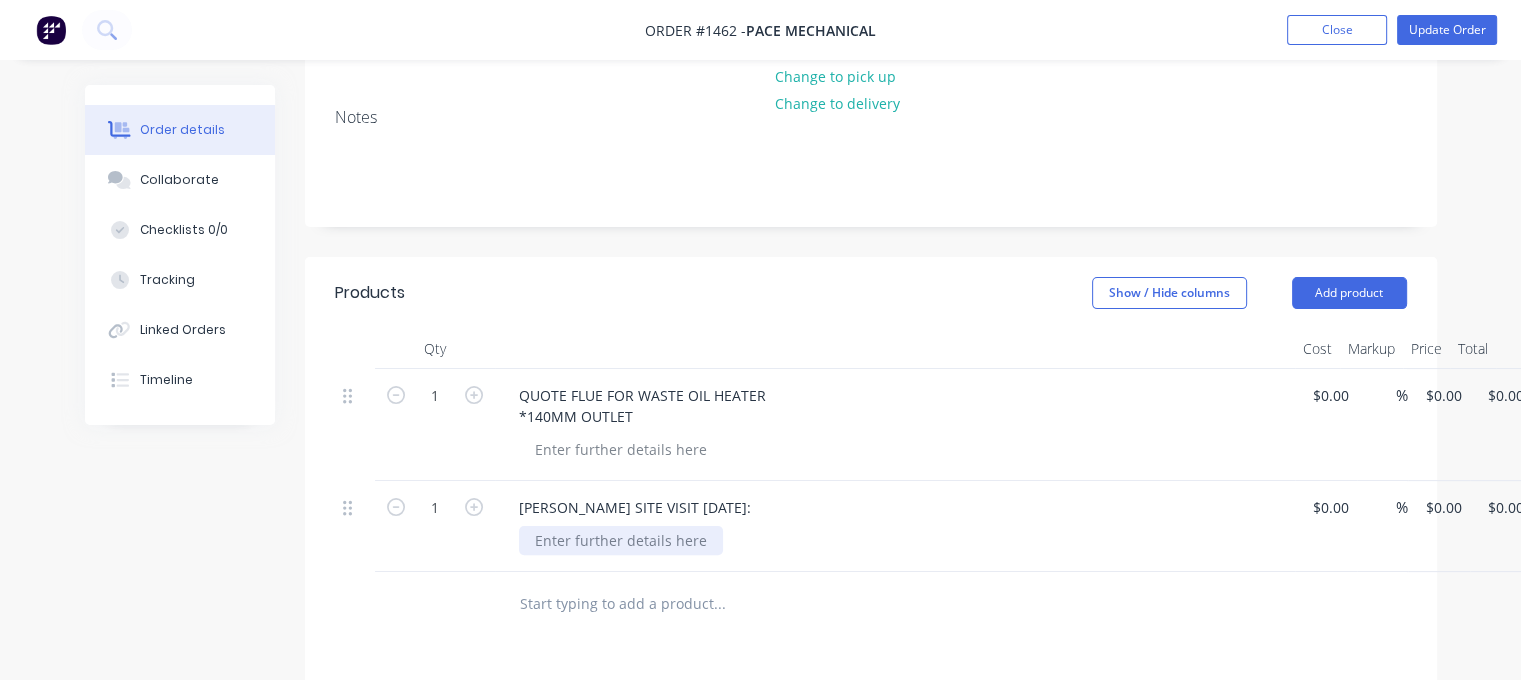 type 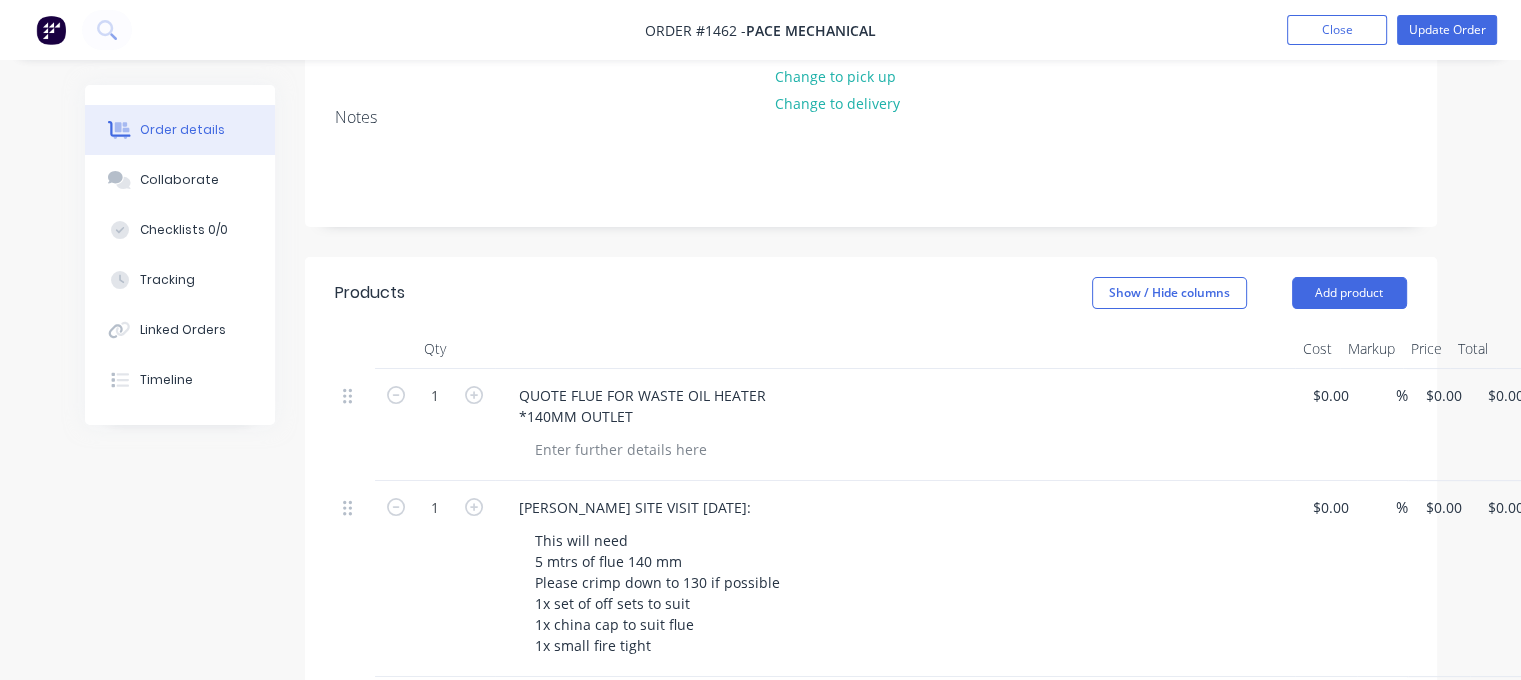 click at bounding box center [855, 709] 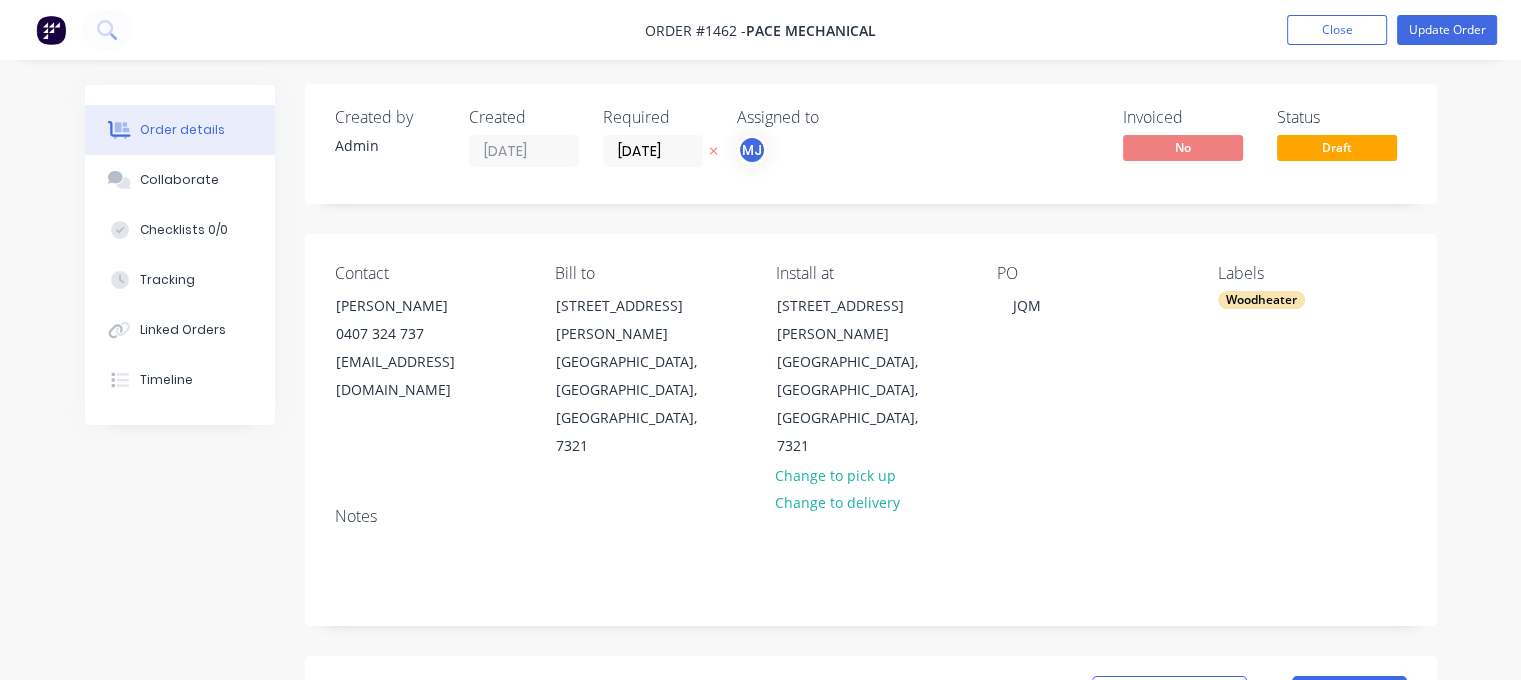 scroll, scrollTop: 0, scrollLeft: 0, axis: both 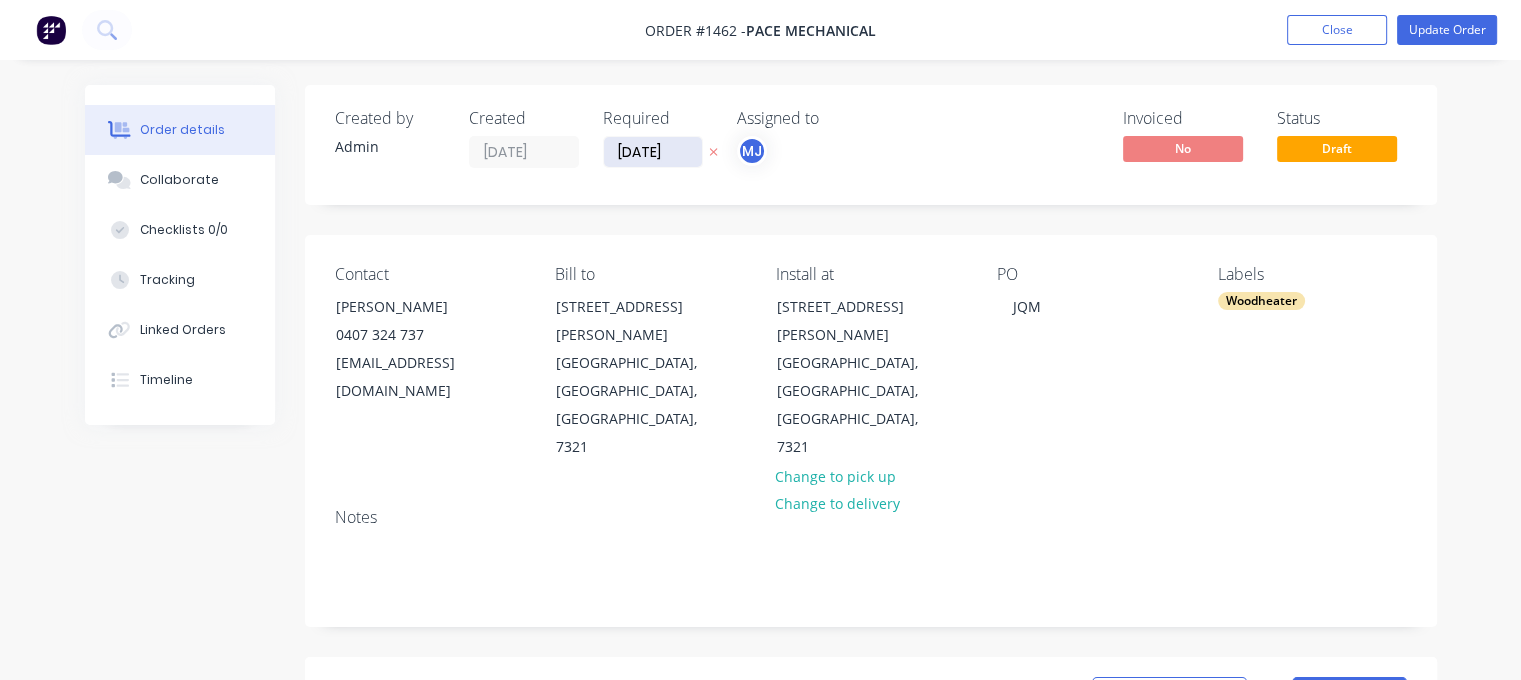click on "[DATE]" at bounding box center [653, 152] 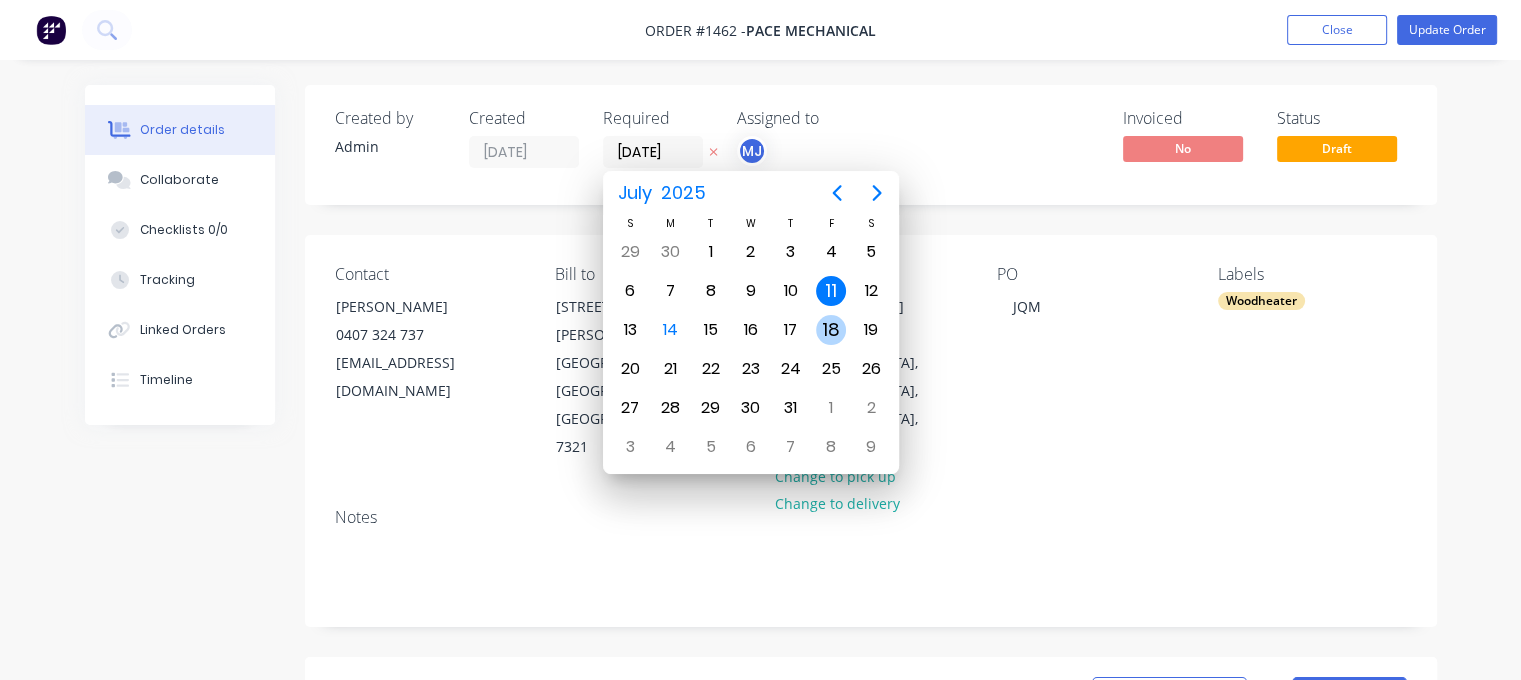click on "18" at bounding box center [831, 330] 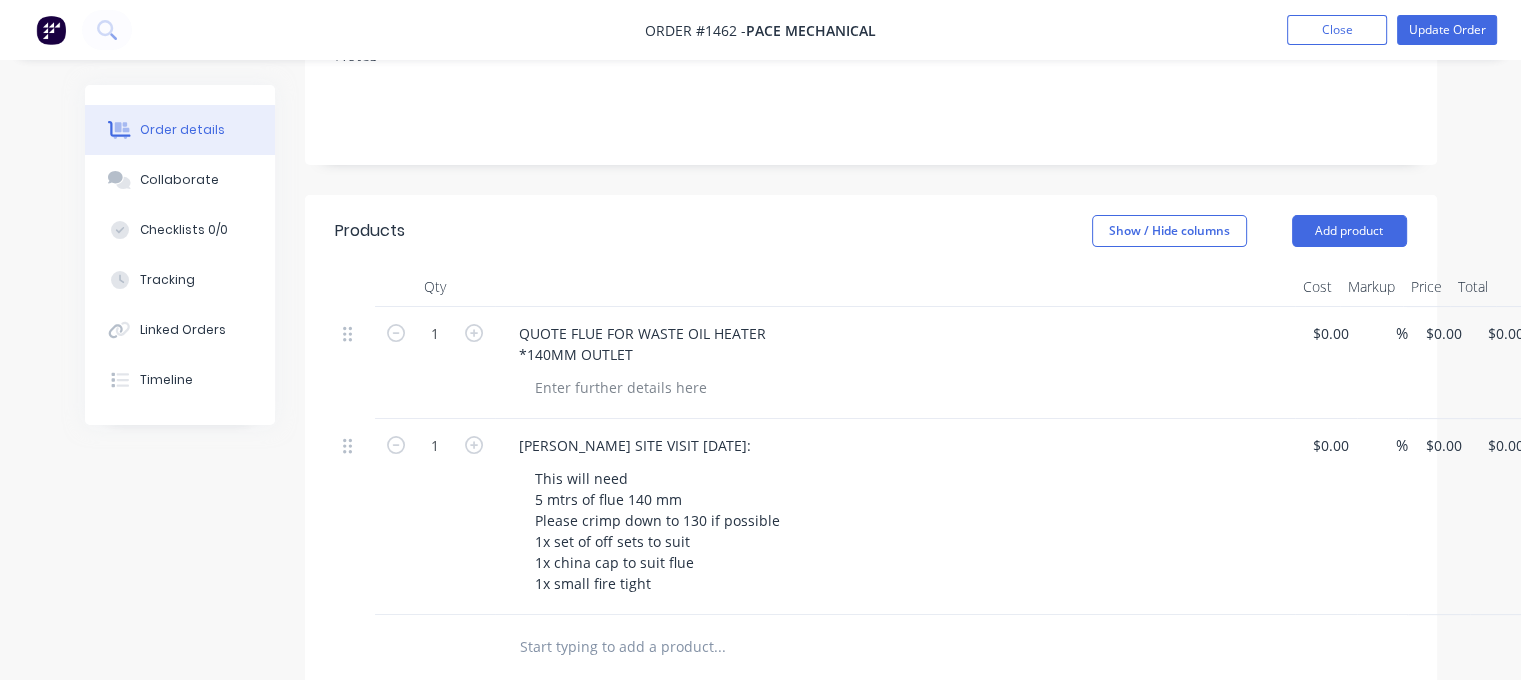 scroll, scrollTop: 500, scrollLeft: 0, axis: vertical 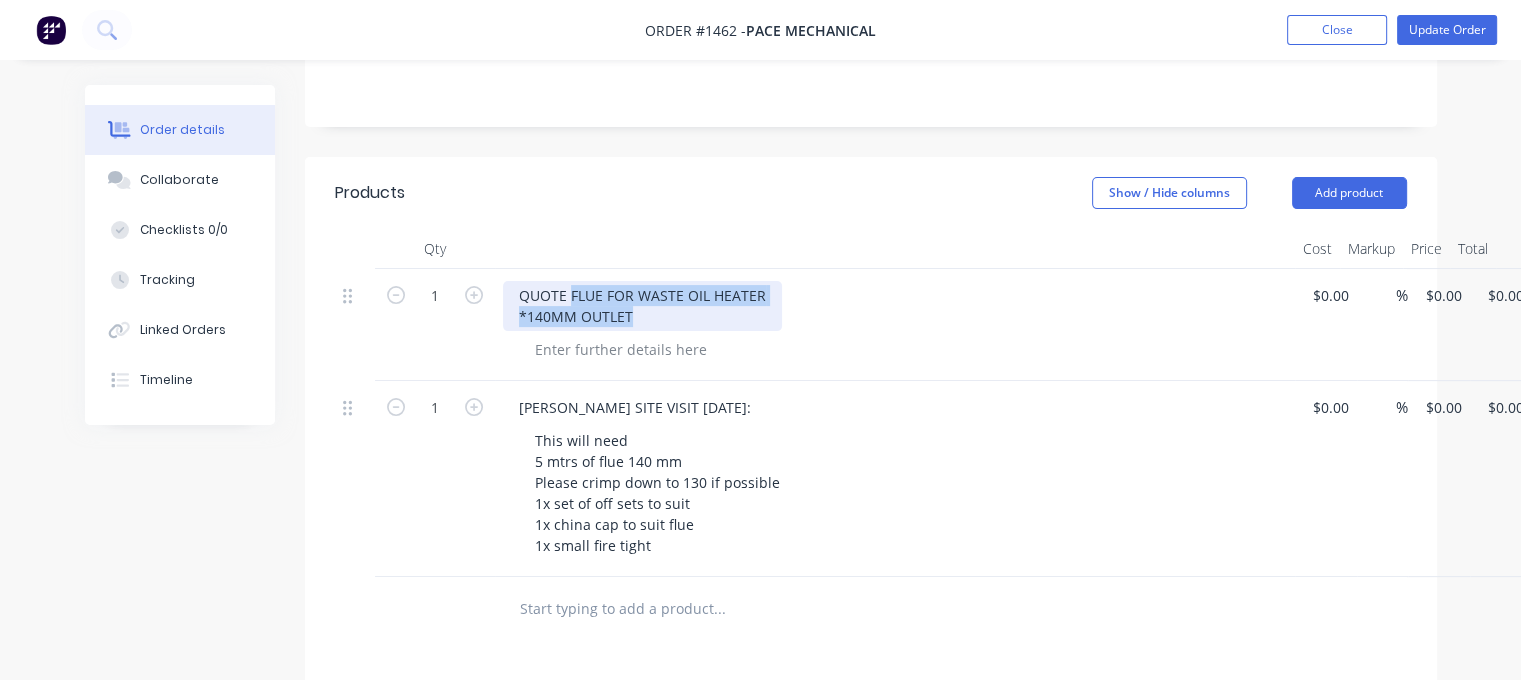drag, startPoint x: 569, startPoint y: 211, endPoint x: 760, endPoint y: 235, distance: 192.50195 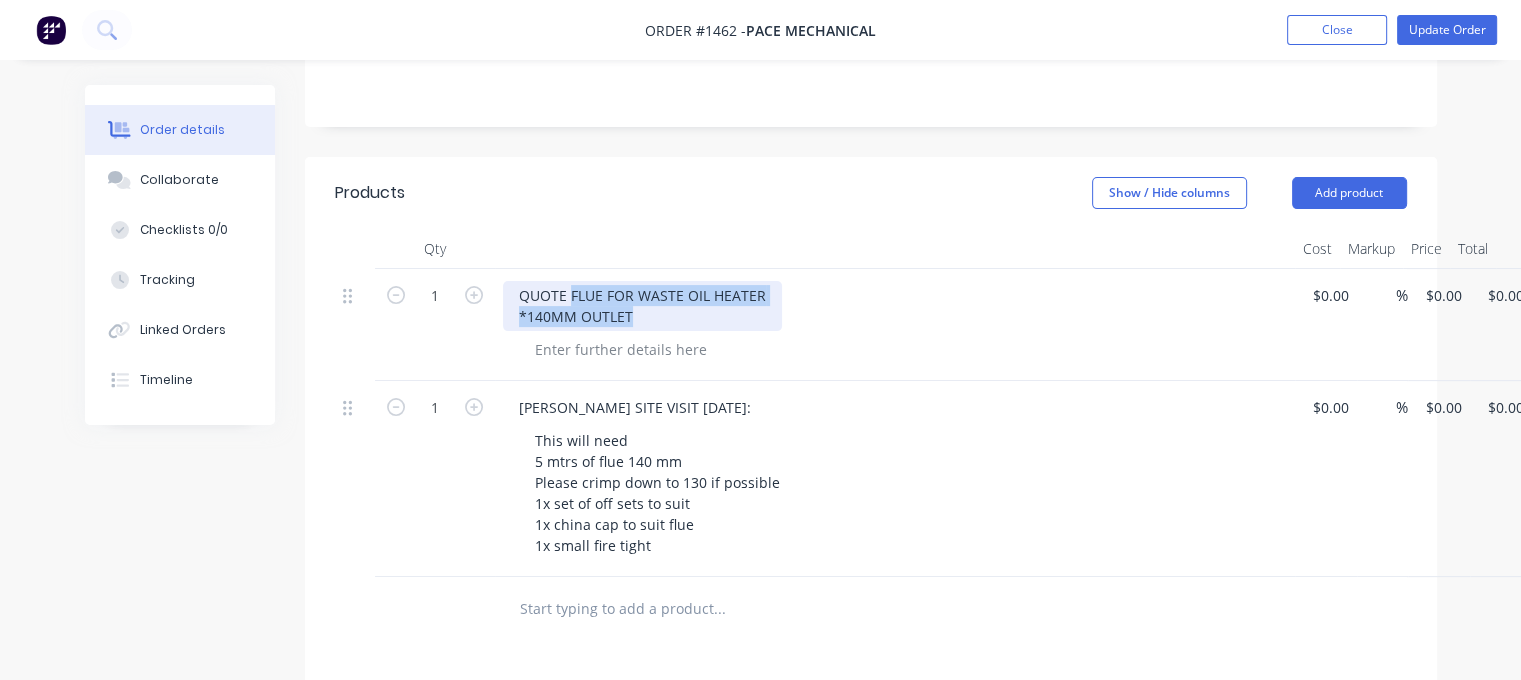 click on "QUOTE FLUE FOR WASTE OIL HEATER
*140MM OUTLET" at bounding box center [642, 306] 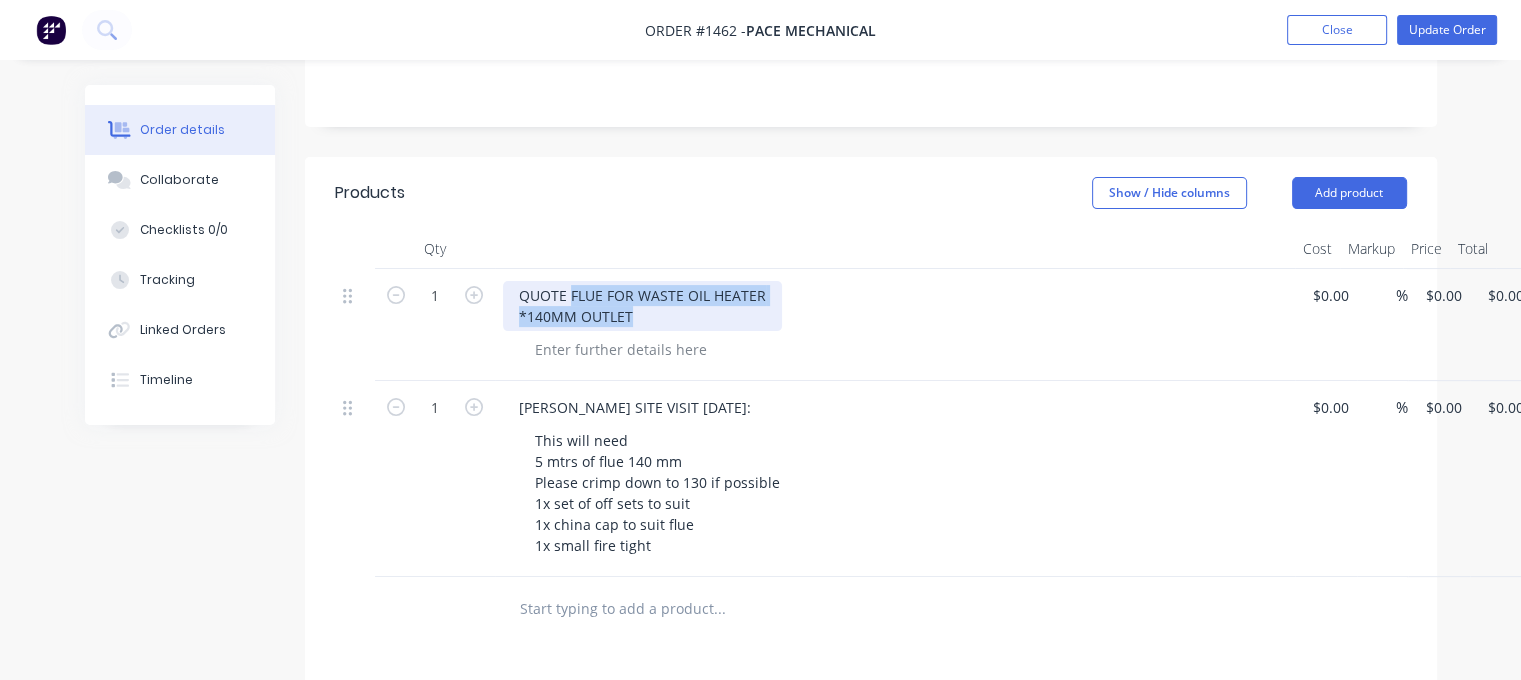 copy on "FLUE FOR WASTE OIL HEATER
*140MM OUTLET" 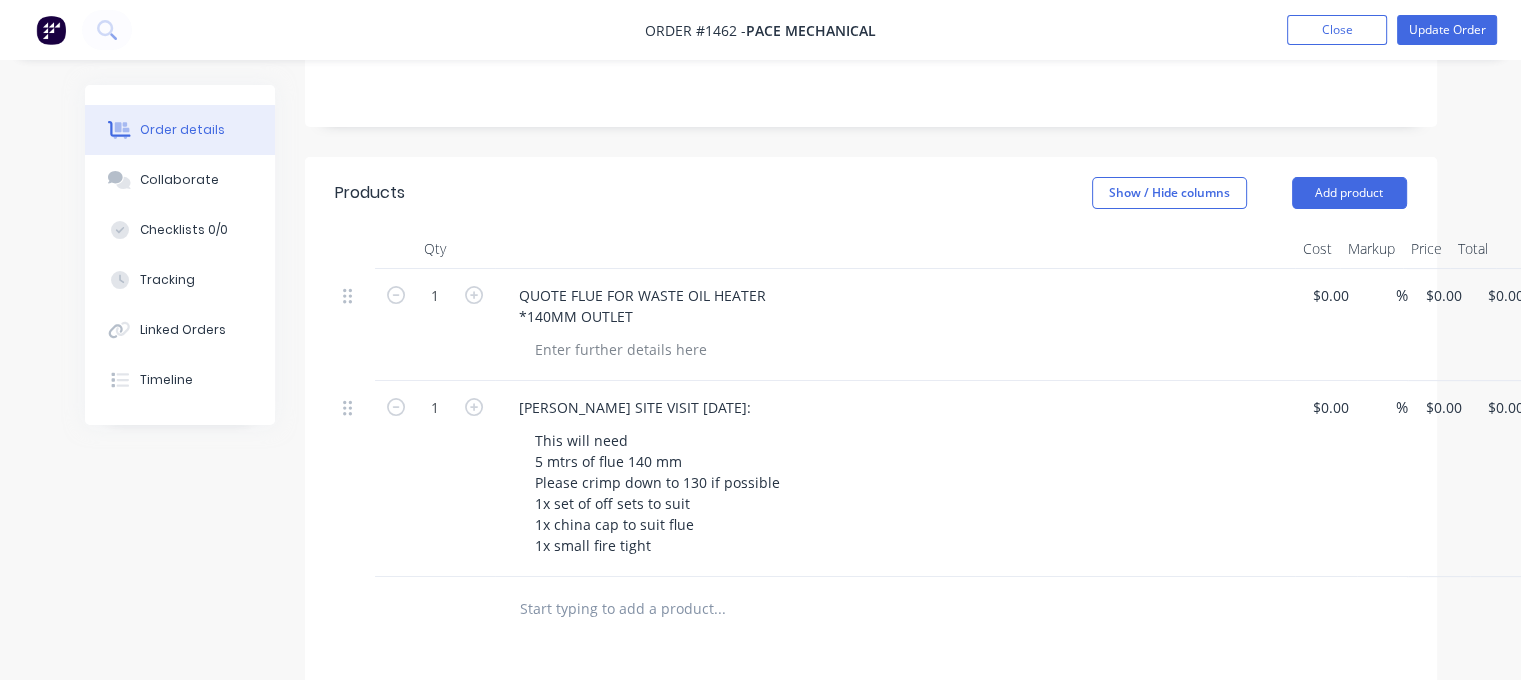 click at bounding box center (719, 609) 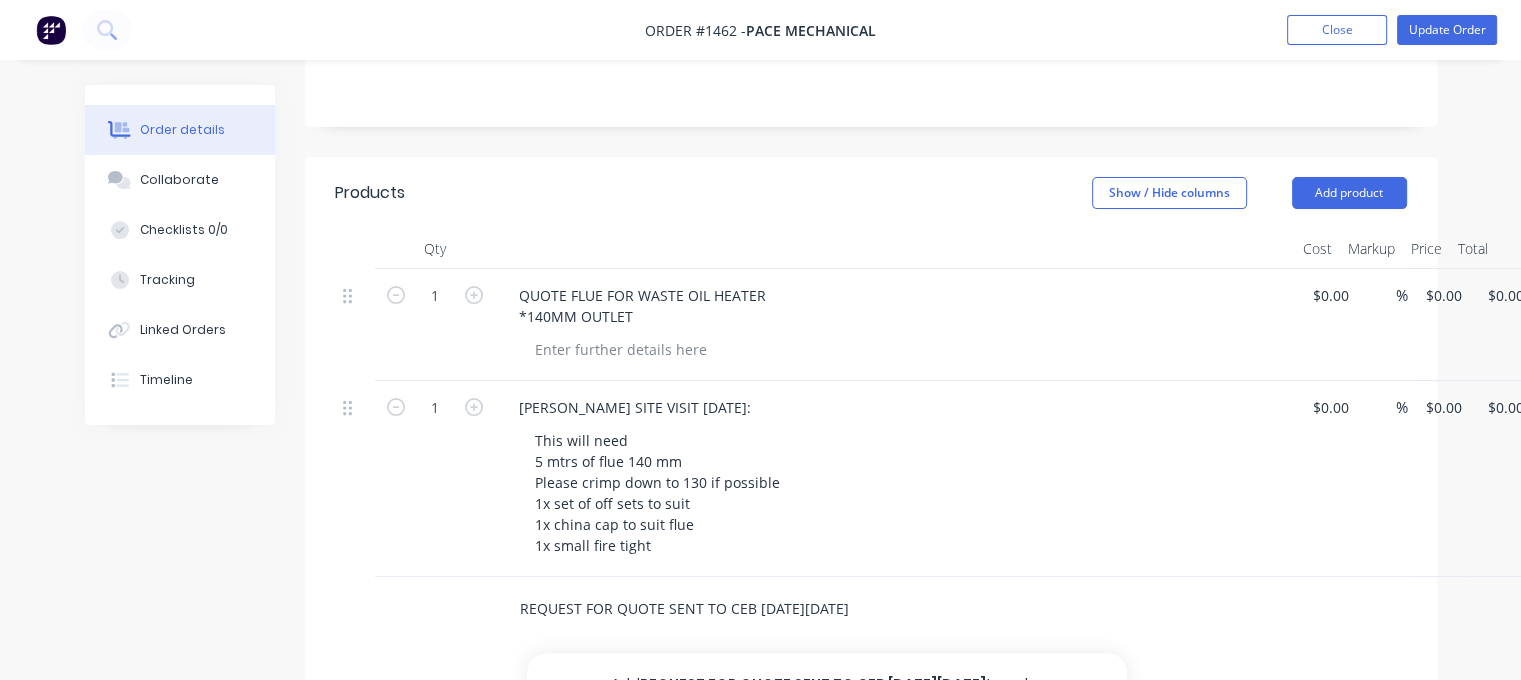 scroll, scrollTop: 0, scrollLeft: 20, axis: horizontal 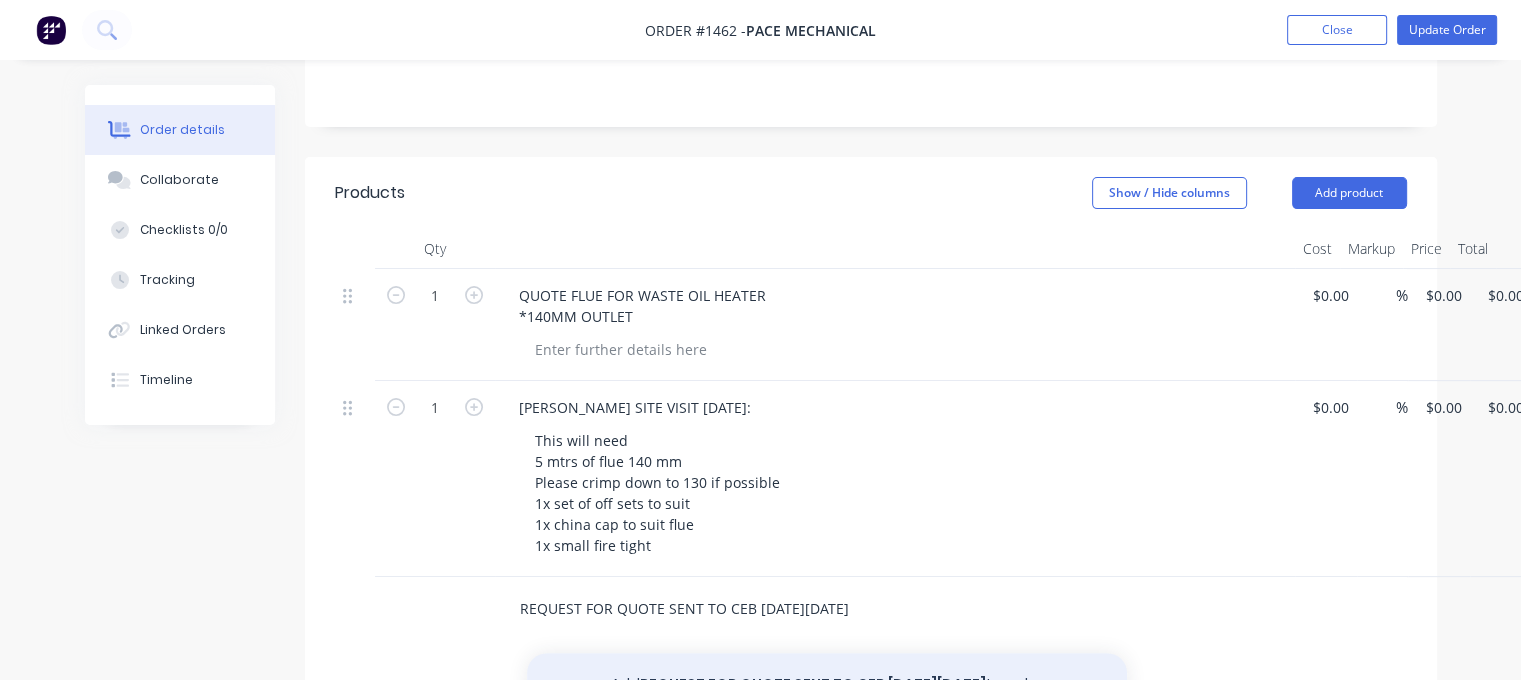 type on "REQUEST FOR QUOTE SENT TO CEB [DATE][DATE]" 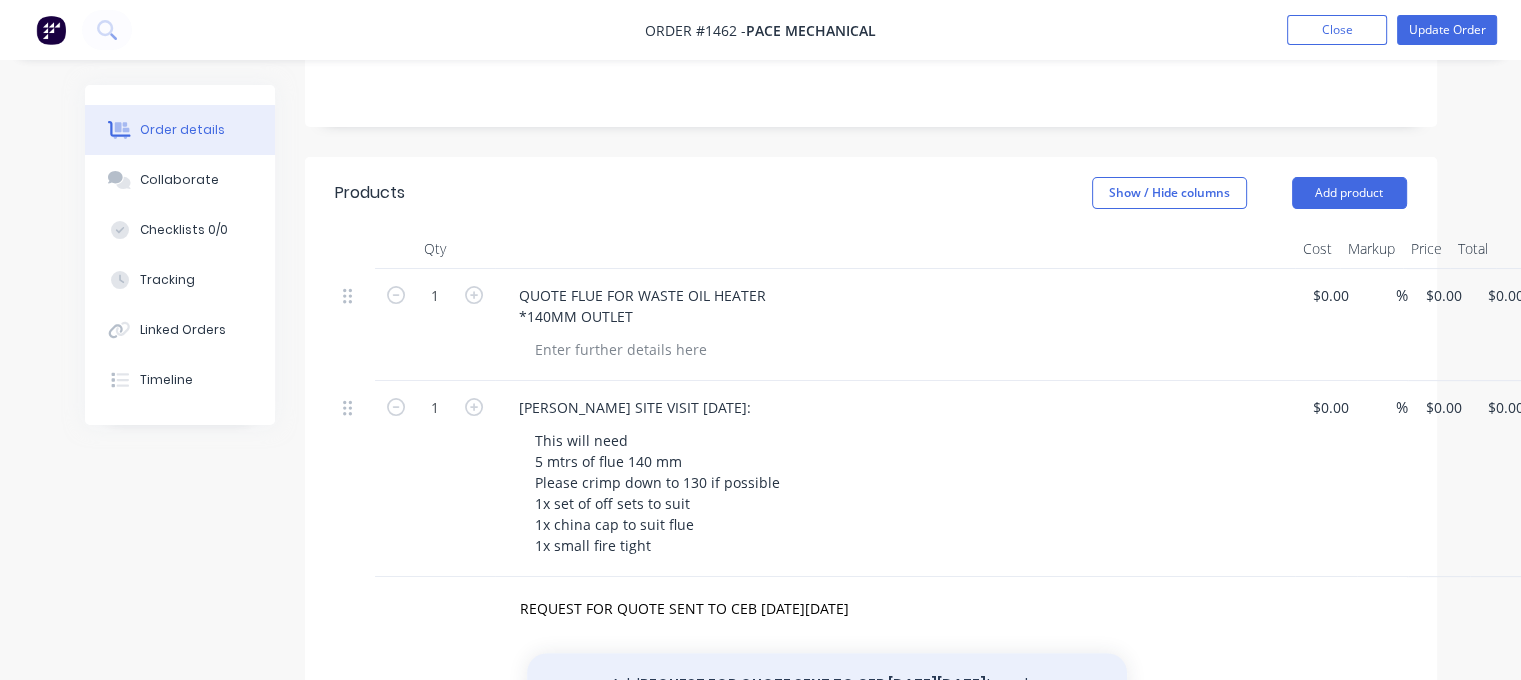 click on "Add  REQUEST FOR QUOTE SENT TO CEB [DATE][DATE]  to order" at bounding box center [827, 685] 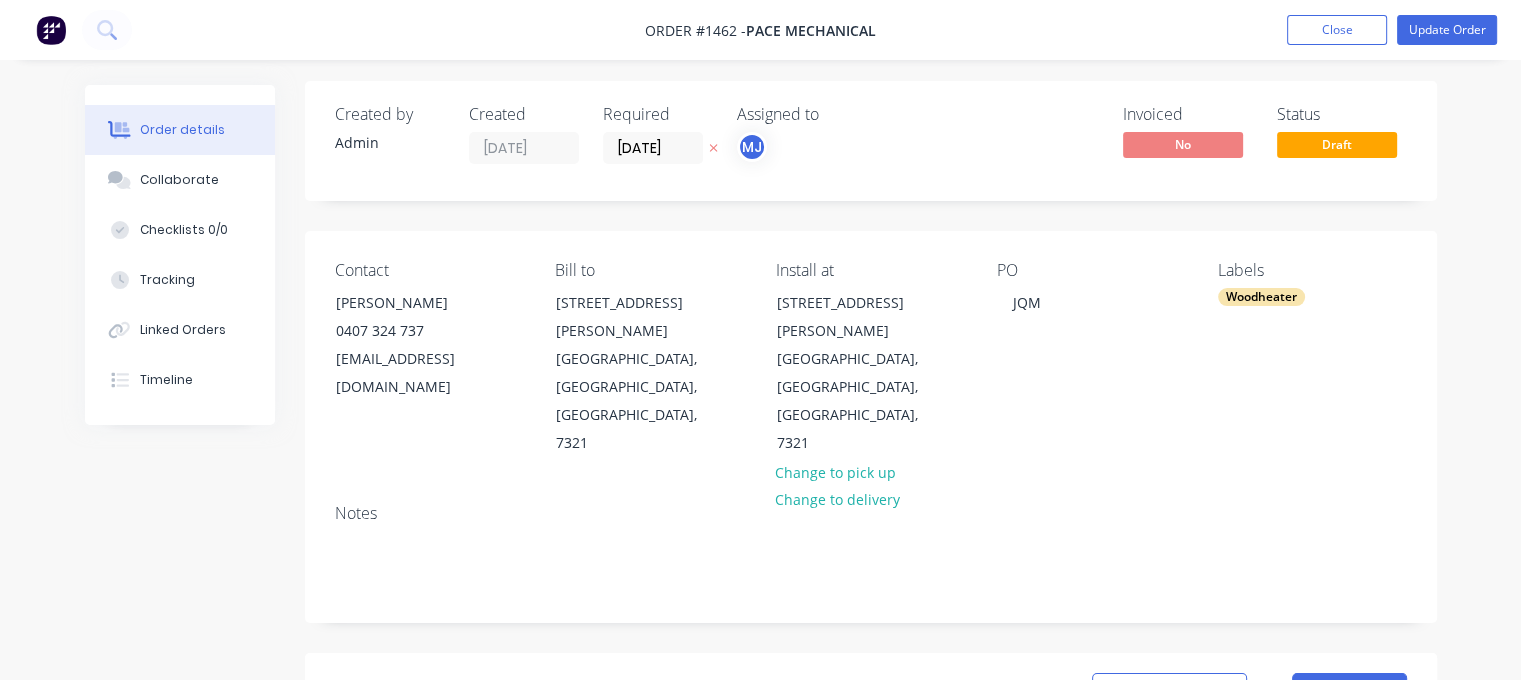 scroll, scrollTop: 0, scrollLeft: 0, axis: both 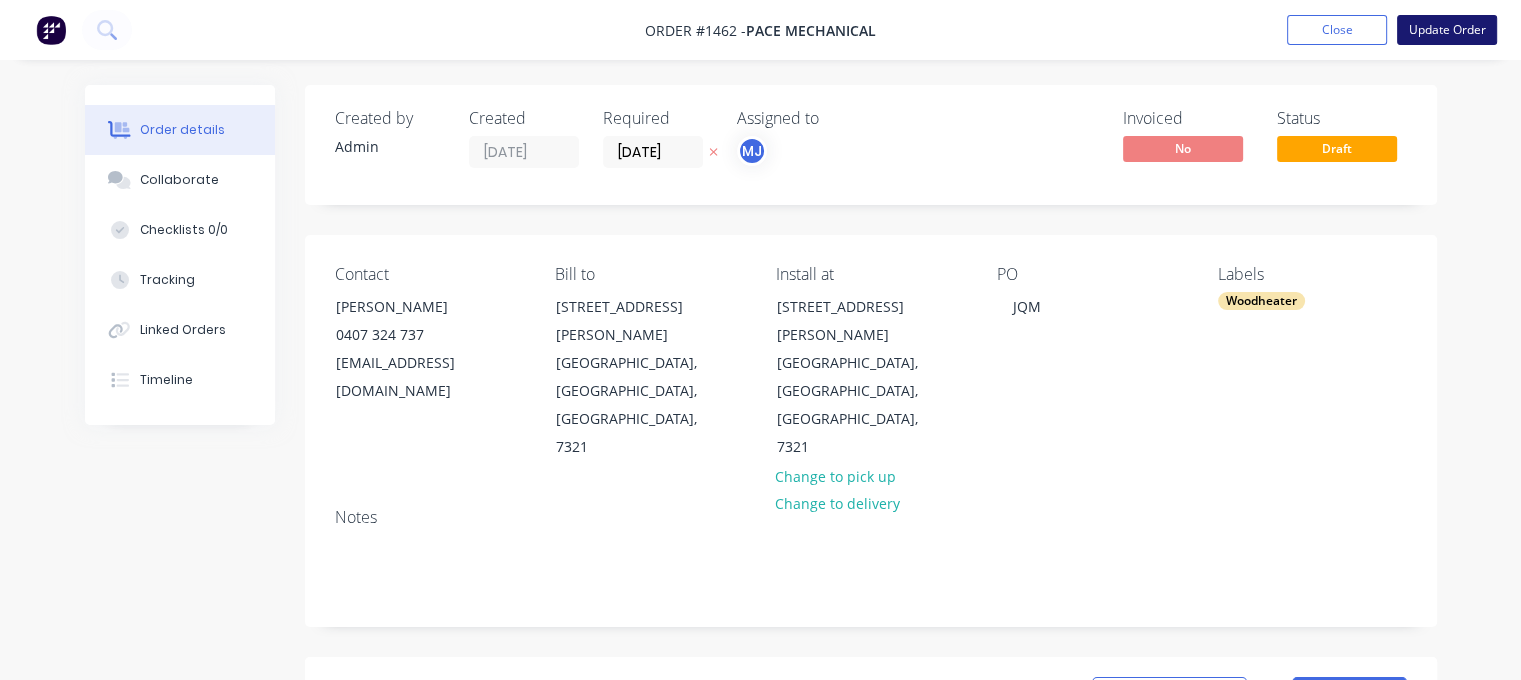click on "Update Order" at bounding box center [1447, 30] 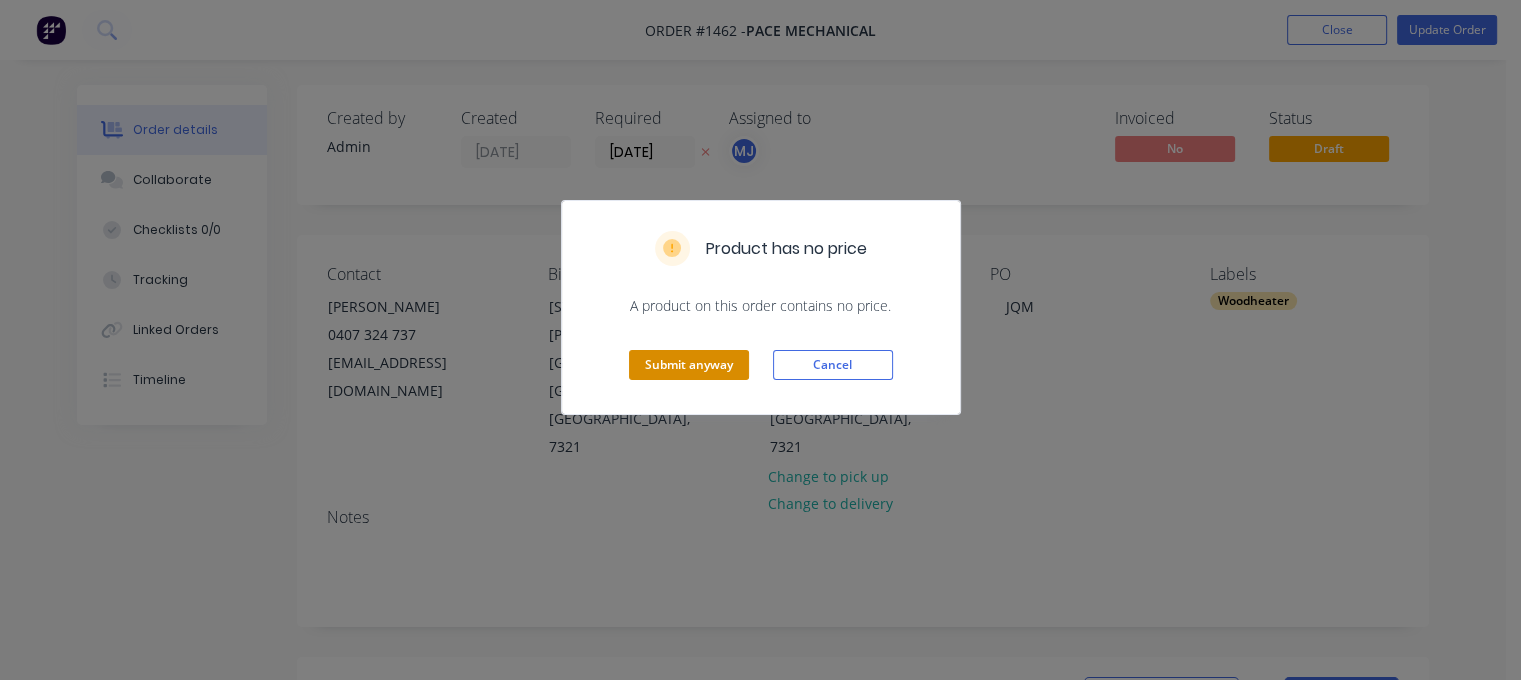 click on "Submit anyway" at bounding box center (689, 365) 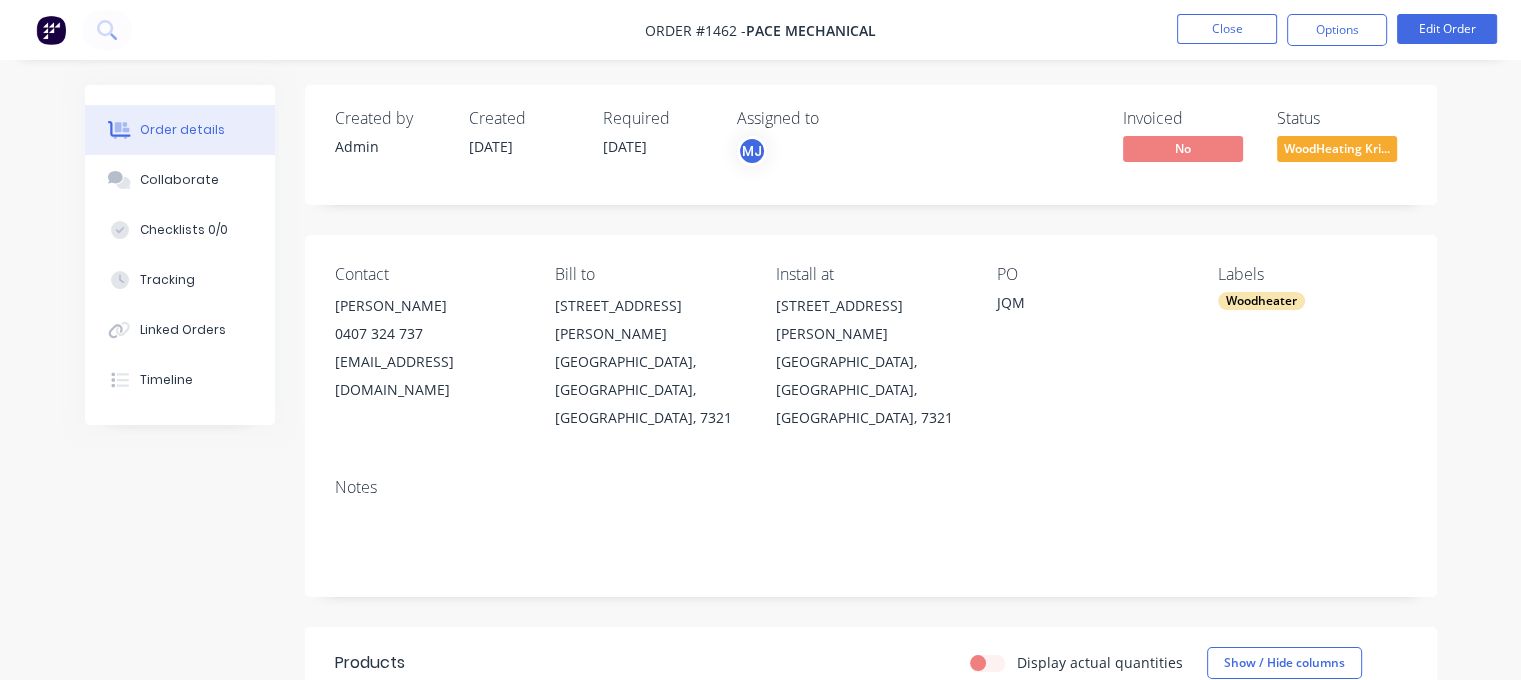 click on "WoodHeating Kri..." at bounding box center (1337, 148) 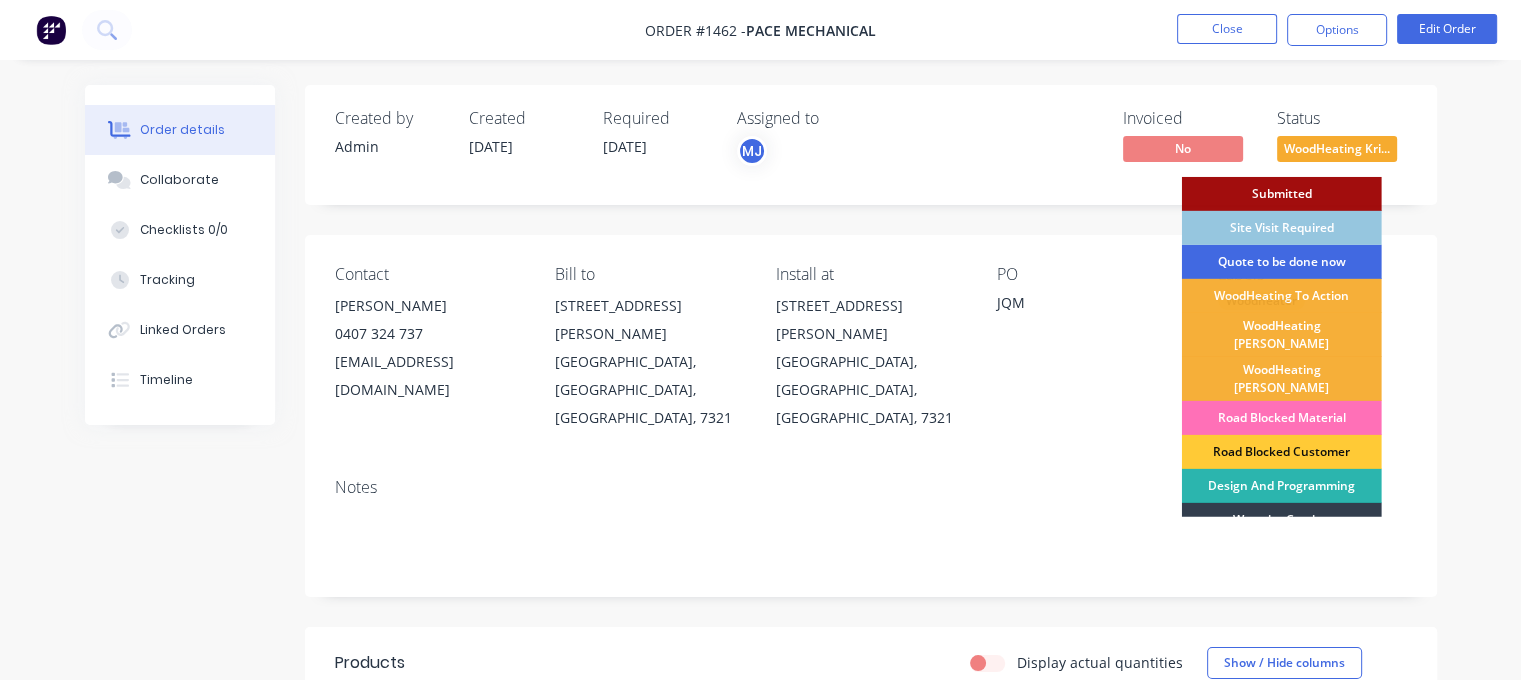 click on "Quote to be done now" at bounding box center (1282, 262) 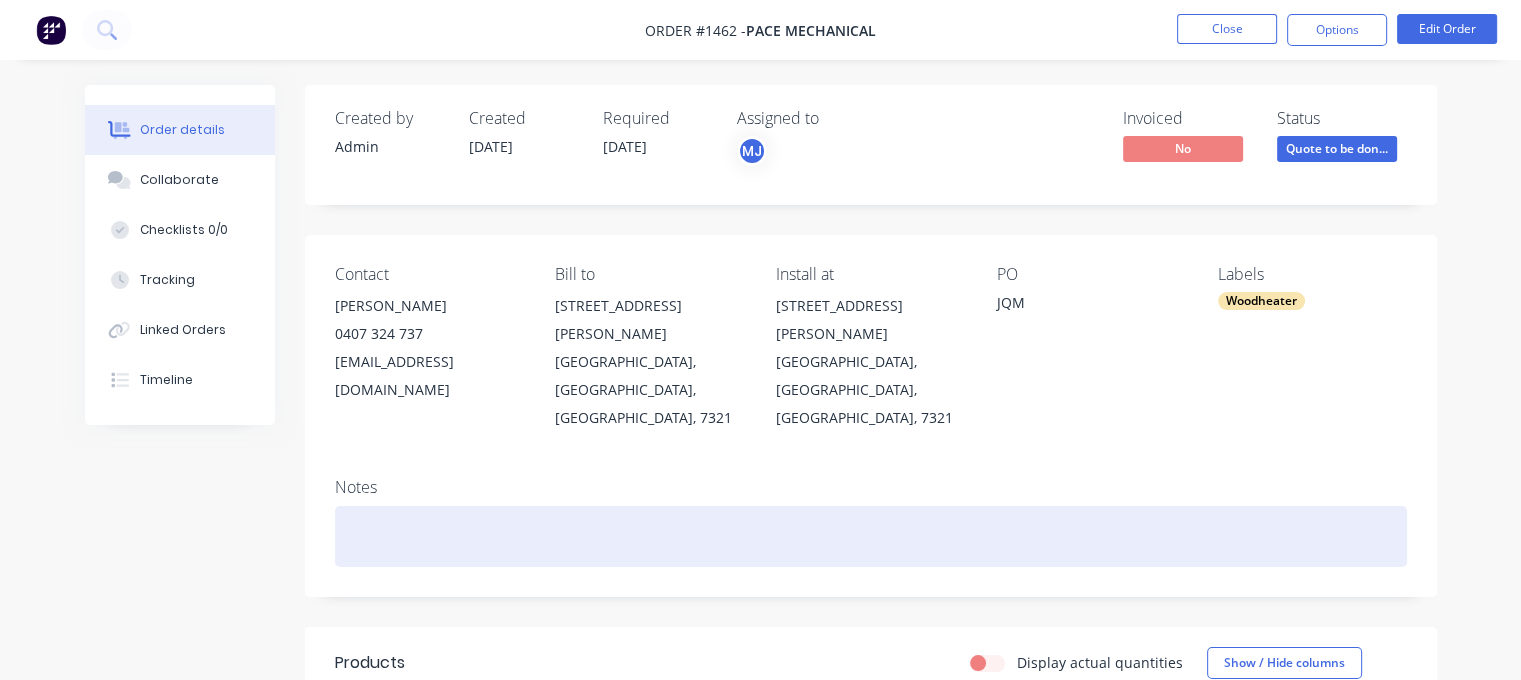 click at bounding box center [871, 536] 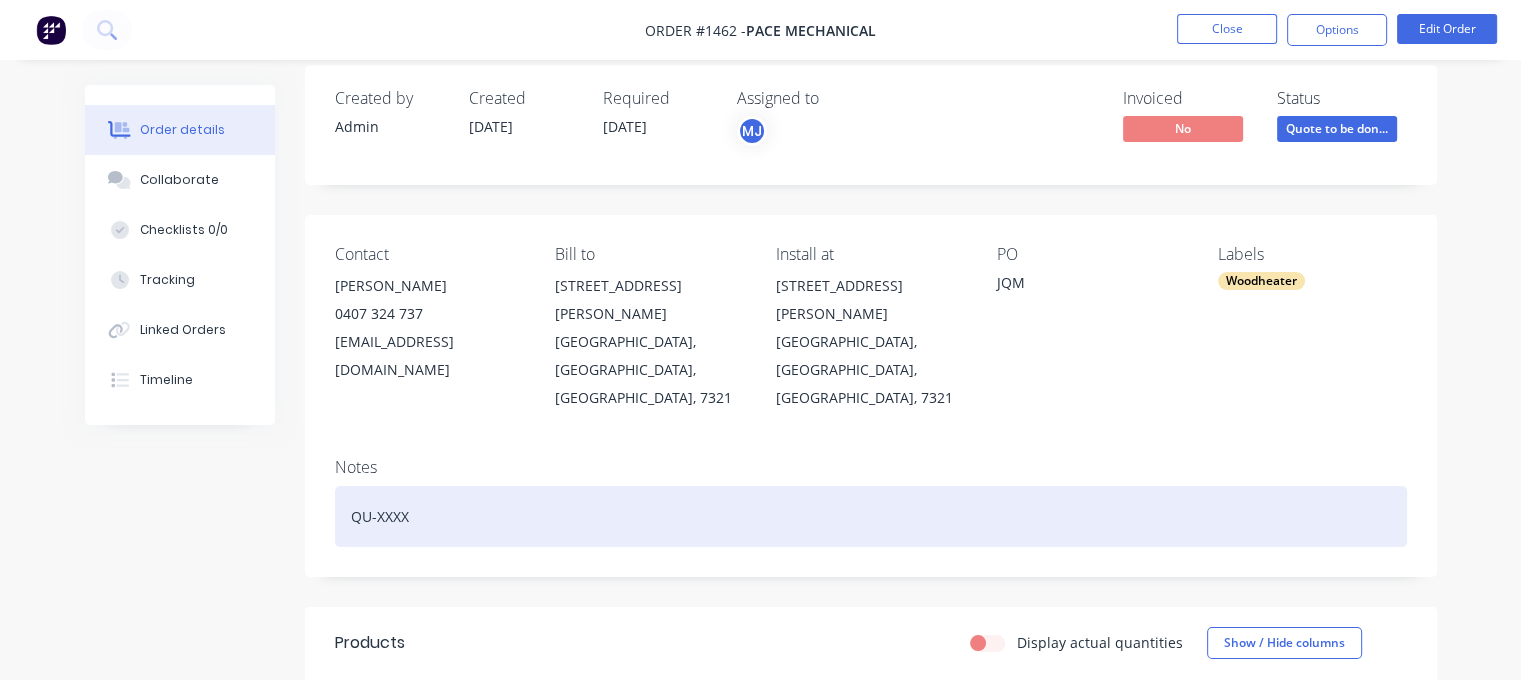 scroll, scrollTop: 0, scrollLeft: 0, axis: both 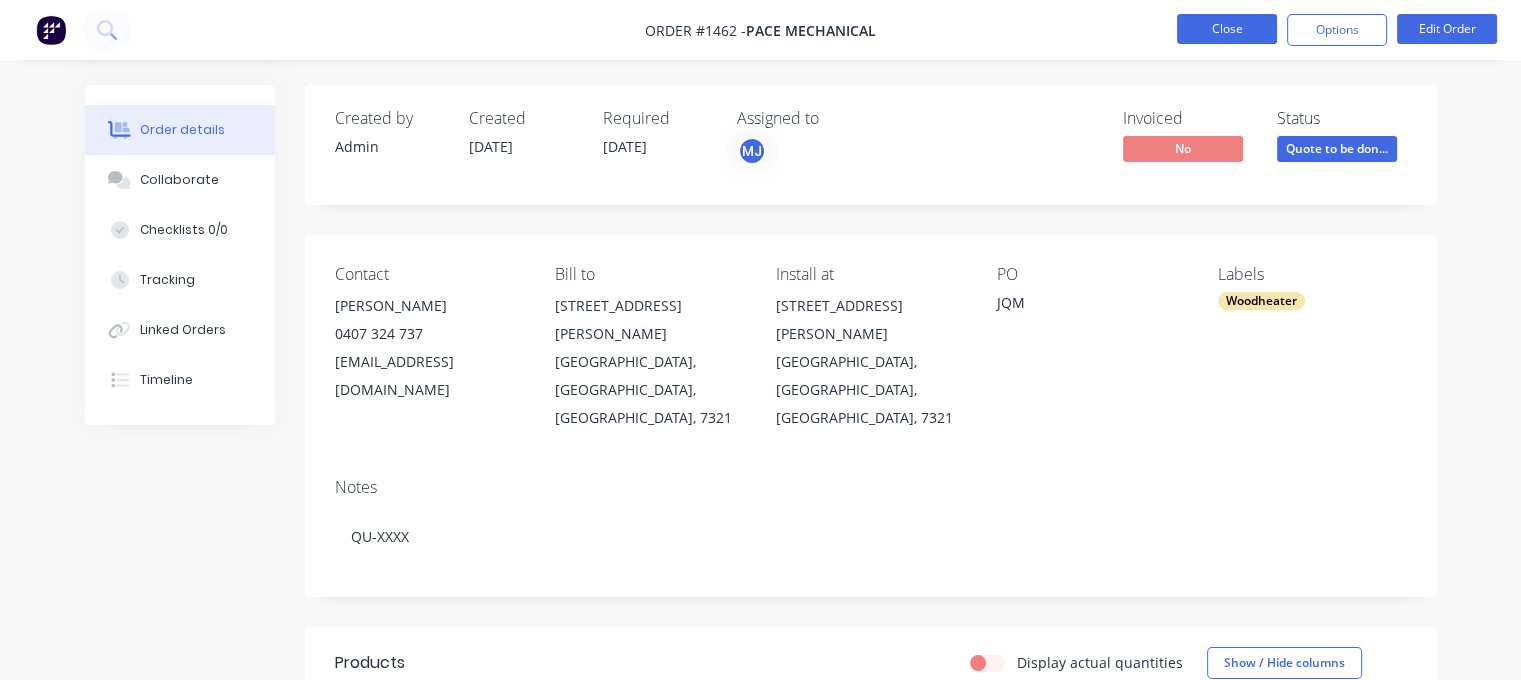 click on "Close" at bounding box center (1227, 29) 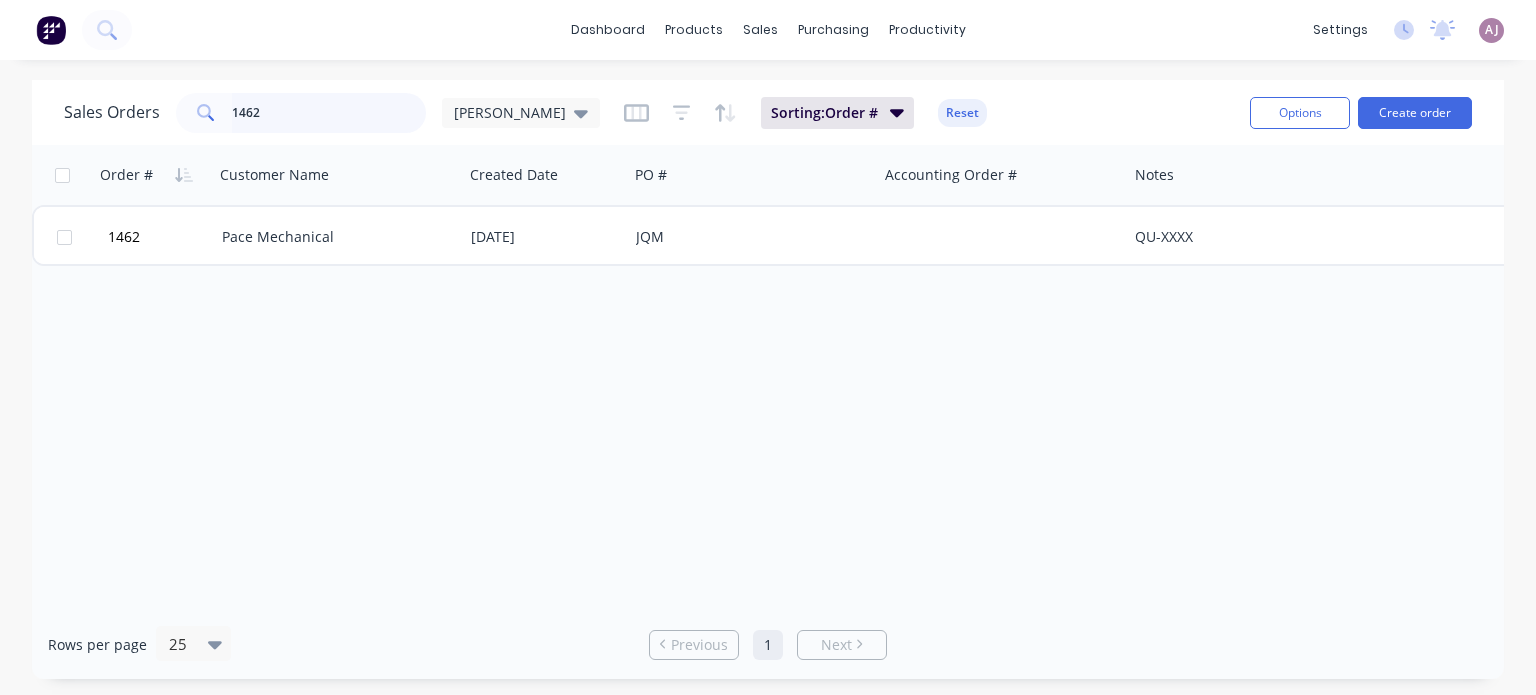 click on "1462" at bounding box center [329, 113] 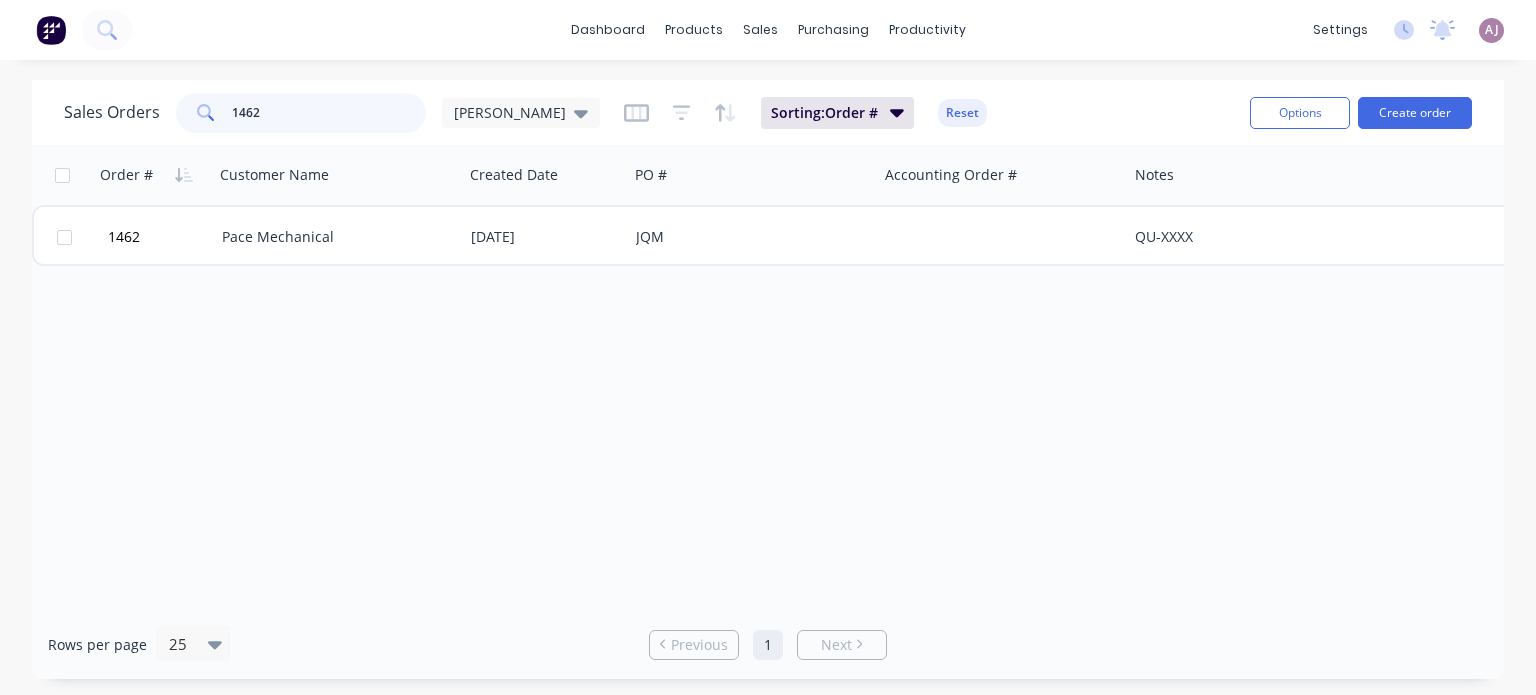 click on "1462" at bounding box center (329, 113) 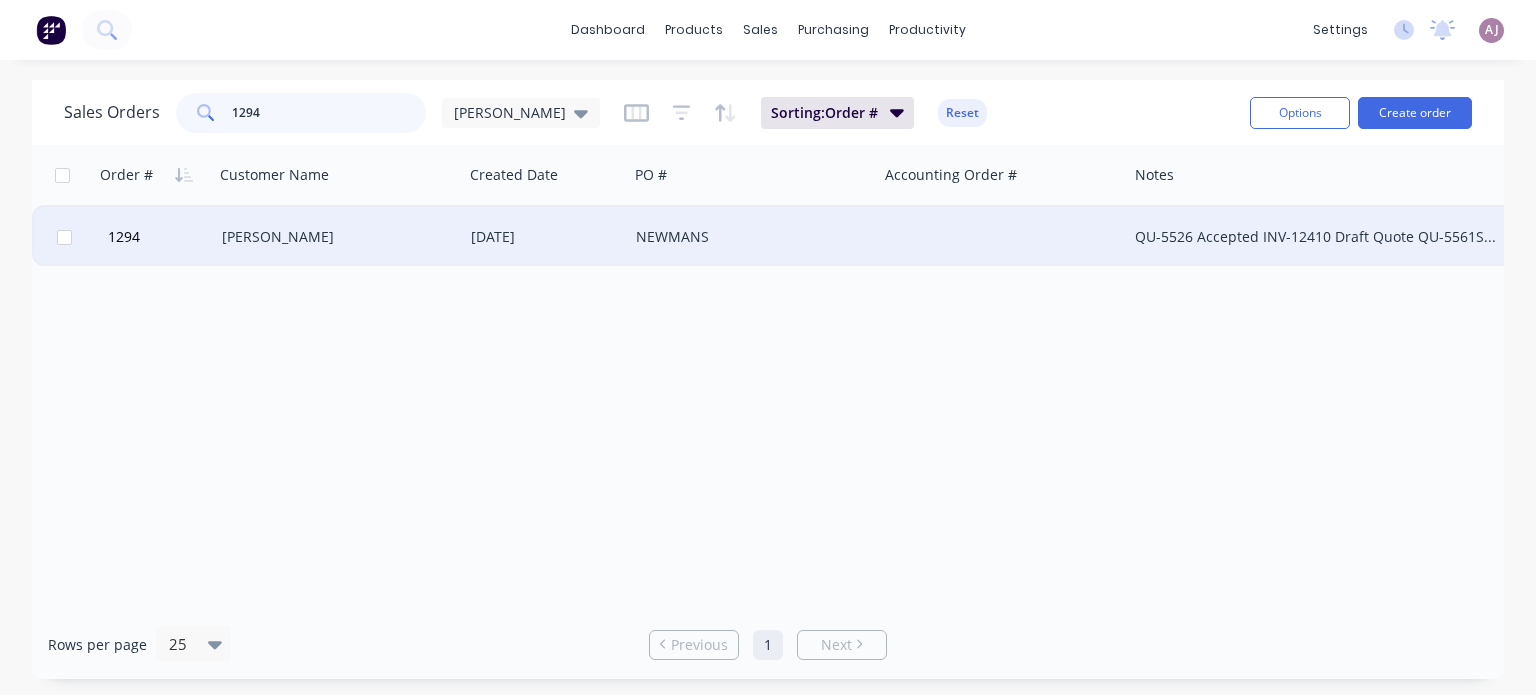 type on "1294" 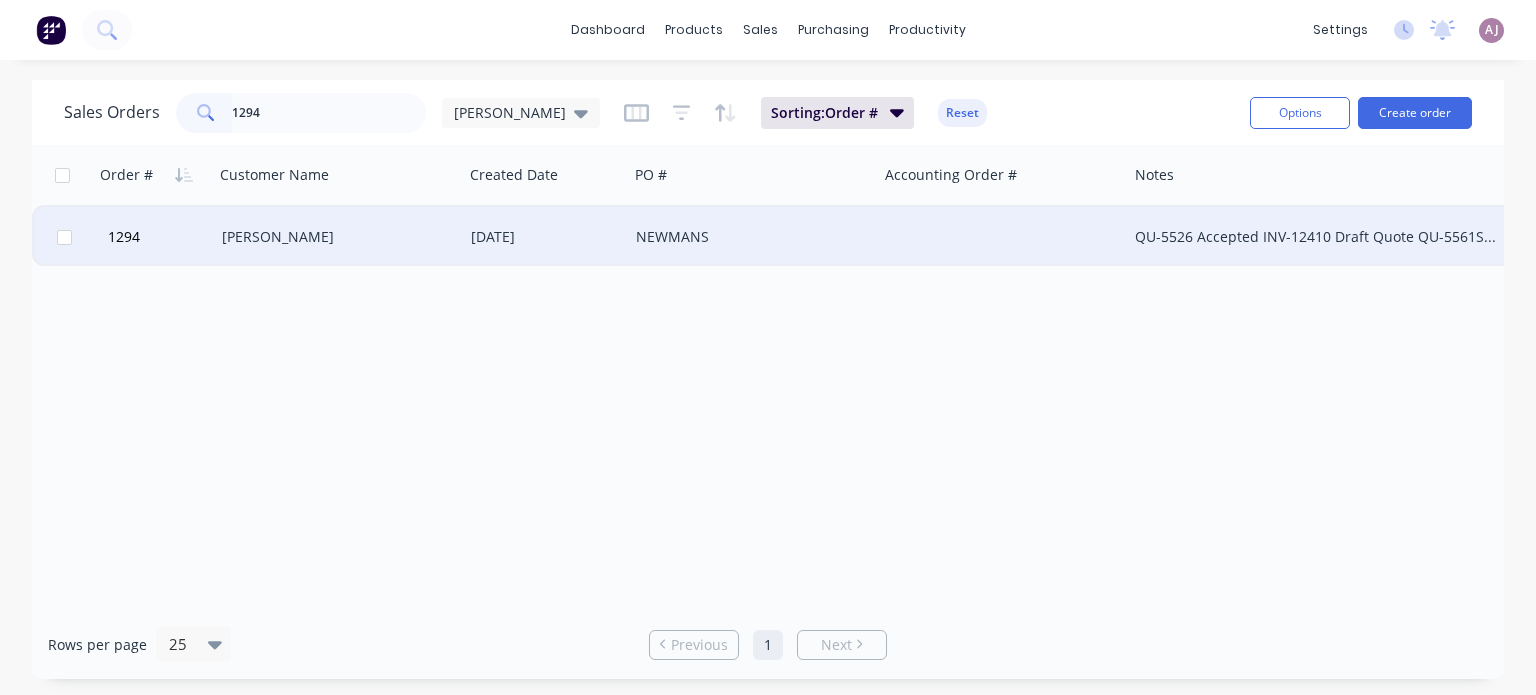 click on "[PERSON_NAME]" at bounding box center (333, 237) 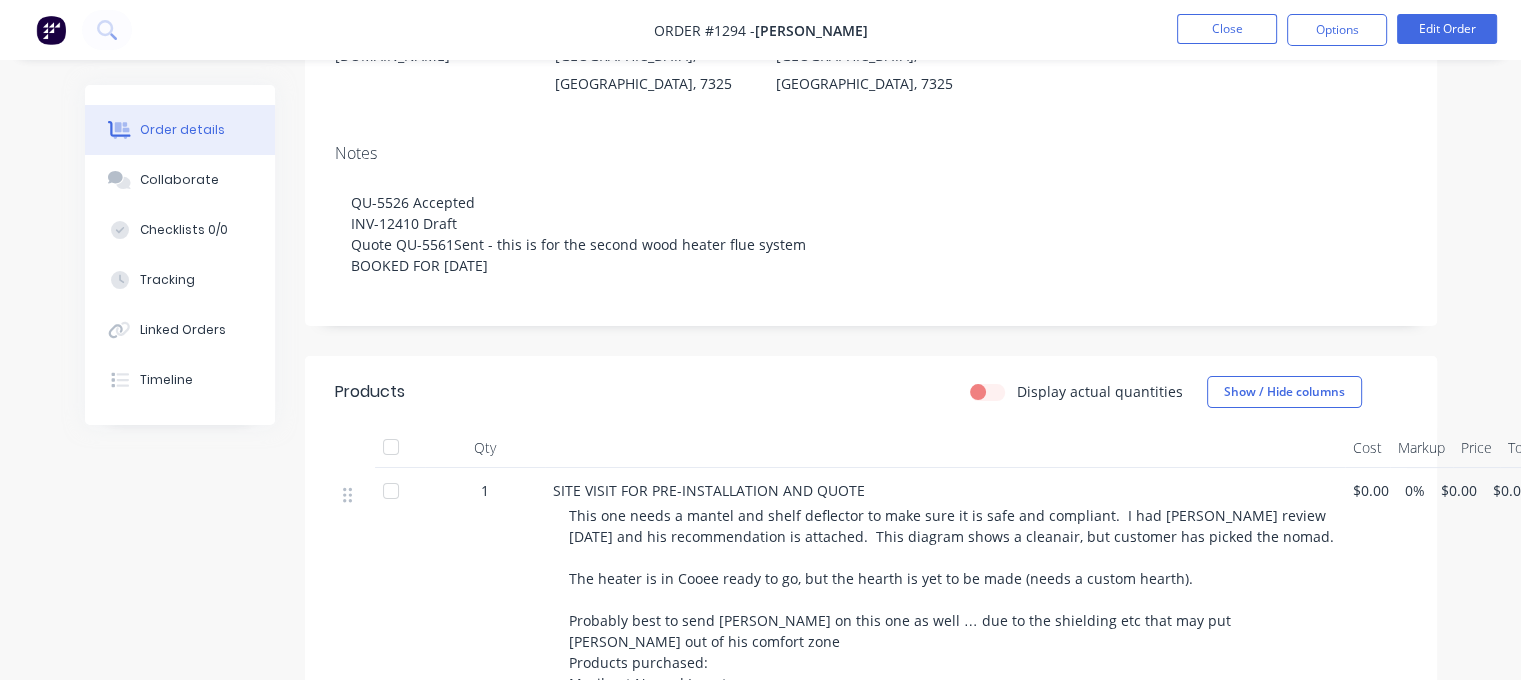 scroll, scrollTop: 300, scrollLeft: 0, axis: vertical 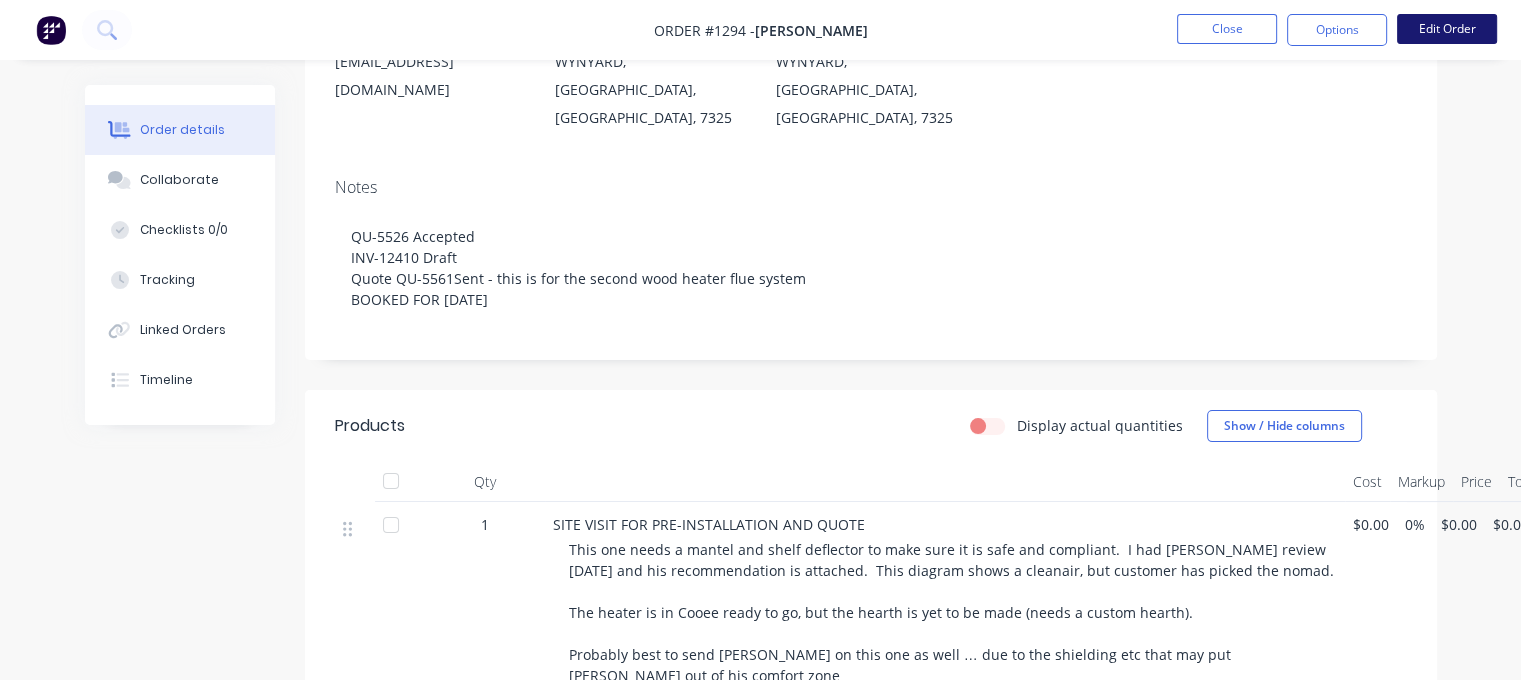 click on "Edit Order" at bounding box center [1447, 29] 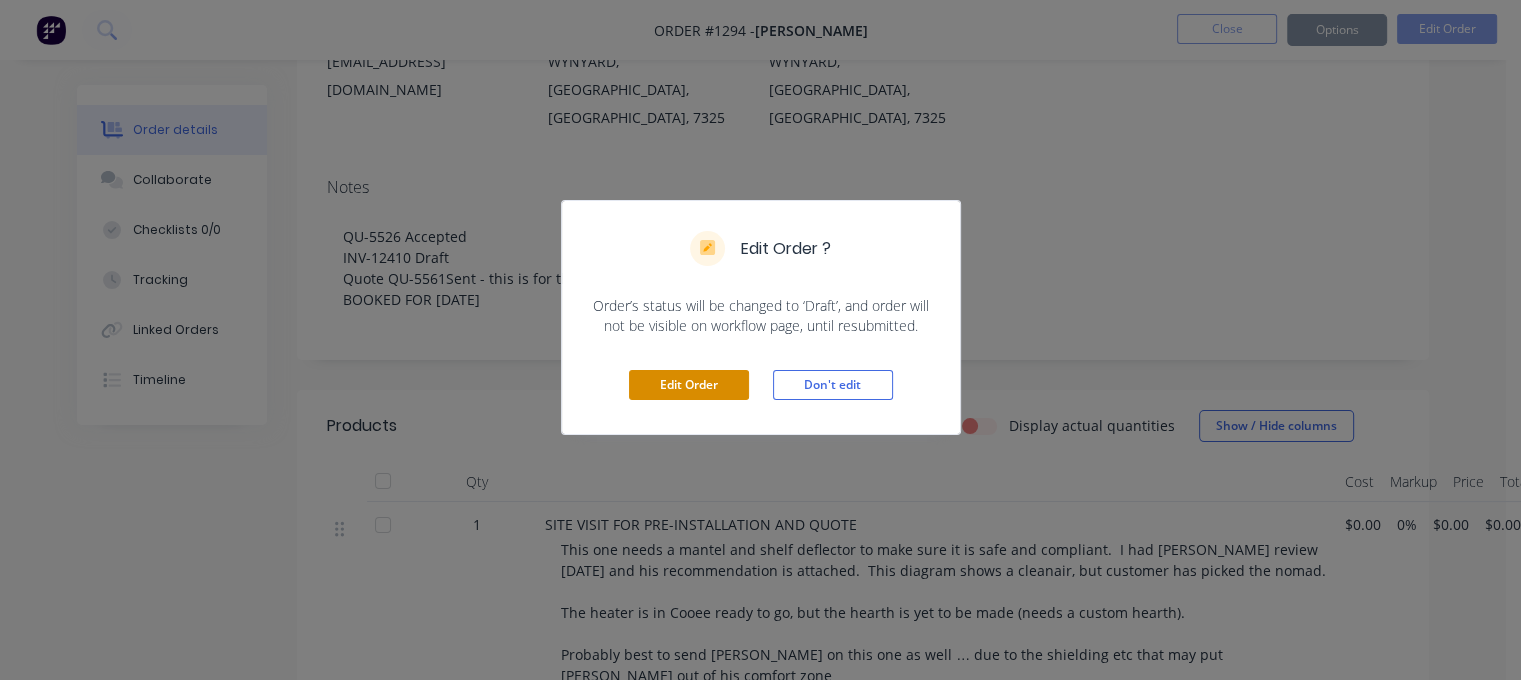 click on "Edit Order" at bounding box center (689, 385) 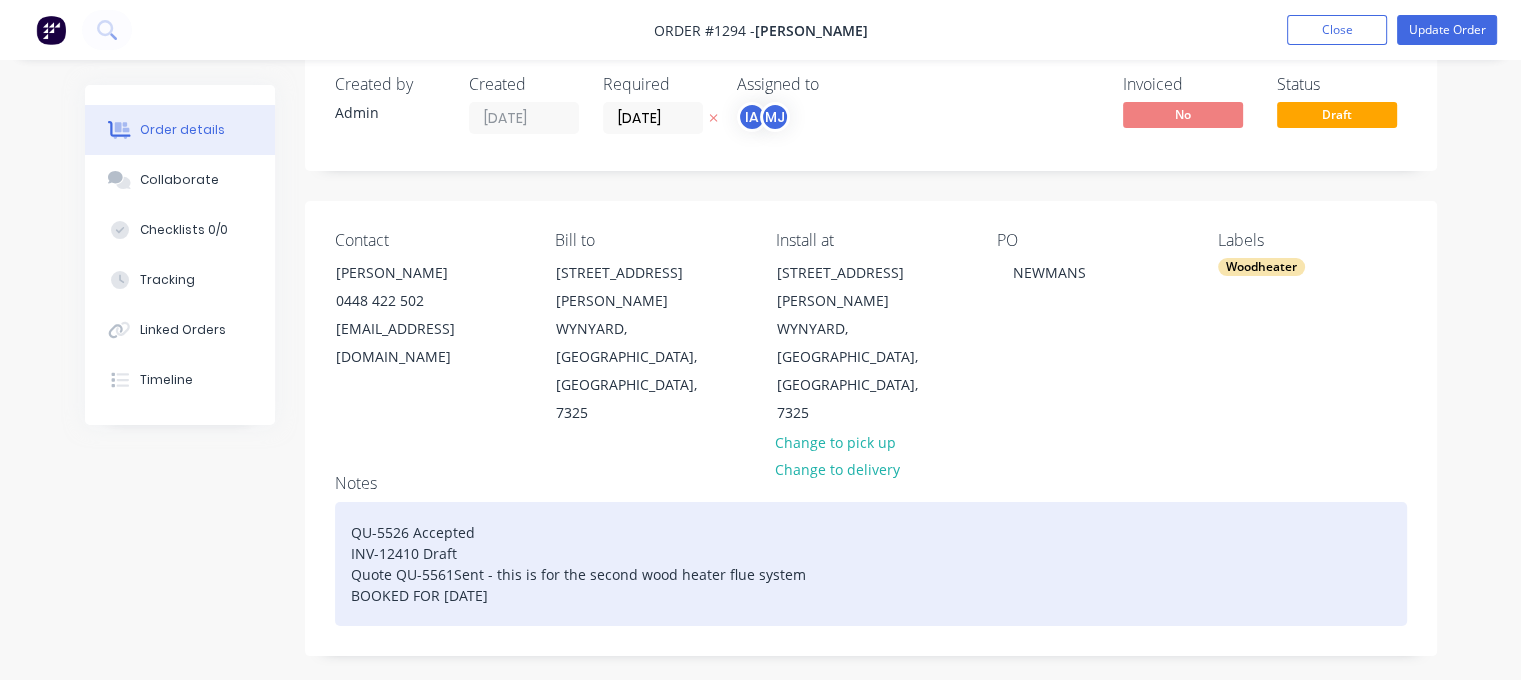 scroll, scrollTop: 0, scrollLeft: 0, axis: both 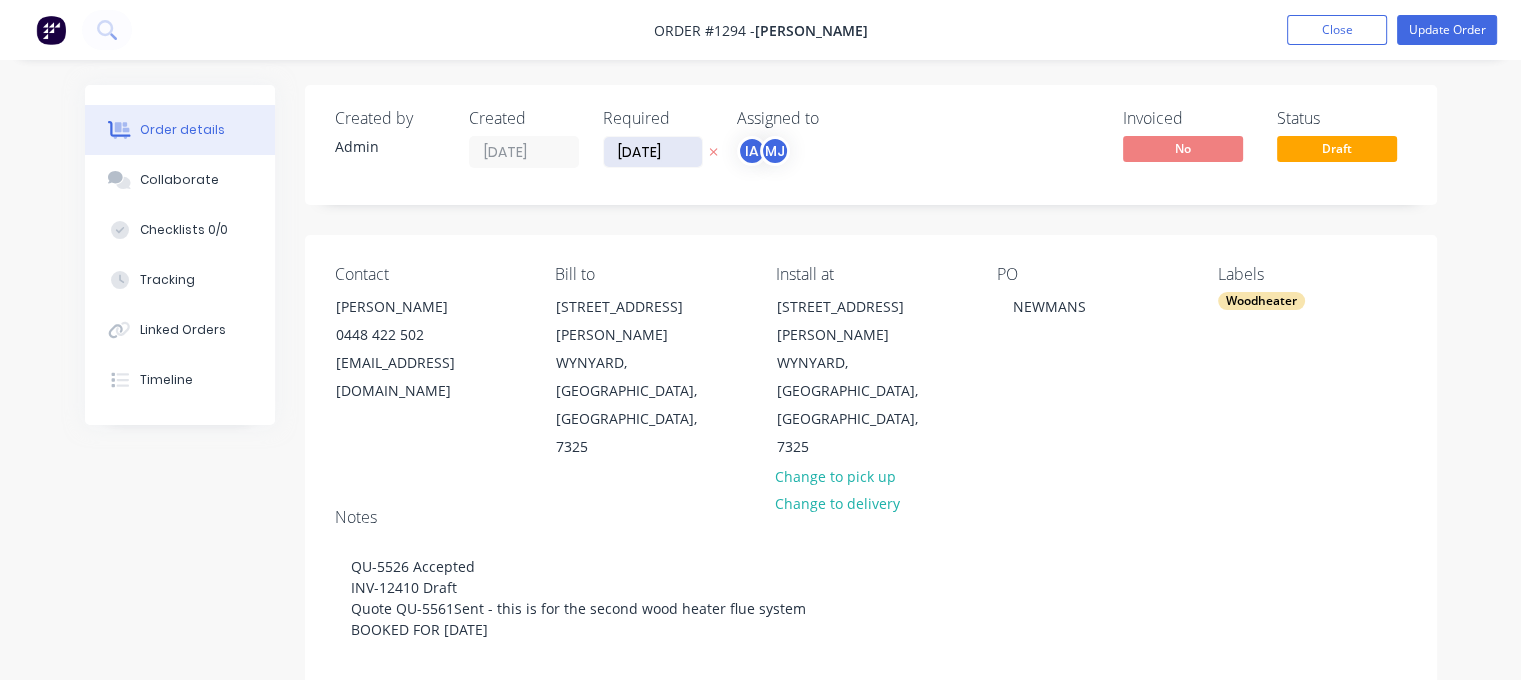 click on "[DATE]" at bounding box center (653, 152) 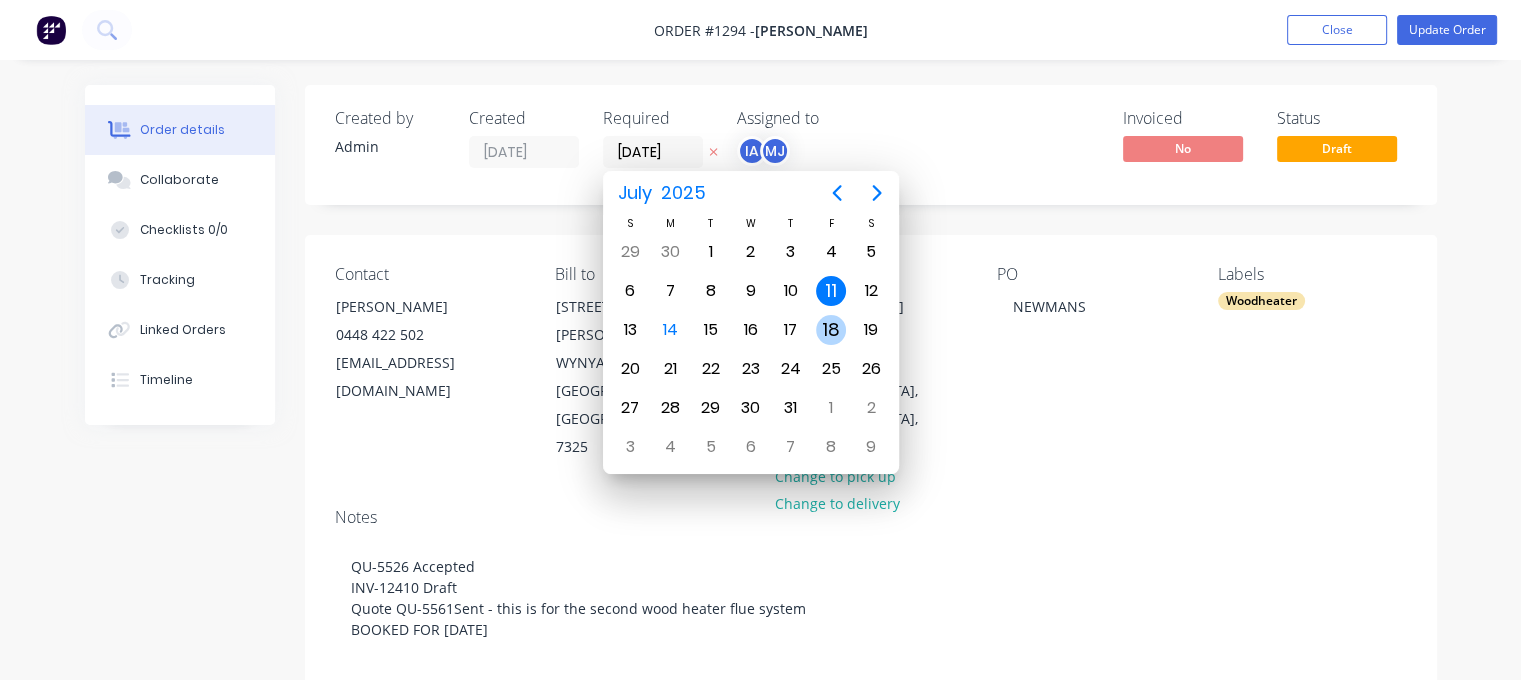 click on "18" at bounding box center (831, 330) 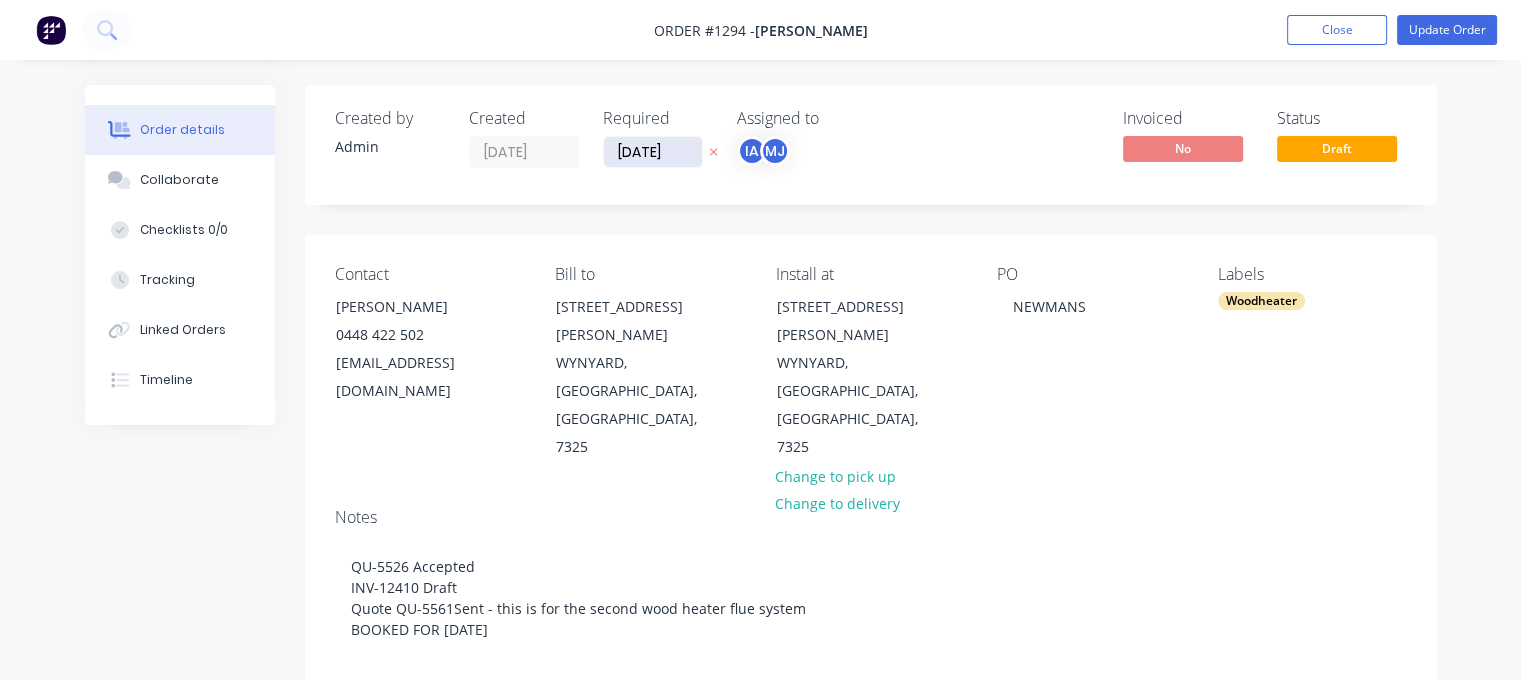 click on "[DATE]" at bounding box center [653, 152] 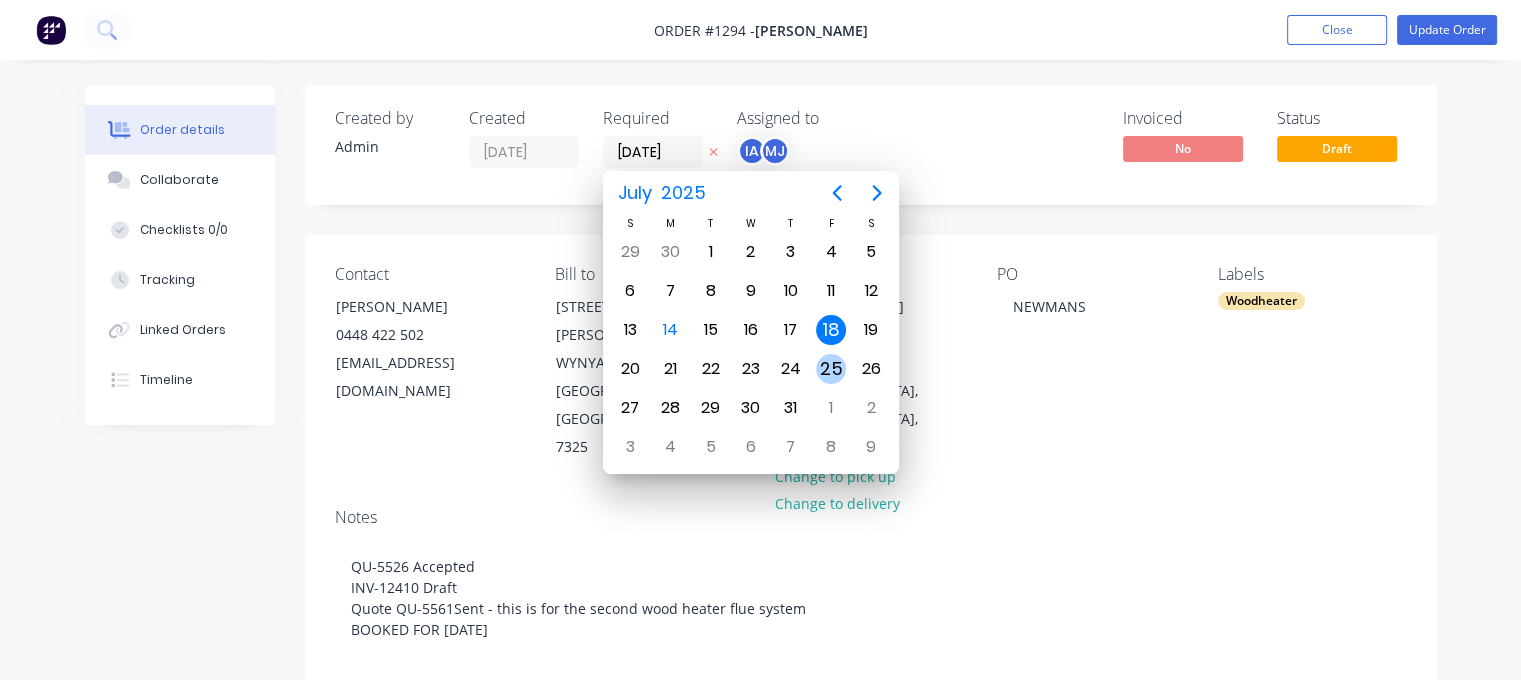 click on "25" at bounding box center [831, 369] 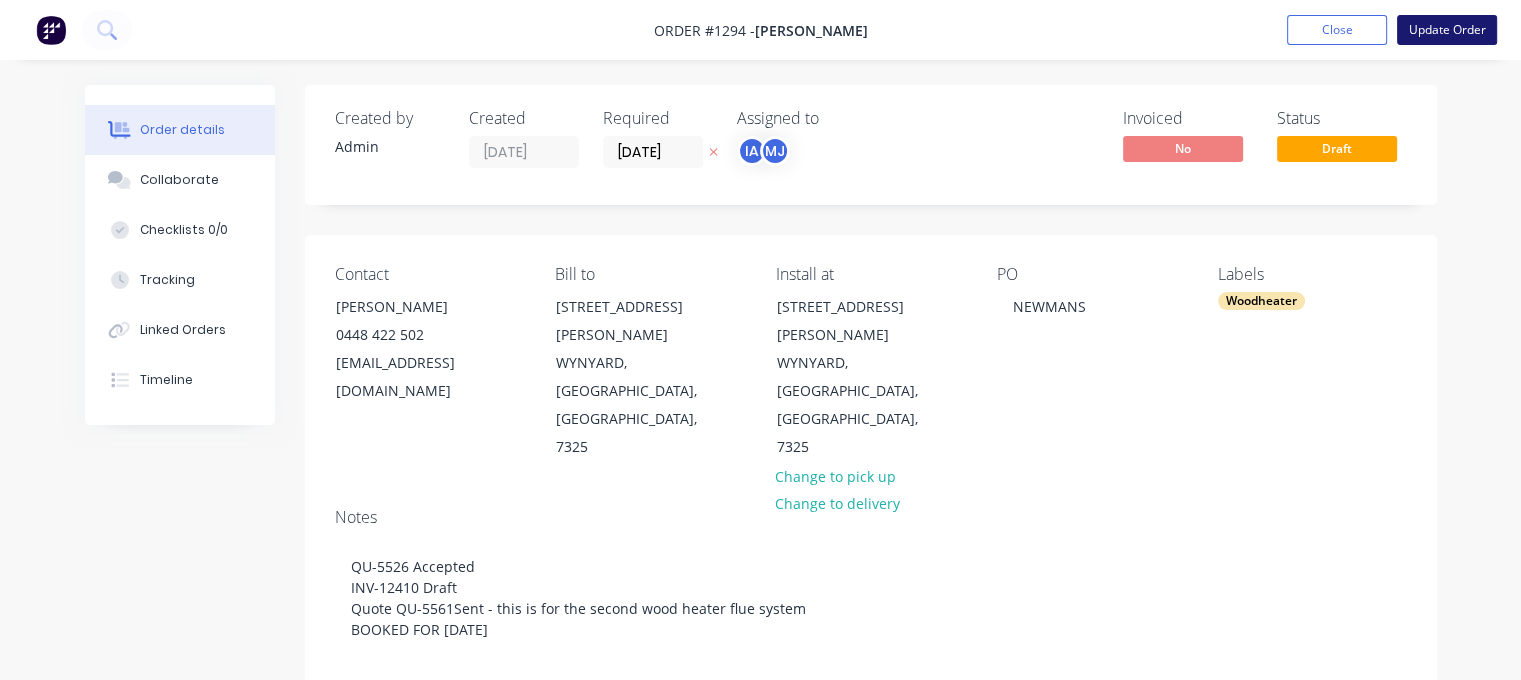 click on "Update Order" at bounding box center [1447, 30] 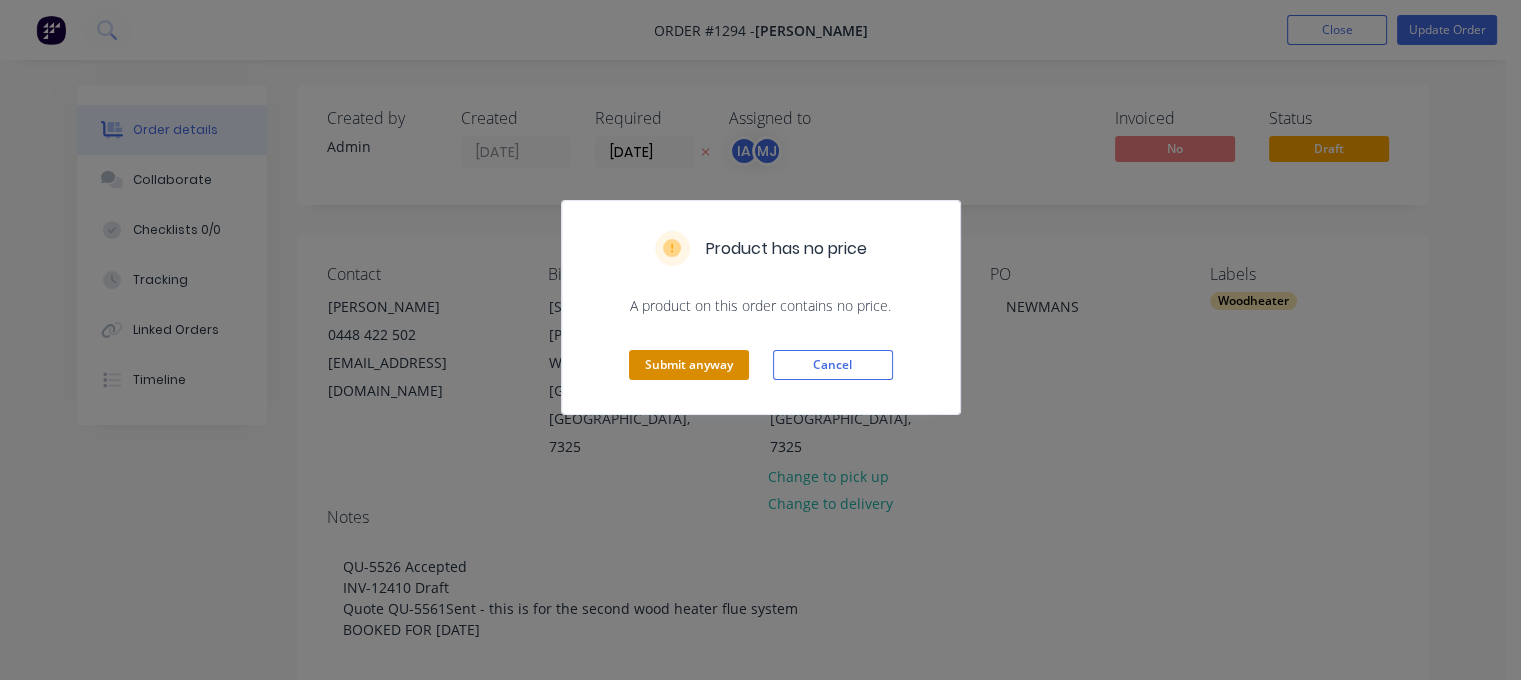 click on "Submit anyway" at bounding box center [689, 365] 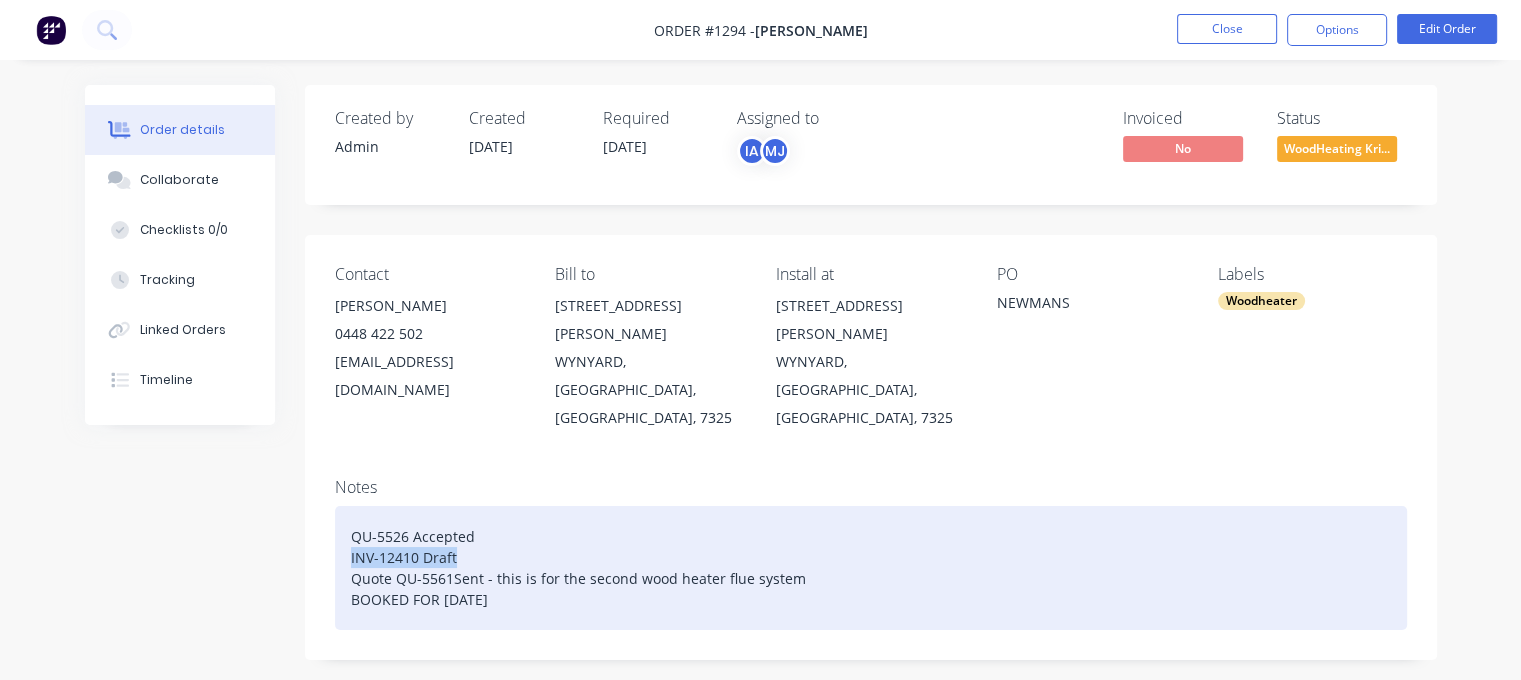 drag, startPoint x: 351, startPoint y: 498, endPoint x: 464, endPoint y: 507, distance: 113.35784 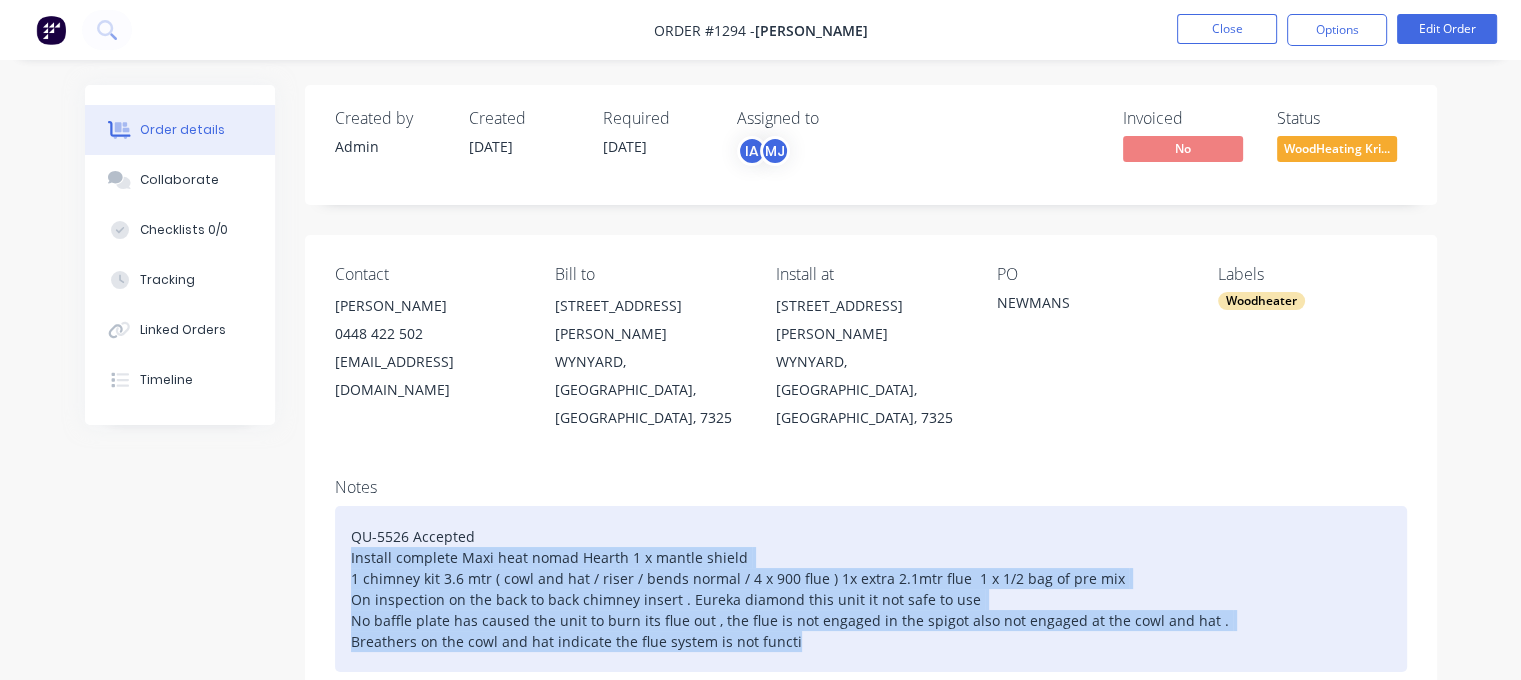 drag, startPoint x: 495, startPoint y: 527, endPoint x: 892, endPoint y: 594, distance: 402.61395 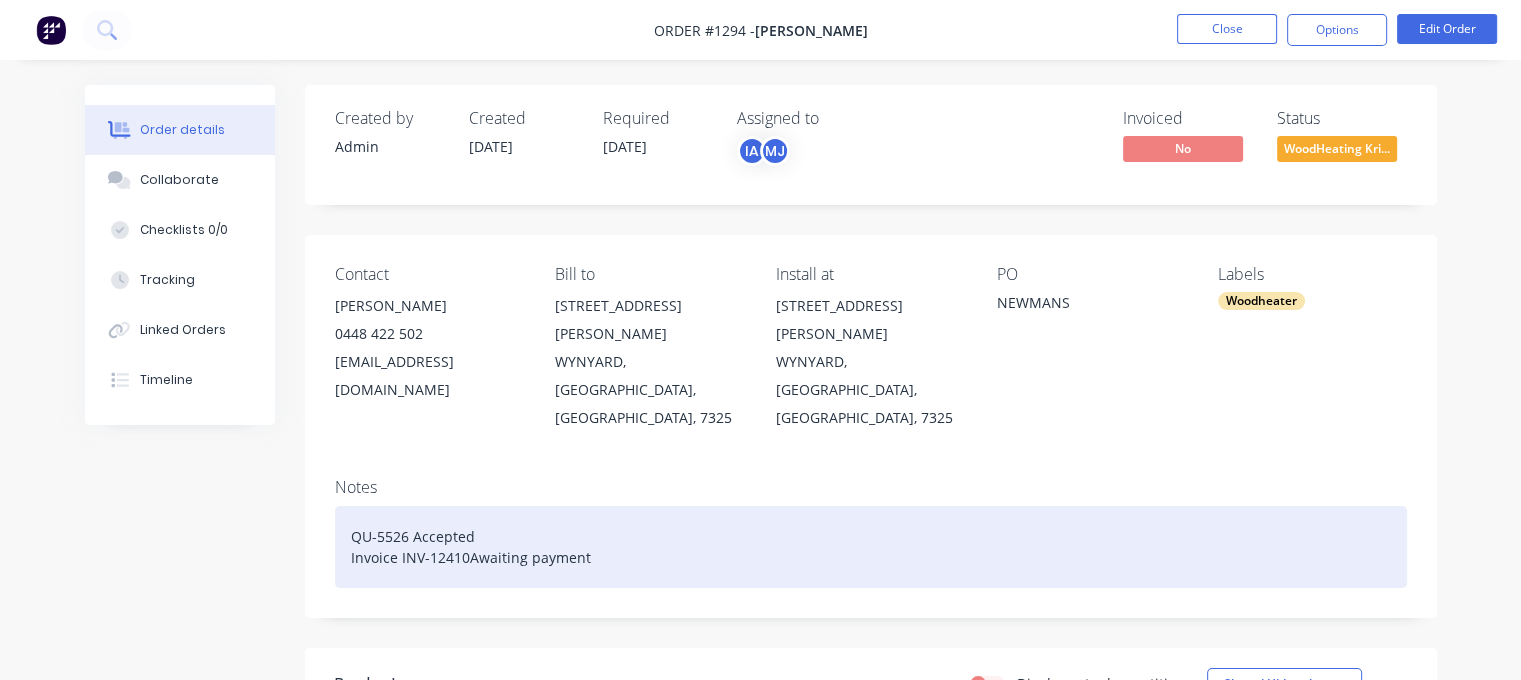 click on "QU-5526 Accepted
Invoice INV-12410Awaiting payment" at bounding box center (871, 547) 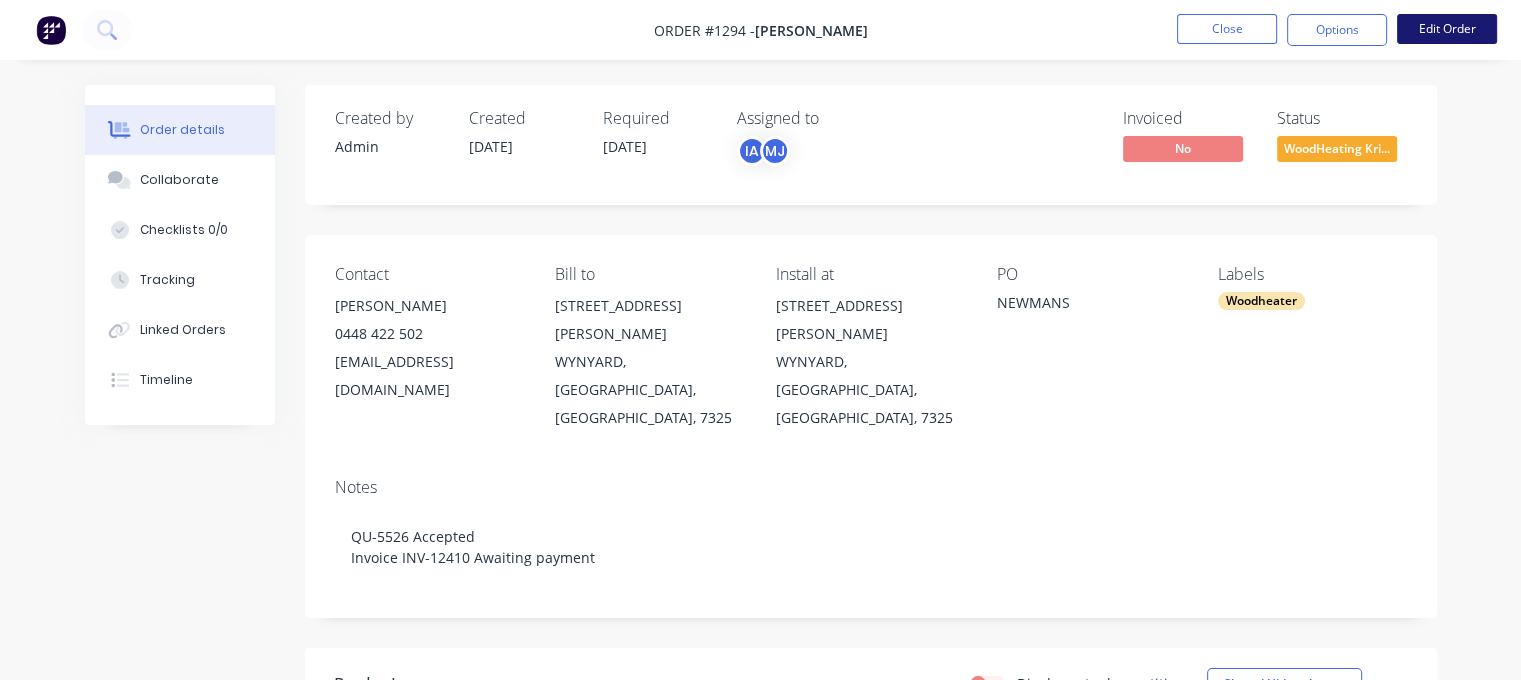 click on "Edit Order" at bounding box center (1447, 29) 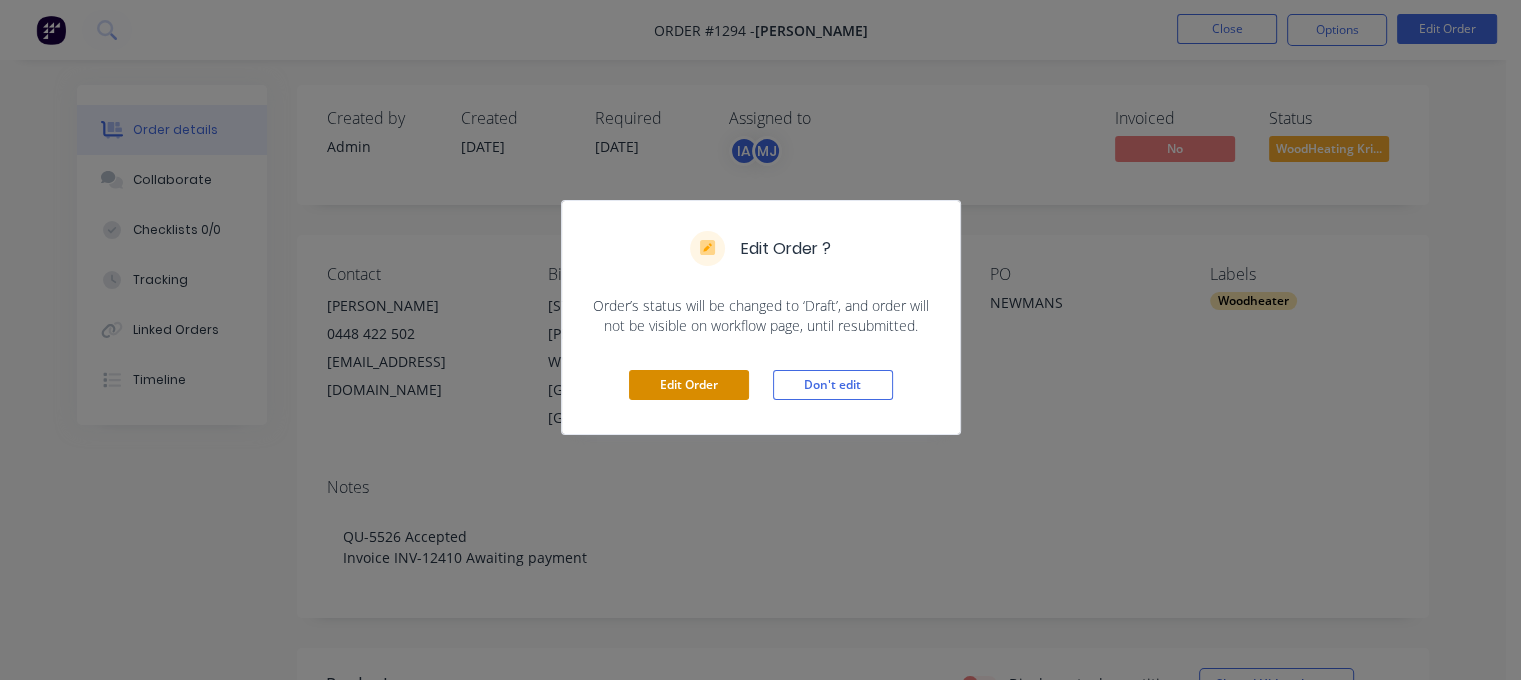 click on "Edit Order" at bounding box center [689, 385] 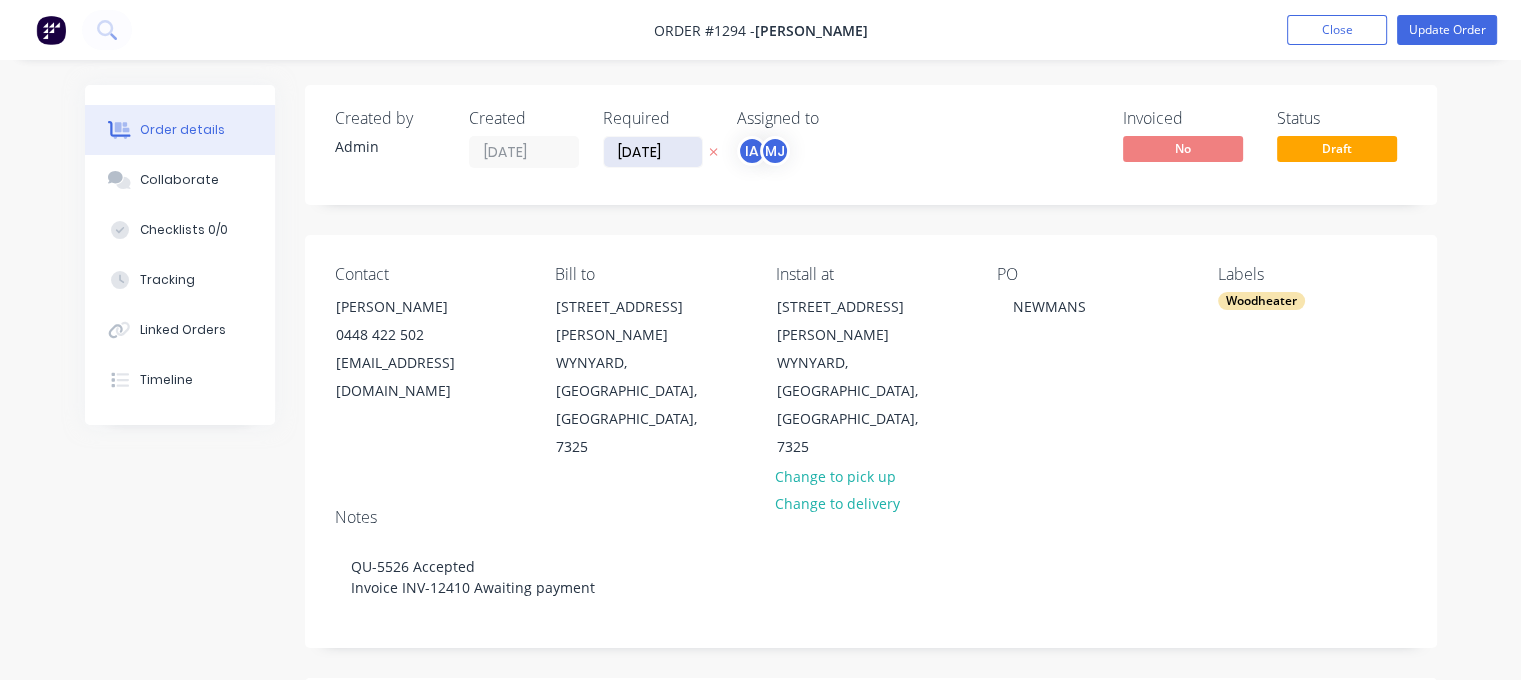 click on "[DATE]" at bounding box center (653, 152) 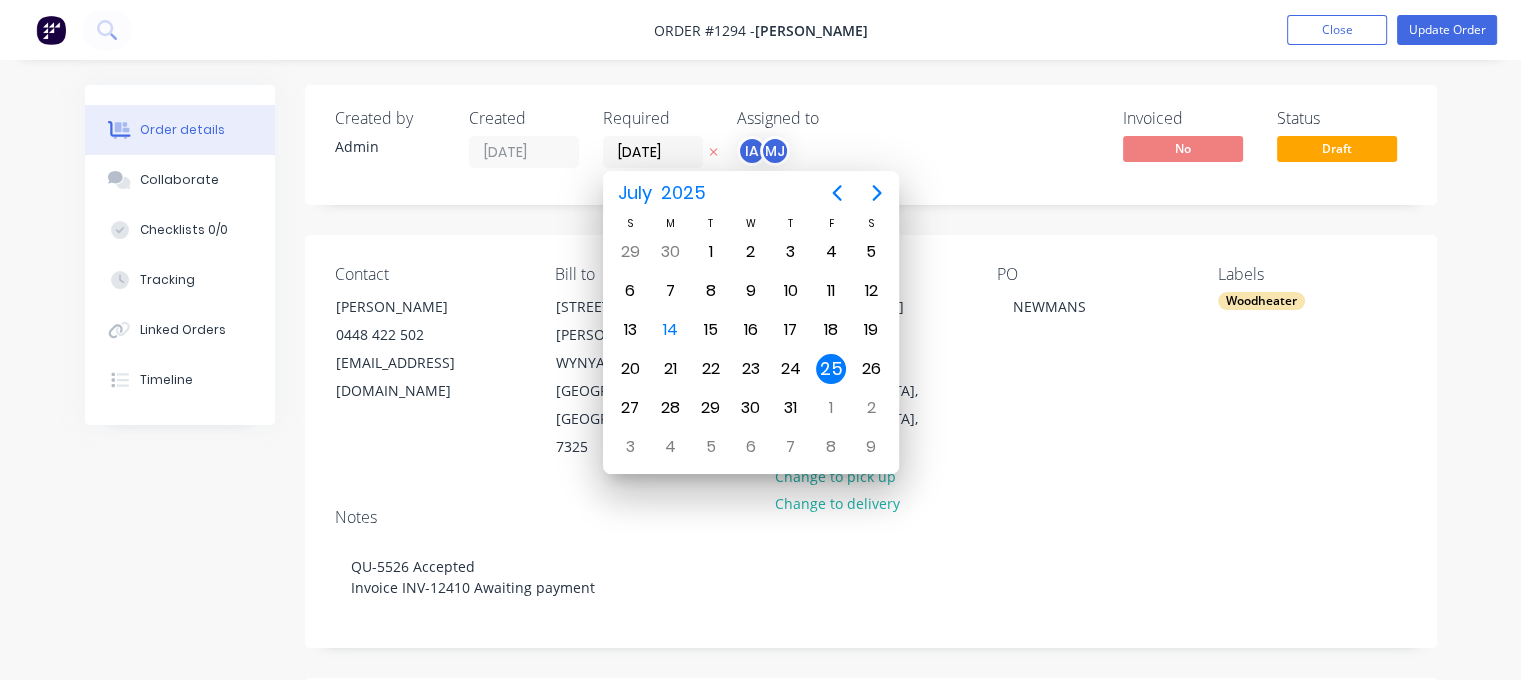 click on "Created by Admin Created [DATE] Required [DATE] Assigned to IA MJ Invoiced No Status Draft Contact [PERSON_NAME] [PHONE_NUMBER] [EMAIL_ADDRESS][DOMAIN_NAME] Bill to [STREET_ADDRESS][PERSON_NAME] Install at [STREET_ADDRESS][PERSON_NAME] Change to pick up Change to delivery PO NEWMANS Labels Woodheater Create new label Notes QU-5526 Accepted
Invoice INV-12410 Awaiting payment Products Show / Hide columns Add product     Qty Cost Markup Price Total 1 SITE VISIT FOR PRE-INSTALLATION AND QUOTE $0.00 $0.00 % $0.00 $0.00 $0.00 $0.00   1 NEED TO ADVISE NEWMANS THAT THE QUOTE HAS BEEN ACCEPTED AND THE CUSTOM HEARTH IS TO BE MADE EMAIL SENT [DATE] - AWAITING REPLY $0.00 $0.00 % $0.00 $0.00 $0.00 $0.00   1 Products purchased: Maxiheat Nomad Insert
4.5M flue factory kit
Custom hearth (yet to be made) $0.00 $0.00 % $0.00 $0.00 $0.00 $0.00   1 JQM TO MAKE/SUPPLY: $0.00 $0.00 % $0.00 $0.00 $0.00 $0.00   Labour 1 [PERSON_NAME] $0.00 $0.00 % $70.00 $70.00 $70.00 $70.00   Labour 1 %" at bounding box center [871, 1677] 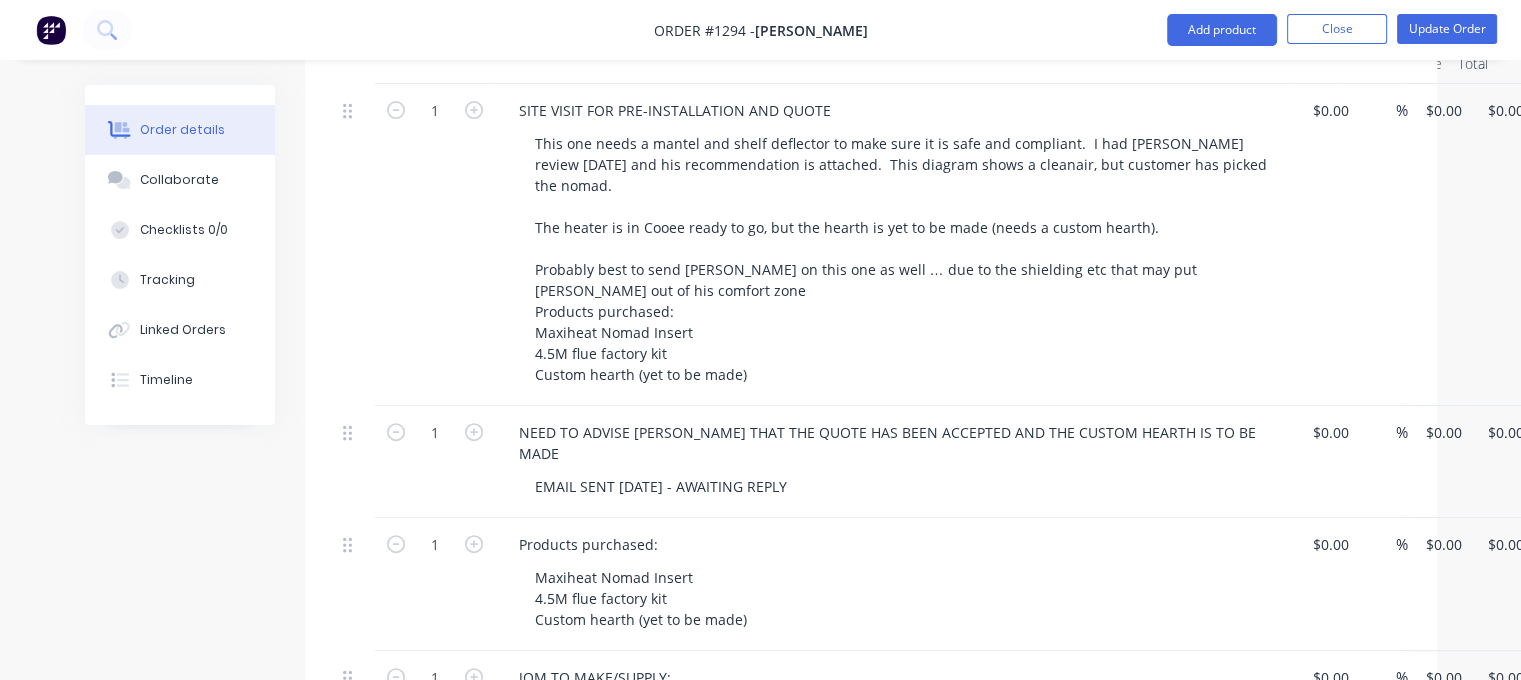 scroll, scrollTop: 900, scrollLeft: 0, axis: vertical 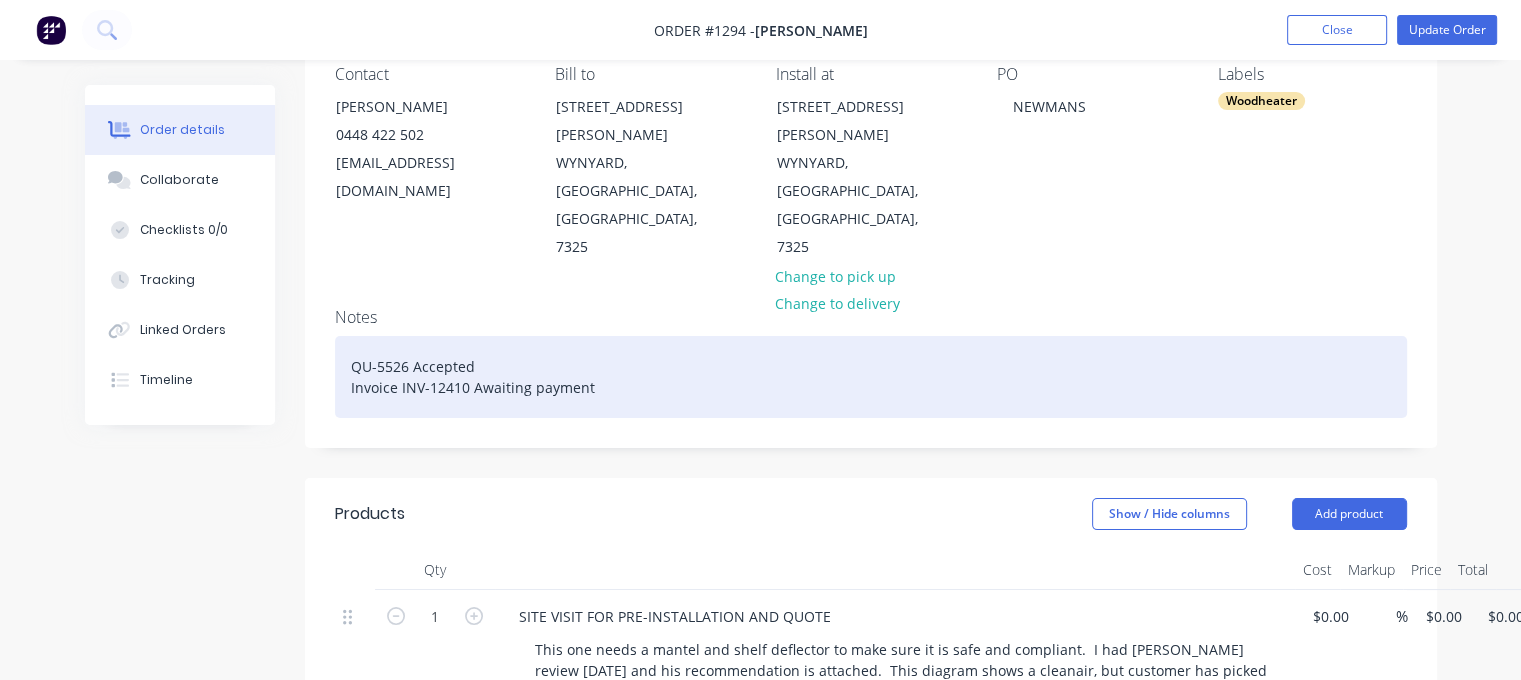 click on "QU-5526 Accepted
Invoice INV-12410 Awaiting payment" at bounding box center (871, 377) 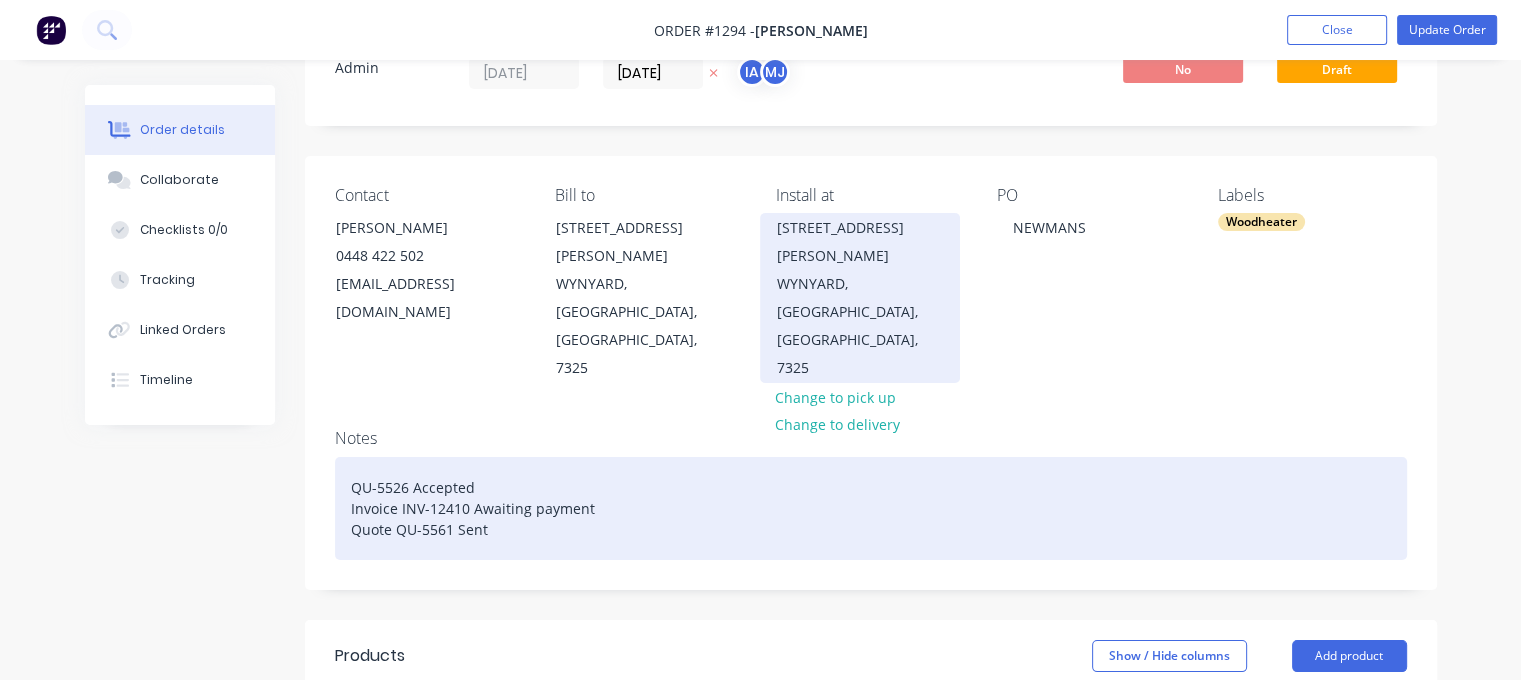 scroll, scrollTop: 0, scrollLeft: 0, axis: both 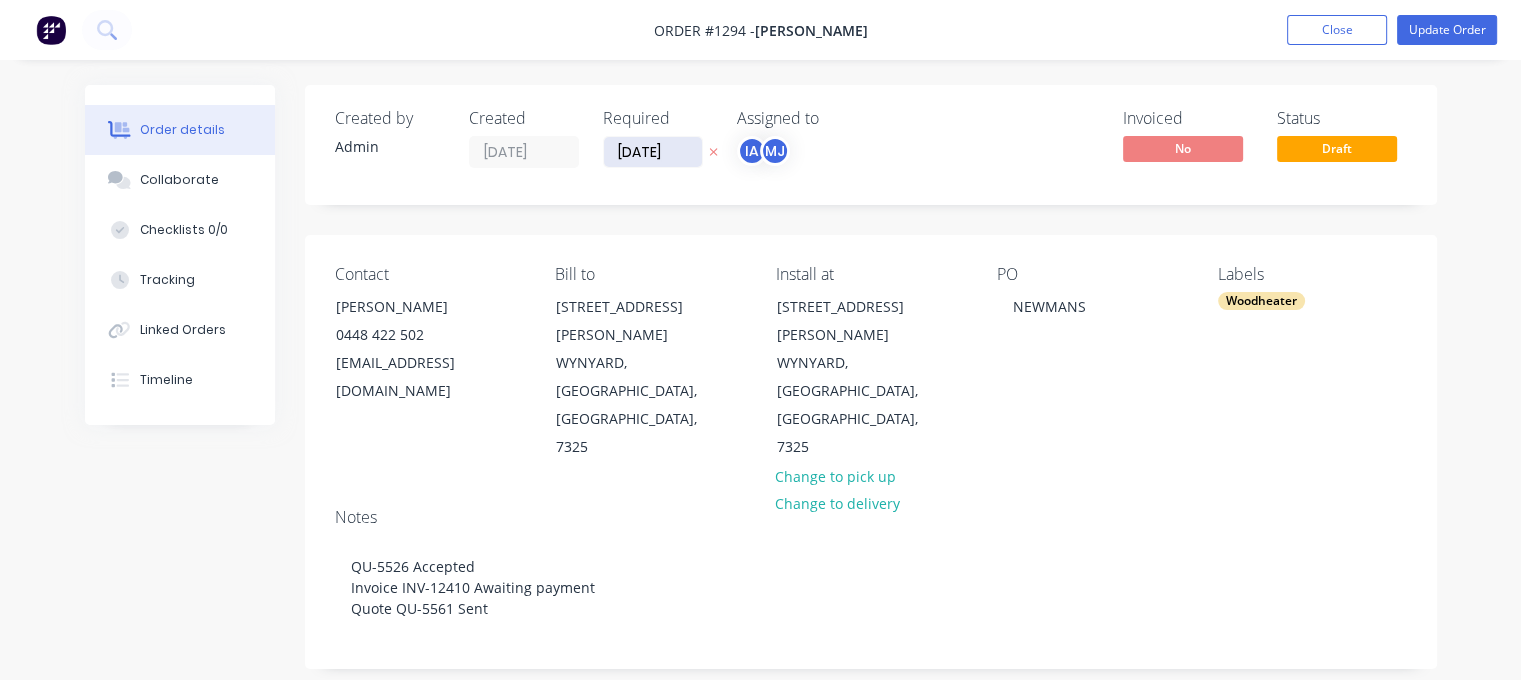 click on "[DATE]" at bounding box center (653, 152) 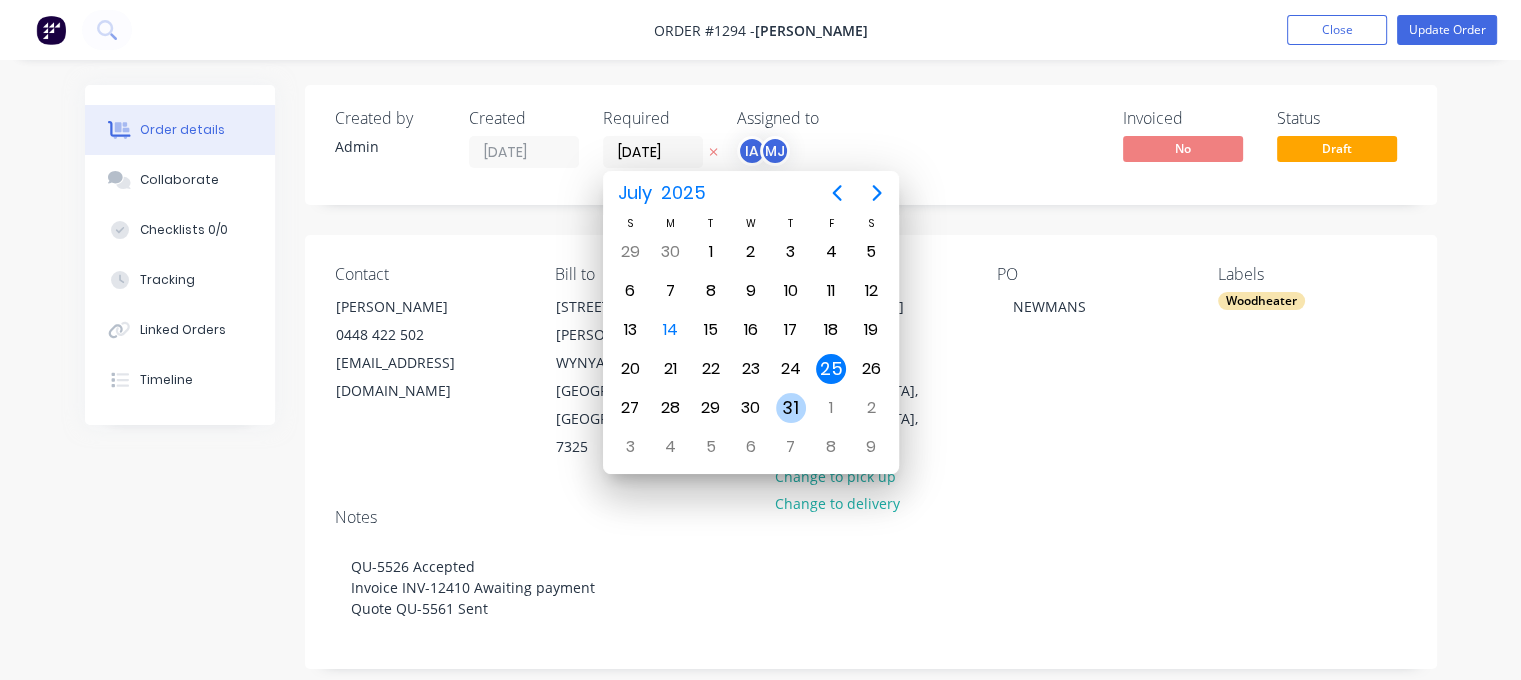 click on "31" at bounding box center (791, 408) 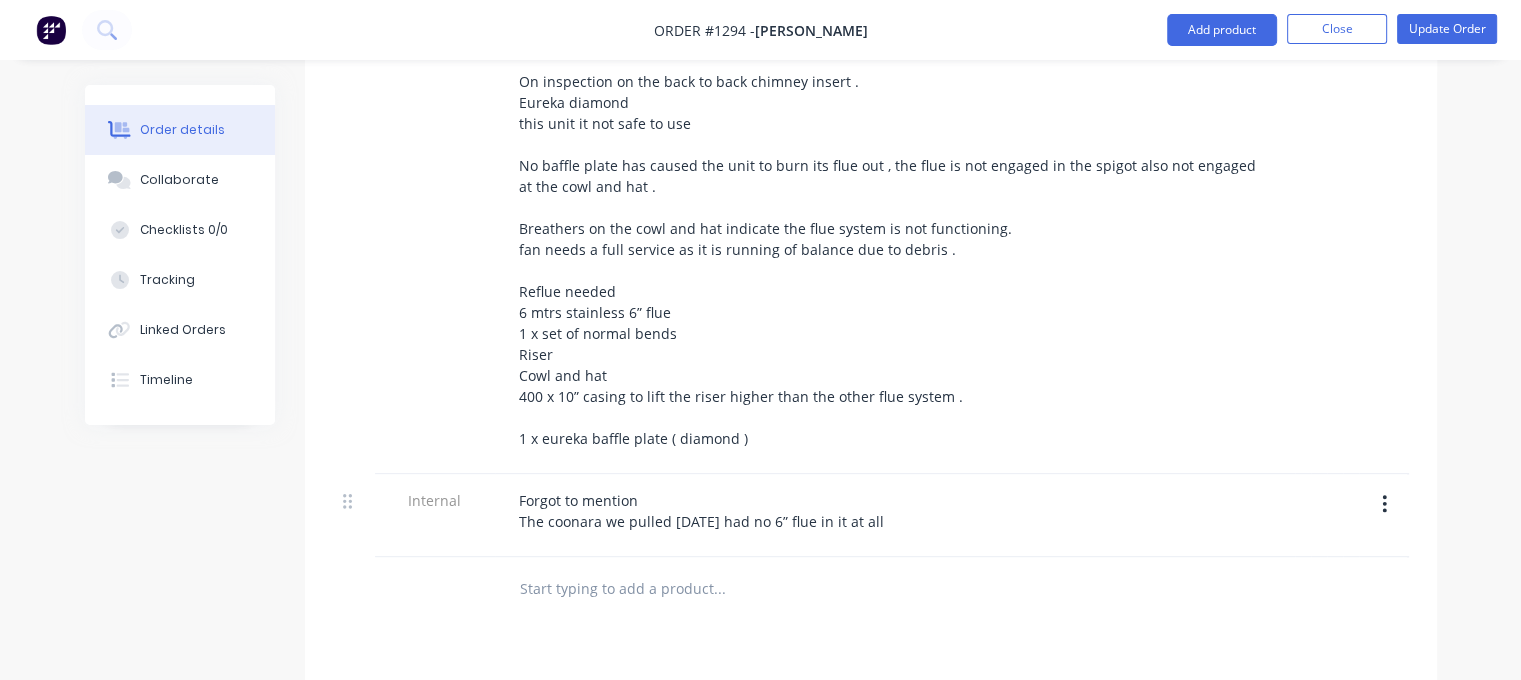 scroll, scrollTop: 1912, scrollLeft: 0, axis: vertical 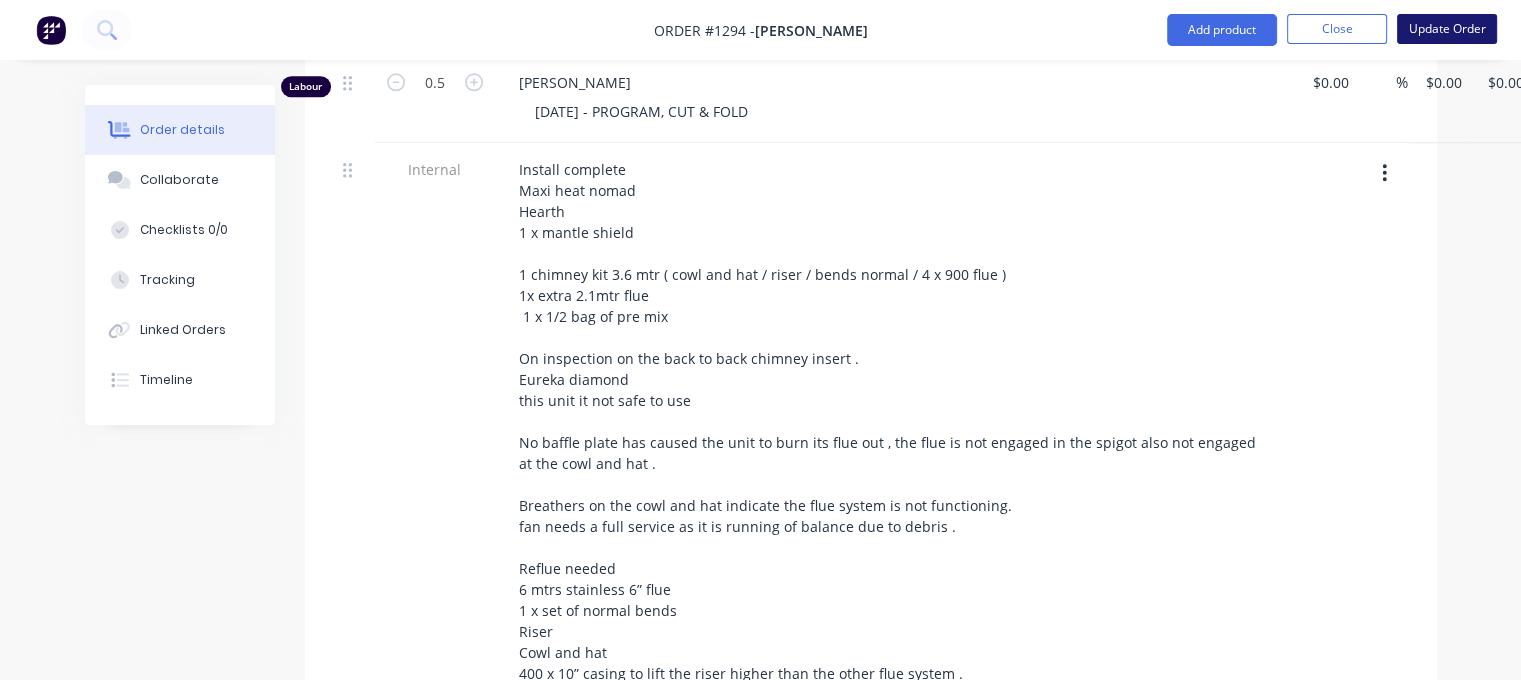 click on "Update Order" at bounding box center [1447, 29] 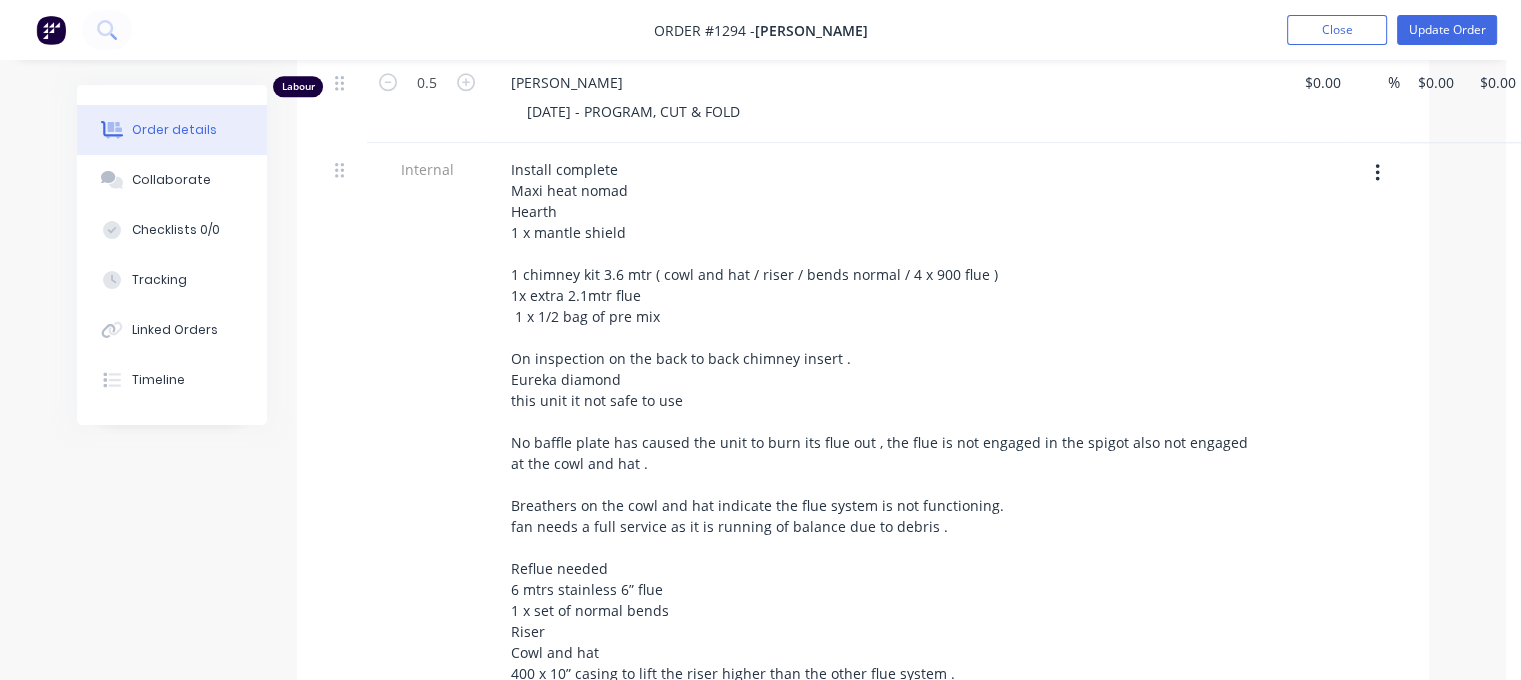 scroll, scrollTop: 0, scrollLeft: 0, axis: both 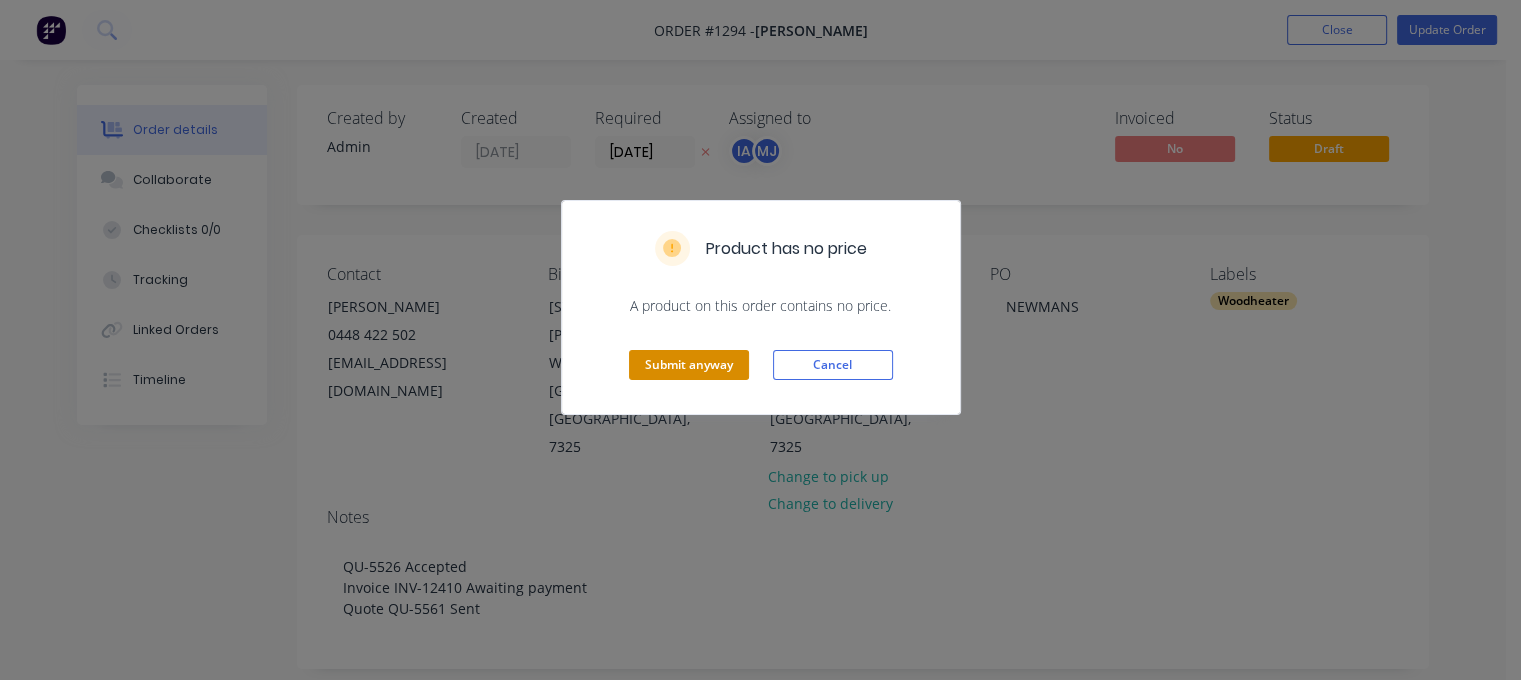 click on "Submit anyway" at bounding box center (689, 365) 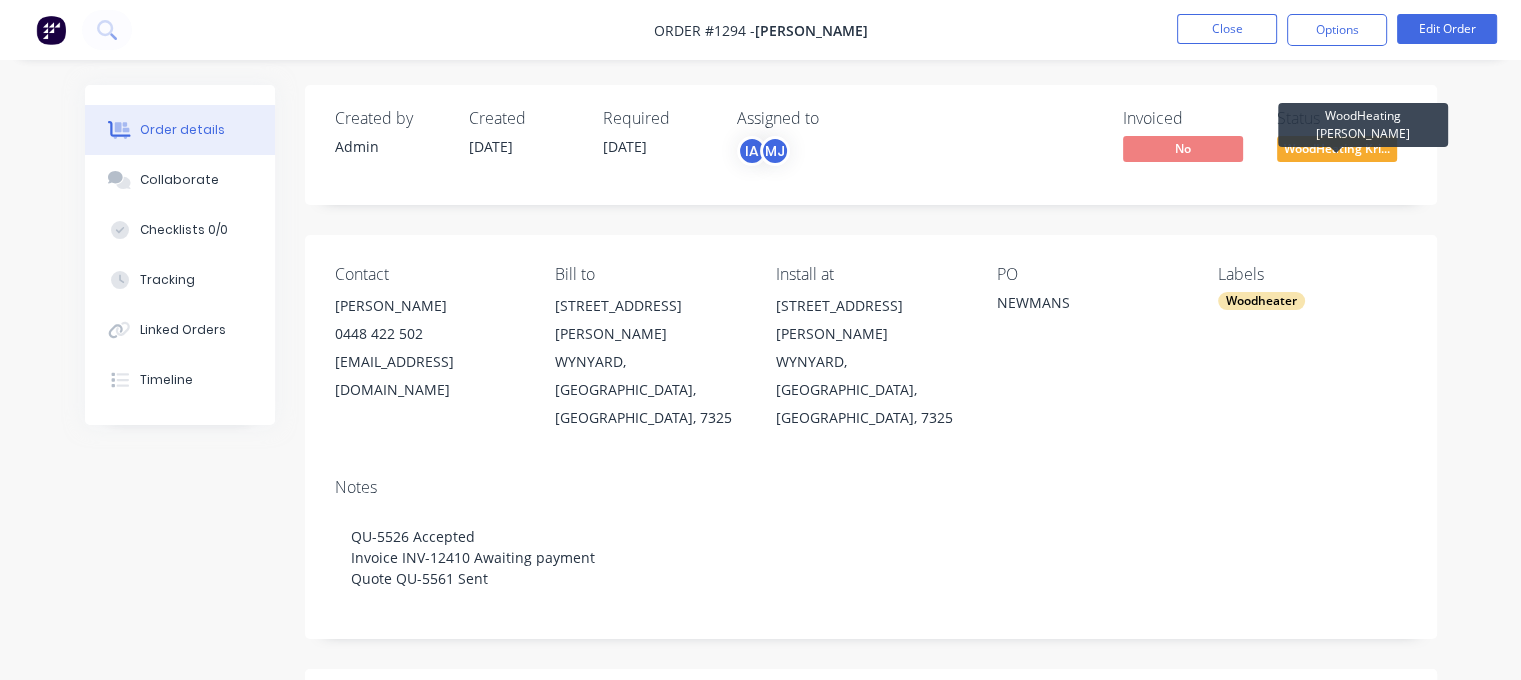 click on "WoodHeating Kri..." at bounding box center (1337, 148) 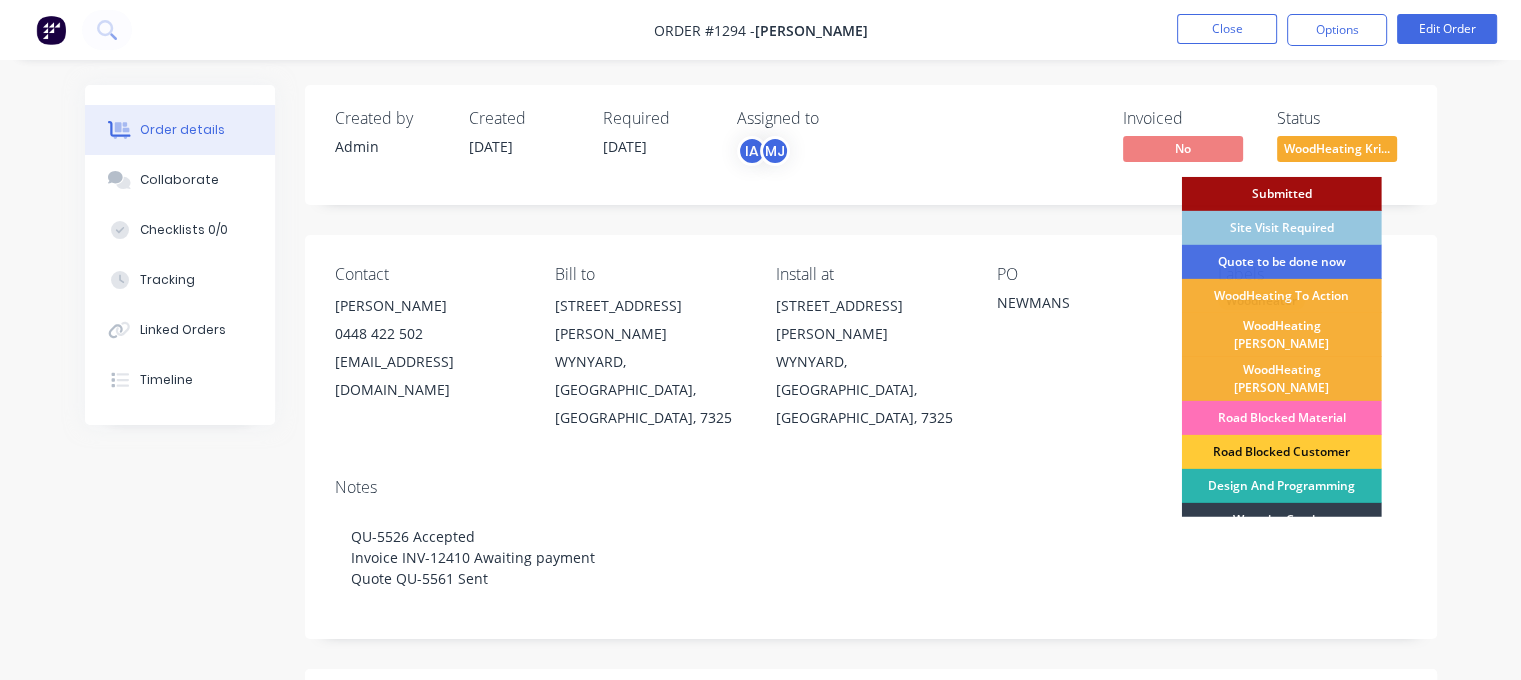 click on "Road Blocked Customer" at bounding box center [1282, 452] 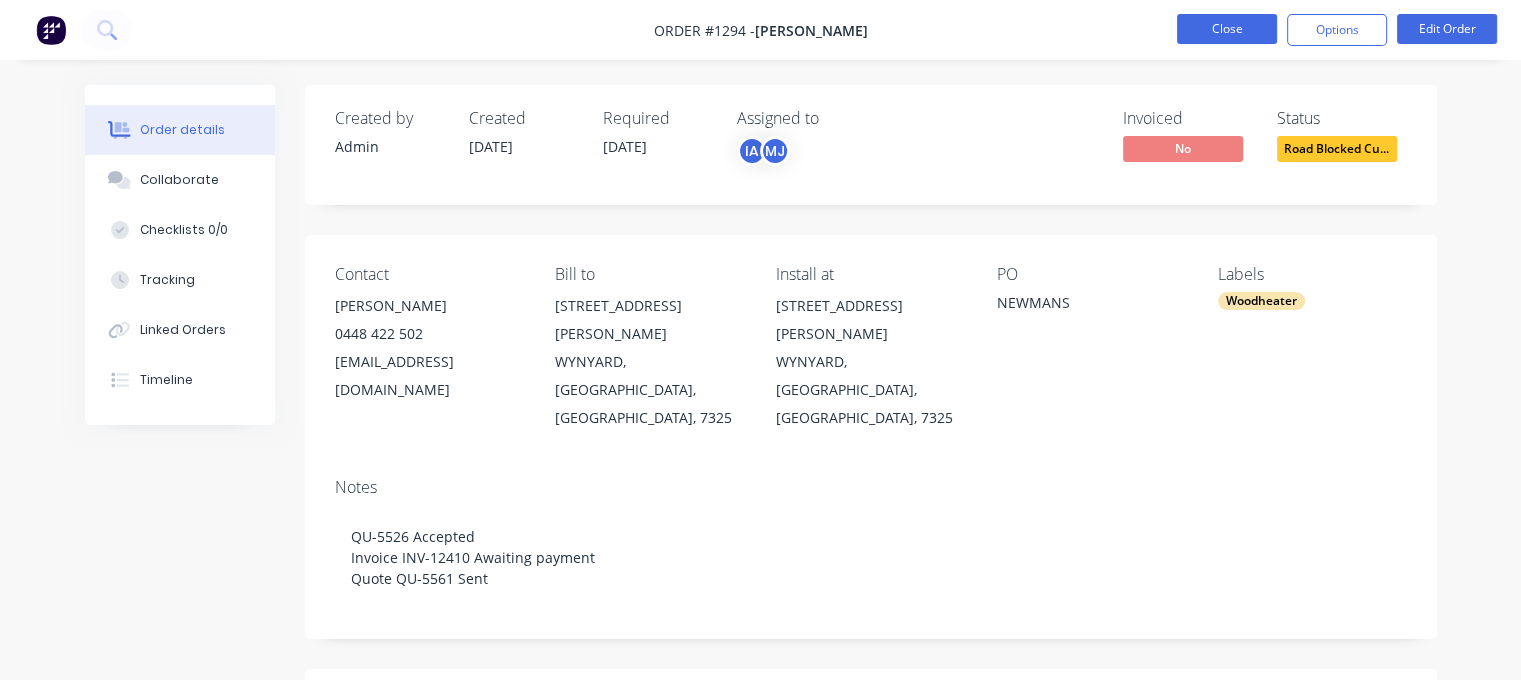 click on "Close" at bounding box center [1227, 29] 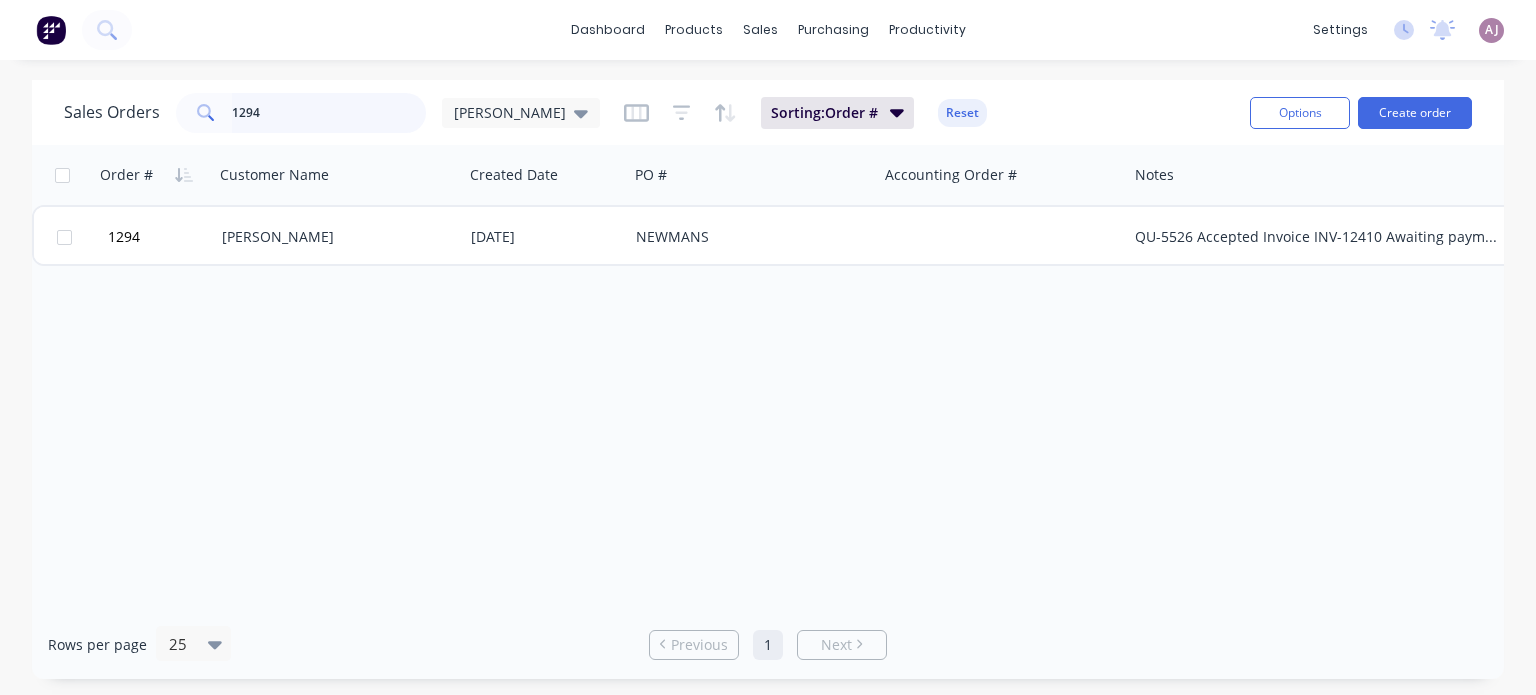 click on "1294" at bounding box center (329, 113) 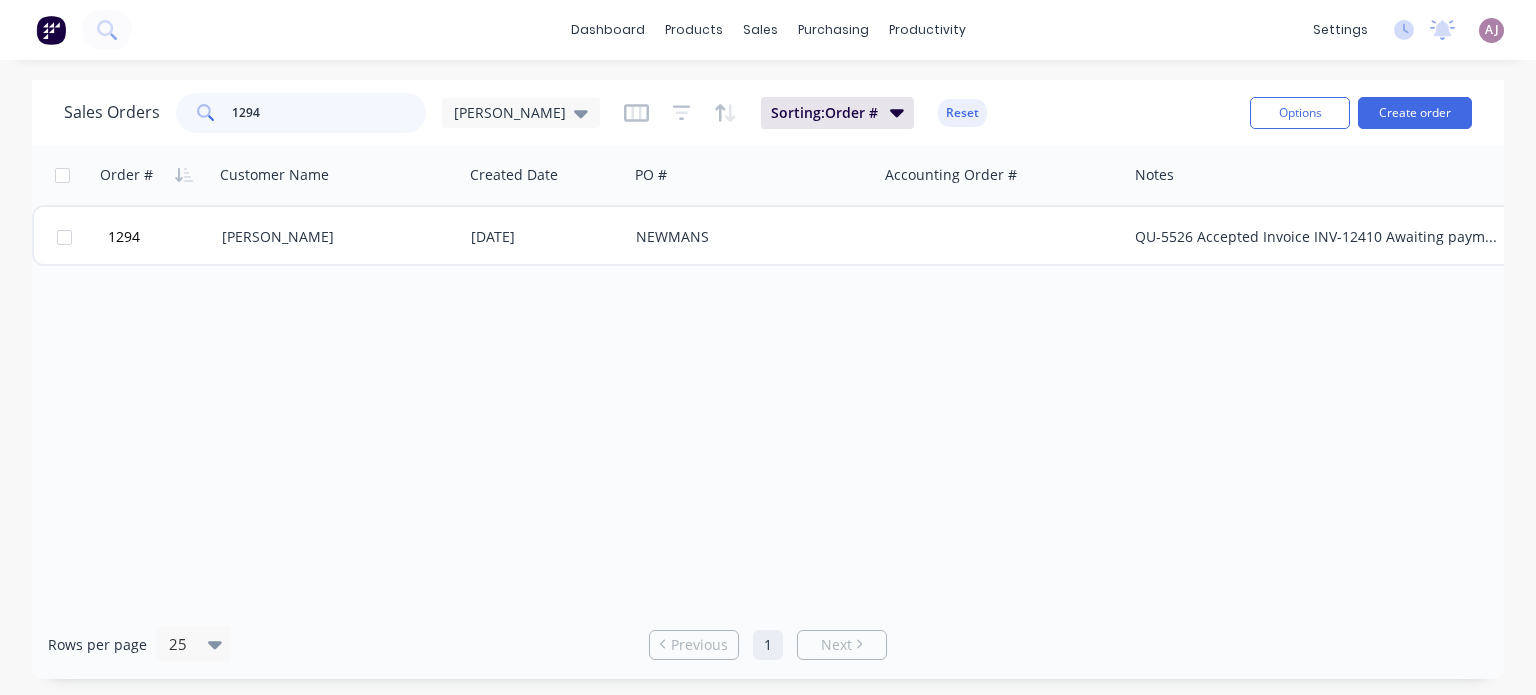 click on "1294" at bounding box center (329, 113) 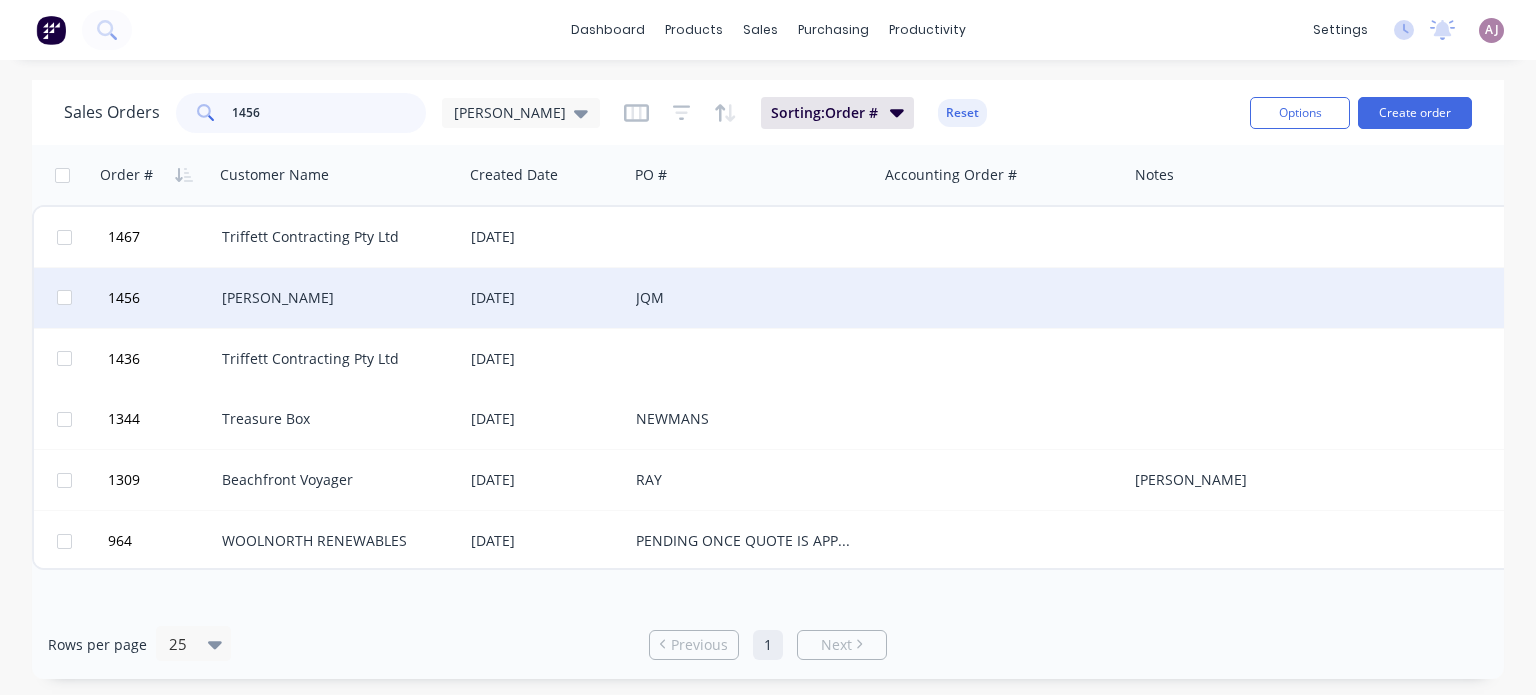 type on "1456" 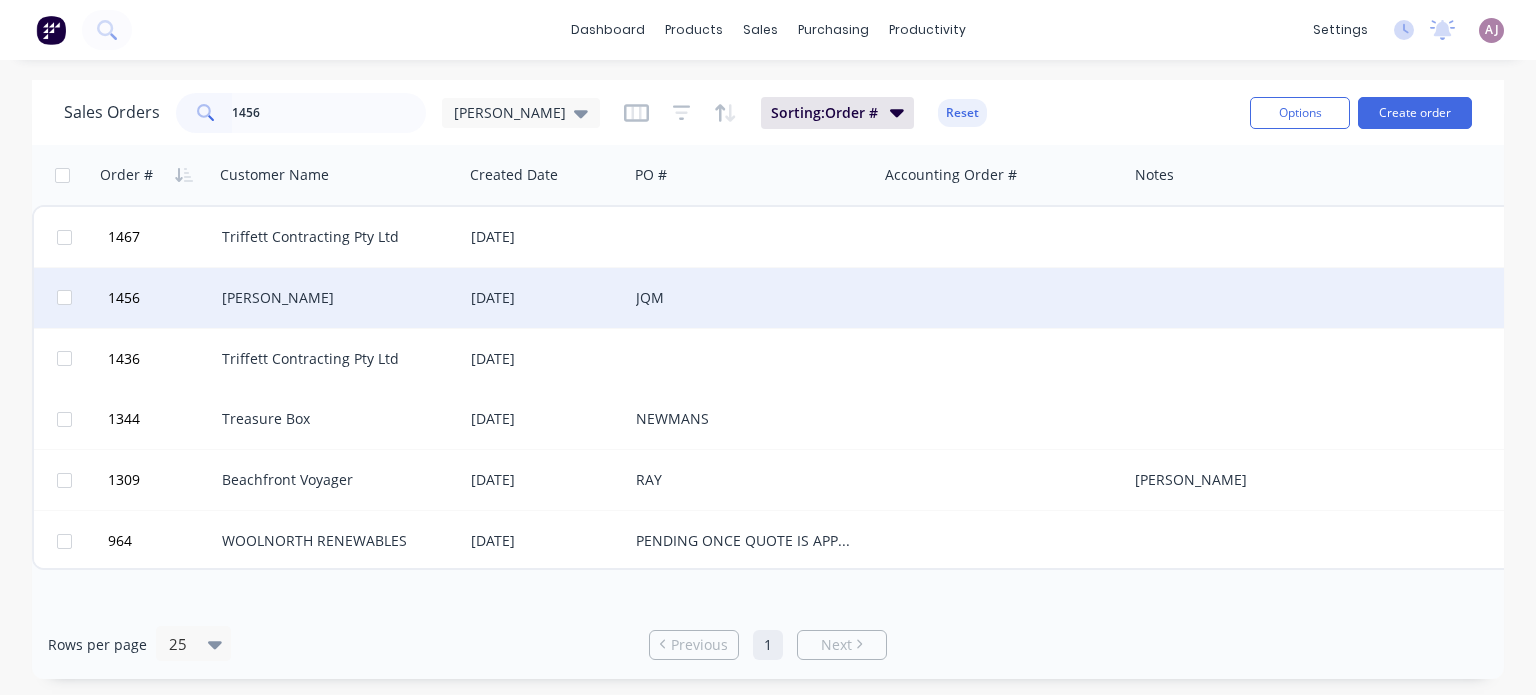 click on "[PERSON_NAME]" at bounding box center (333, 298) 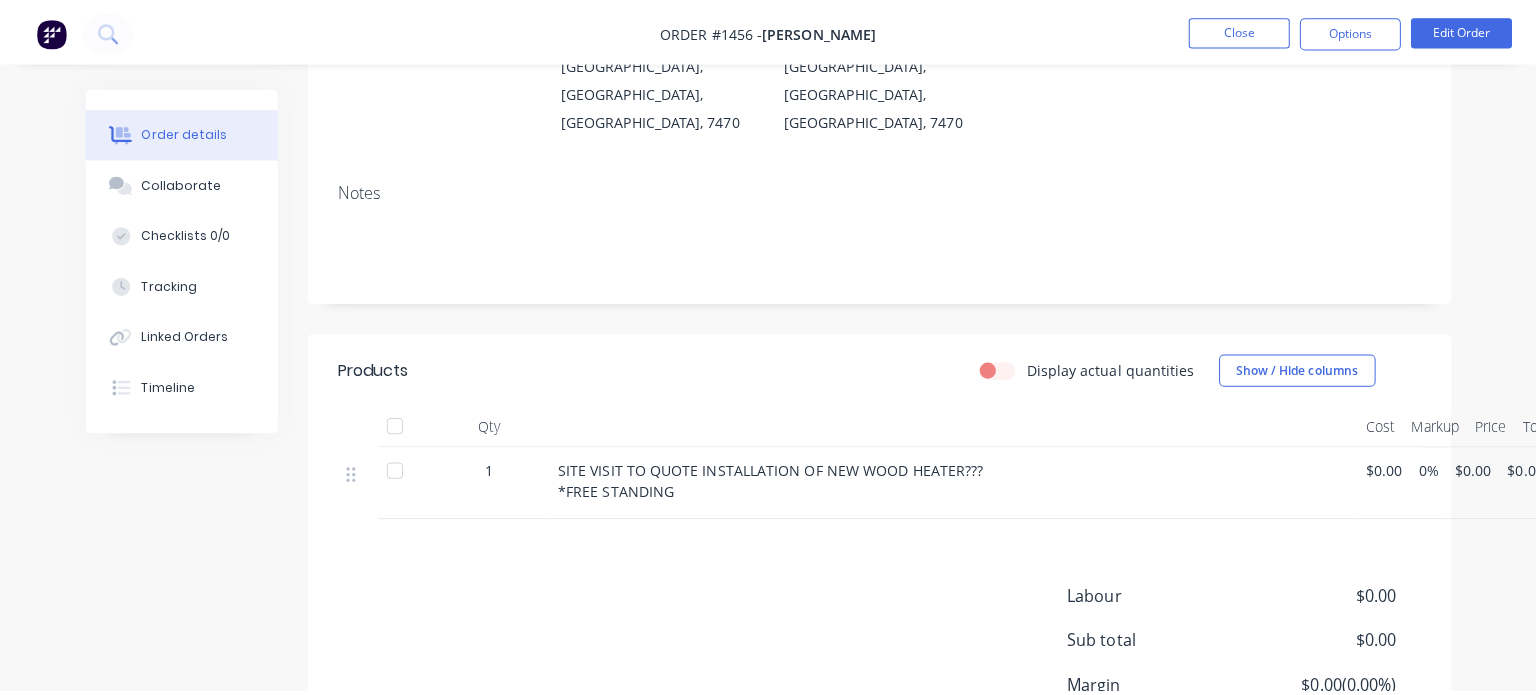 scroll, scrollTop: 0, scrollLeft: 0, axis: both 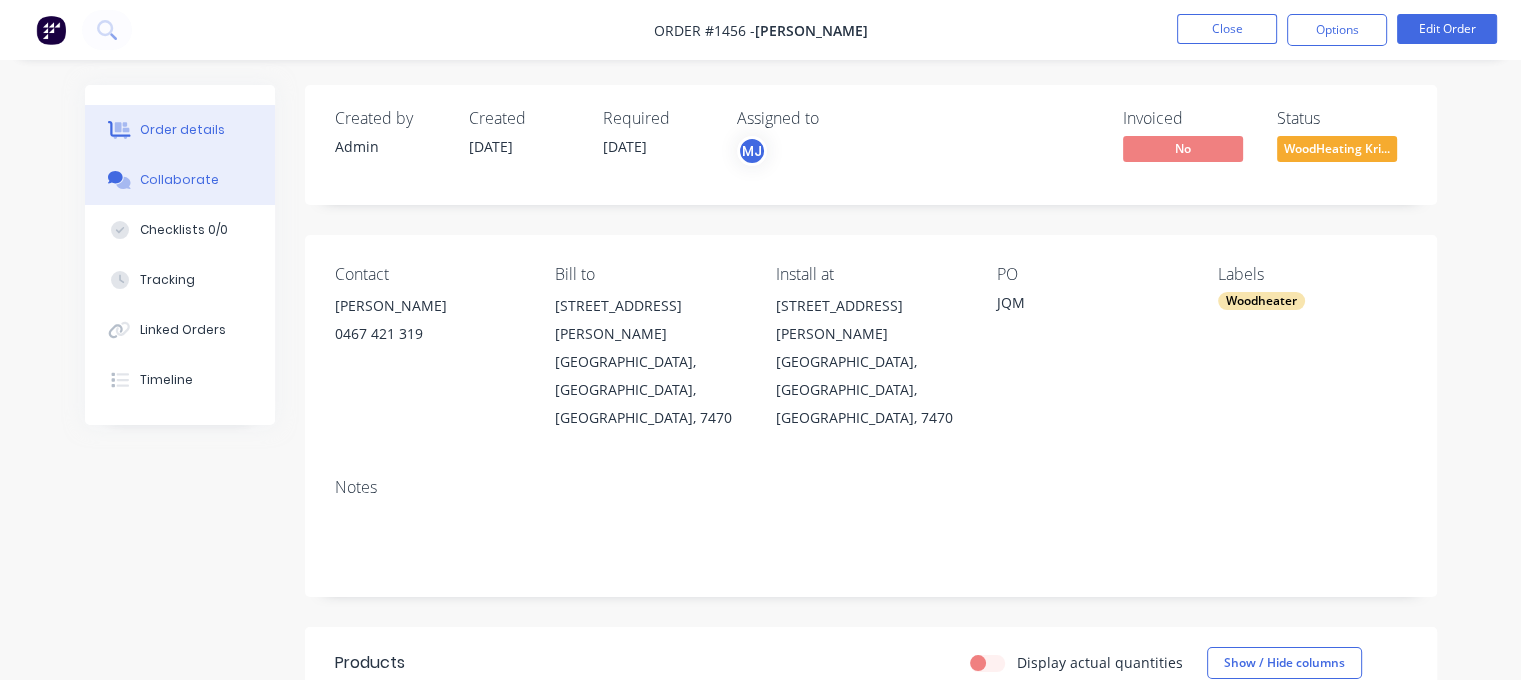 click on "Collaborate" at bounding box center [179, 180] 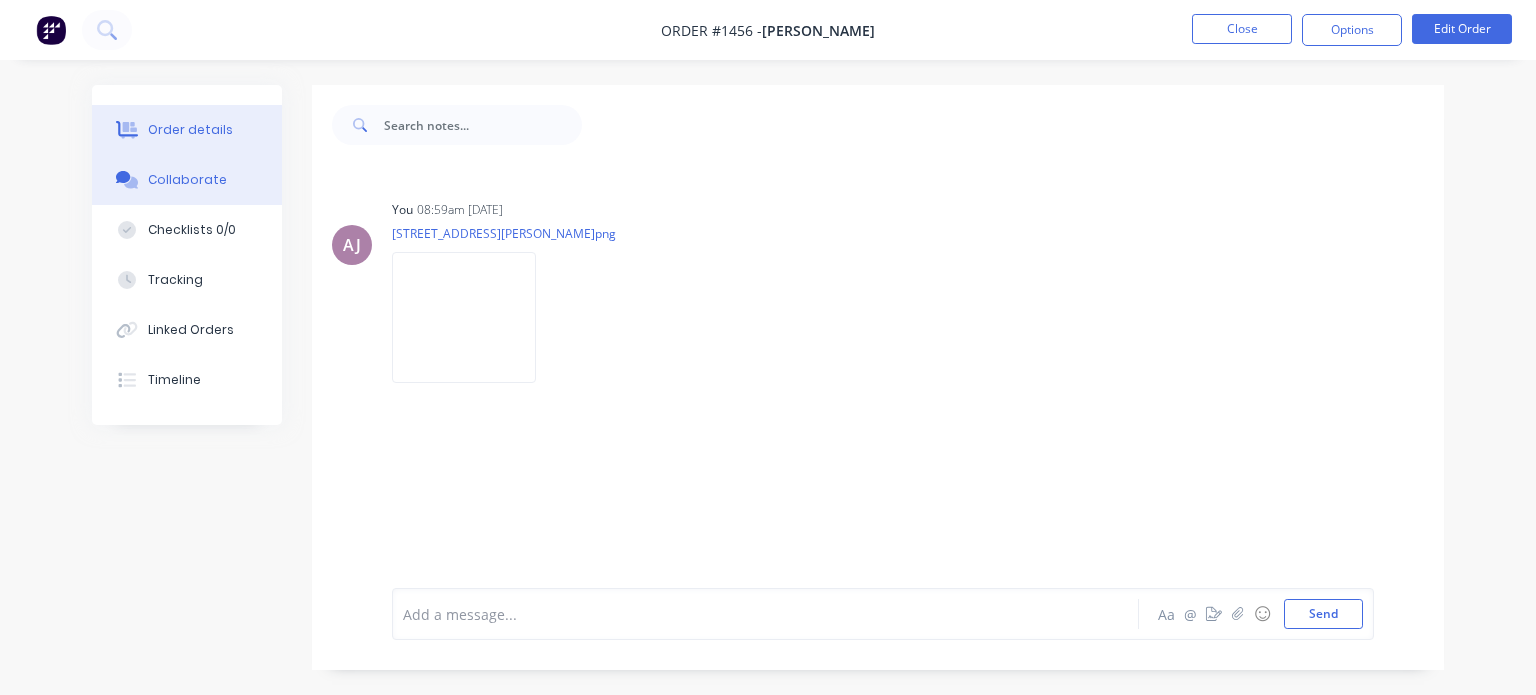 click on "Order details" at bounding box center (190, 130) 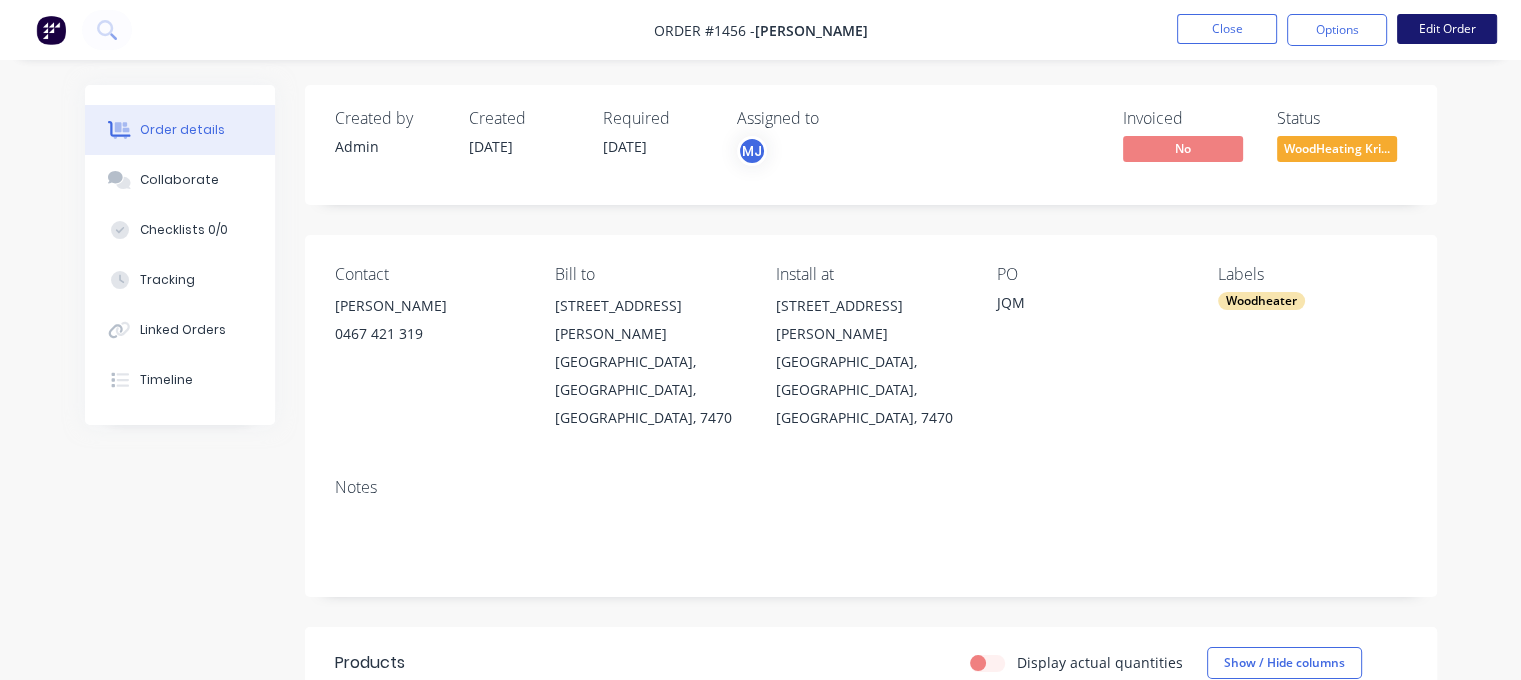 click on "Edit Order" at bounding box center [1447, 29] 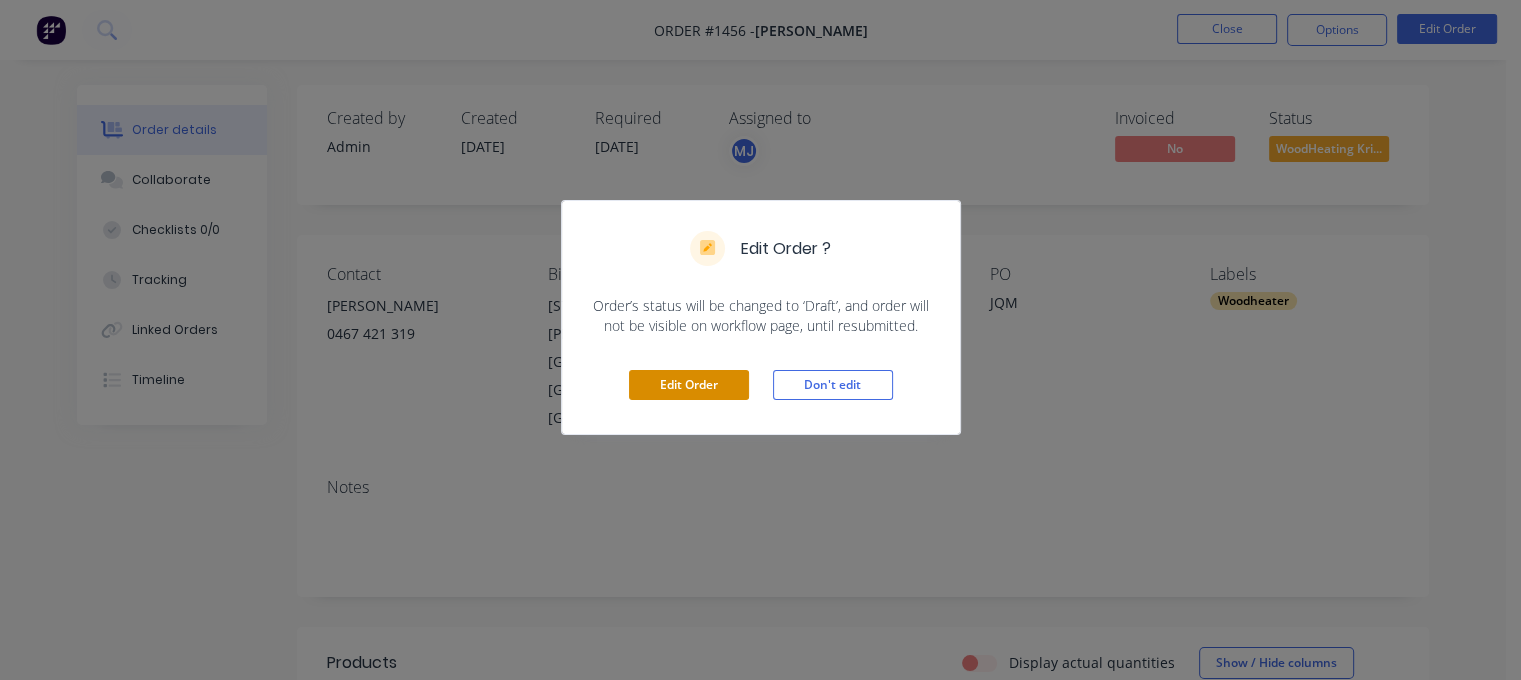 click on "Edit Order" at bounding box center [689, 385] 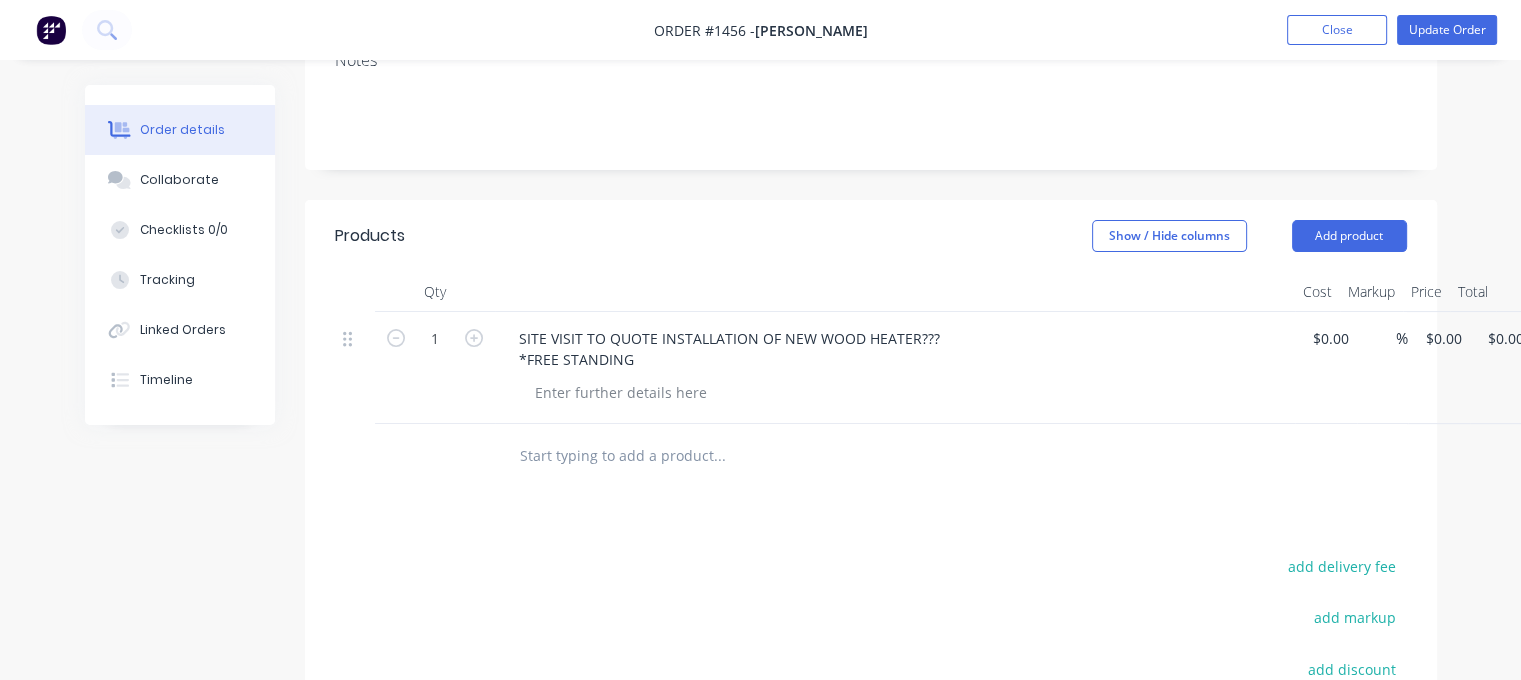 scroll, scrollTop: 500, scrollLeft: 0, axis: vertical 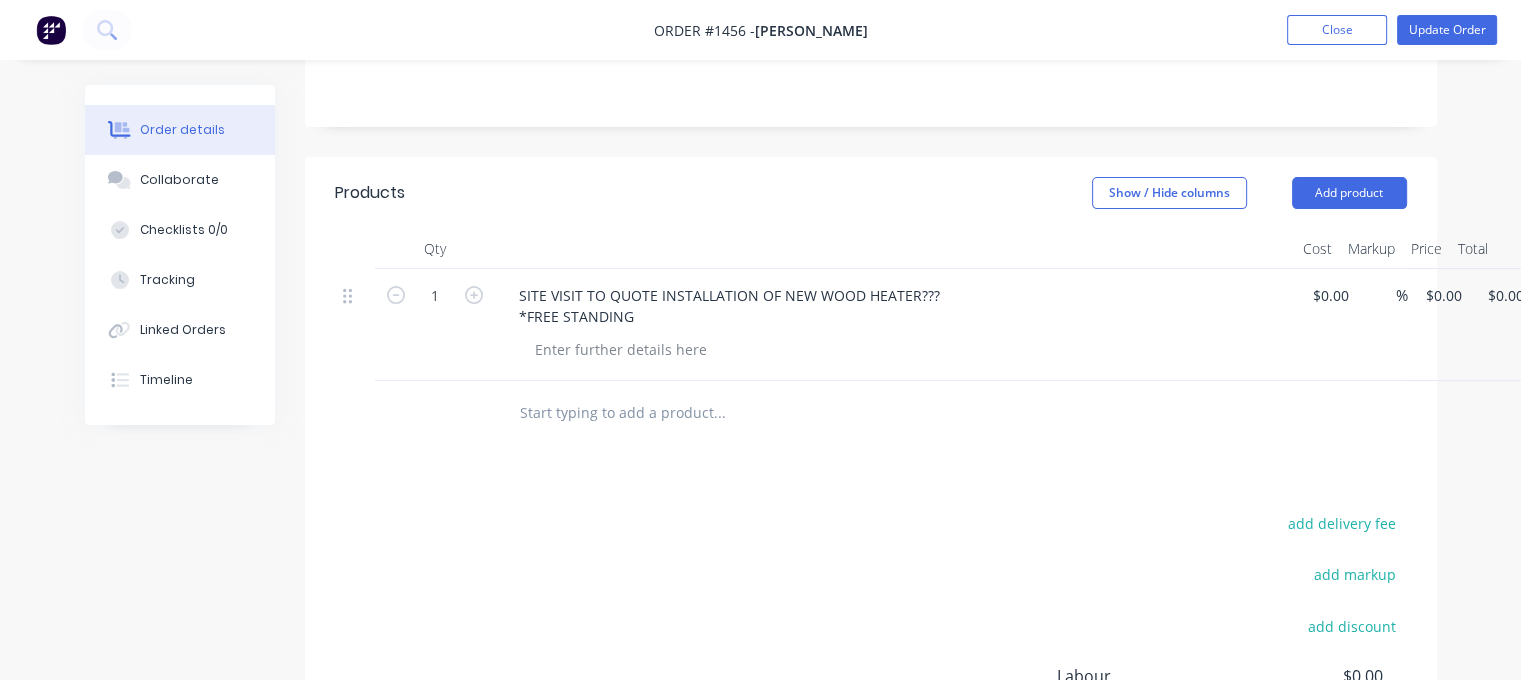 click at bounding box center [719, 413] 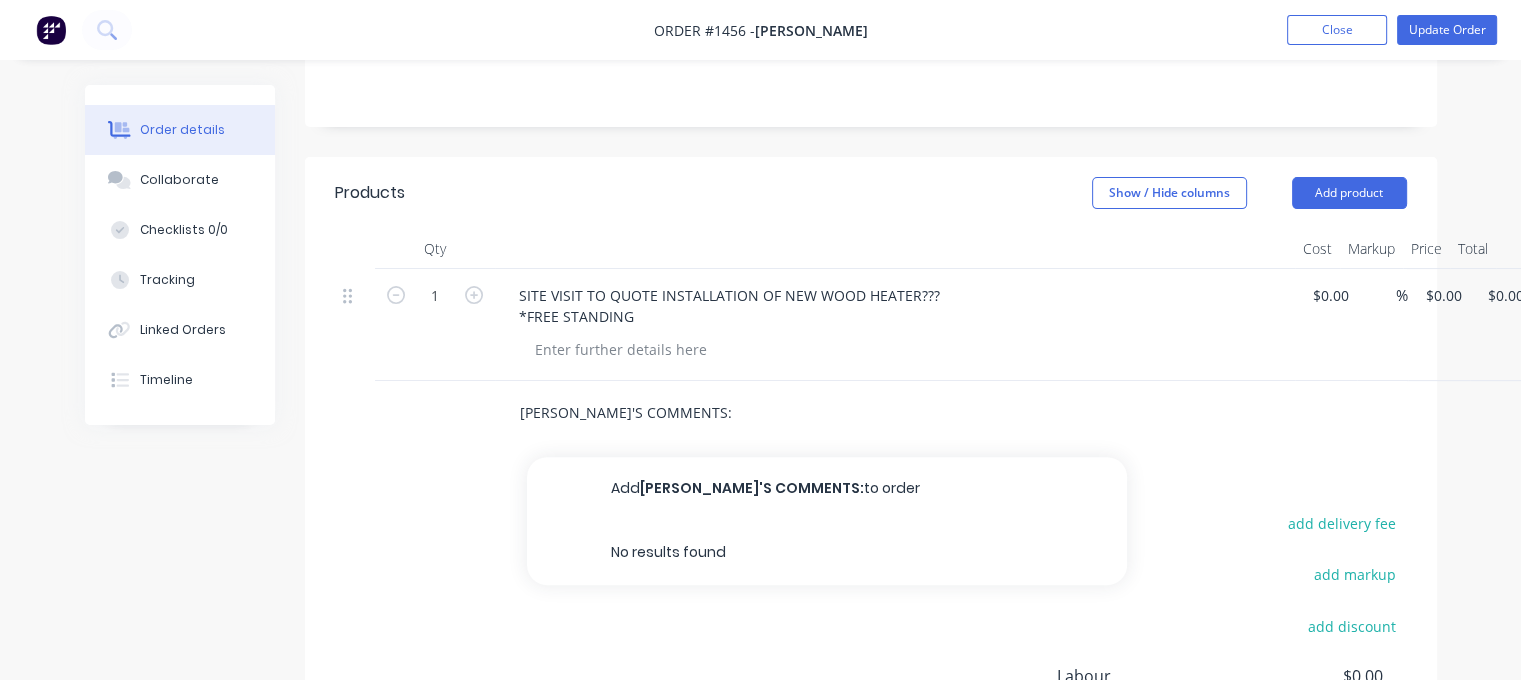 type on "[PERSON_NAME]'S COMMENTS:" 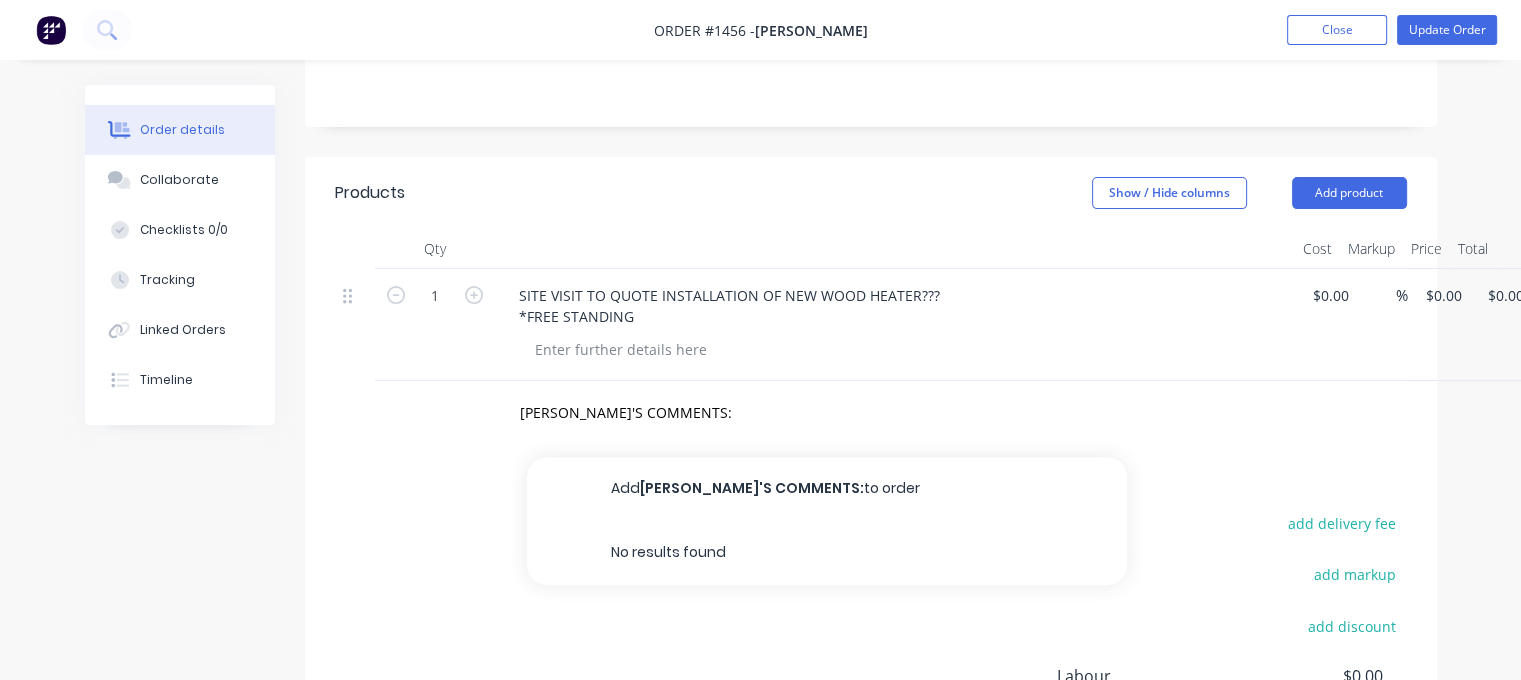 click on "Add  [PERSON_NAME]'S COMMENTS:  to order" at bounding box center (827, 489) 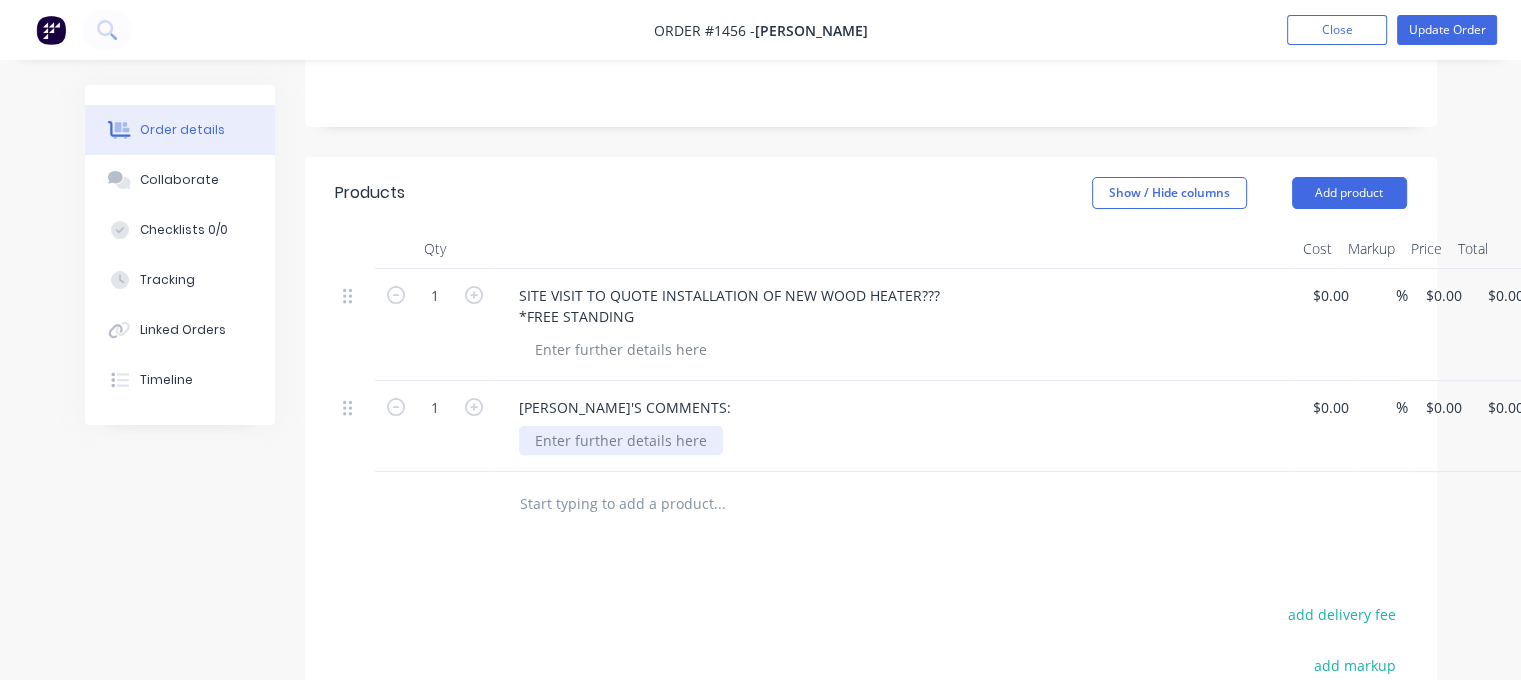 click at bounding box center [621, 440] 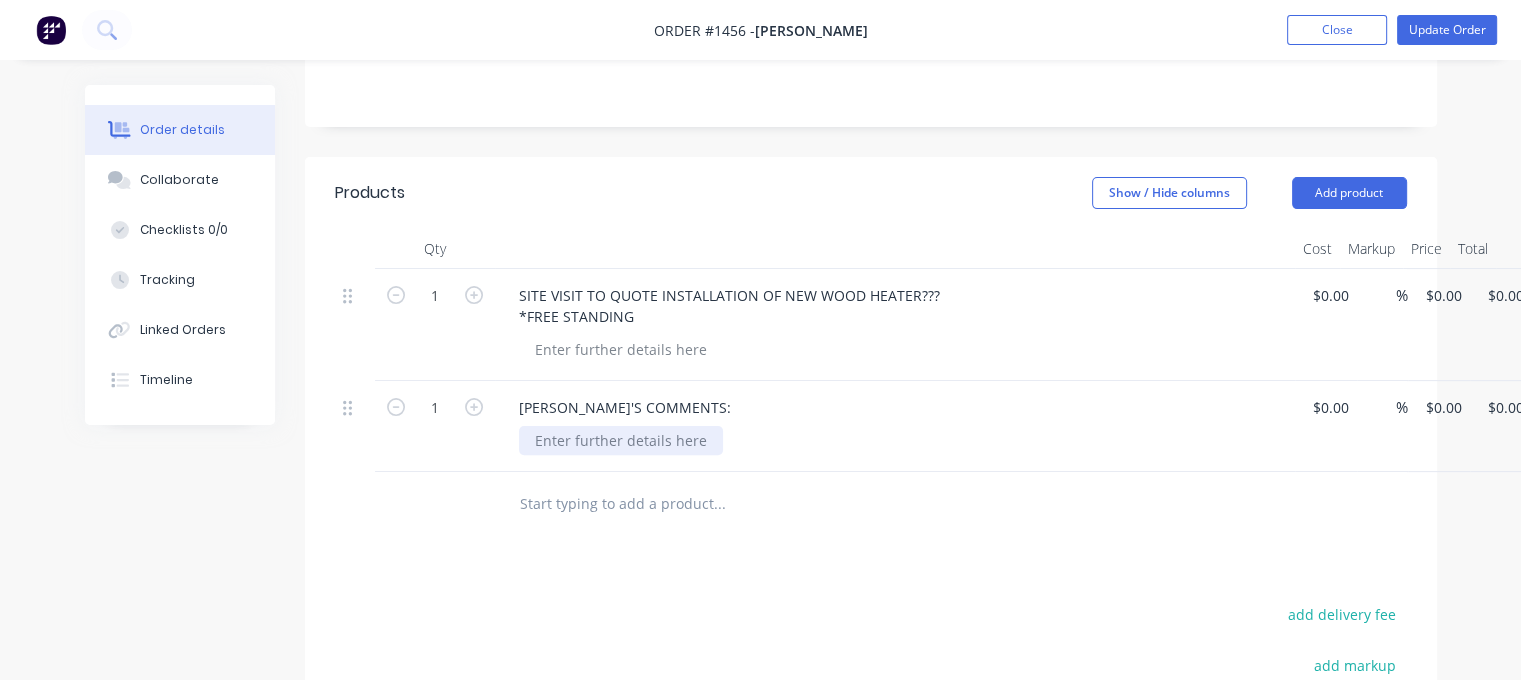 paste 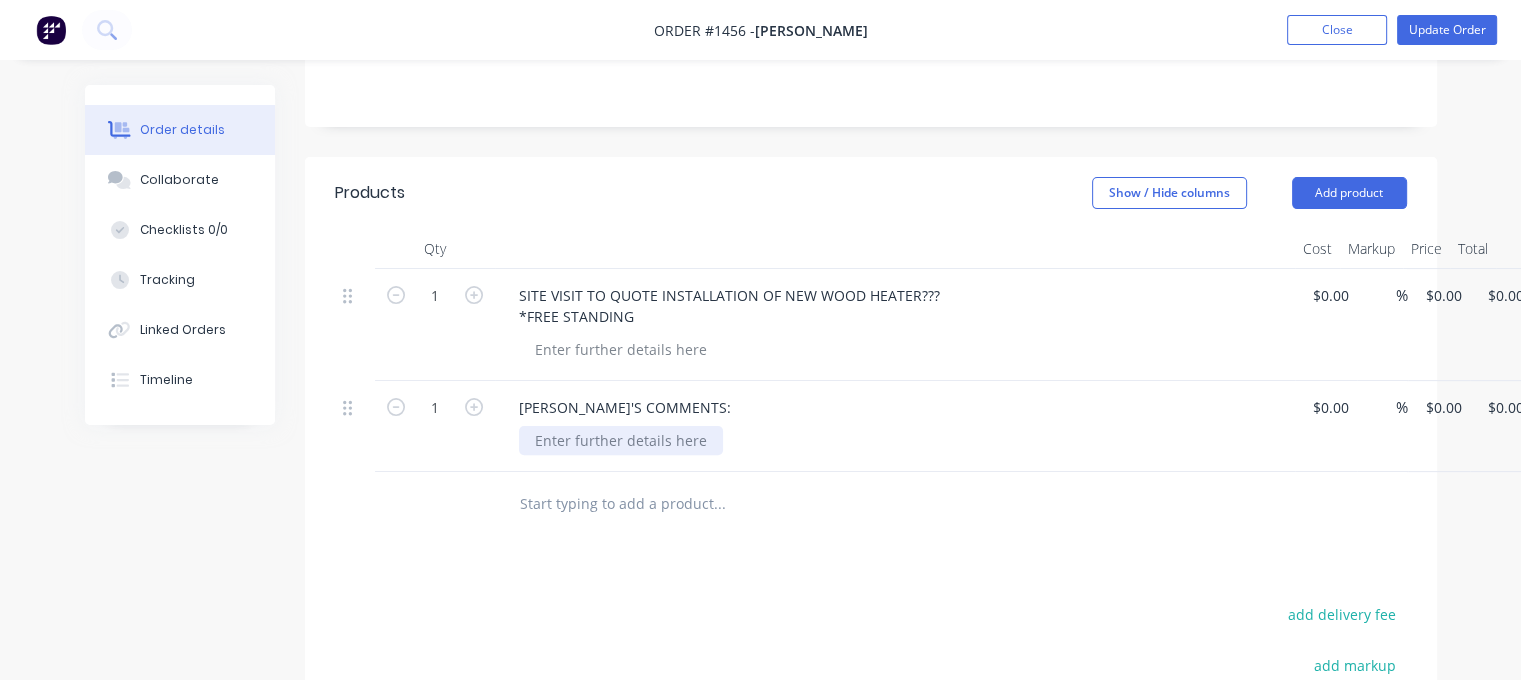 type 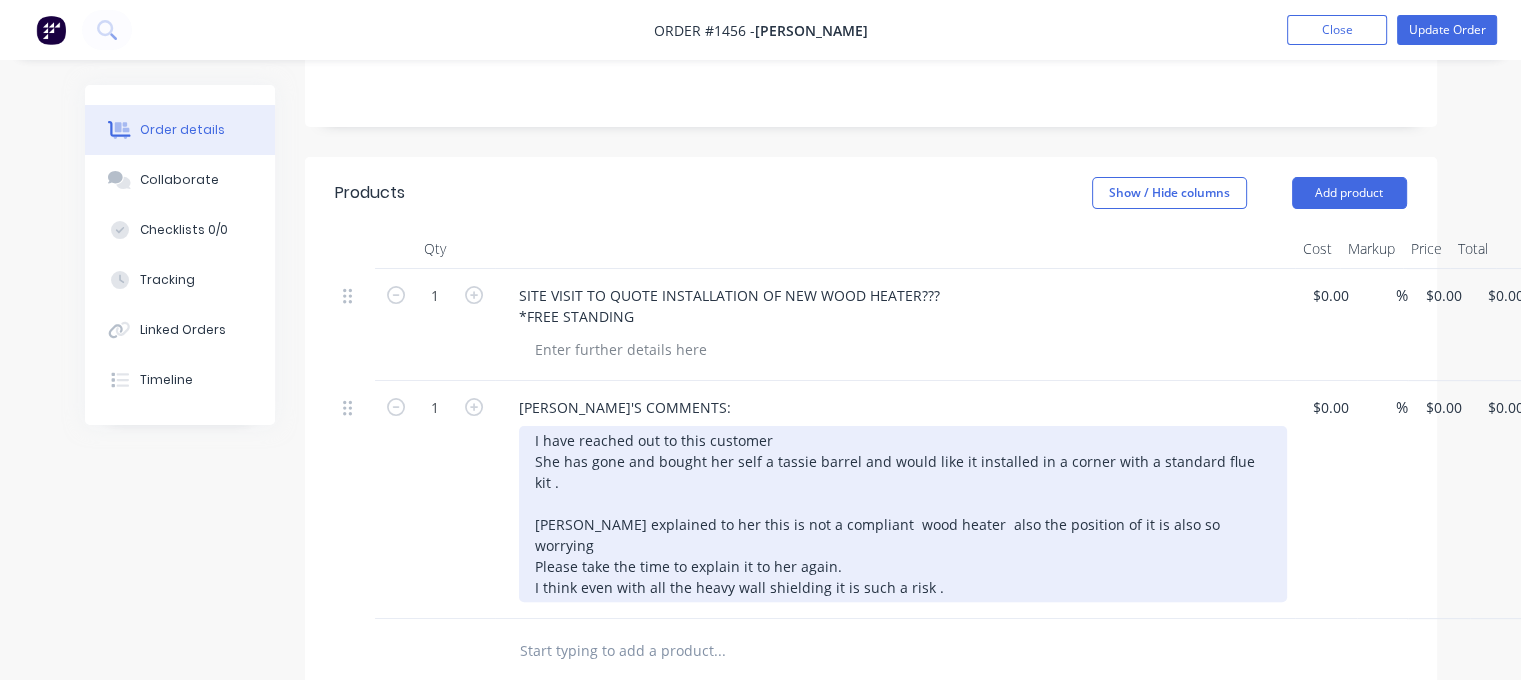 click on "I have reached out to this customer
She has gone and bought her self a tassie barrel and would like it installed in a corner with a standard flue kit .
[PERSON_NAME] explained to her this is not a compliant  wood heater  also the position of it is also so worrying
Please take the time to explain it to her again.
I think even with all the heavy wall shielding it is such a risk ." at bounding box center [903, 514] 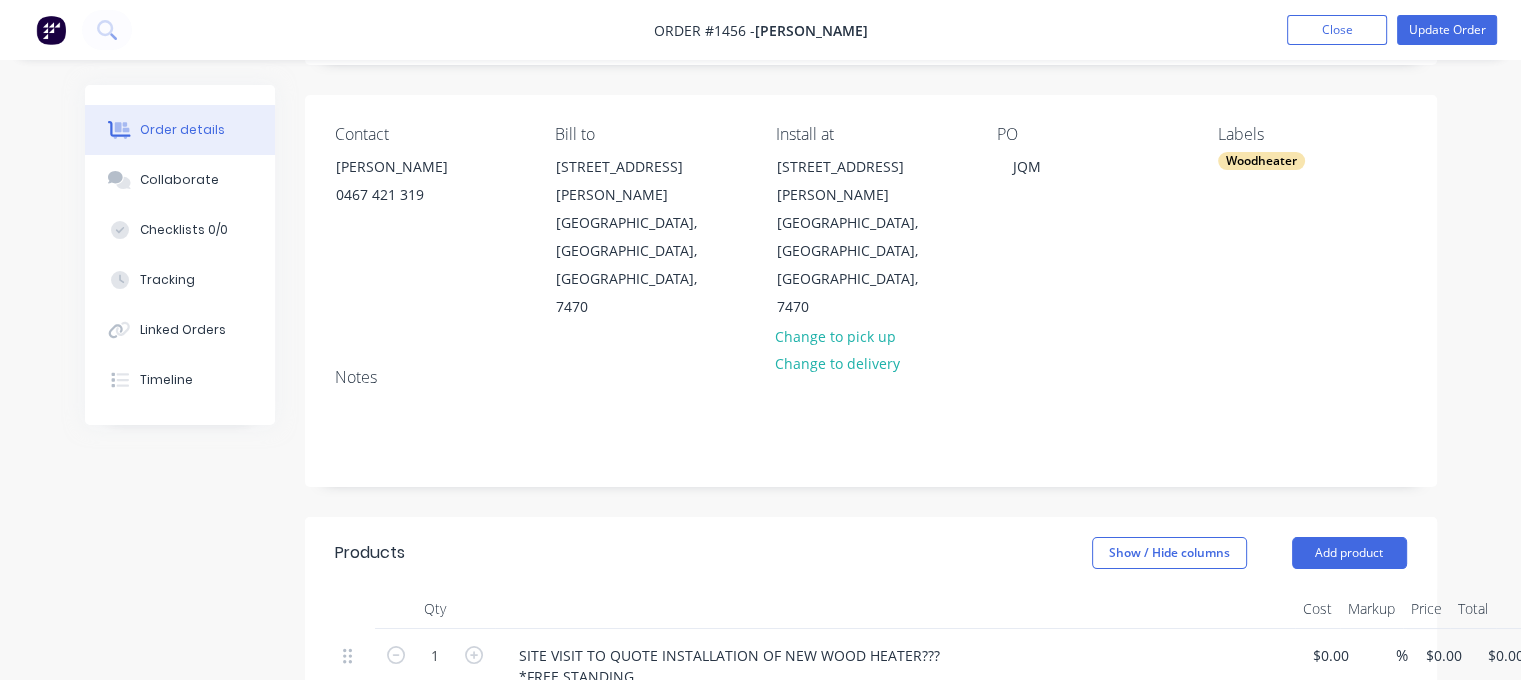 scroll, scrollTop: 0, scrollLeft: 0, axis: both 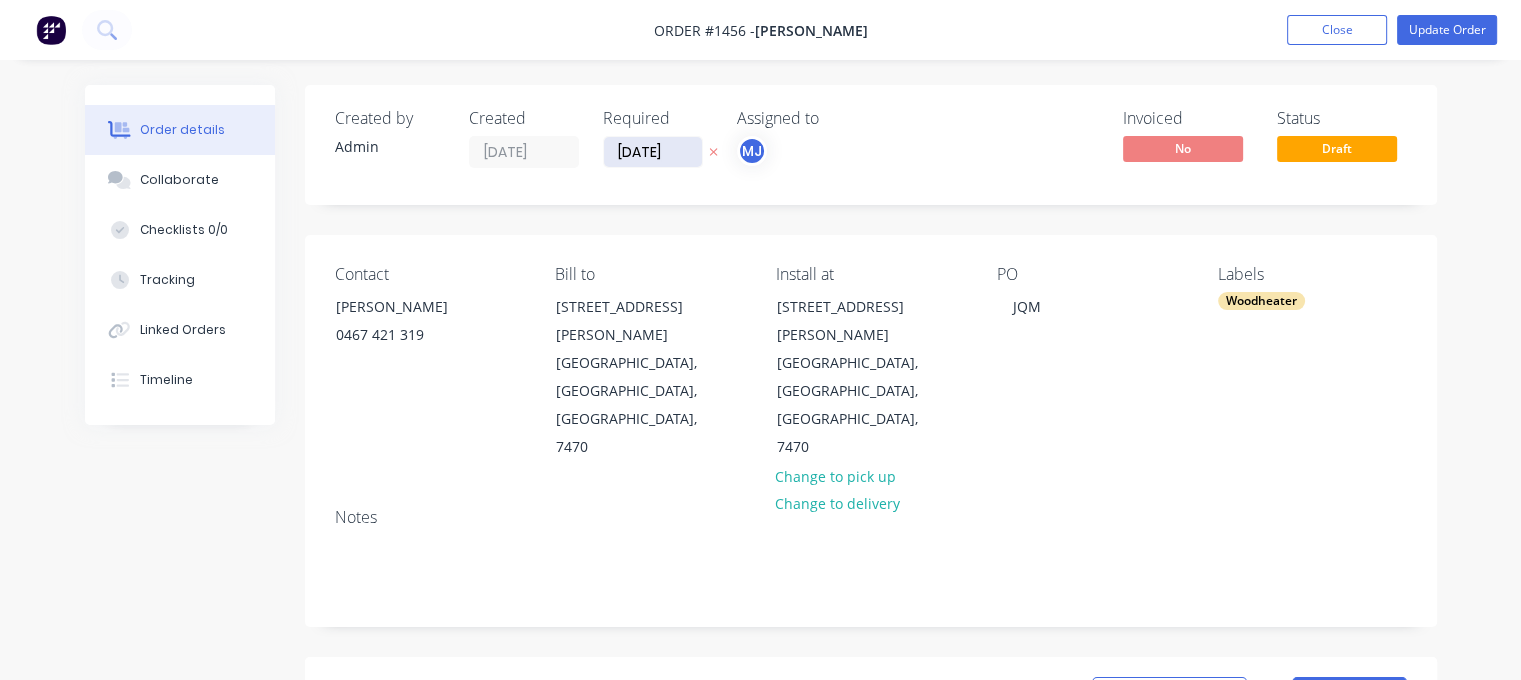 click on "[DATE]" at bounding box center [653, 152] 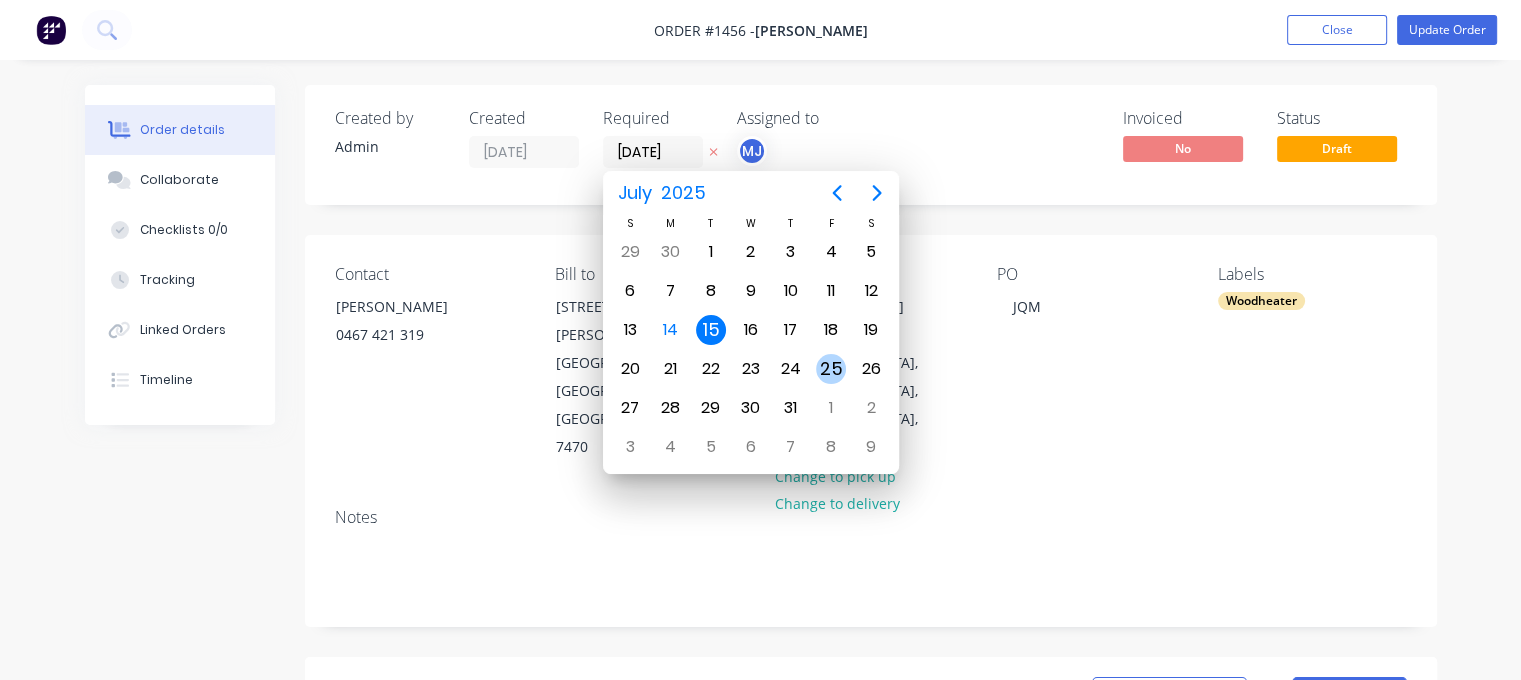 click on "25" at bounding box center [831, 369] 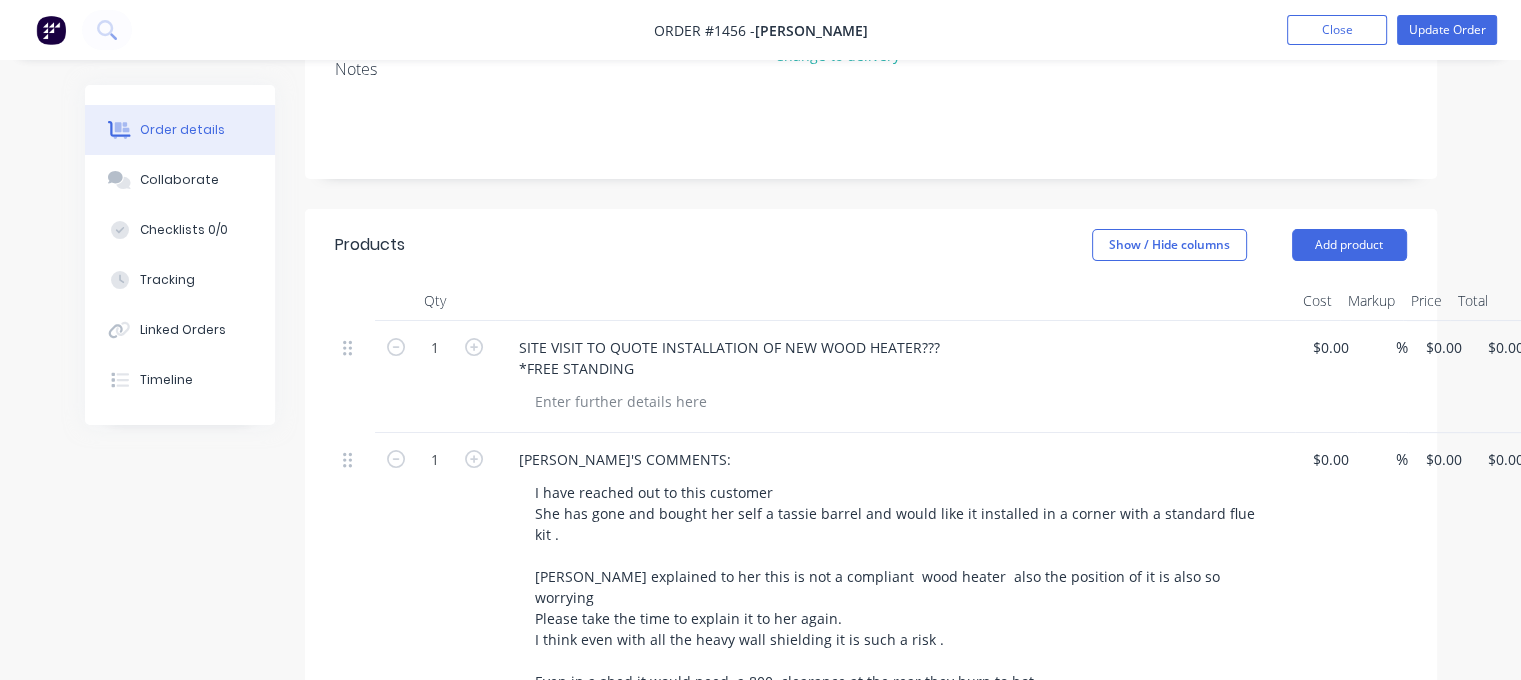 scroll, scrollTop: 400, scrollLeft: 0, axis: vertical 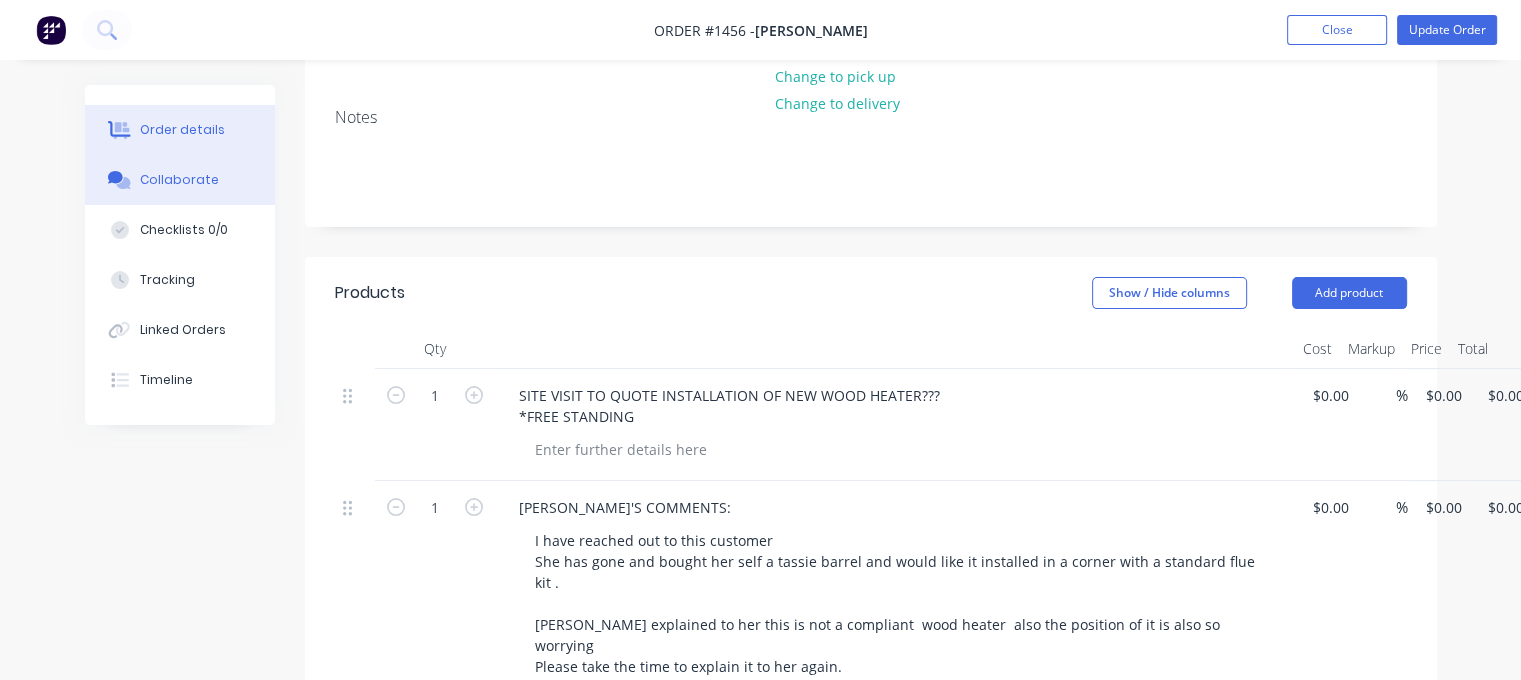 click on "Collaborate" at bounding box center (180, 180) 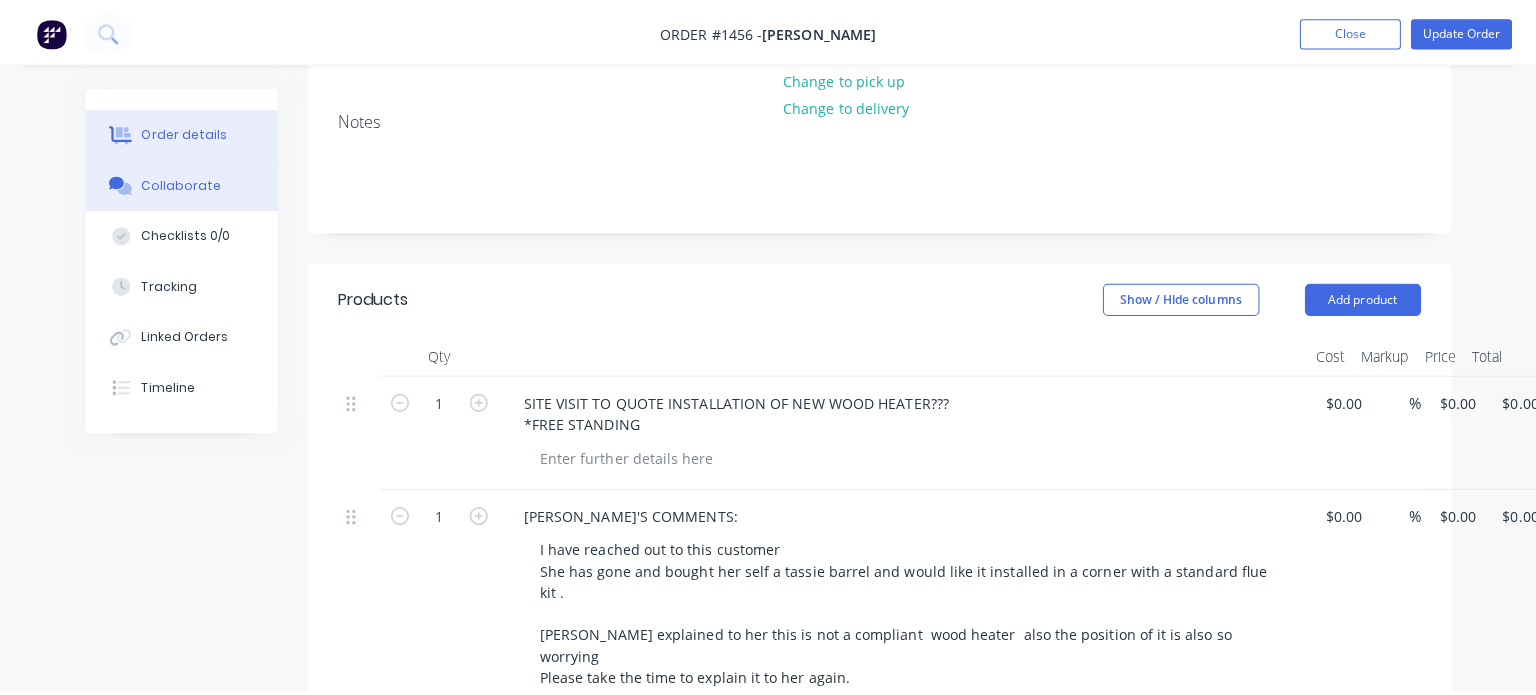 scroll, scrollTop: 0, scrollLeft: 0, axis: both 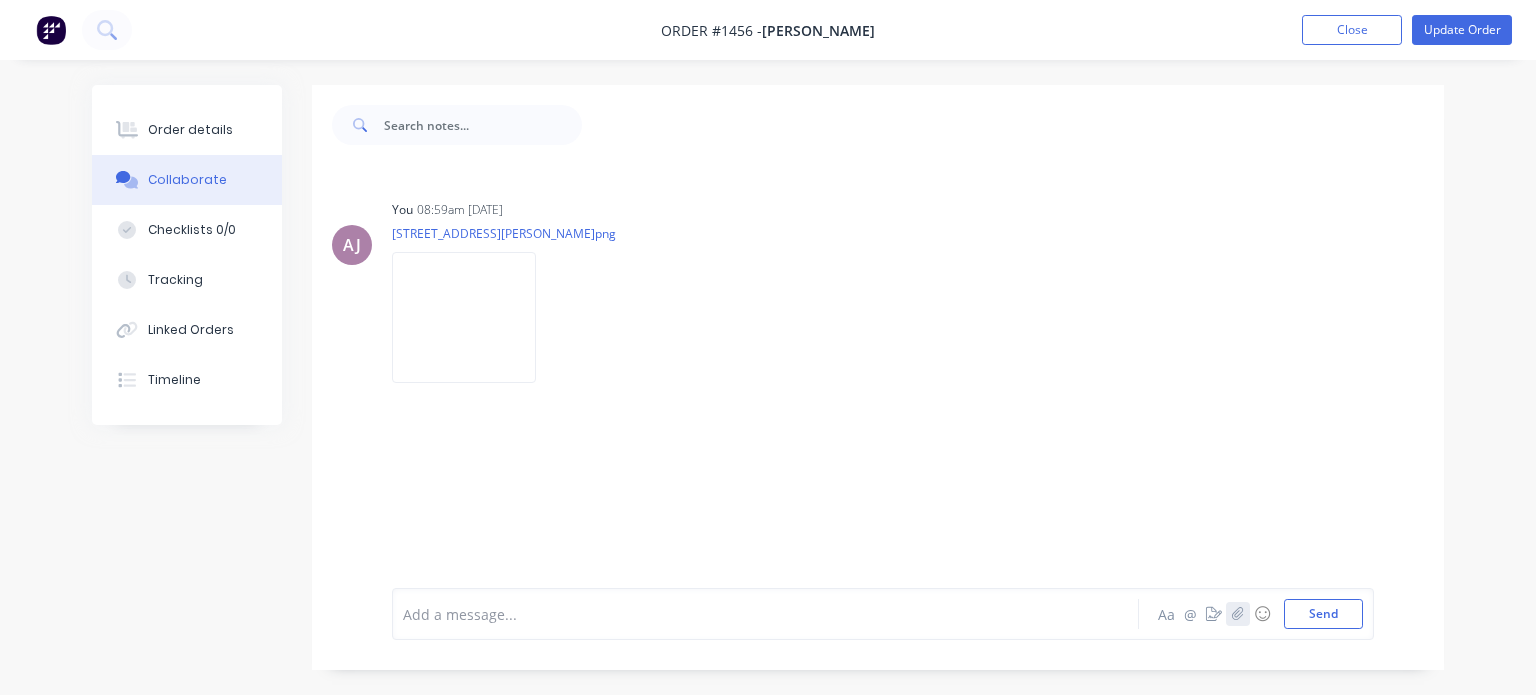 click 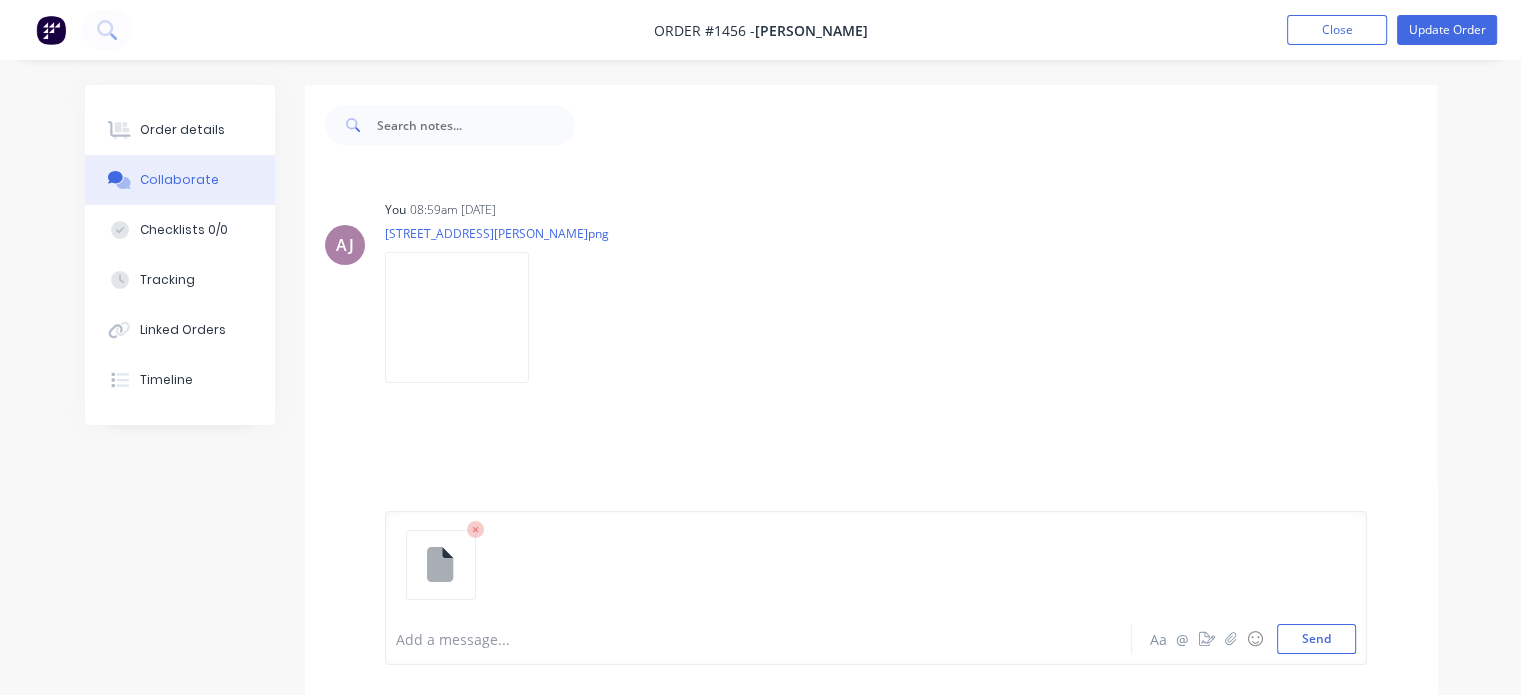 click 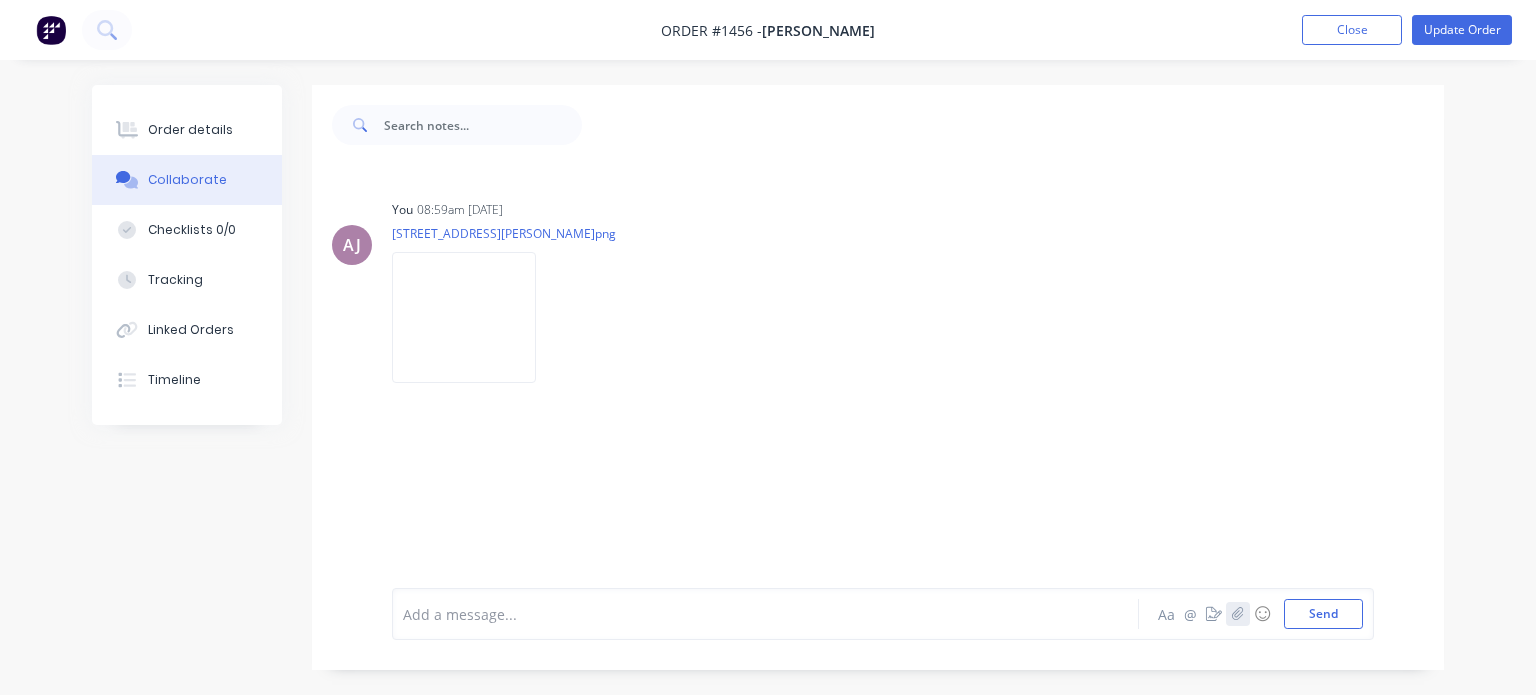 click 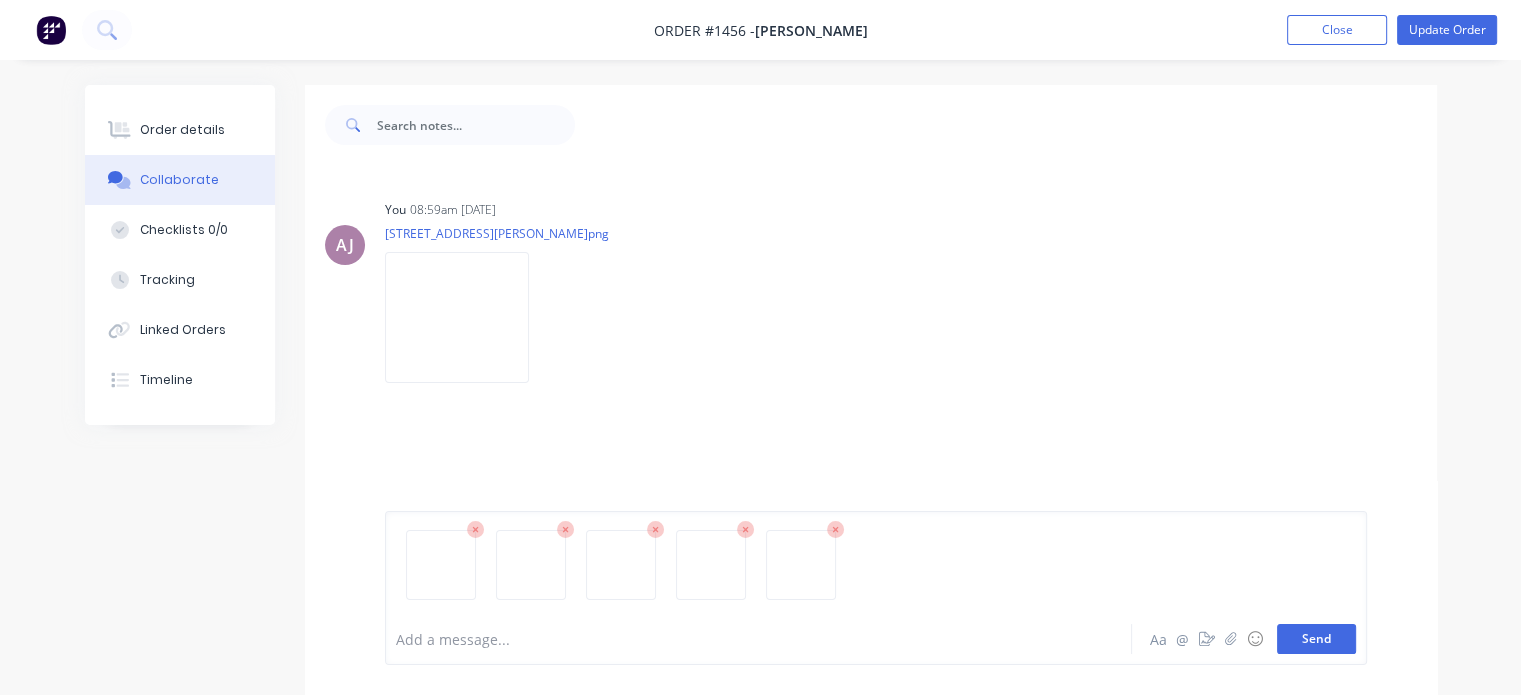 click on "Send" at bounding box center (1316, 639) 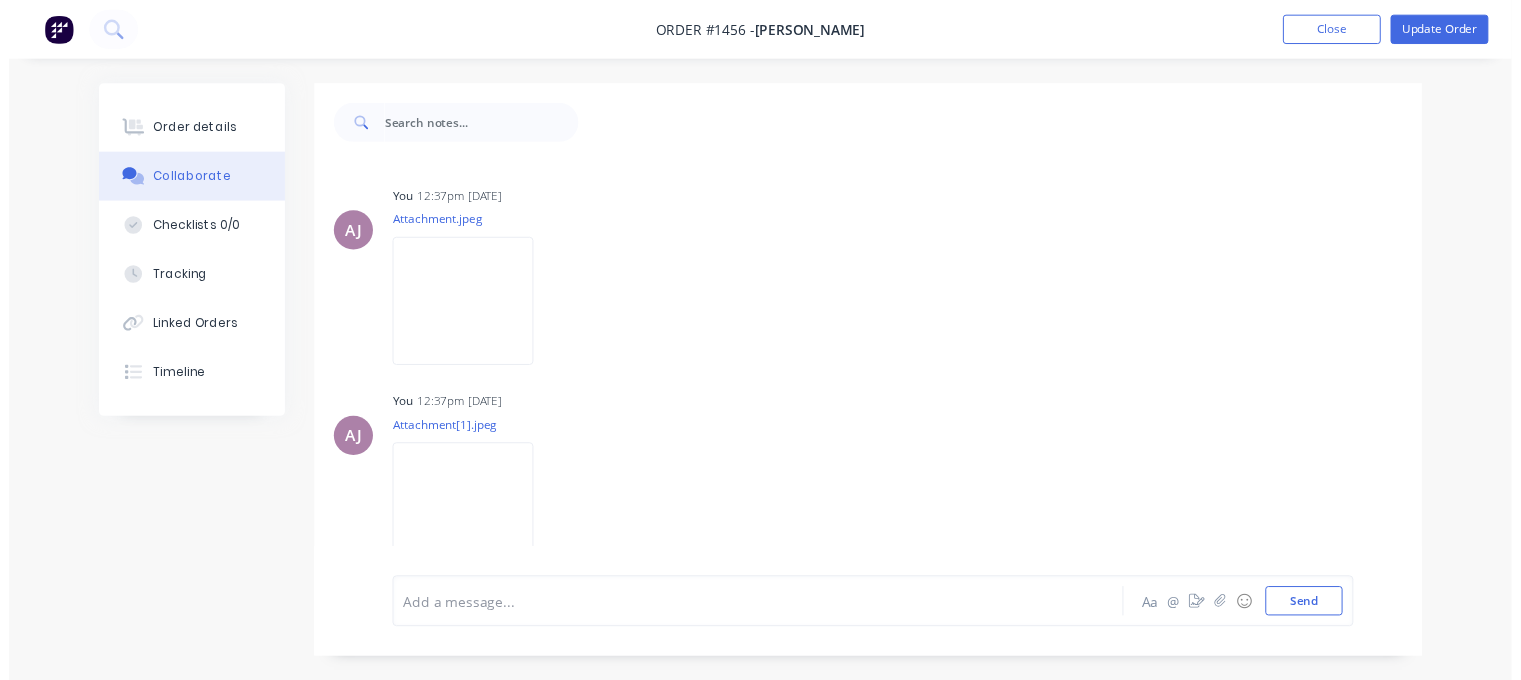 scroll, scrollTop: 0, scrollLeft: 0, axis: both 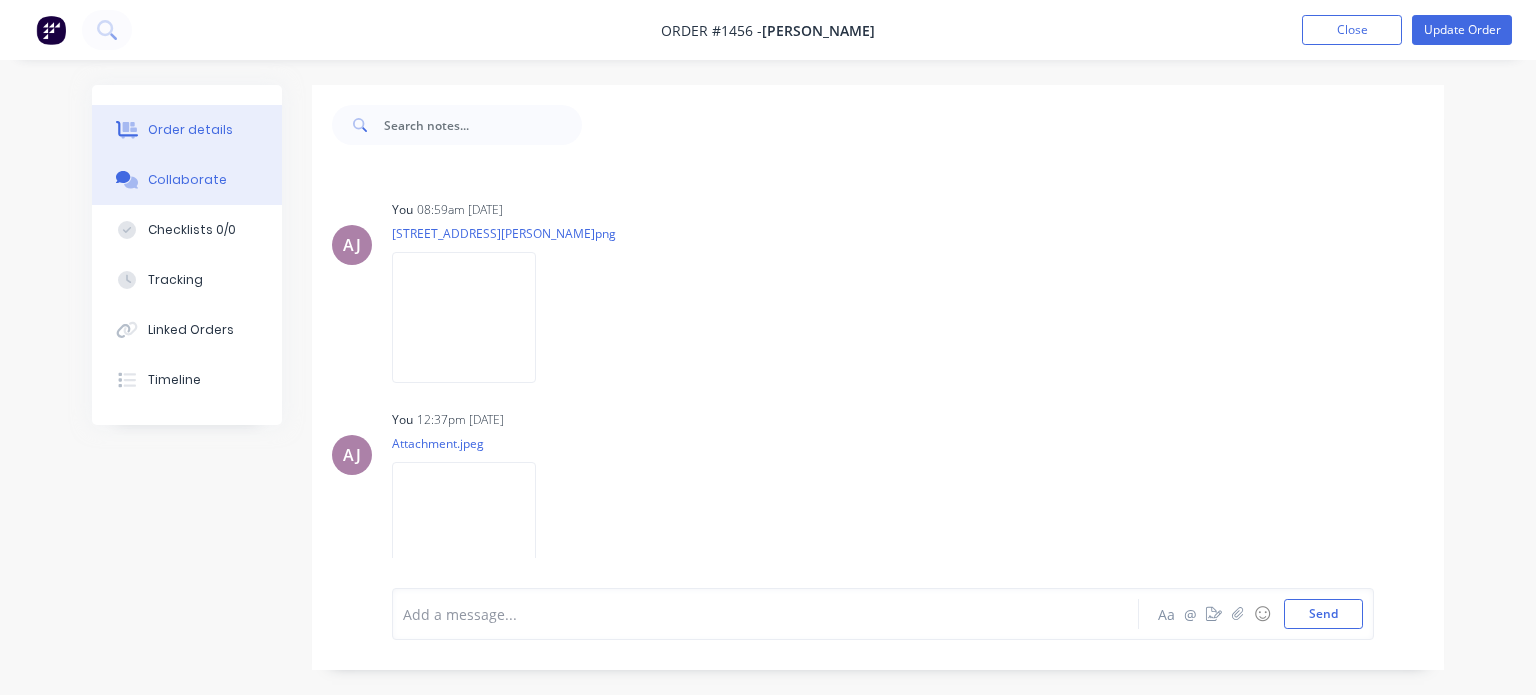 click on "Order details" at bounding box center [190, 130] 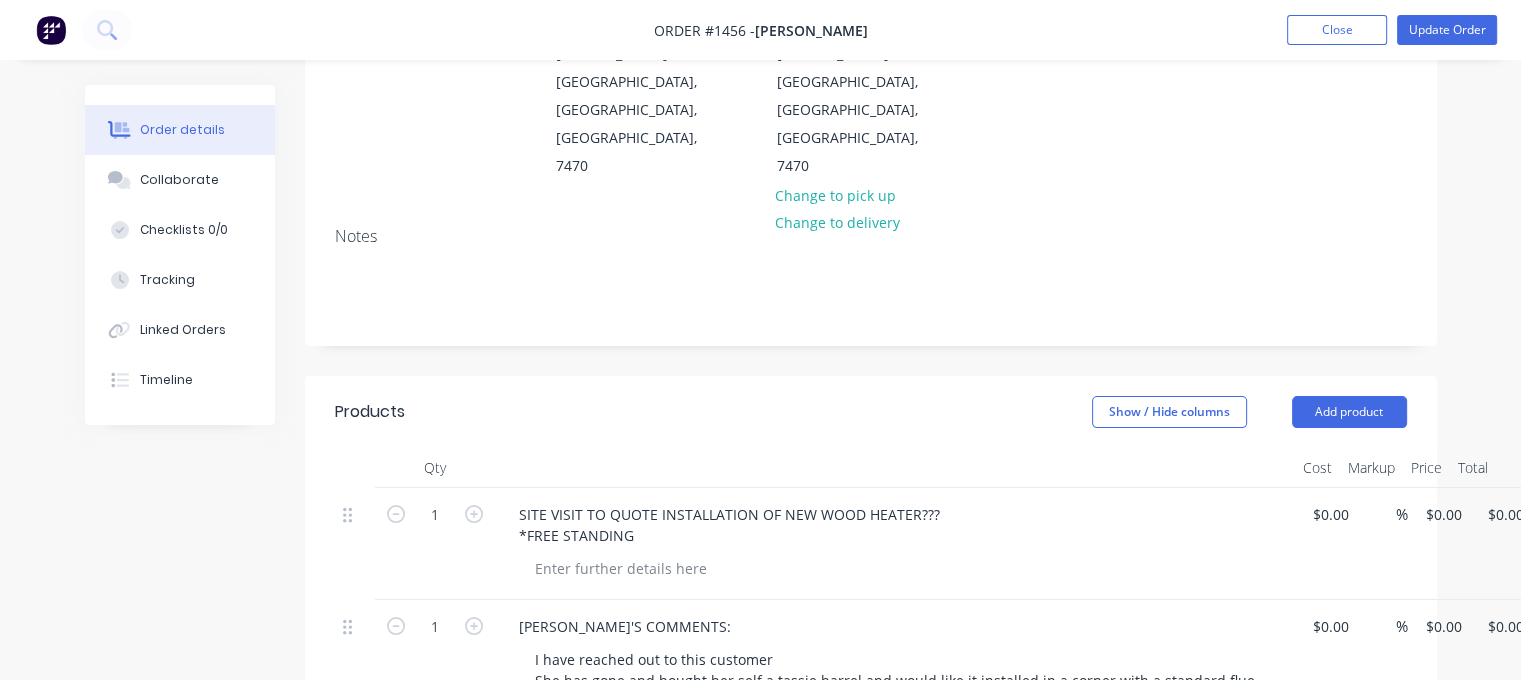 scroll, scrollTop: 400, scrollLeft: 0, axis: vertical 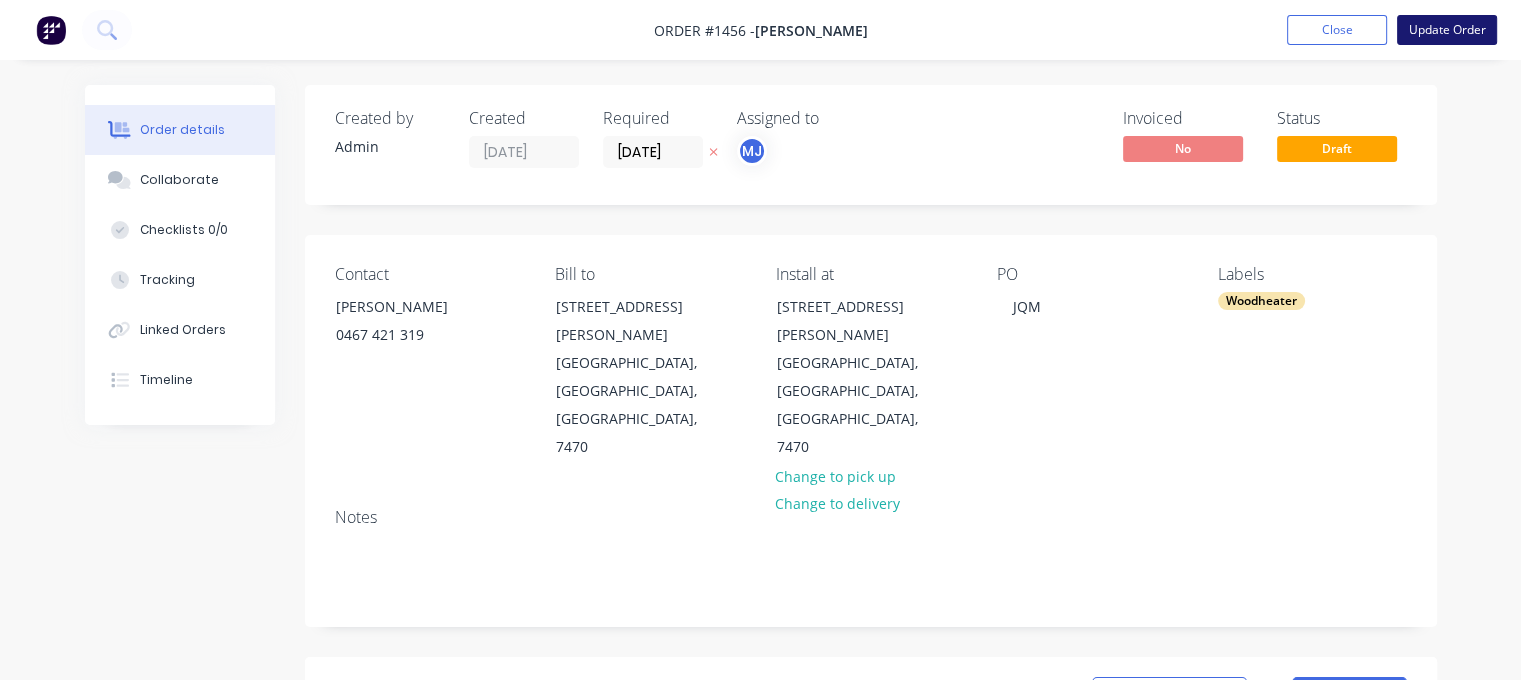 click on "Update Order" at bounding box center [1447, 30] 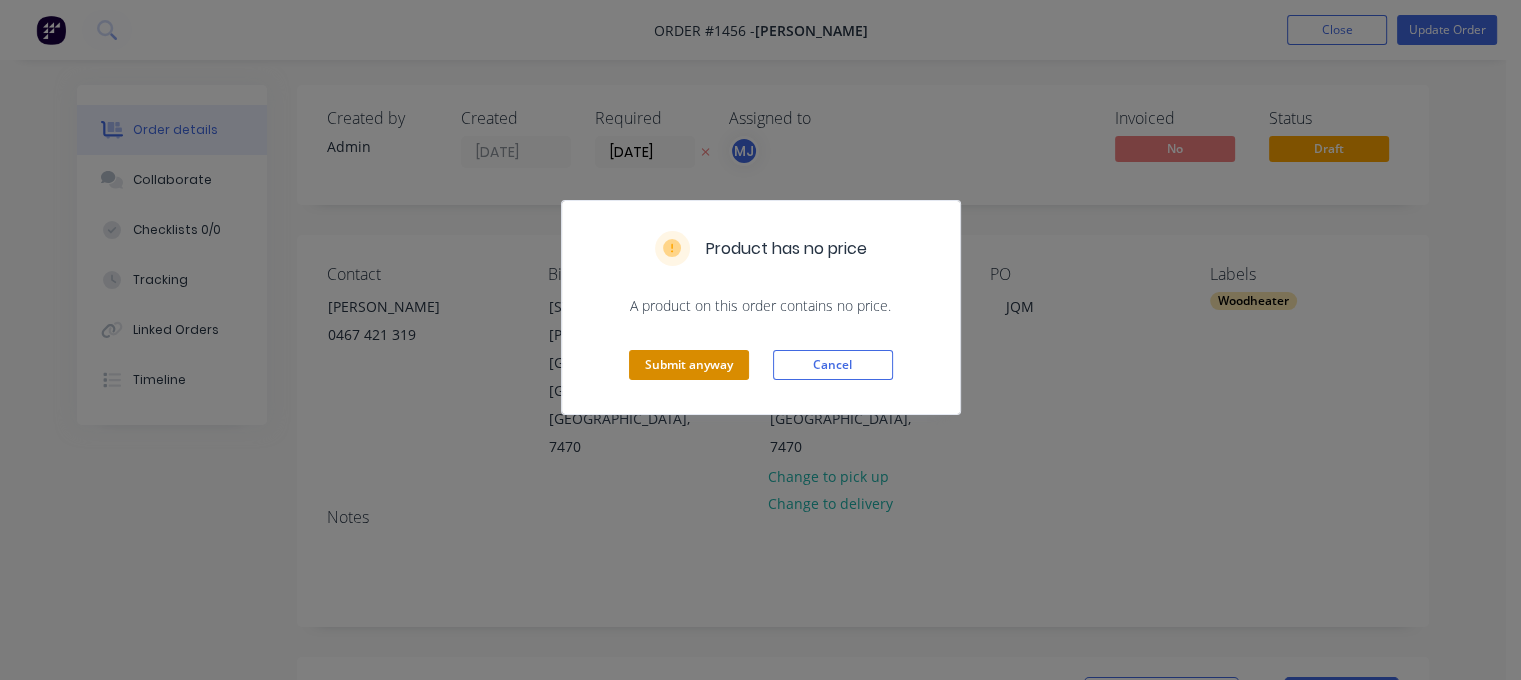 click on "Submit anyway" at bounding box center (689, 365) 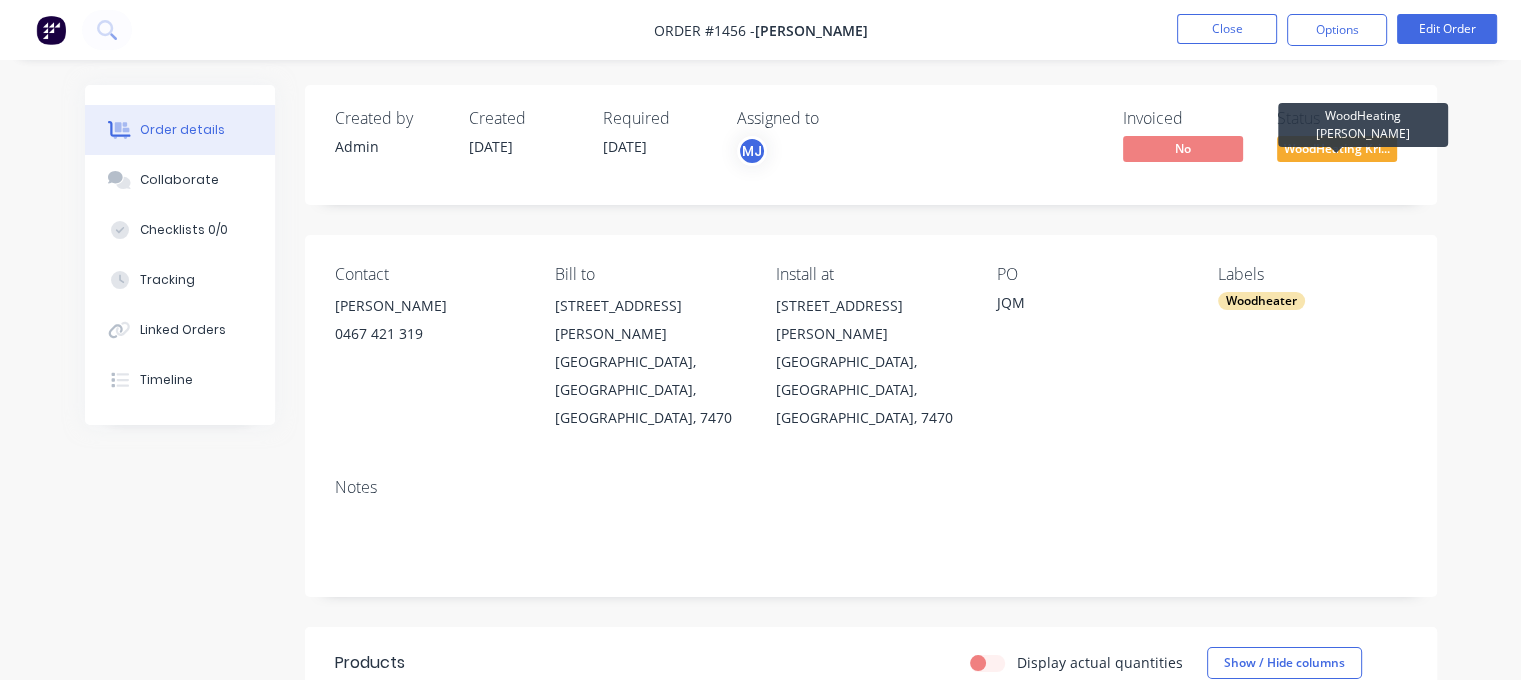 click on "WoodHeating Kri..." at bounding box center [1337, 148] 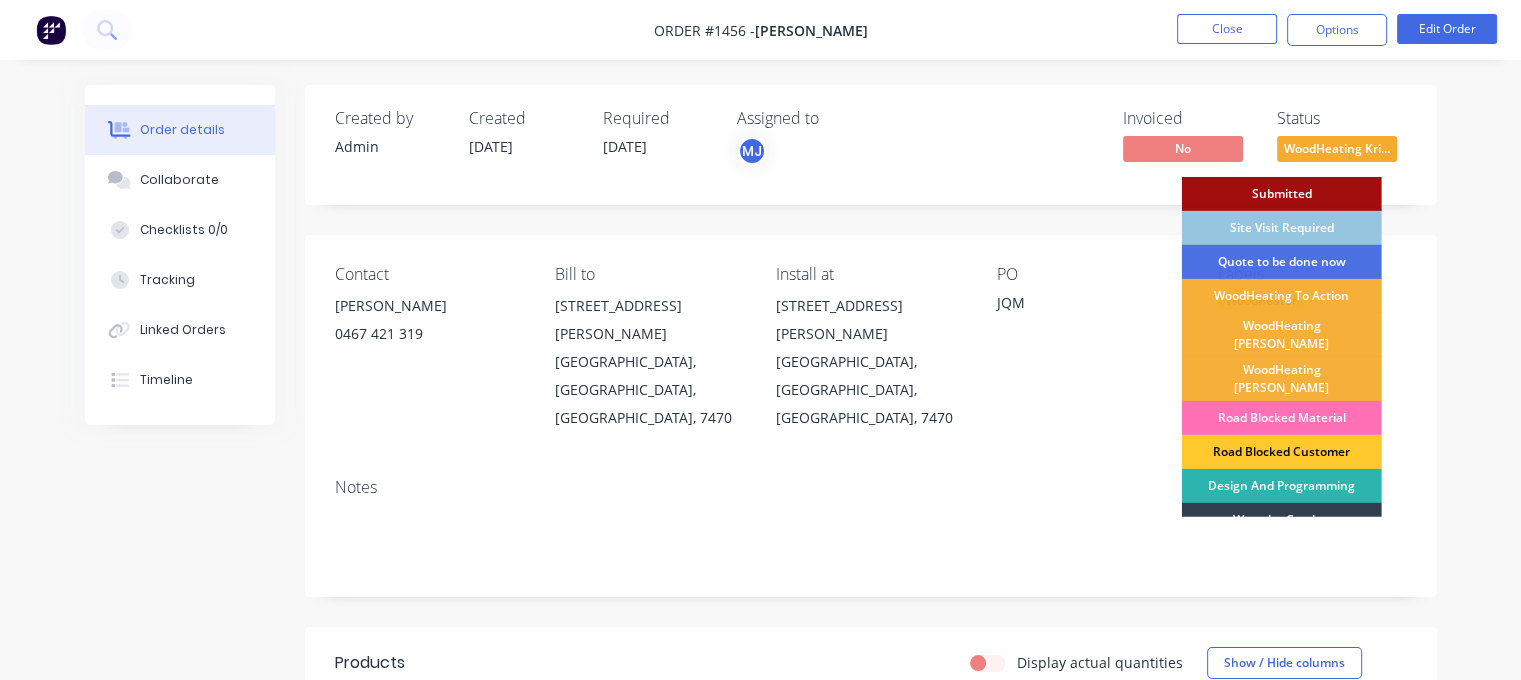 click on "Road Blocked Customer" at bounding box center [1282, 452] 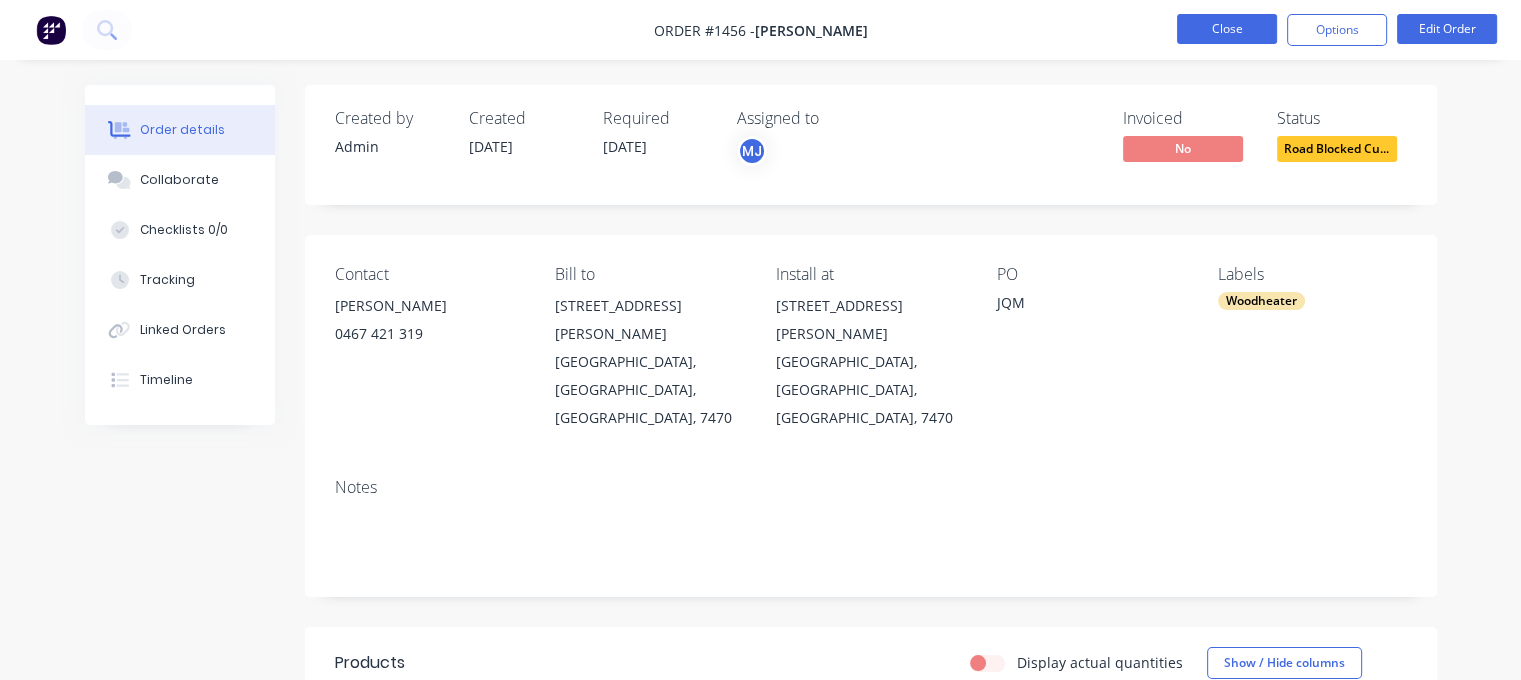 click on "Close" at bounding box center (1227, 29) 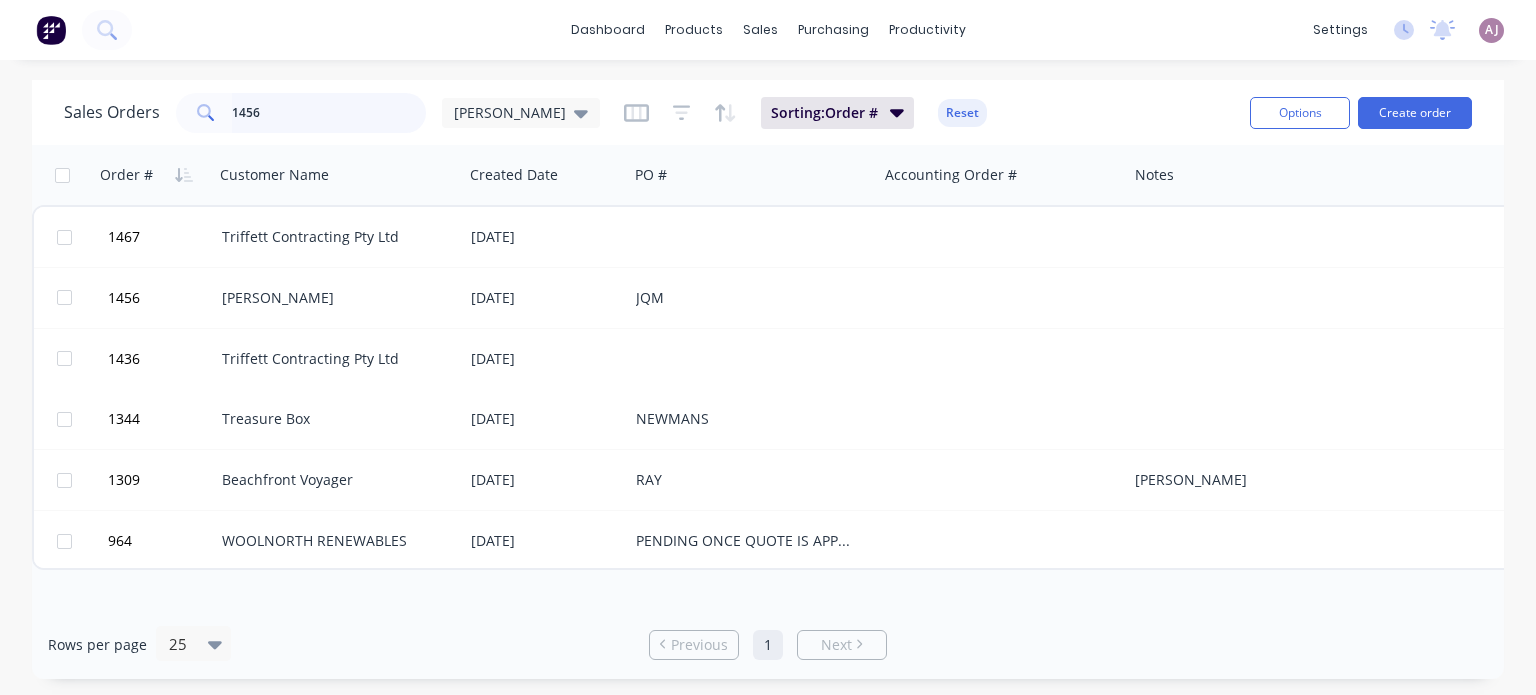 click on "1456" at bounding box center [329, 113] 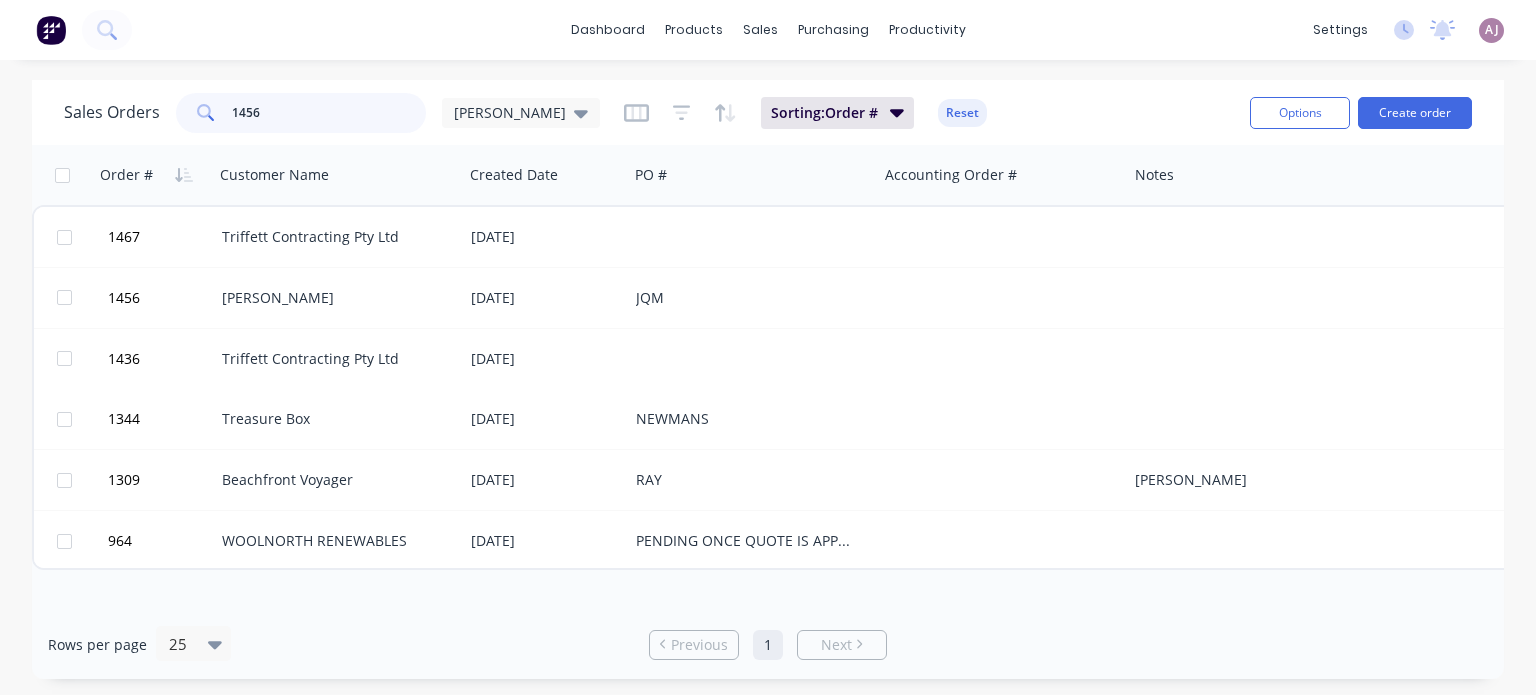 click on "1456" at bounding box center (329, 113) 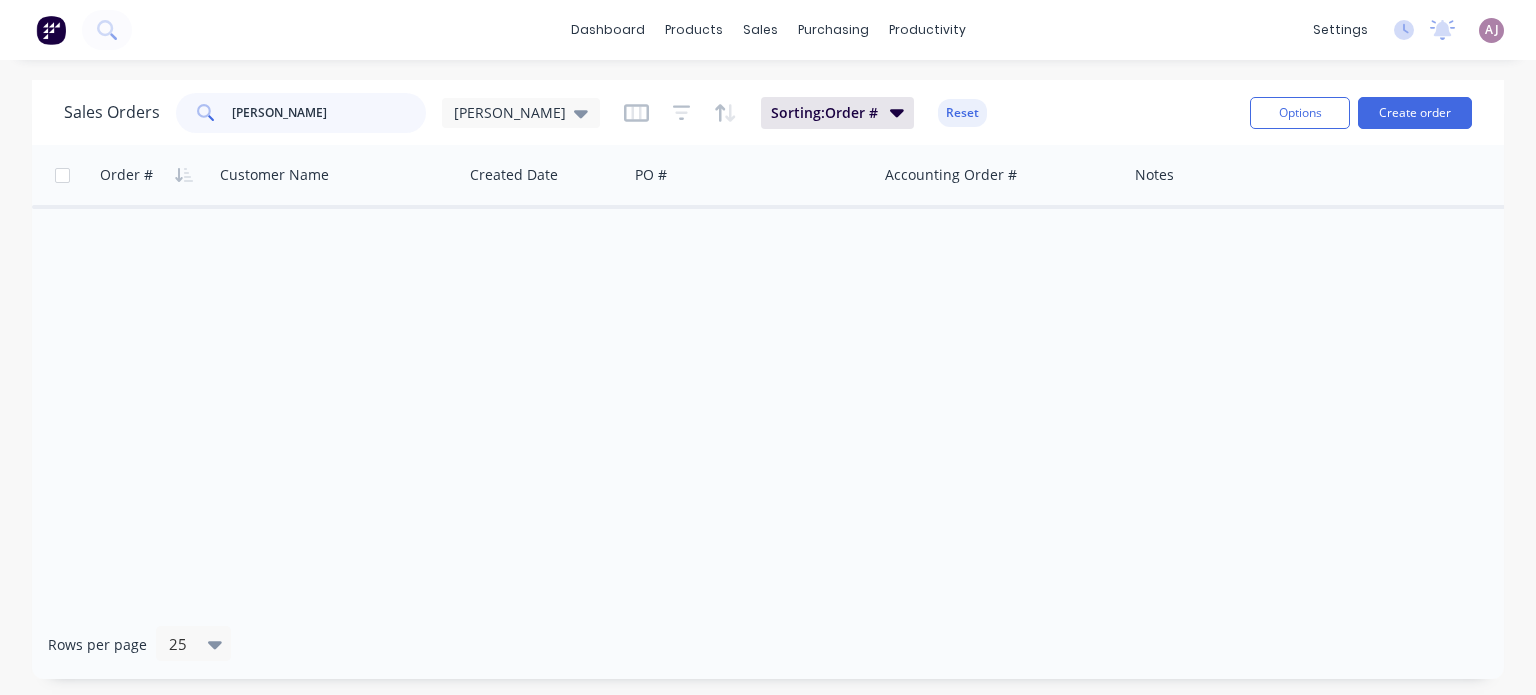 type on "[PERSON_NAME]" 